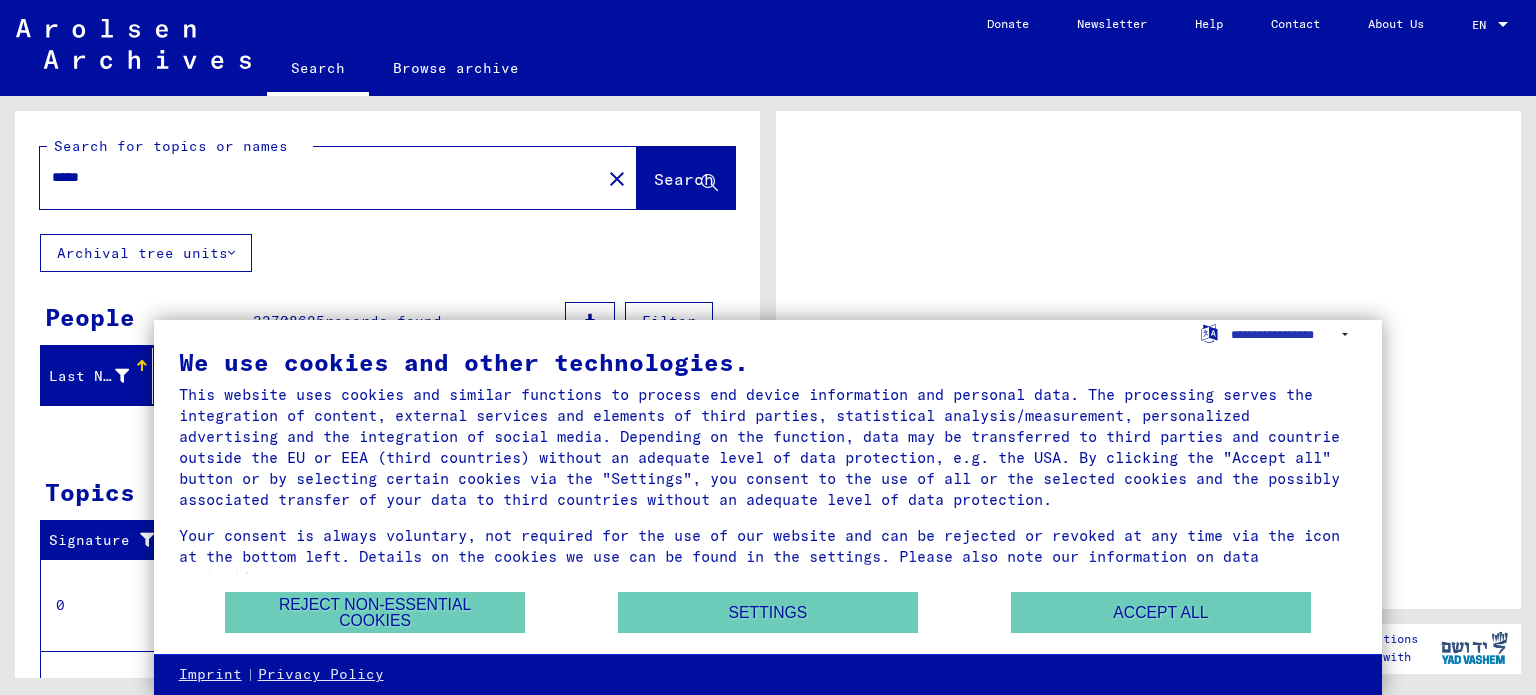 scroll, scrollTop: 0, scrollLeft: 0, axis: both 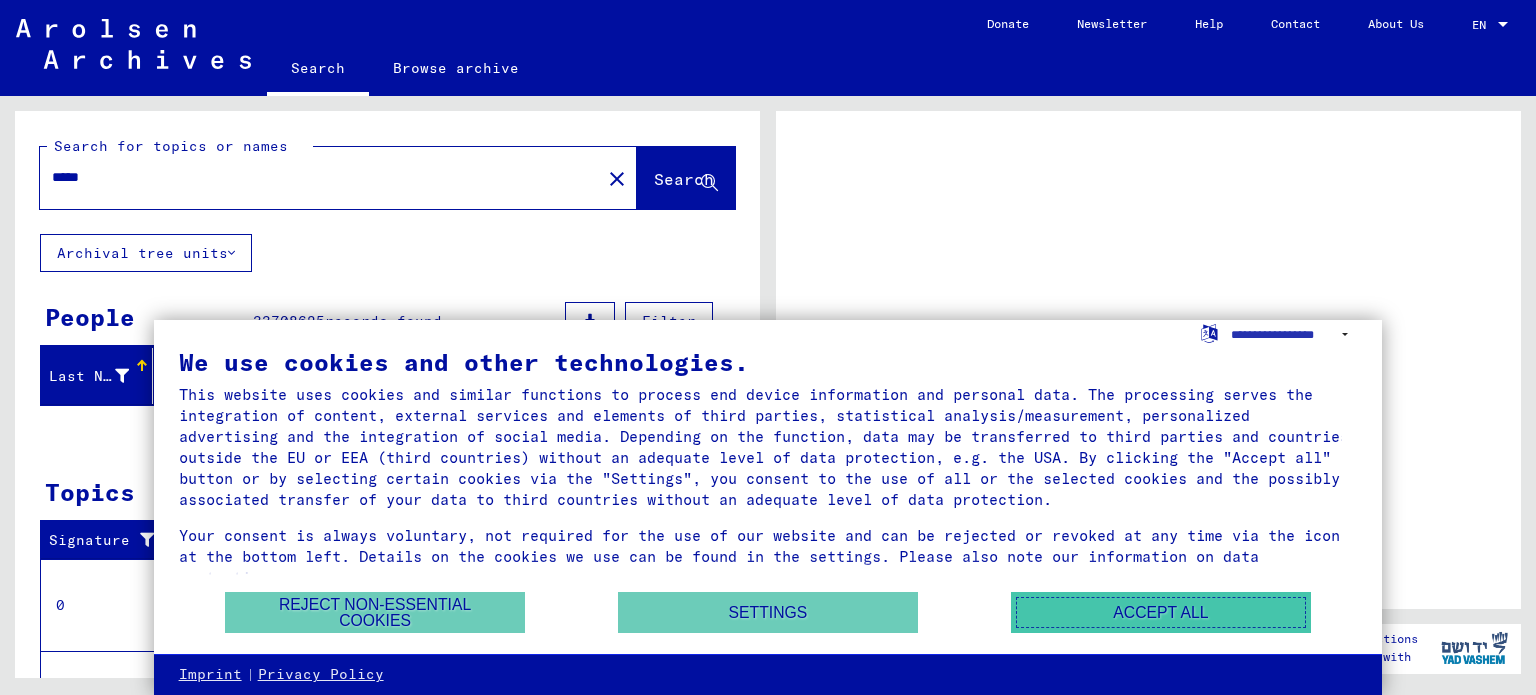 click on "Accept all" at bounding box center [1161, 612] 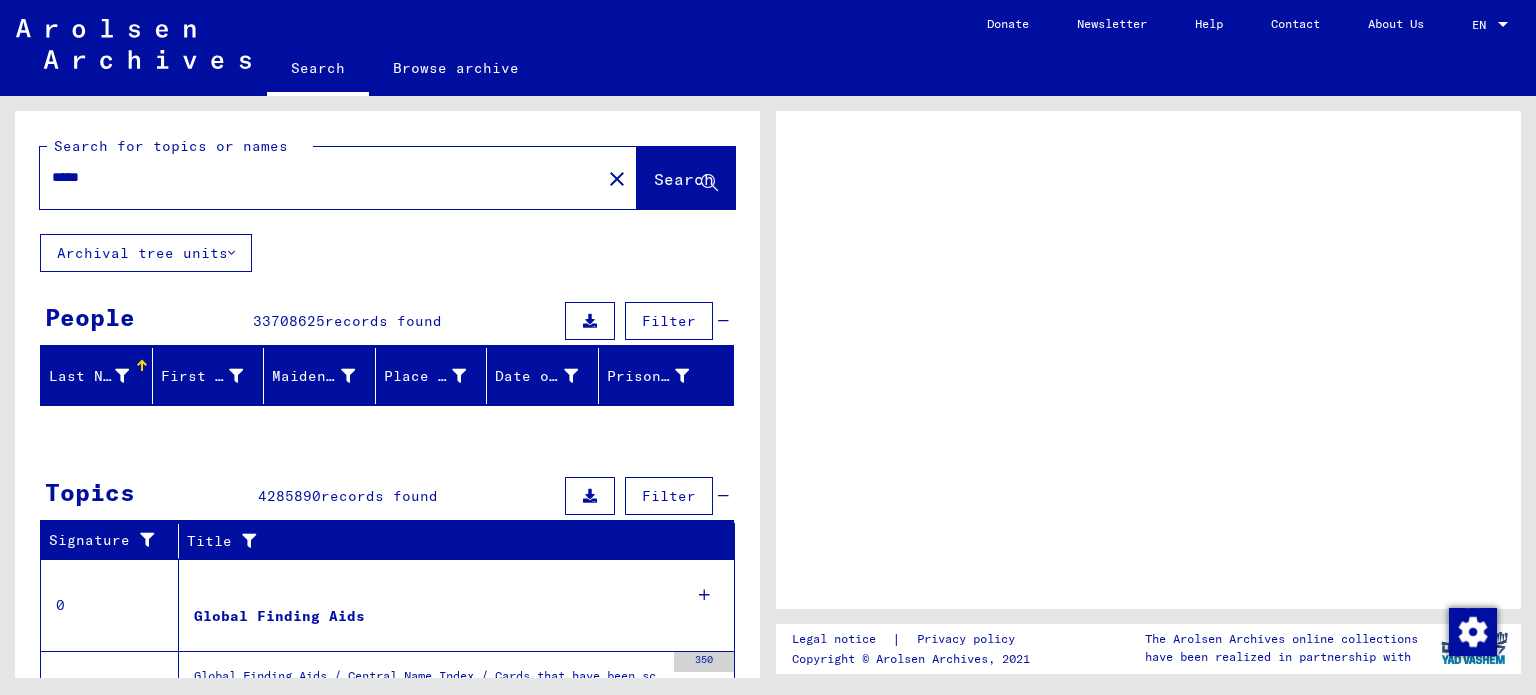 scroll, scrollTop: 80, scrollLeft: 0, axis: vertical 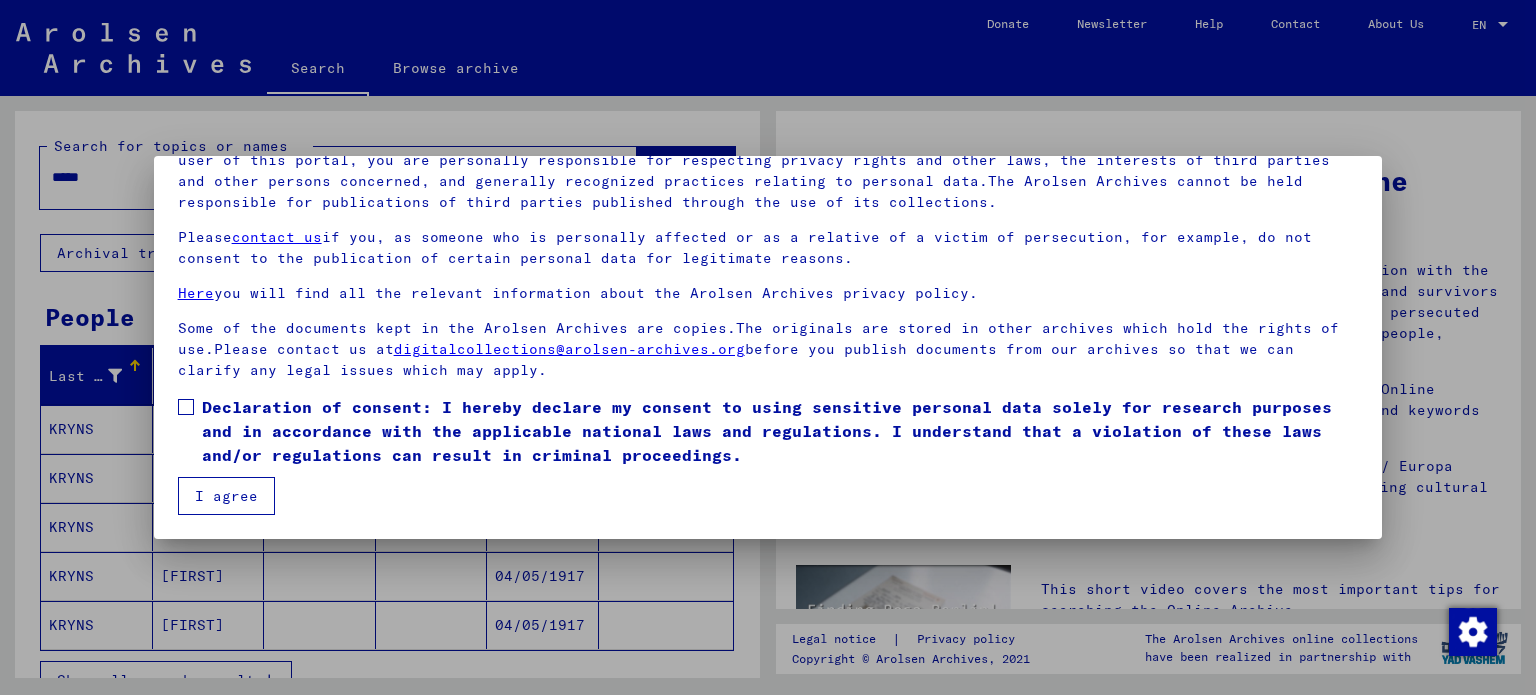 click on "I agree" at bounding box center (226, 496) 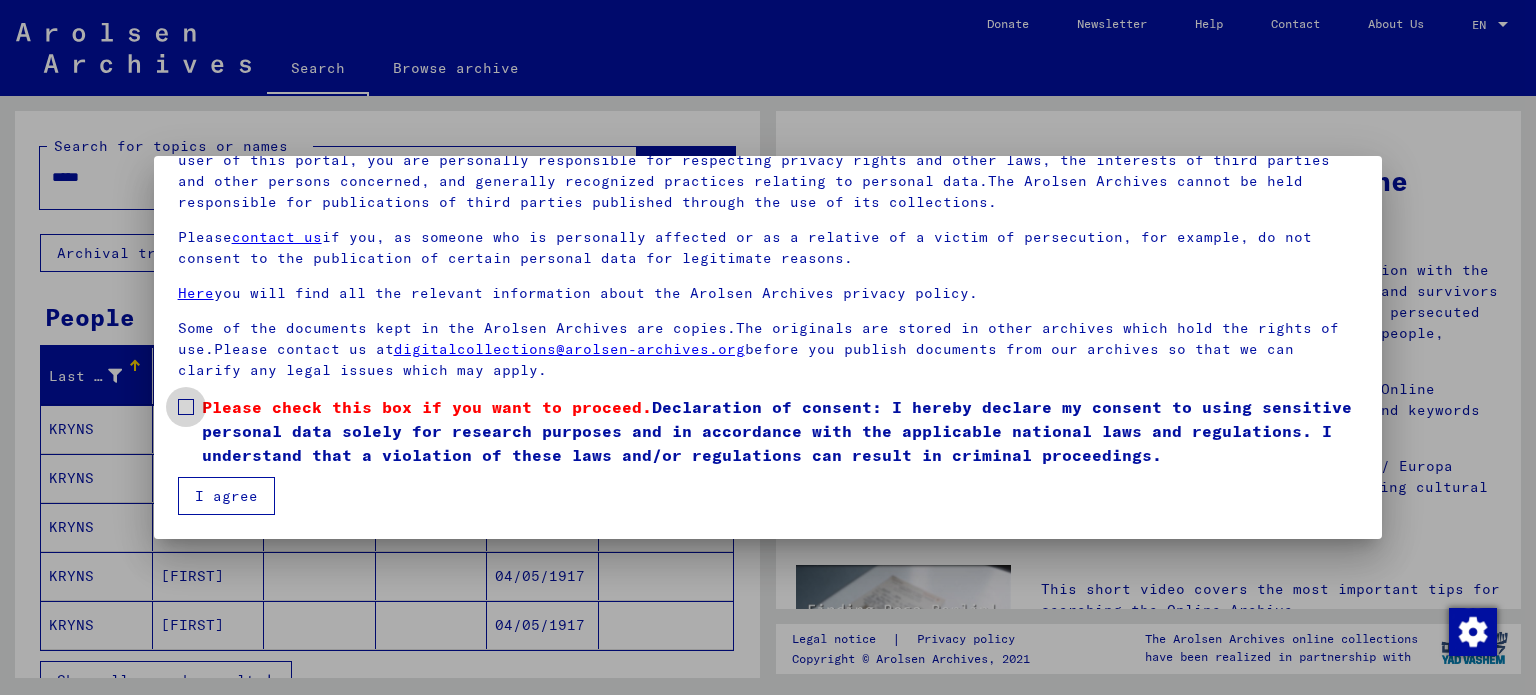 click at bounding box center [186, 407] 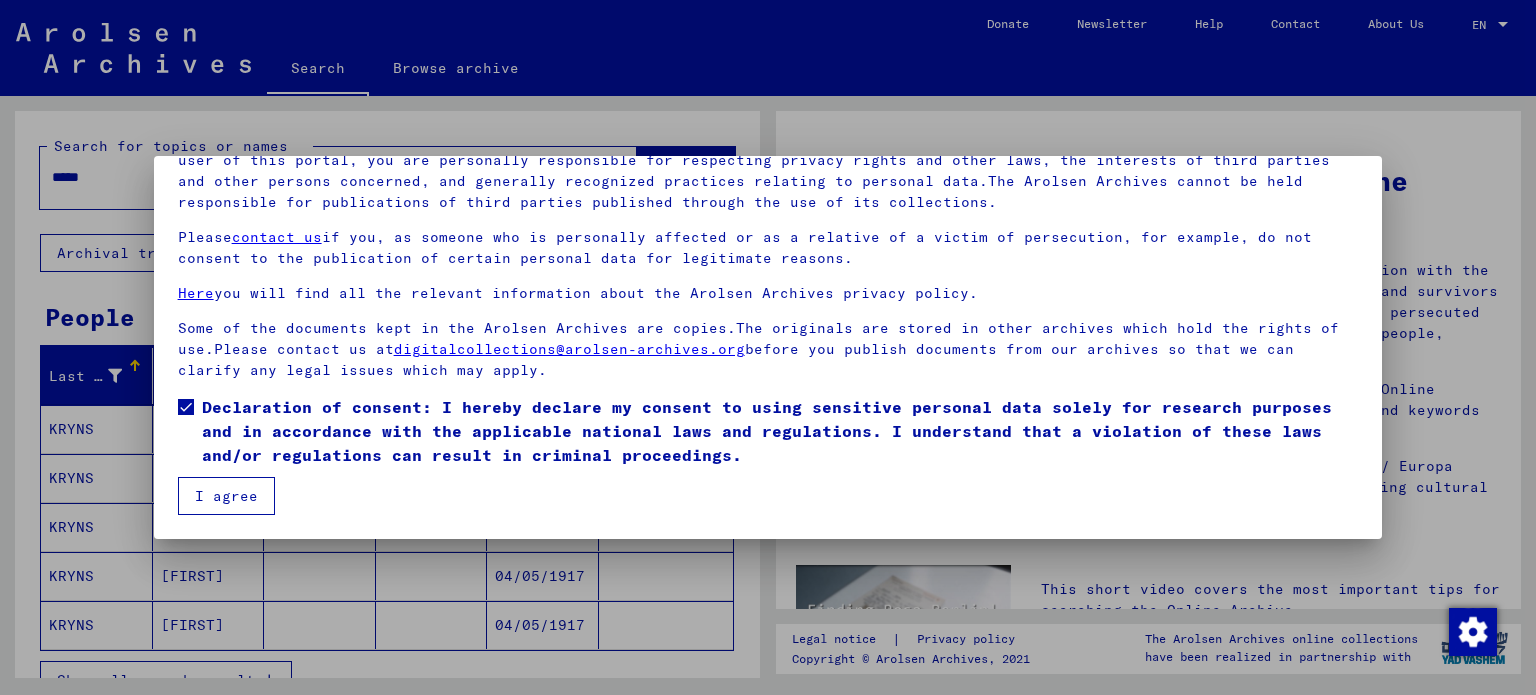 click on "I agree" at bounding box center [226, 496] 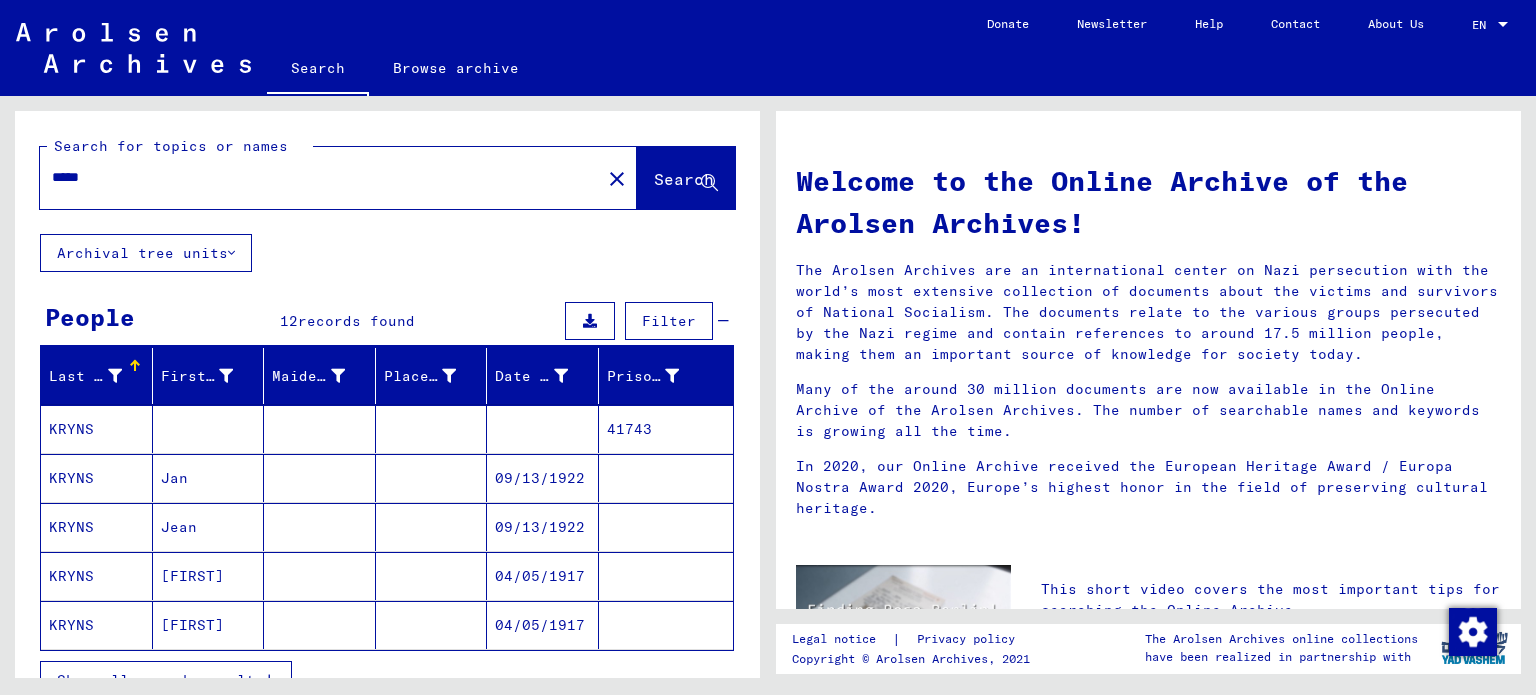 scroll, scrollTop: 100, scrollLeft: 0, axis: vertical 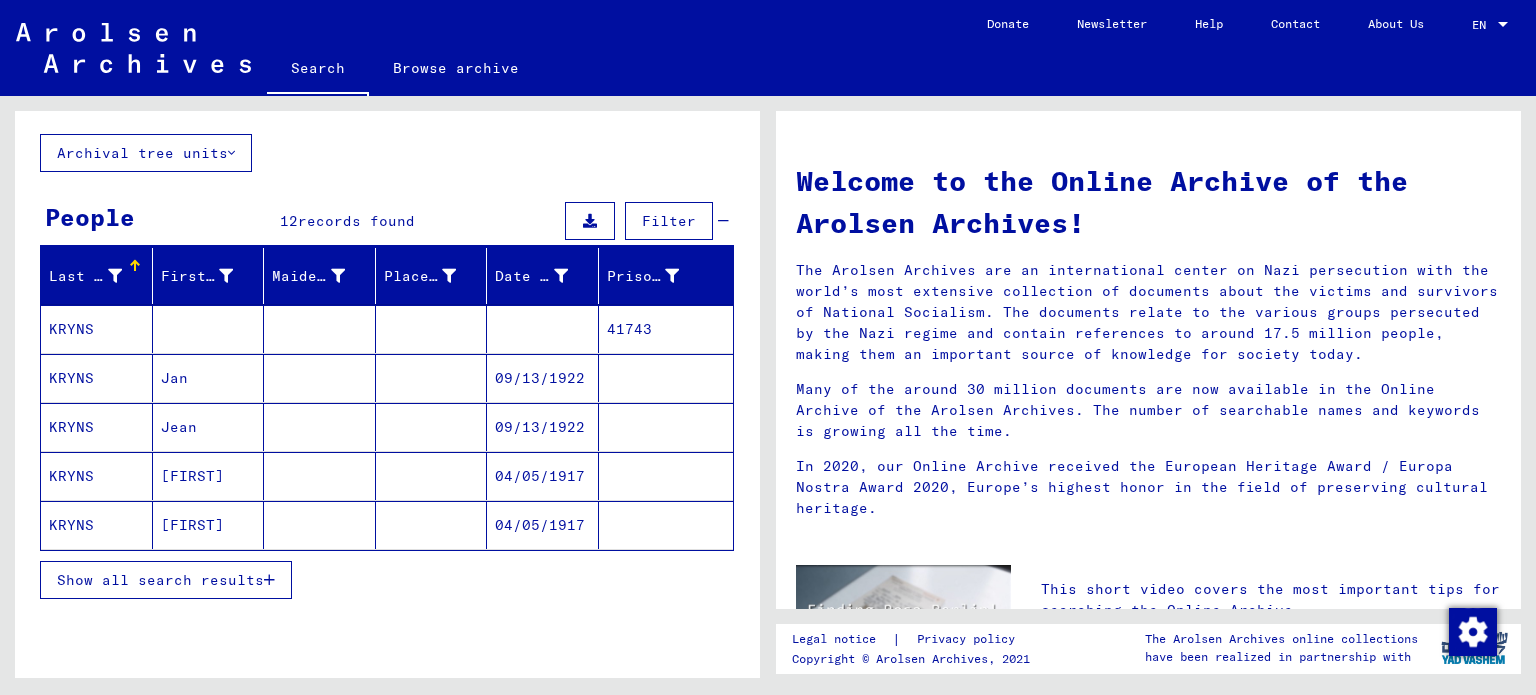 click on "Show all search results" at bounding box center [160, 580] 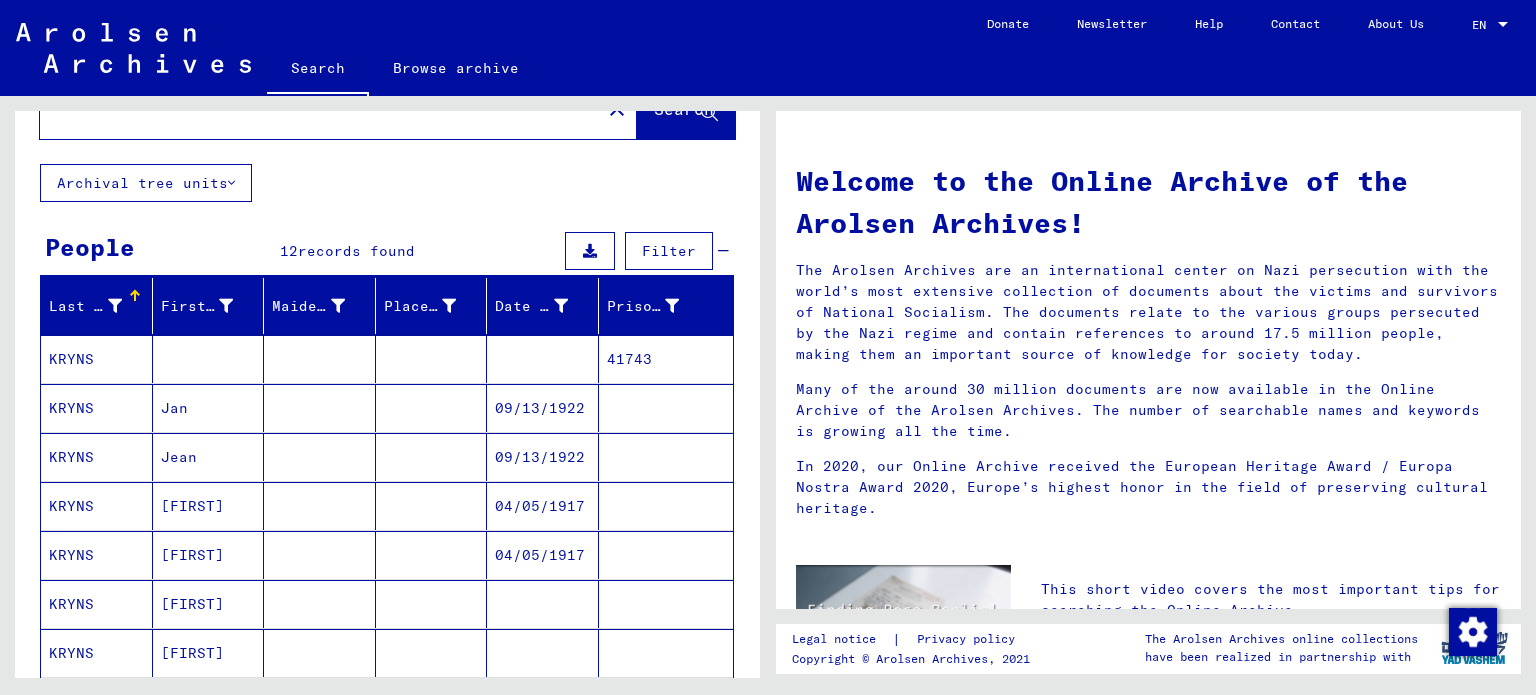 scroll, scrollTop: 0, scrollLeft: 0, axis: both 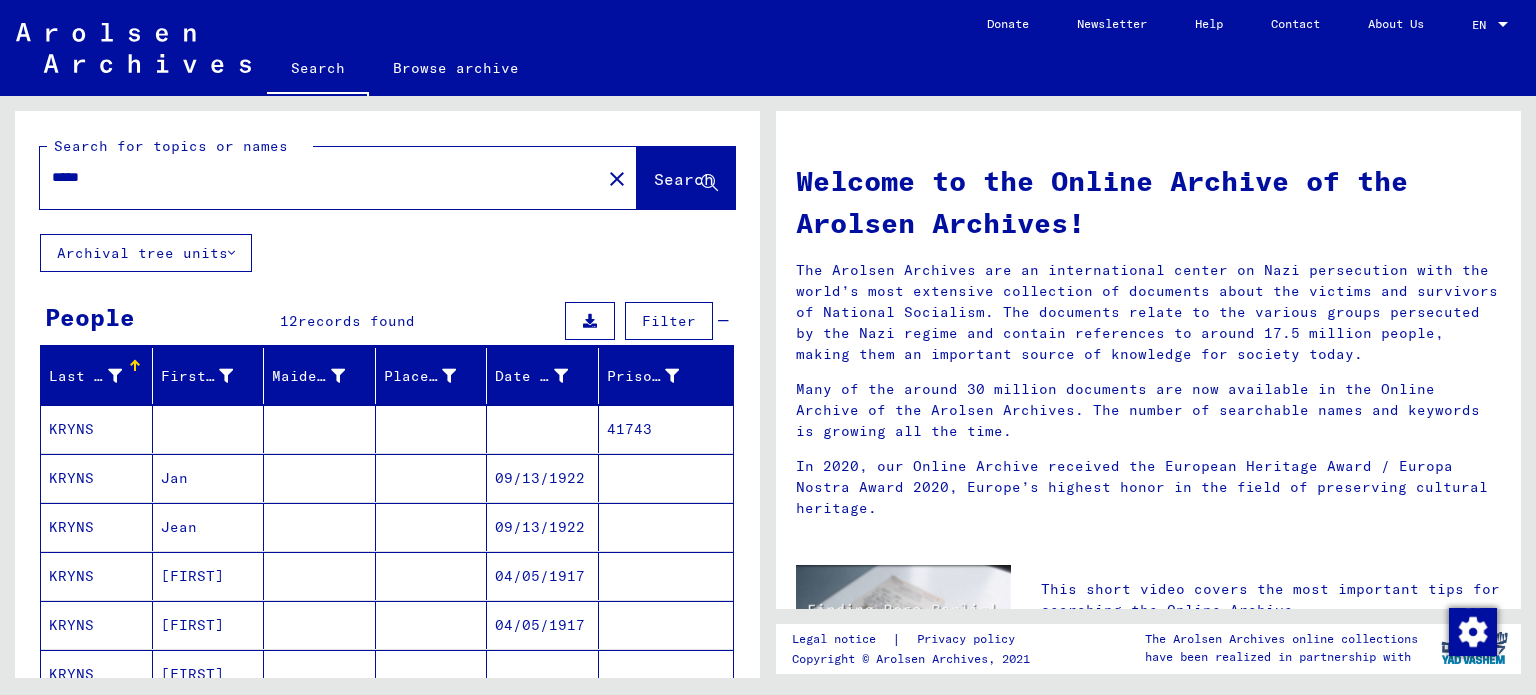 click on "*****" at bounding box center (314, 177) 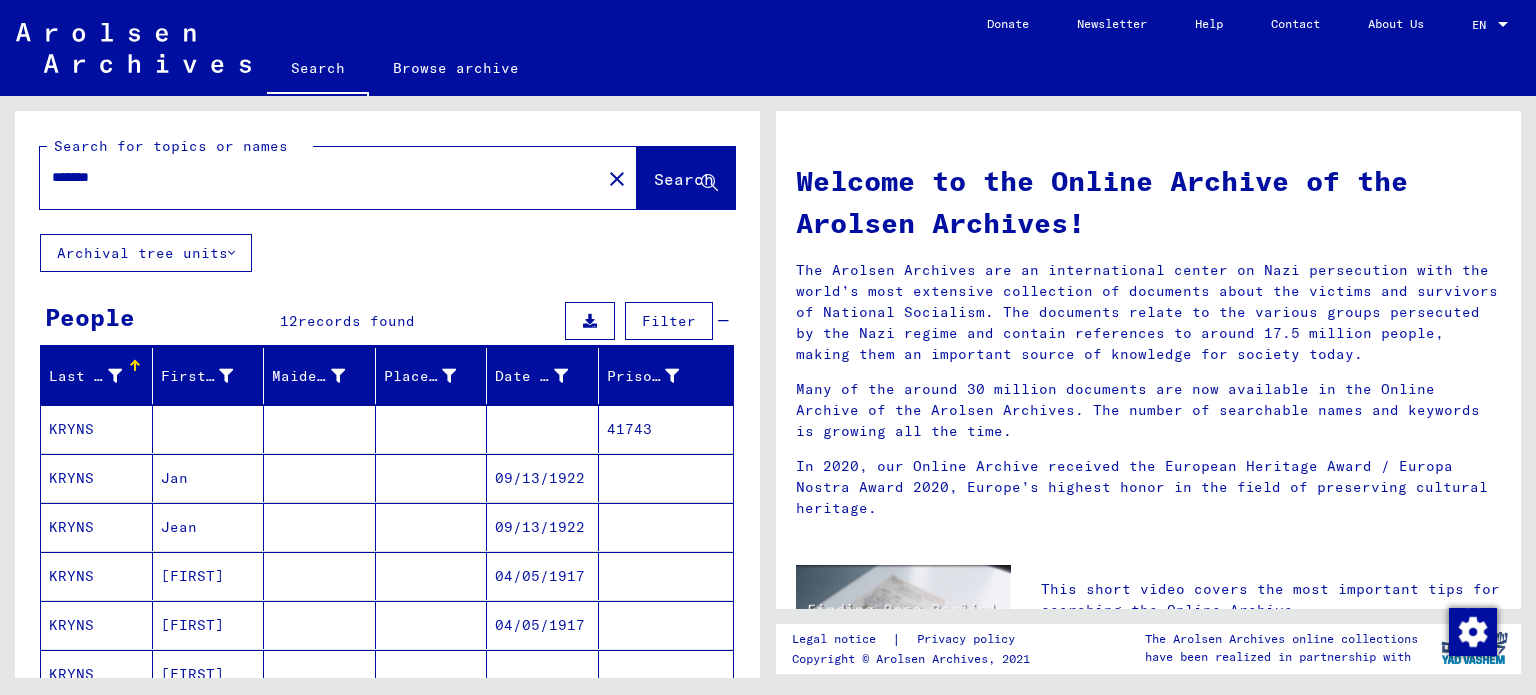 type on "*******" 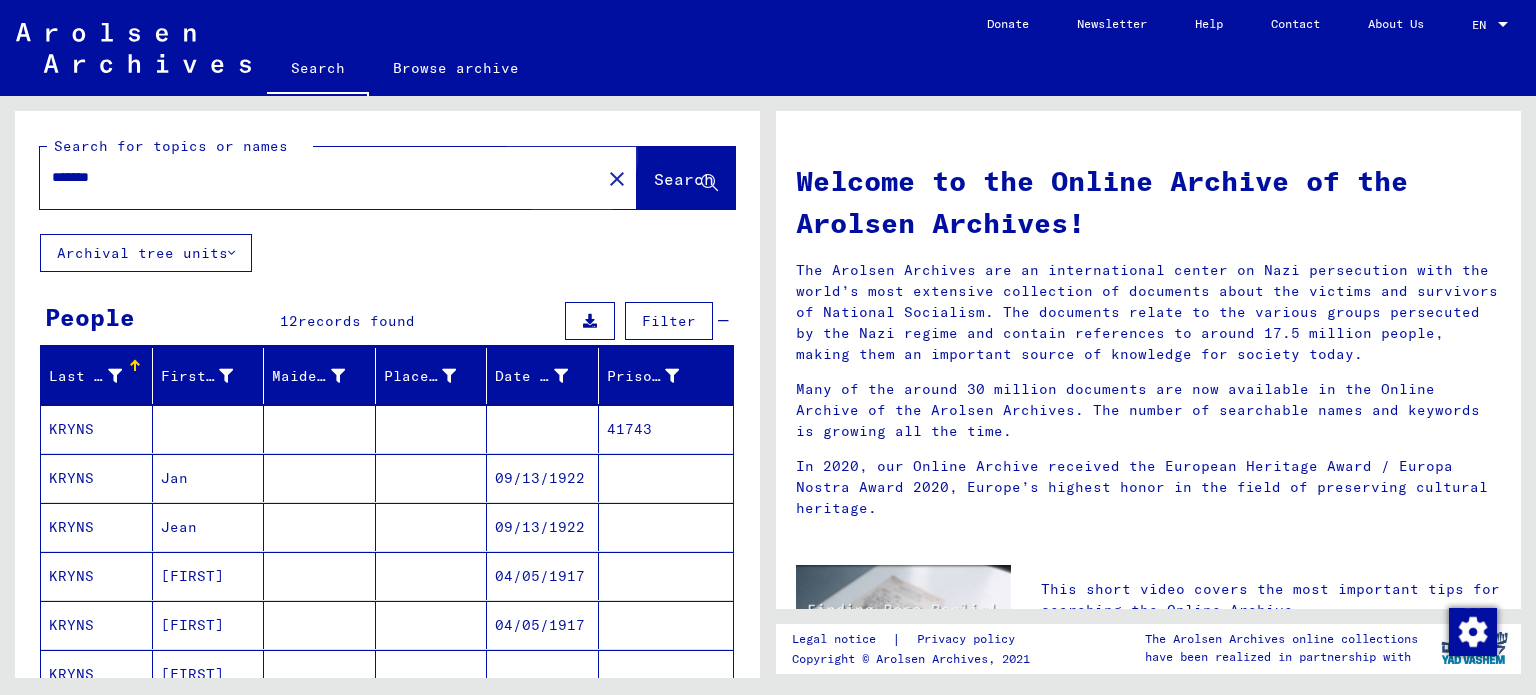 click on "Search" 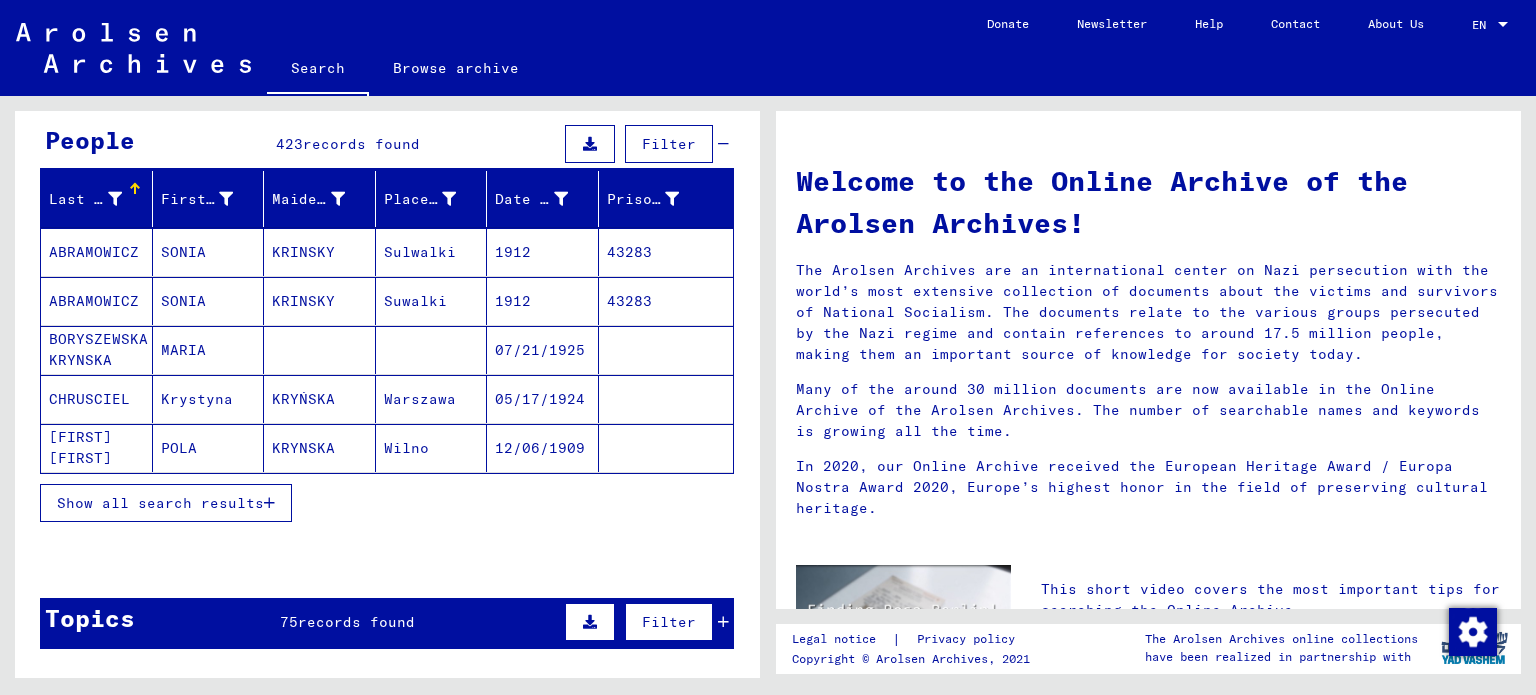 scroll, scrollTop: 200, scrollLeft: 0, axis: vertical 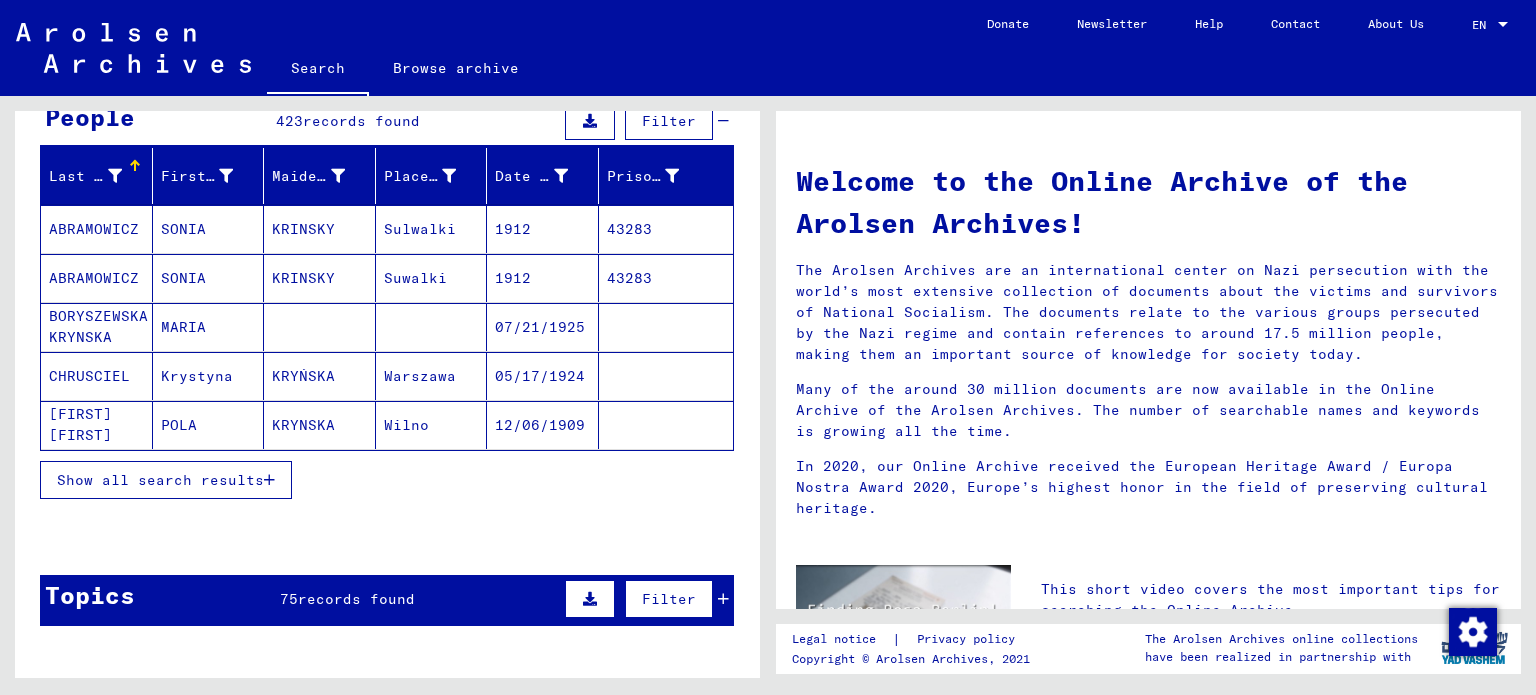 click on "Show all search results" at bounding box center (166, 480) 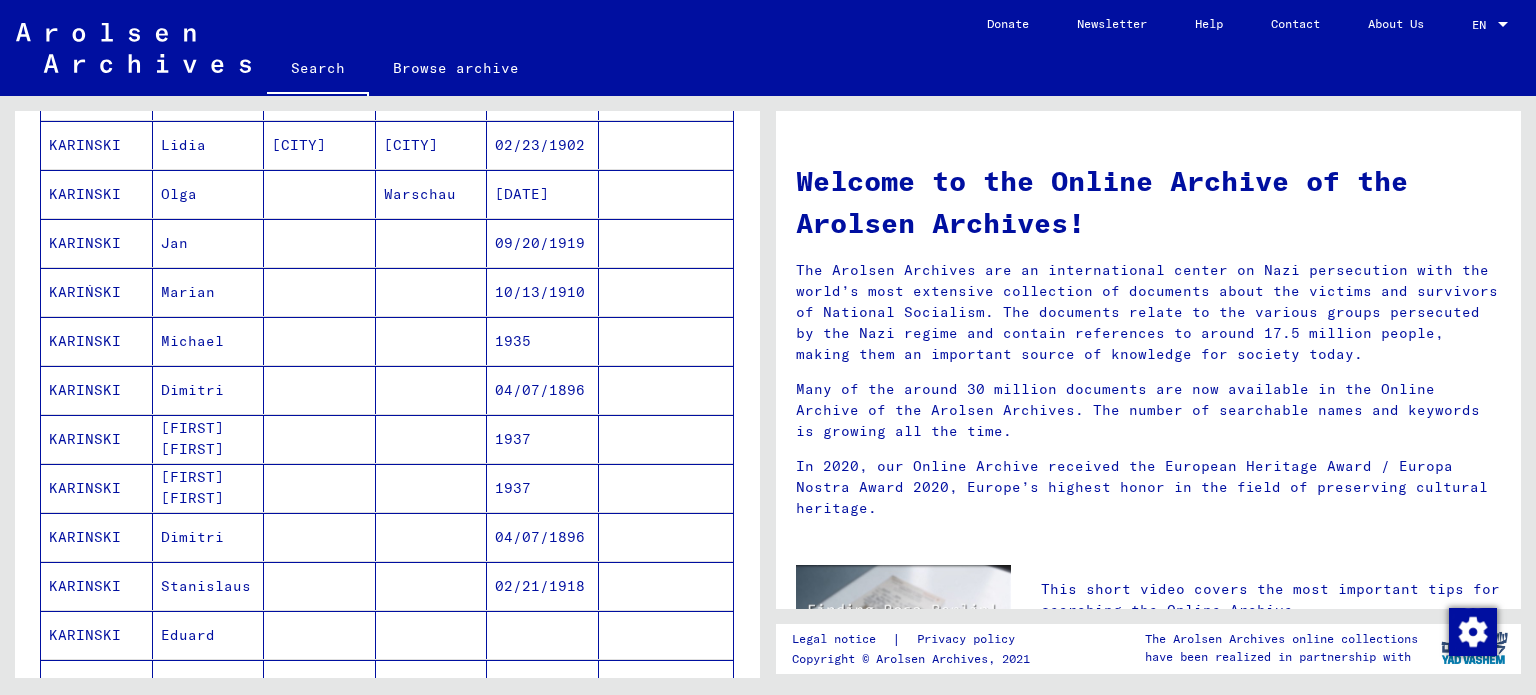 scroll, scrollTop: 1000, scrollLeft: 0, axis: vertical 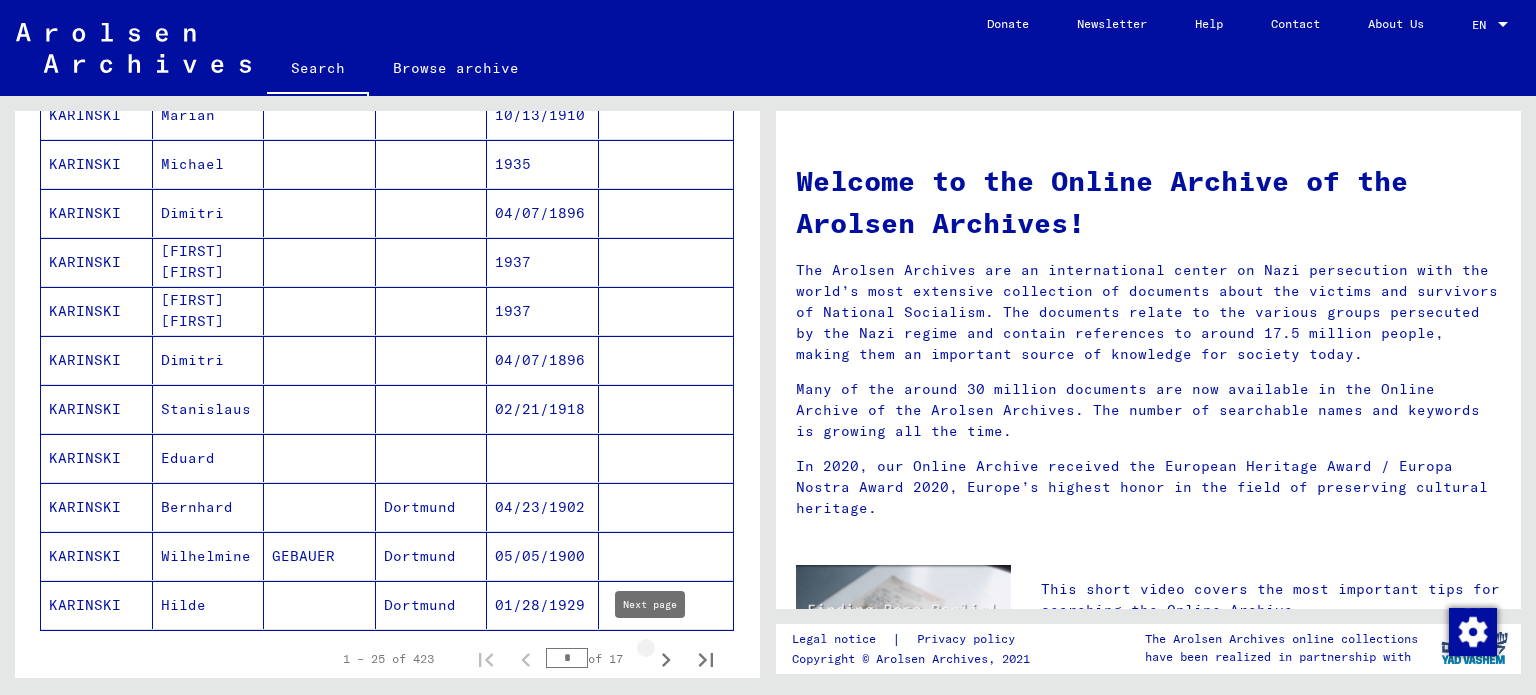 click 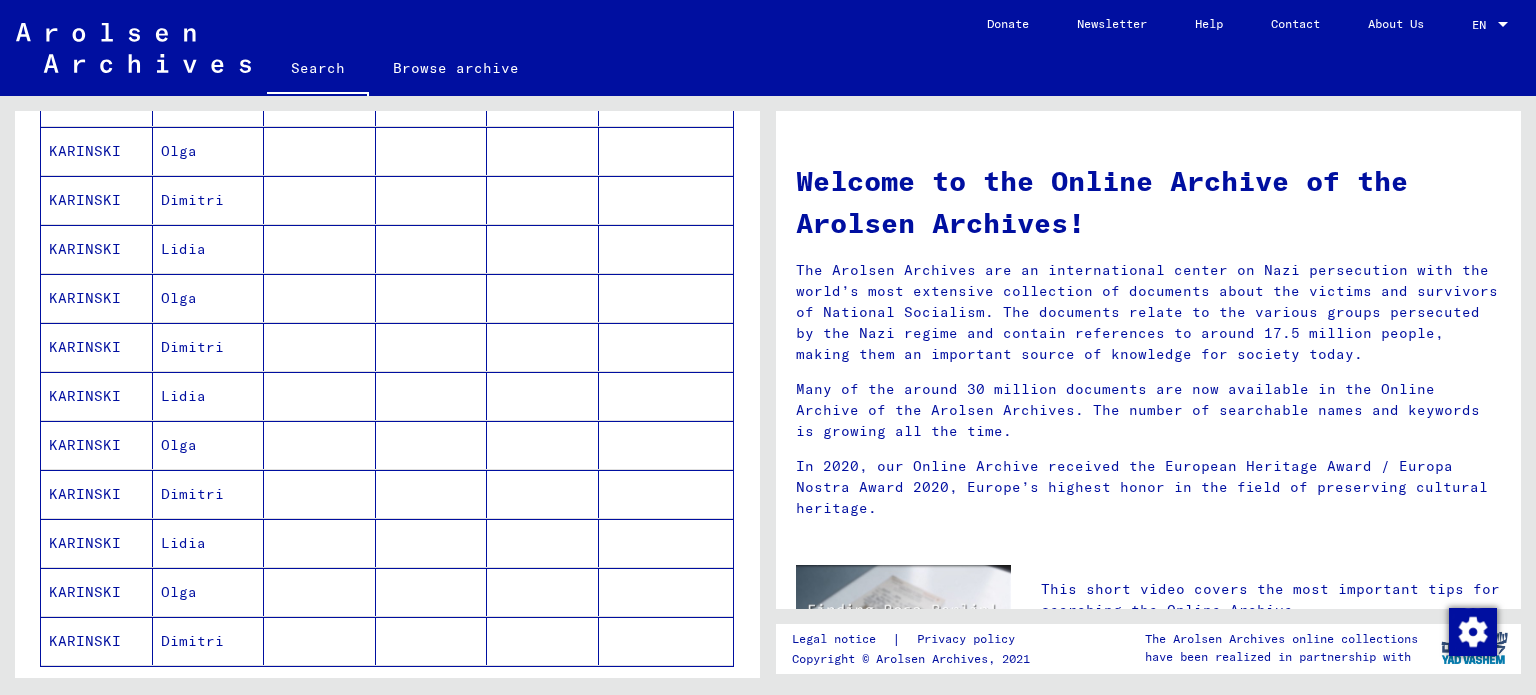 scroll, scrollTop: 1000, scrollLeft: 0, axis: vertical 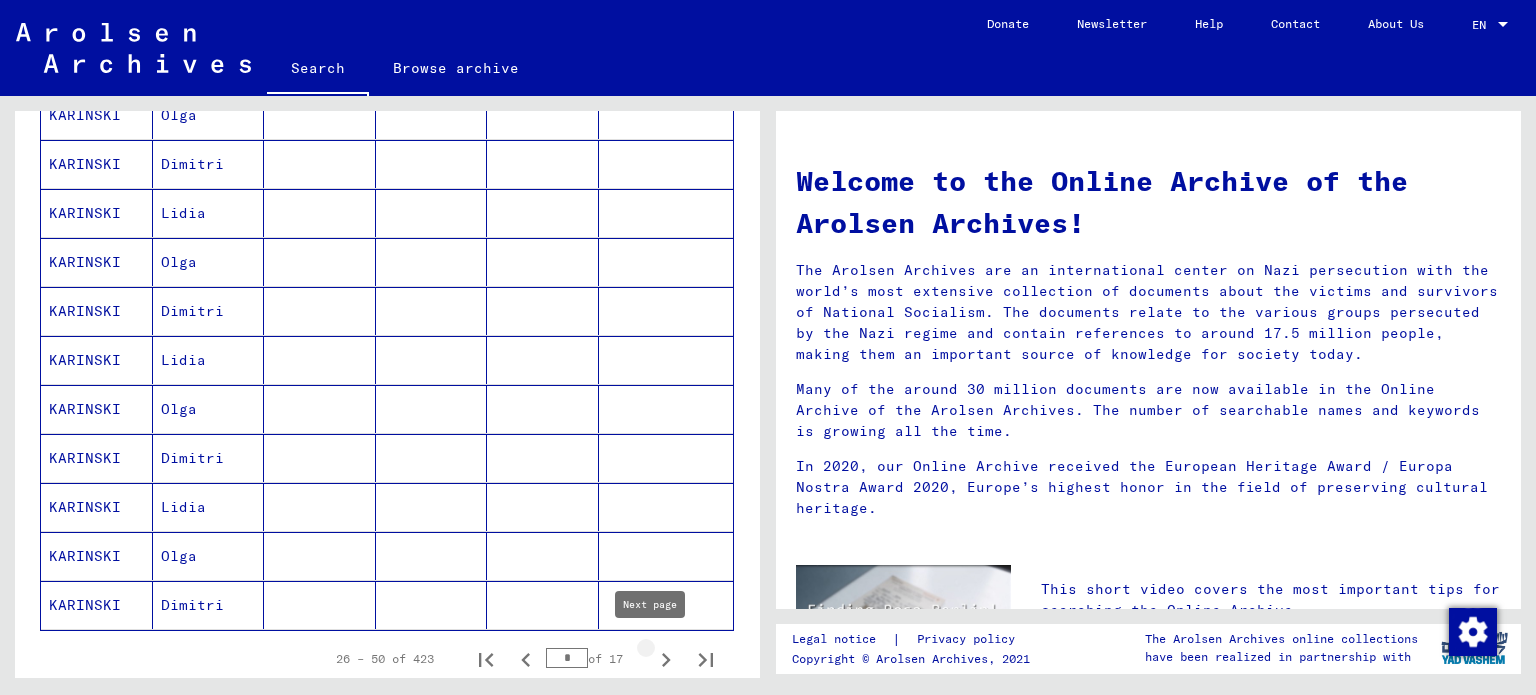 click 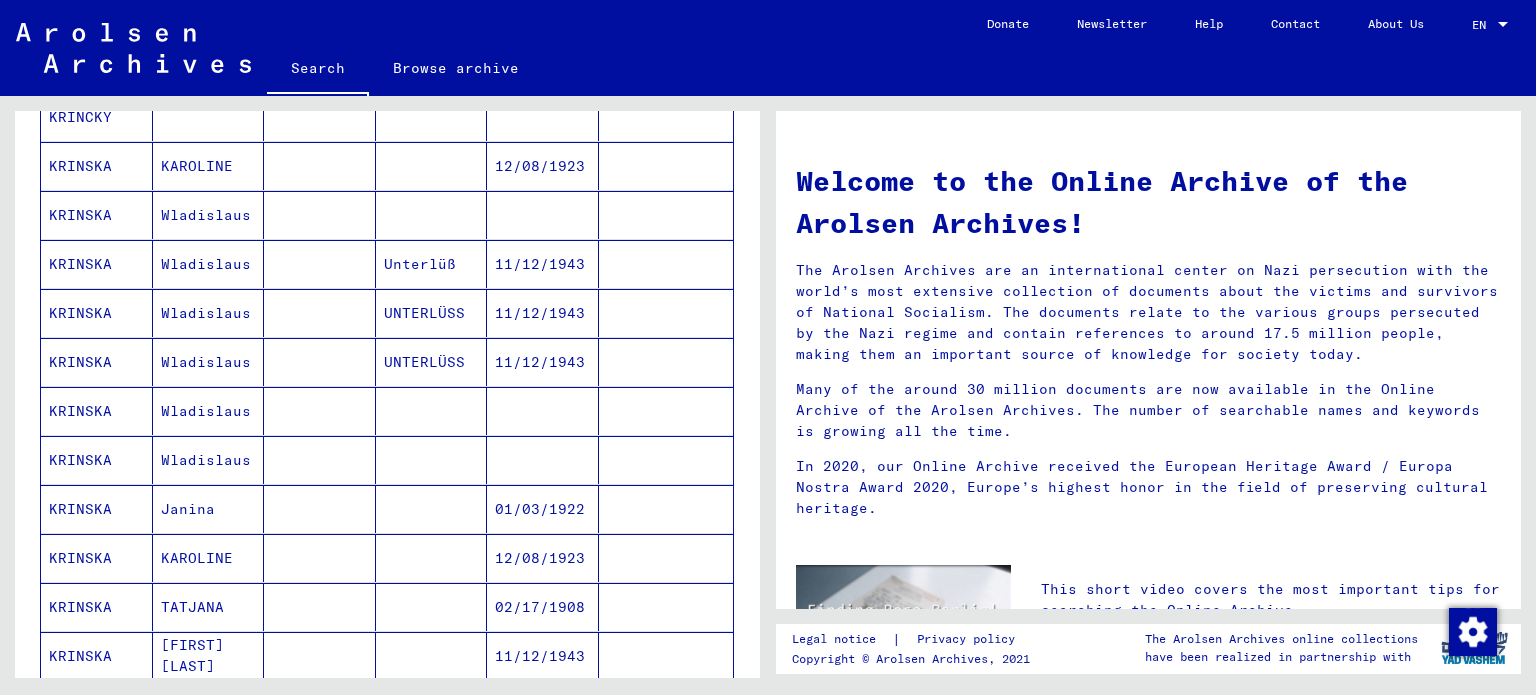 scroll, scrollTop: 1000, scrollLeft: 0, axis: vertical 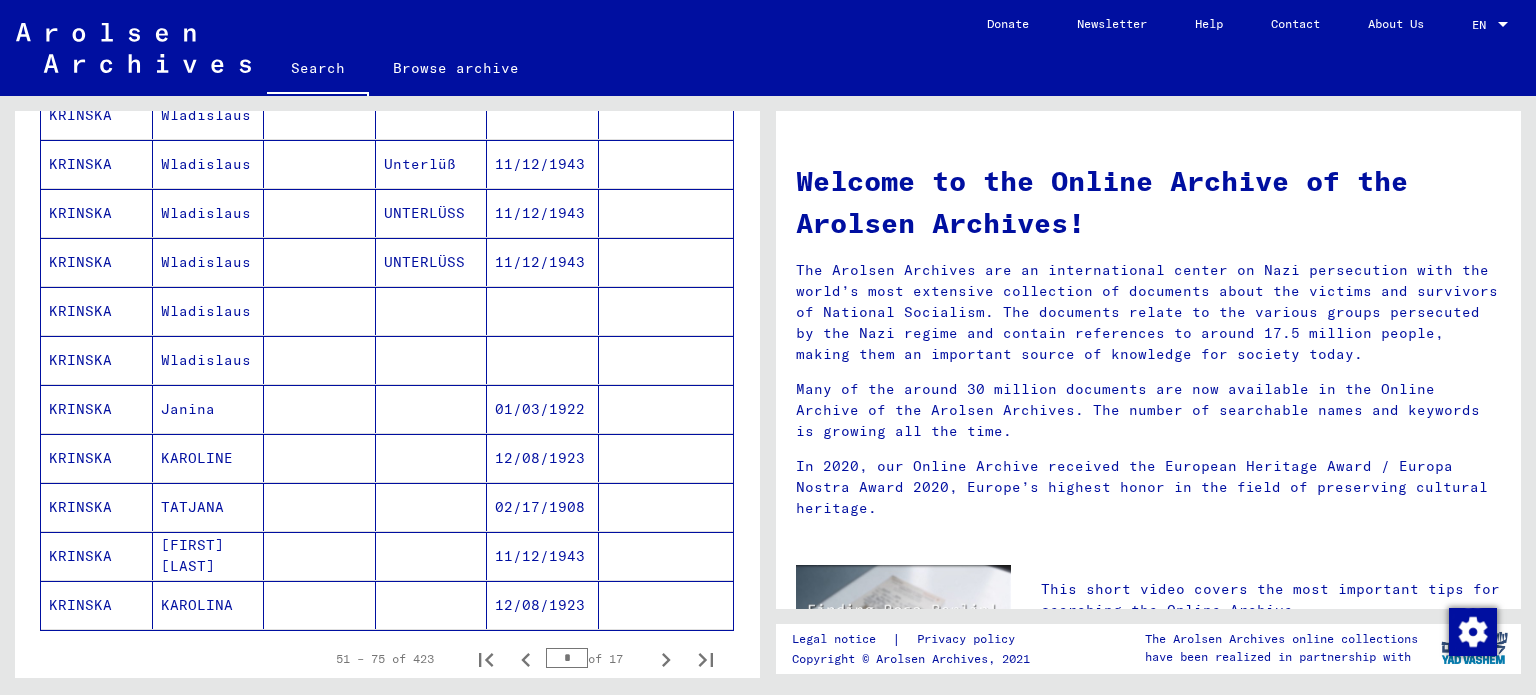 click on "TATJANA" at bounding box center (209, 556) 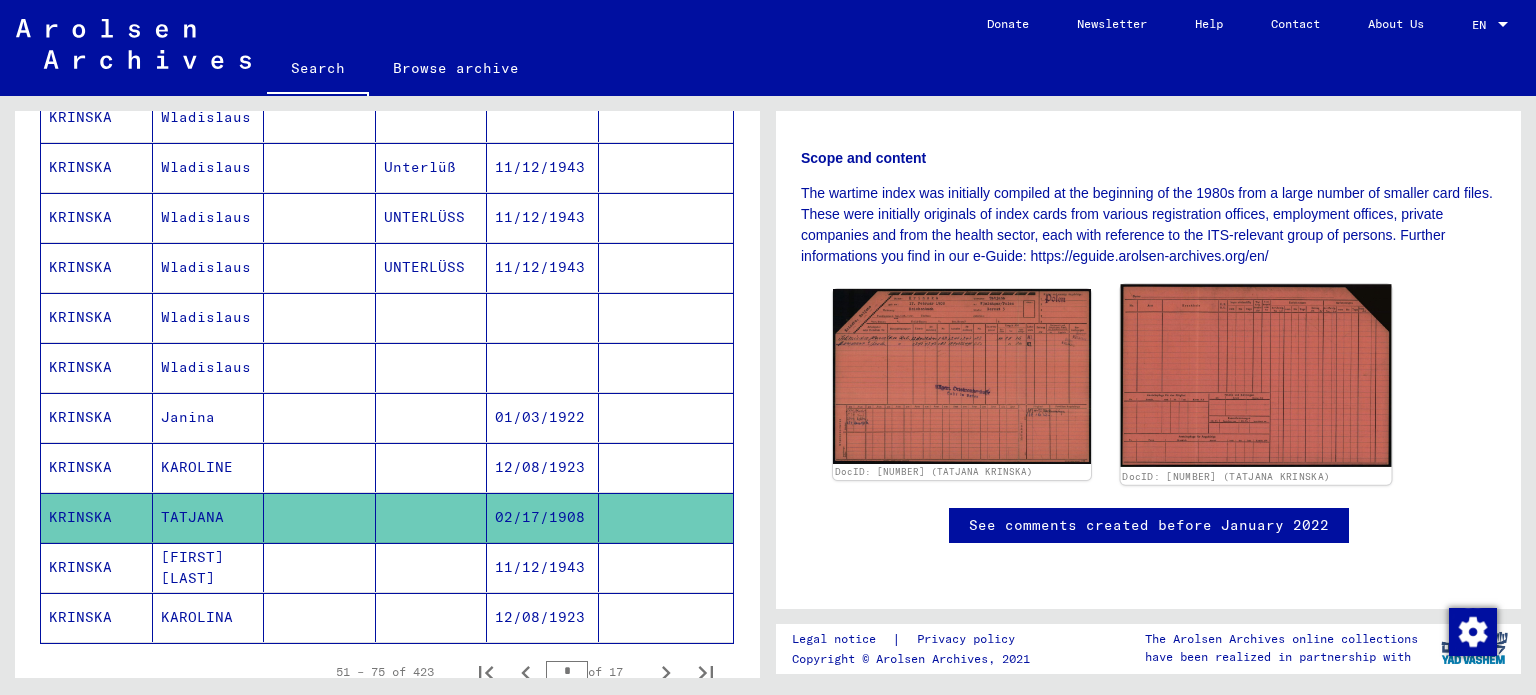 scroll, scrollTop: 430, scrollLeft: 0, axis: vertical 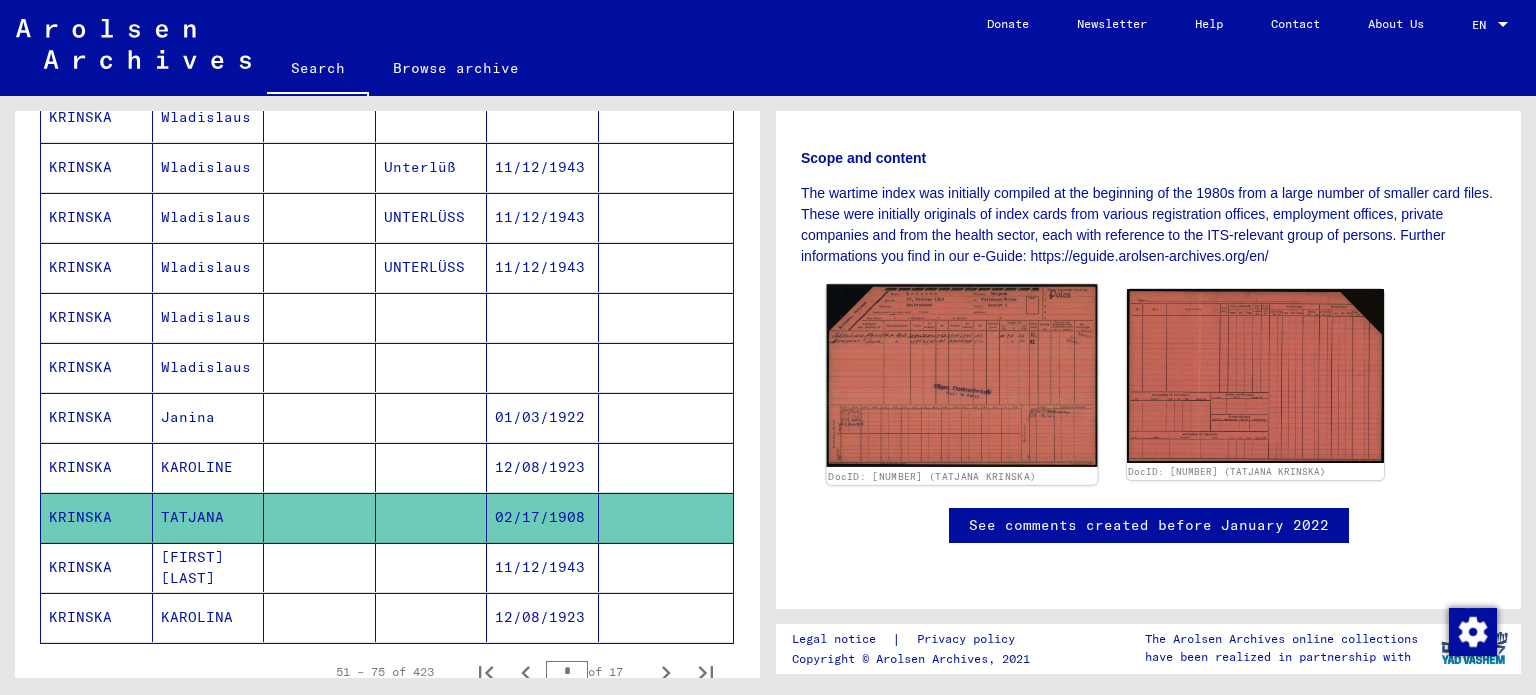 click 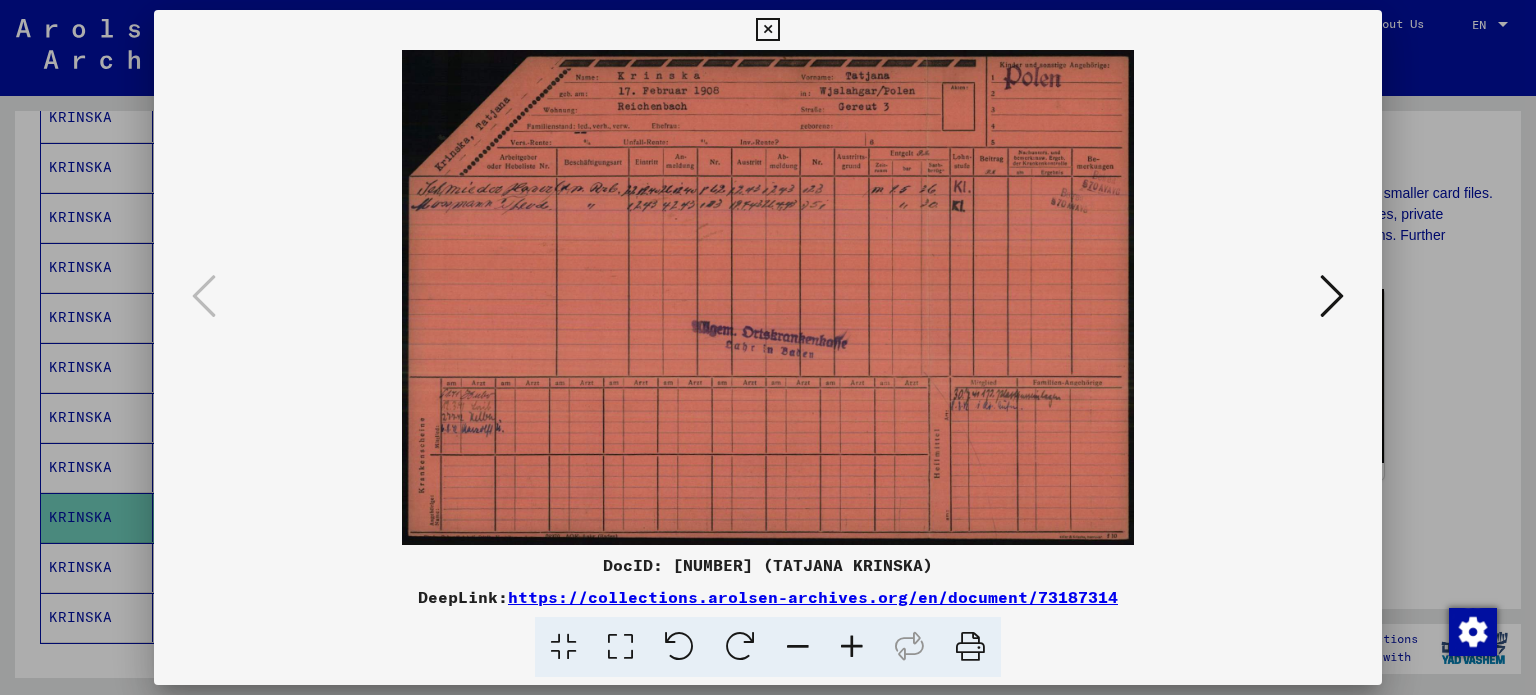 drag, startPoint x: 580, startPoint y: 208, endPoint x: 609, endPoint y: 322, distance: 117.630775 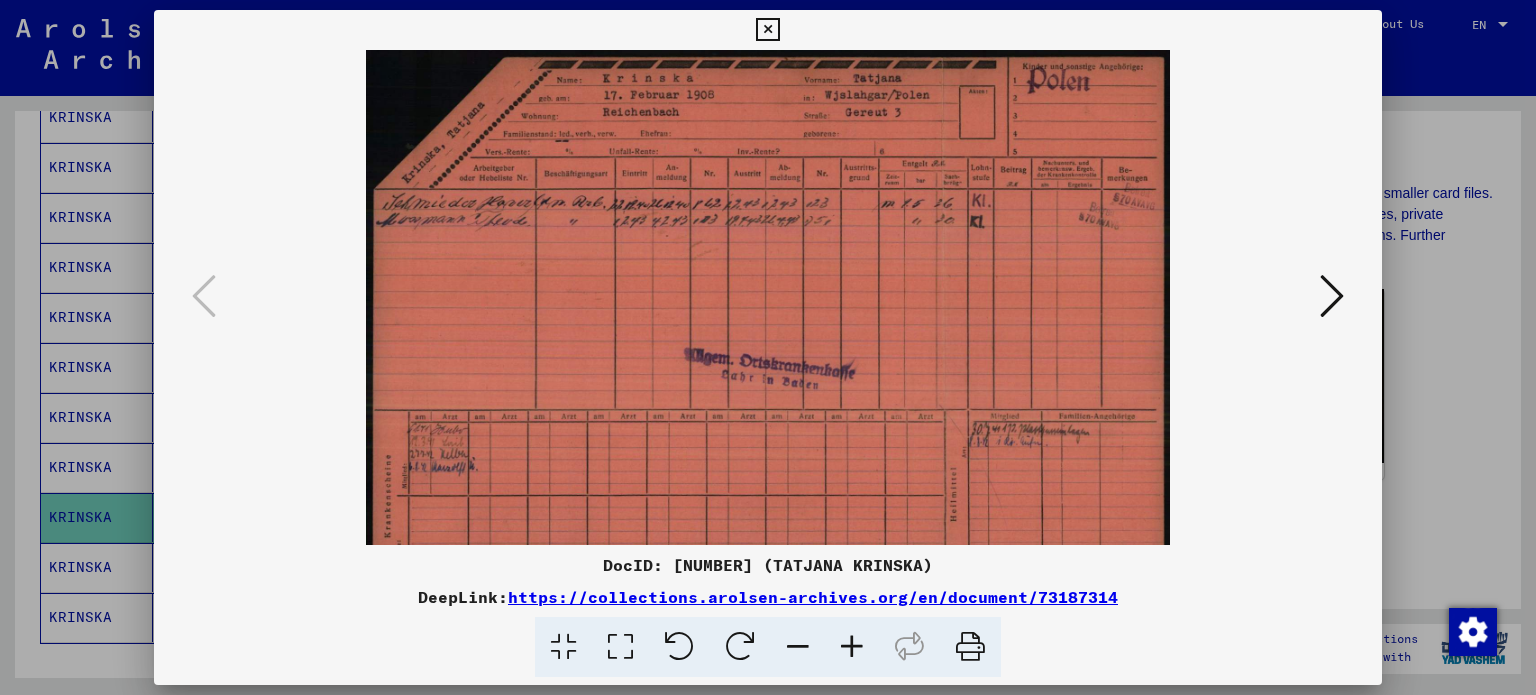 click at bounding box center [852, 647] 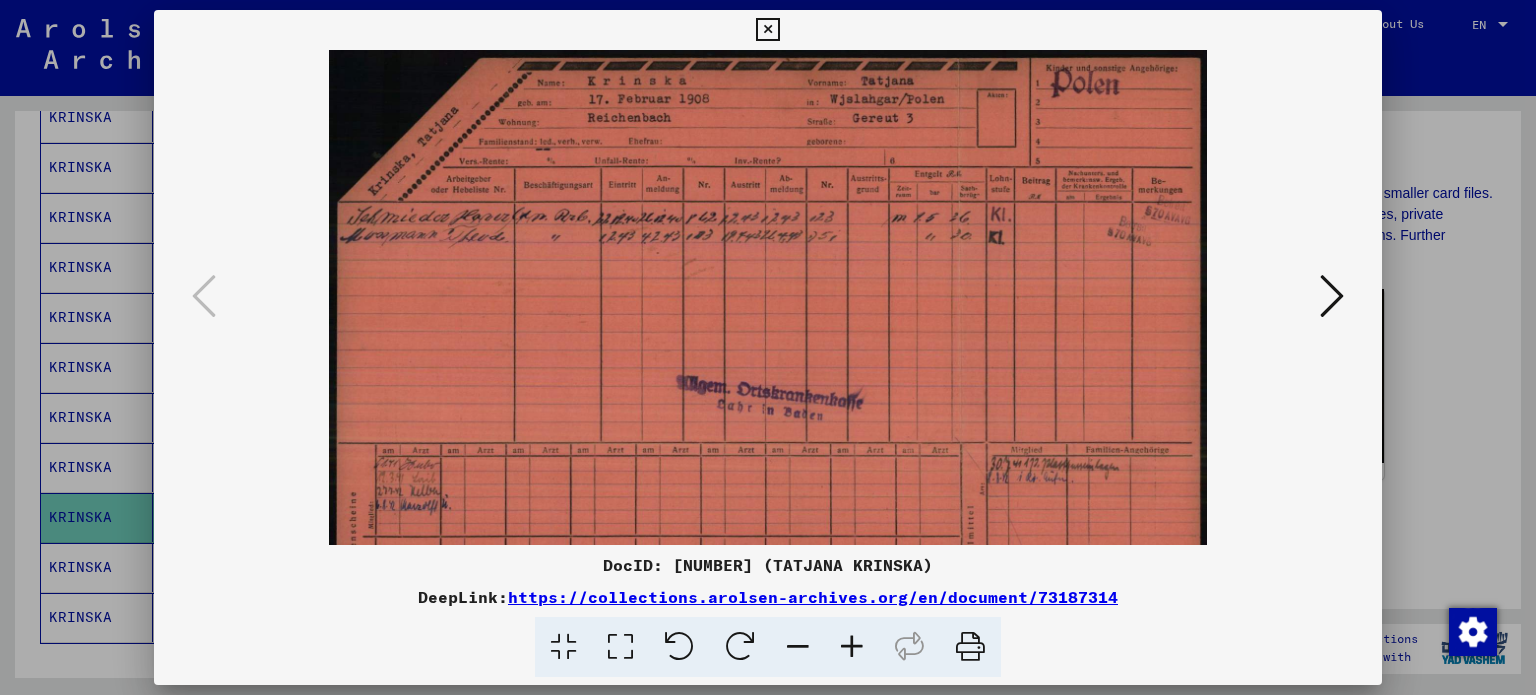 click at bounding box center (852, 647) 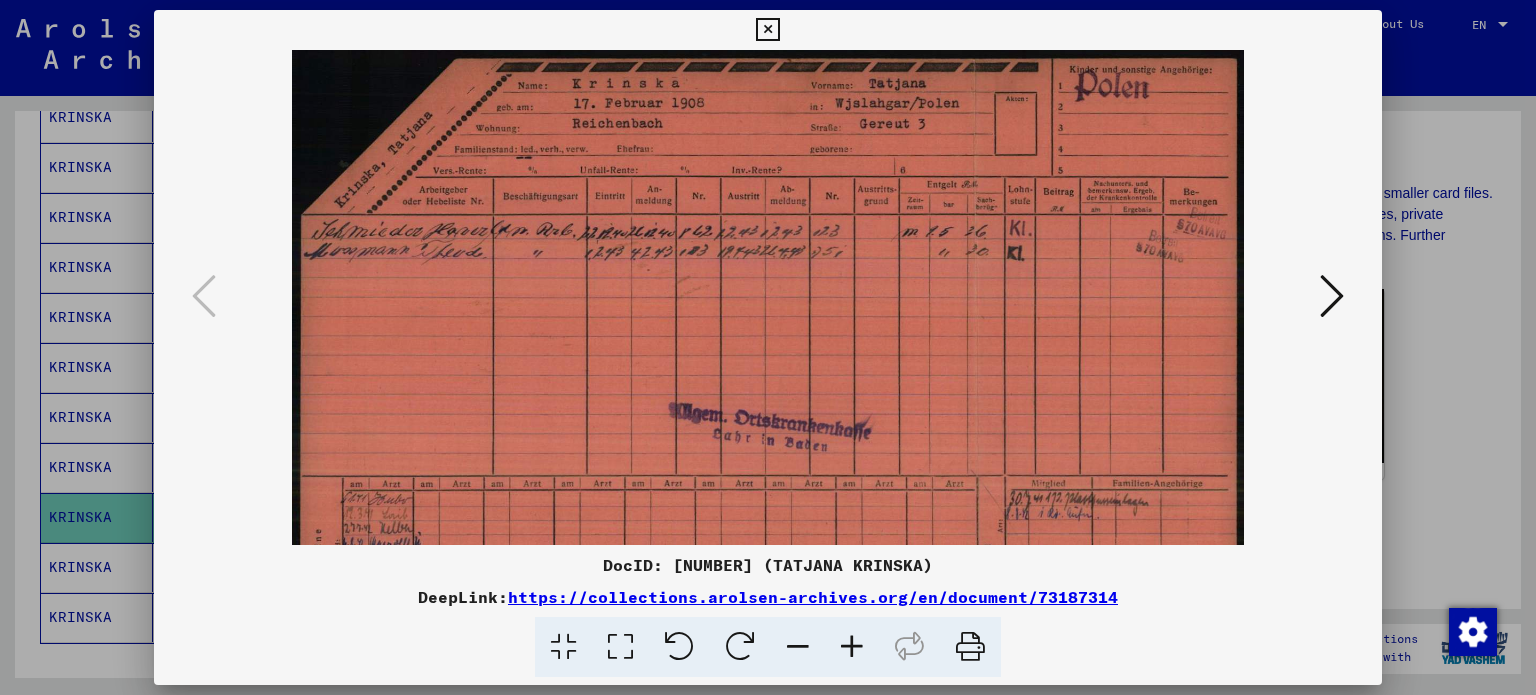 click at bounding box center (852, 647) 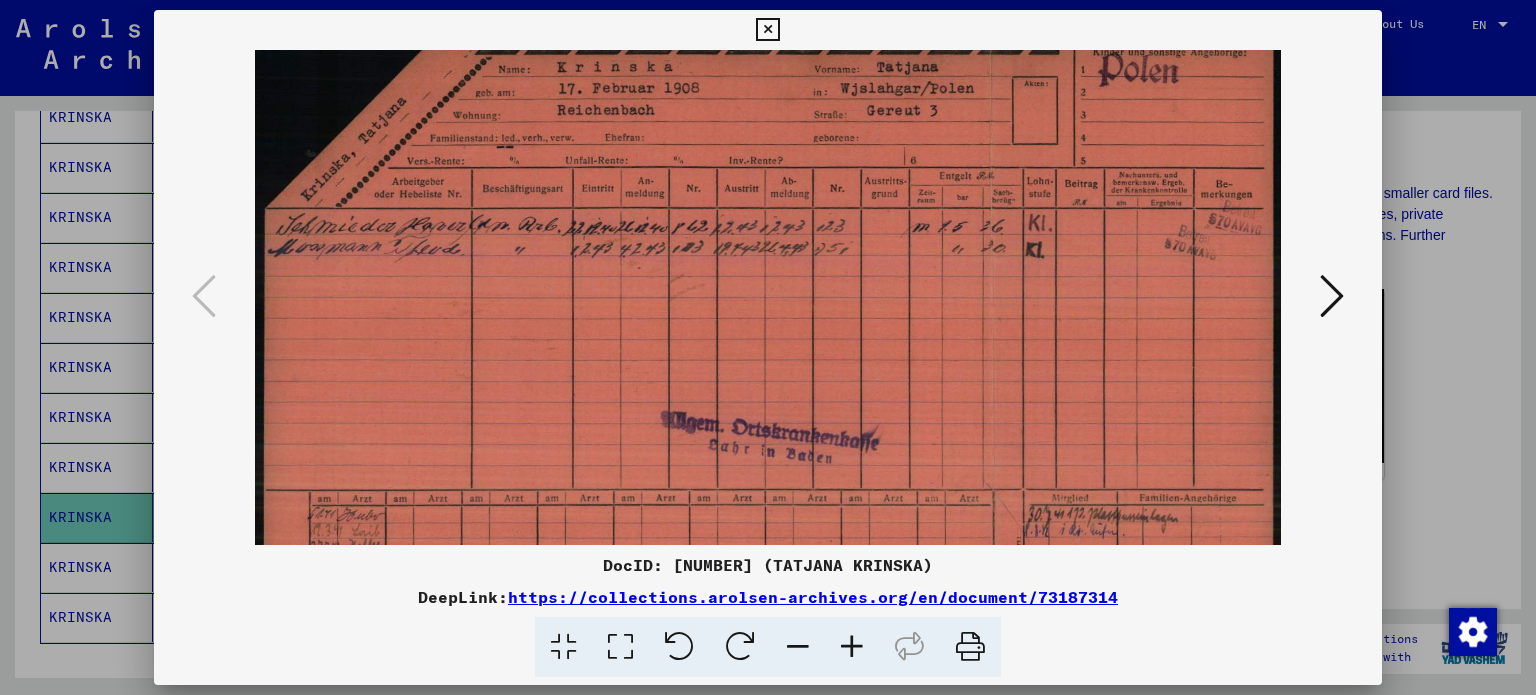scroll, scrollTop: 20, scrollLeft: 0, axis: vertical 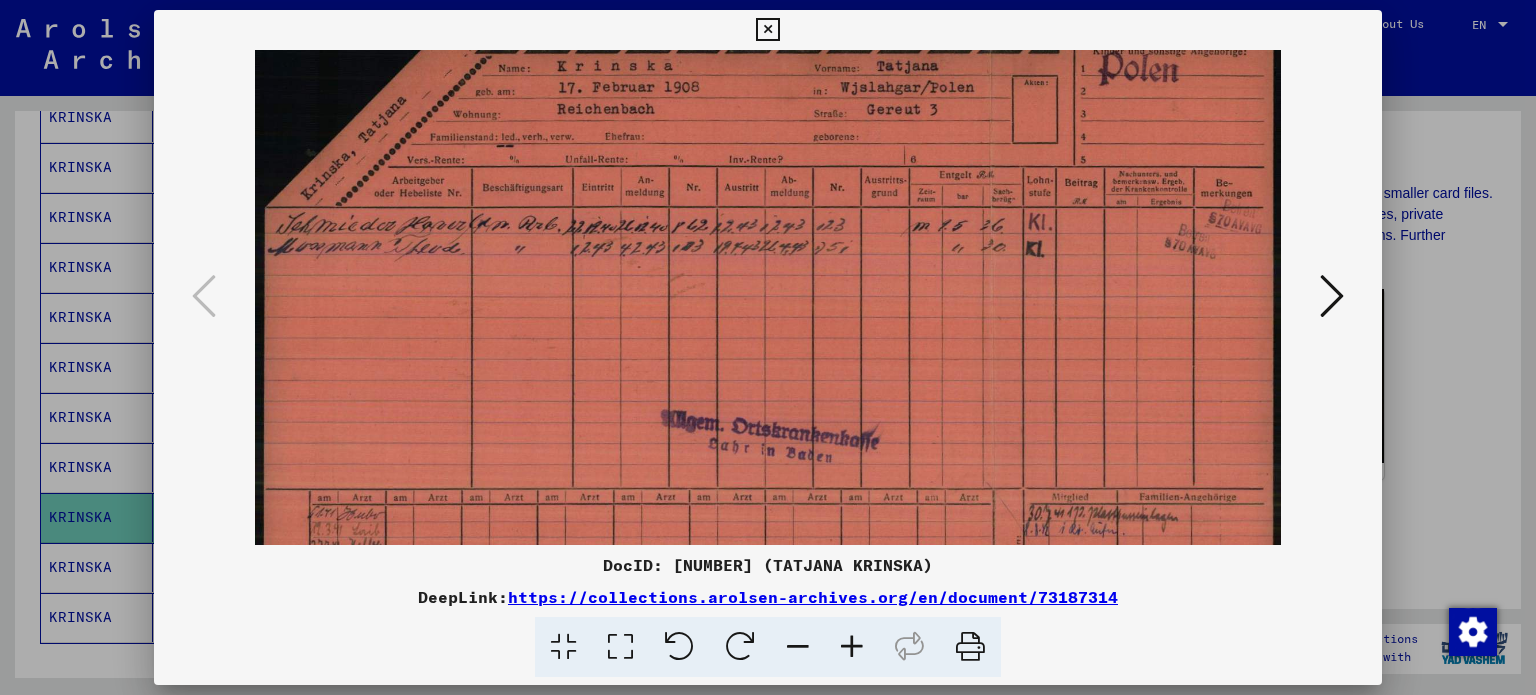 drag, startPoint x: 380, startPoint y: 406, endPoint x: 607, endPoint y: 387, distance: 227.79376 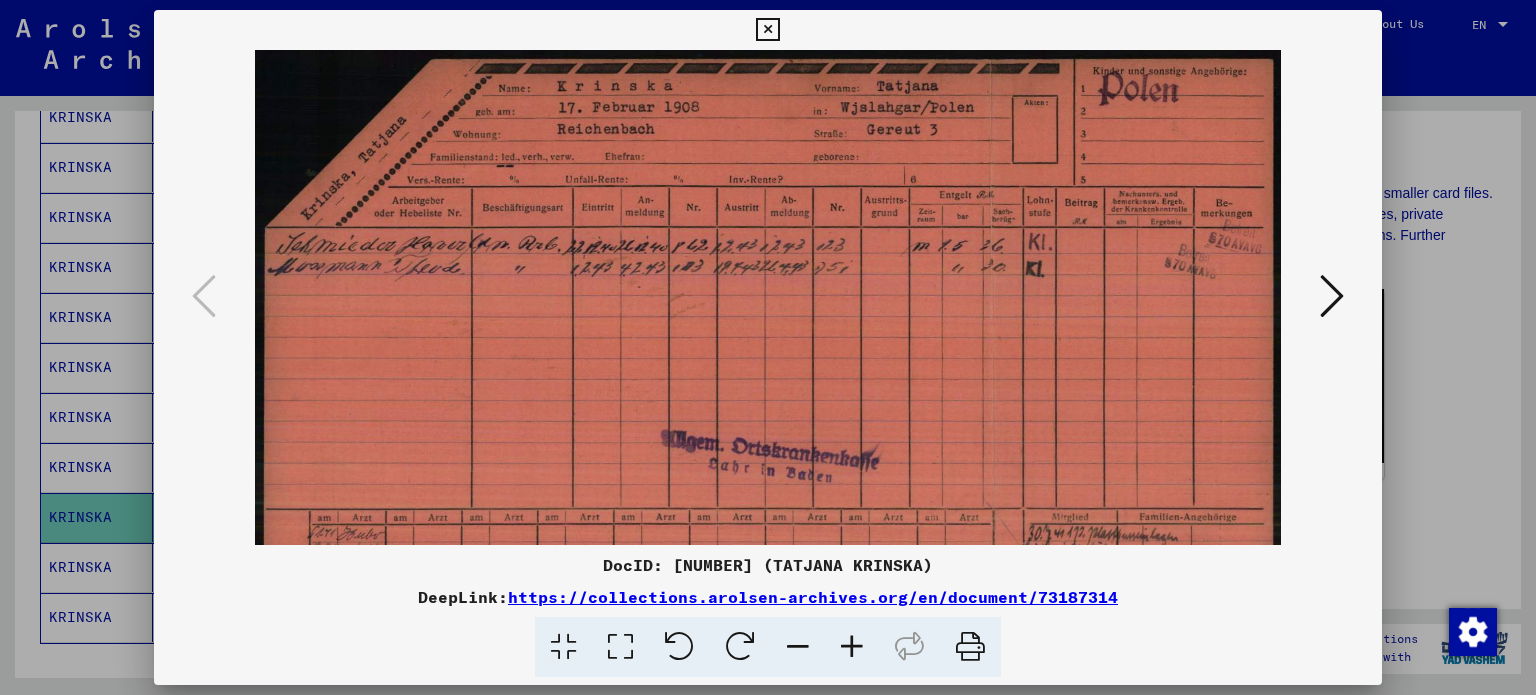 drag, startPoint x: 729, startPoint y: 216, endPoint x: 700, endPoint y: 352, distance: 139.05754 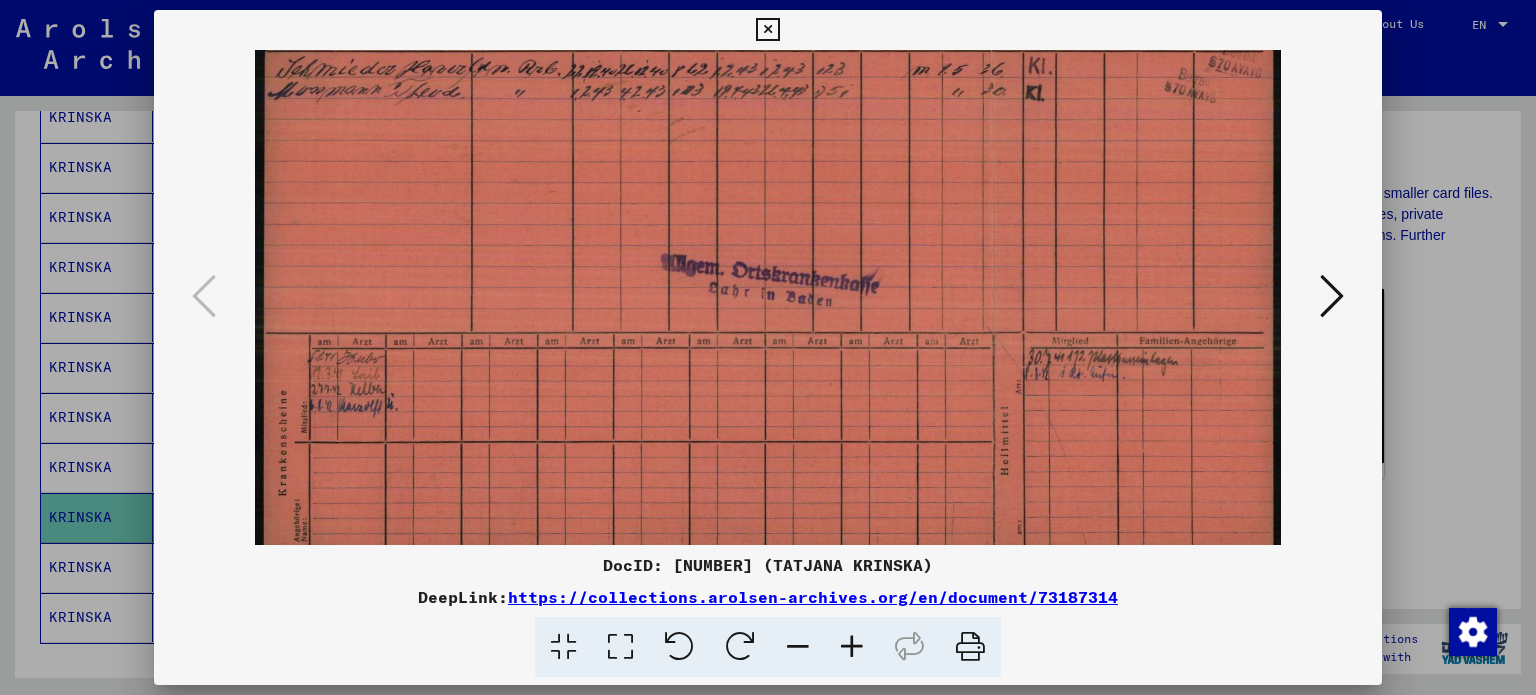 scroll, scrollTop: 200, scrollLeft: 0, axis: vertical 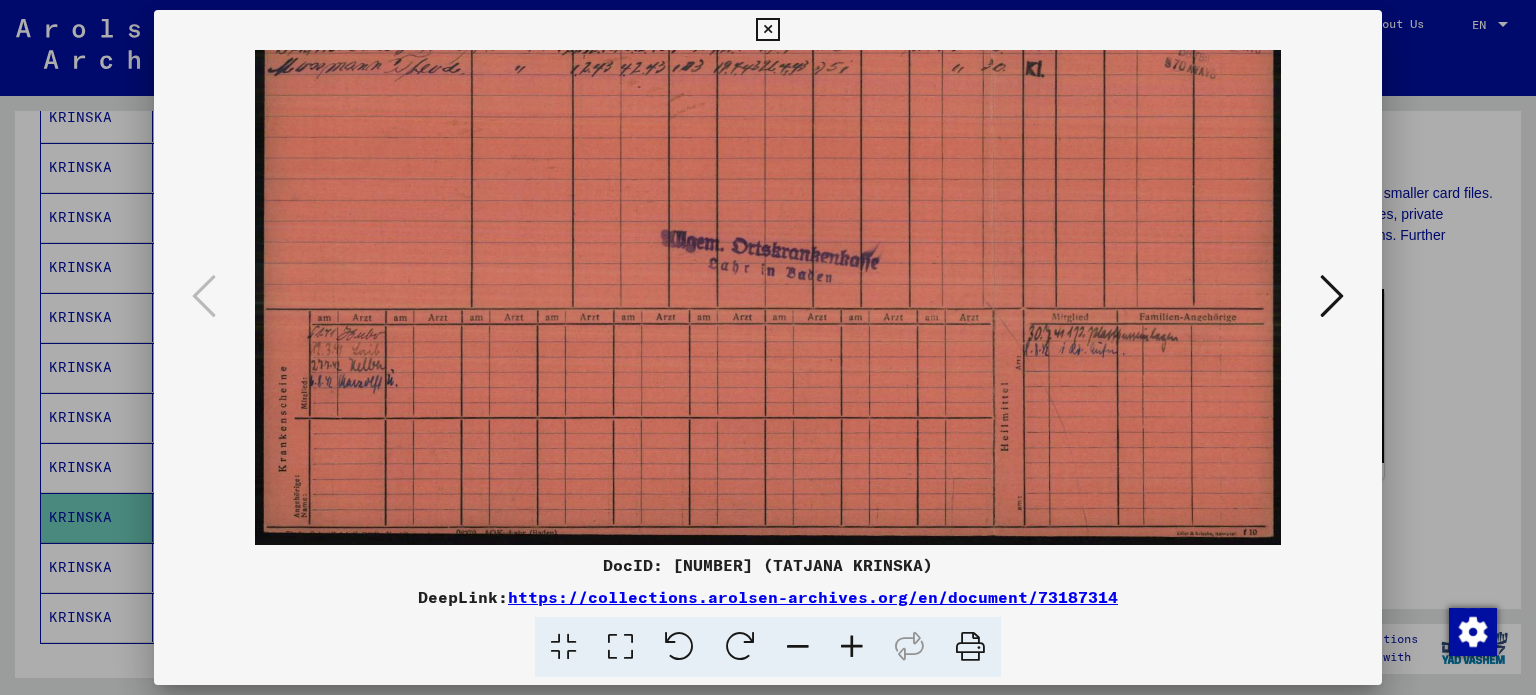 drag, startPoint x: 931, startPoint y: 349, endPoint x: 1056, endPoint y: 113, distance: 267.0599 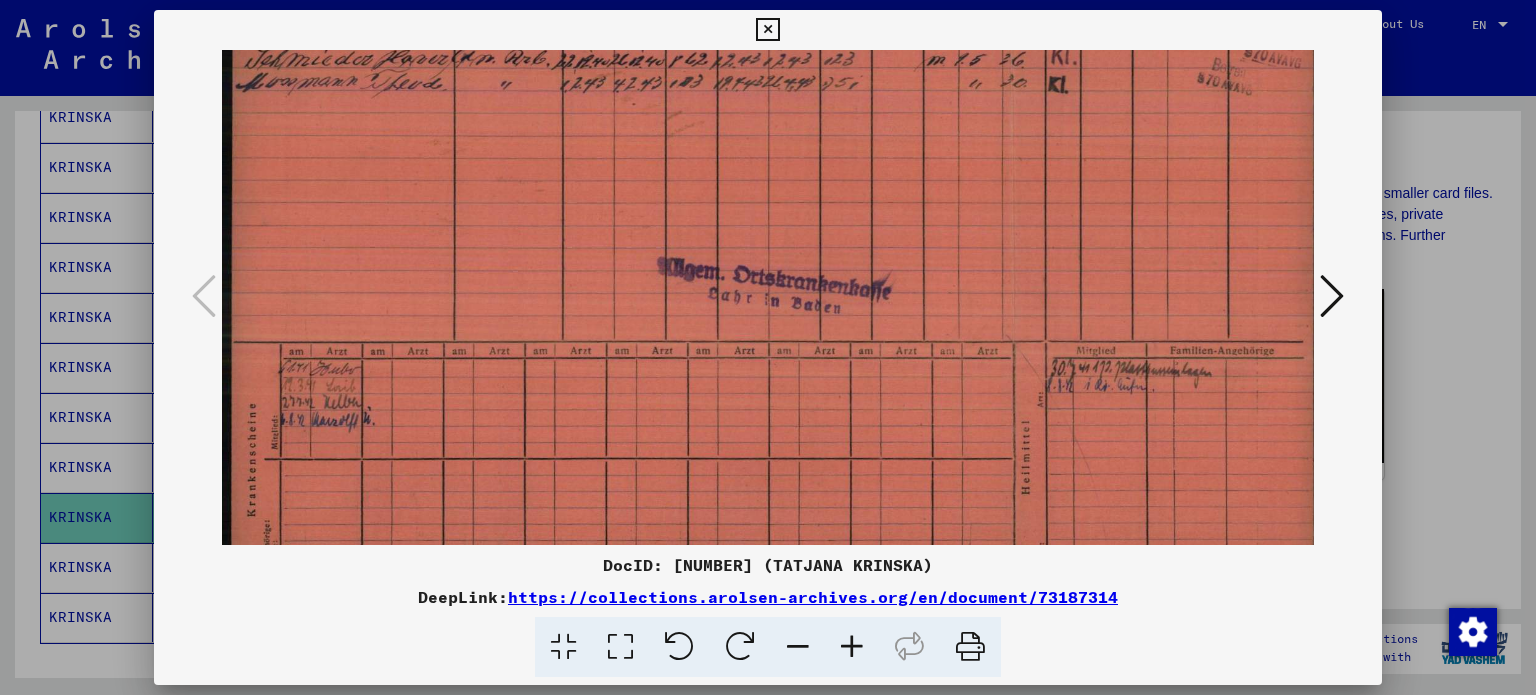 click at bounding box center (852, 647) 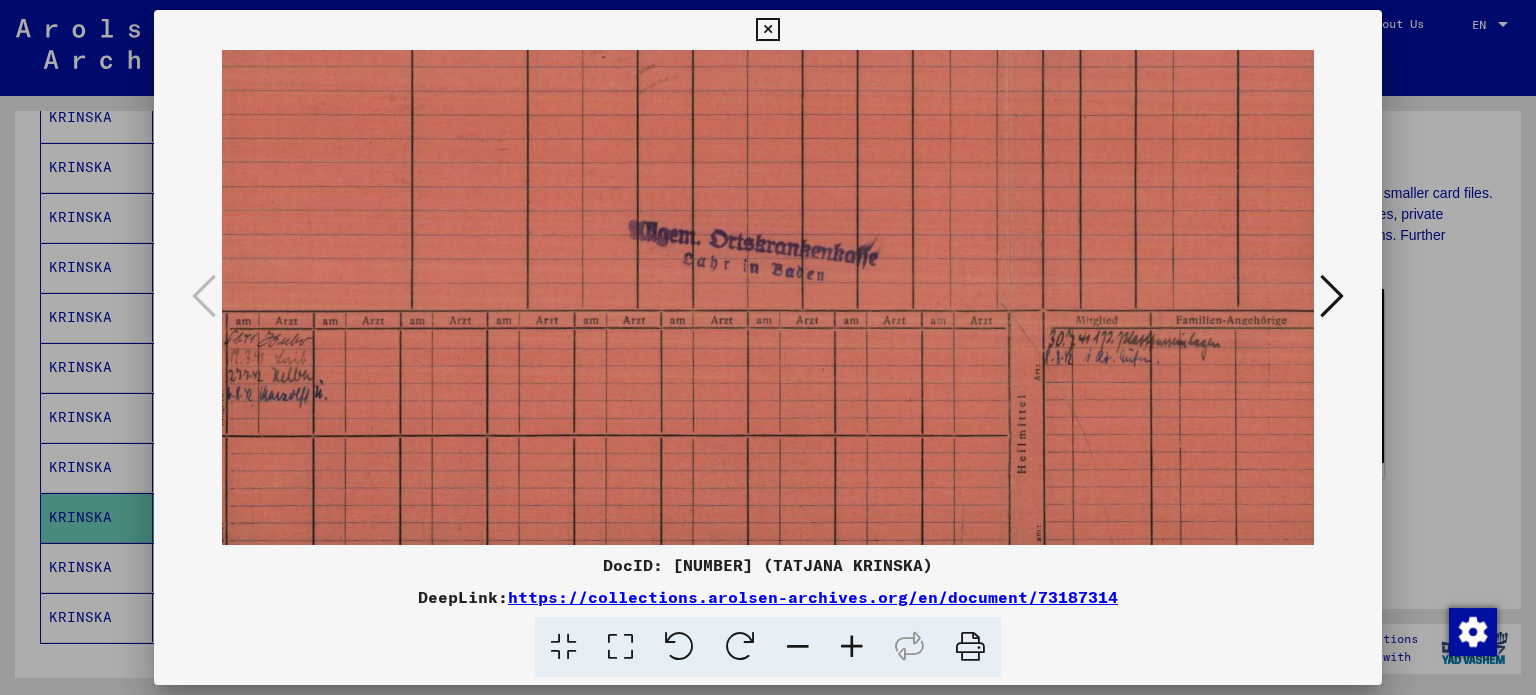 scroll, scrollTop: 300, scrollLeft: 81, axis: both 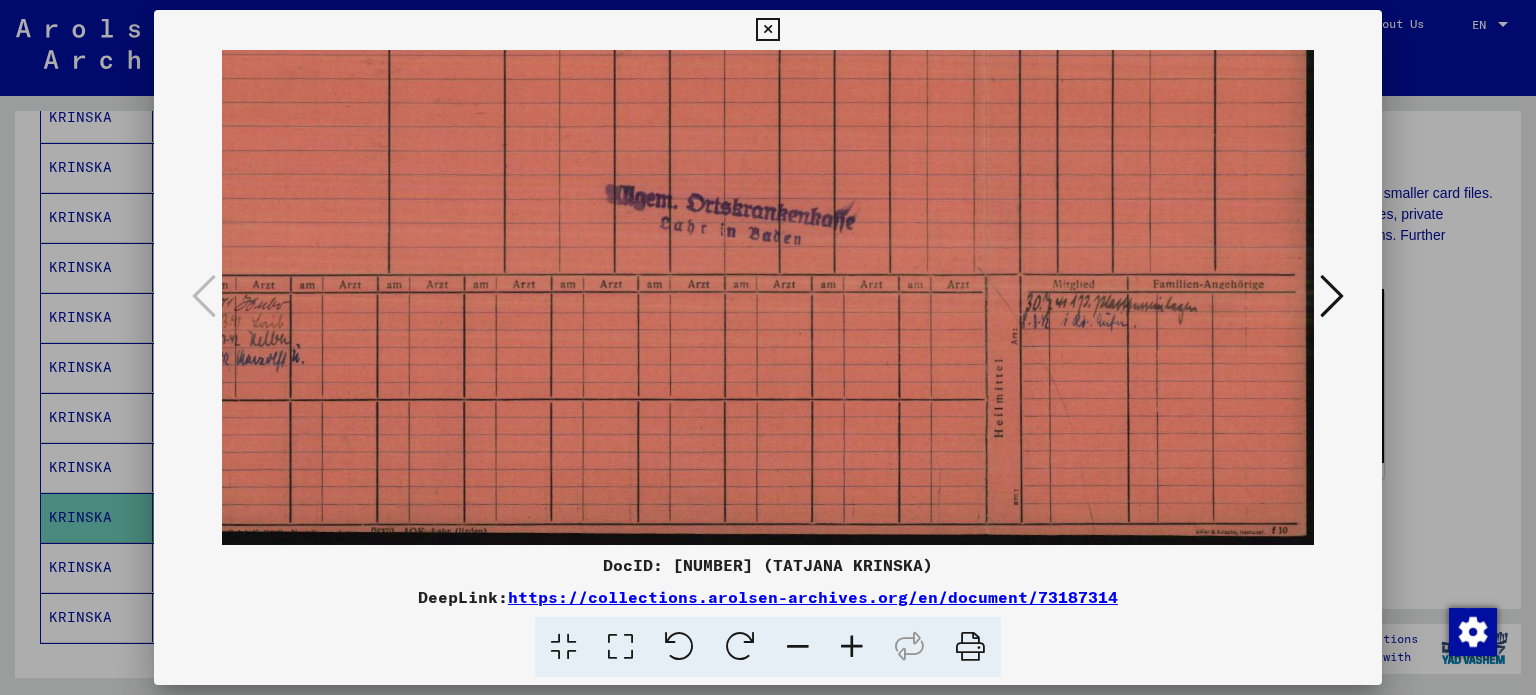 drag, startPoint x: 893, startPoint y: 409, endPoint x: 795, endPoint y: 319, distance: 133.05638 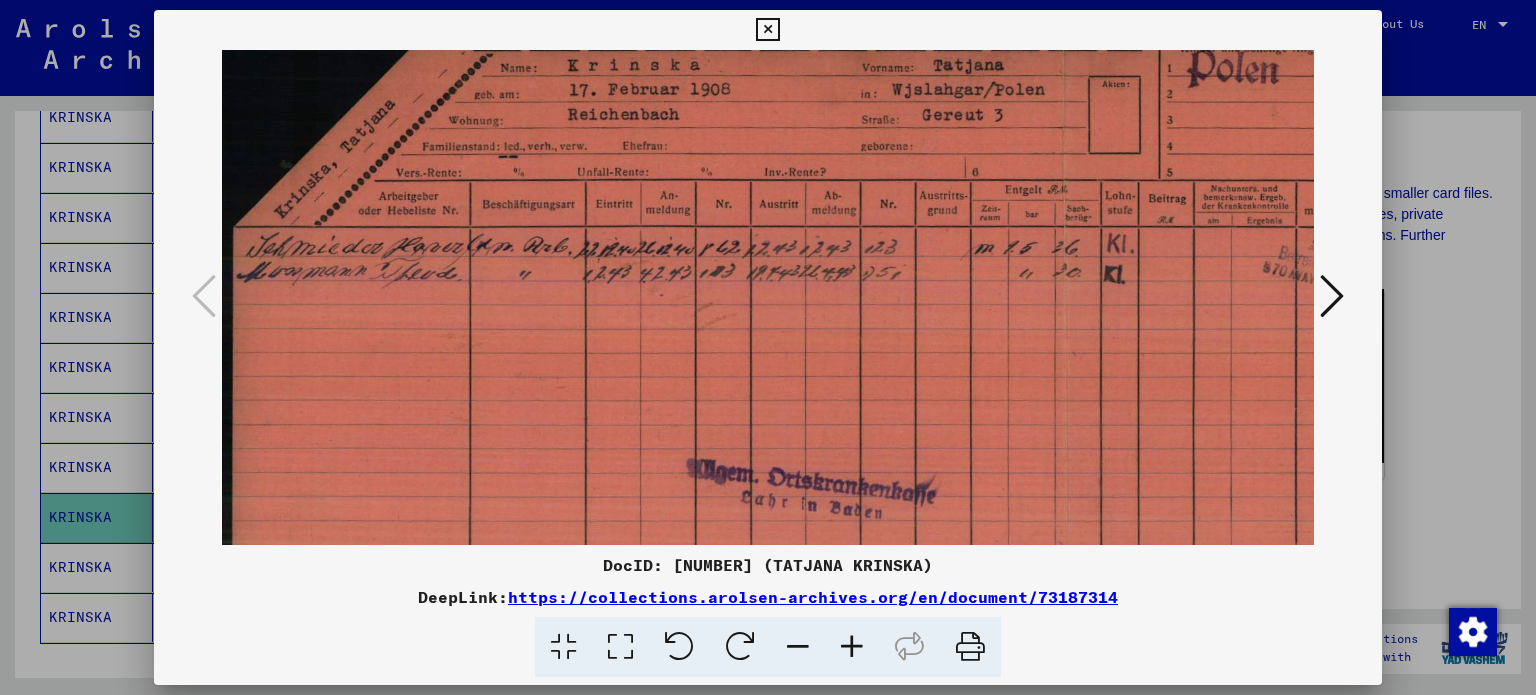 scroll, scrollTop: 0, scrollLeft: 0, axis: both 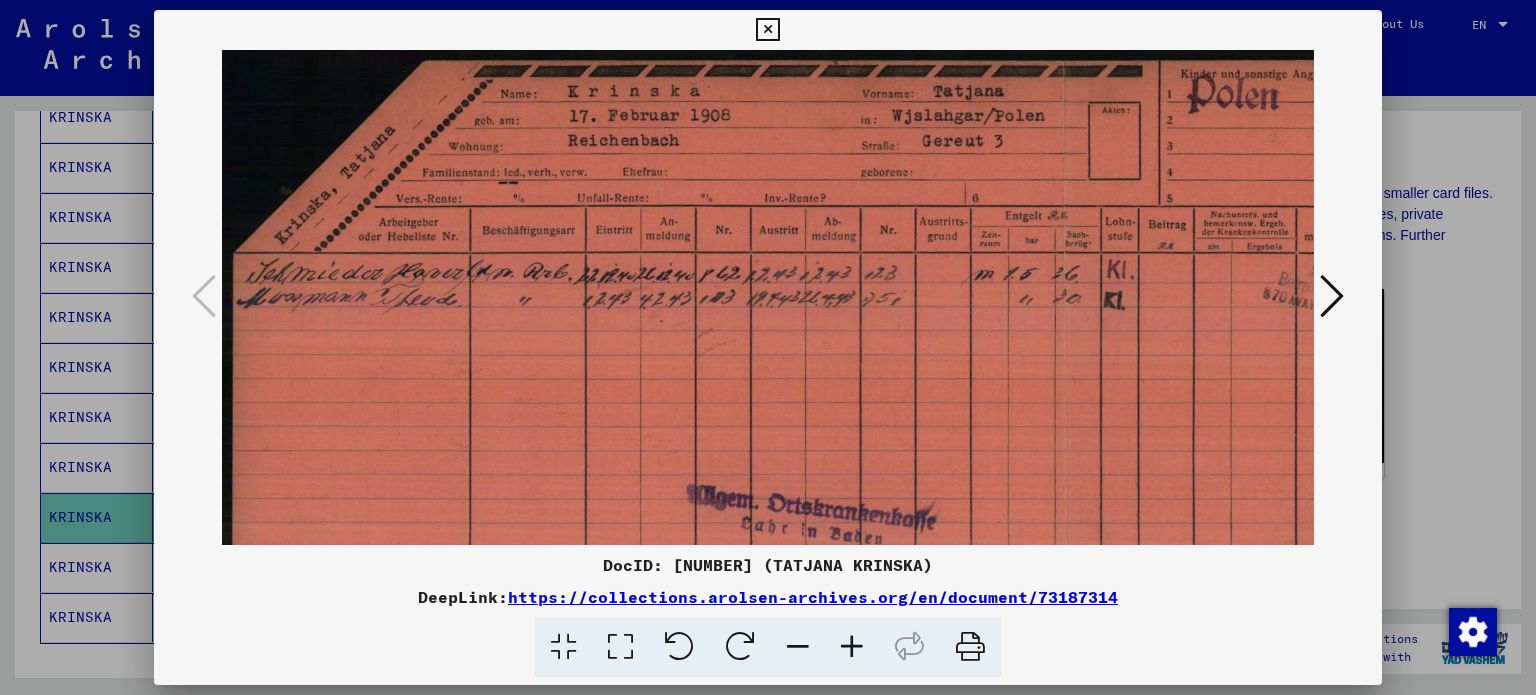drag, startPoint x: 666, startPoint y: 204, endPoint x: 1180, endPoint y: 527, distance: 607.0626 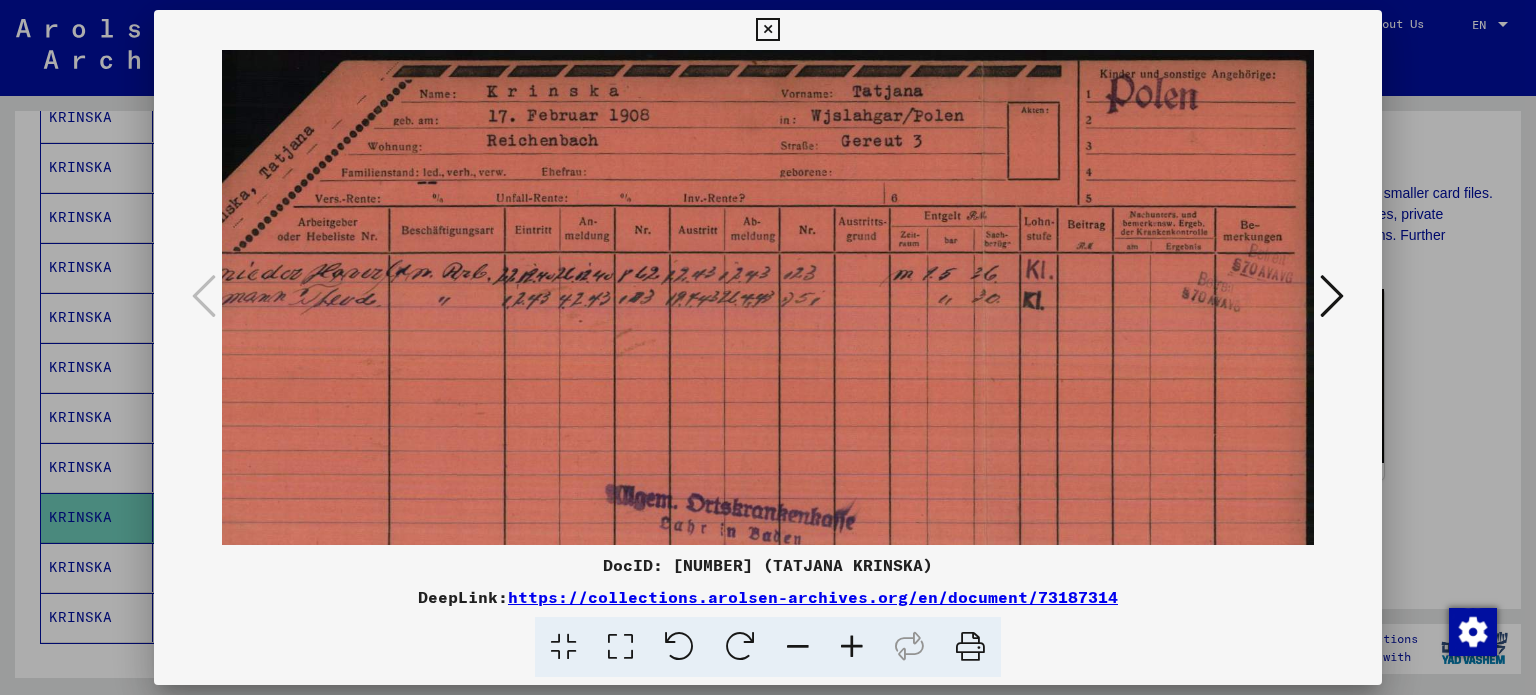 drag, startPoint x: 929, startPoint y: 280, endPoint x: 608, endPoint y: 294, distance: 321.30515 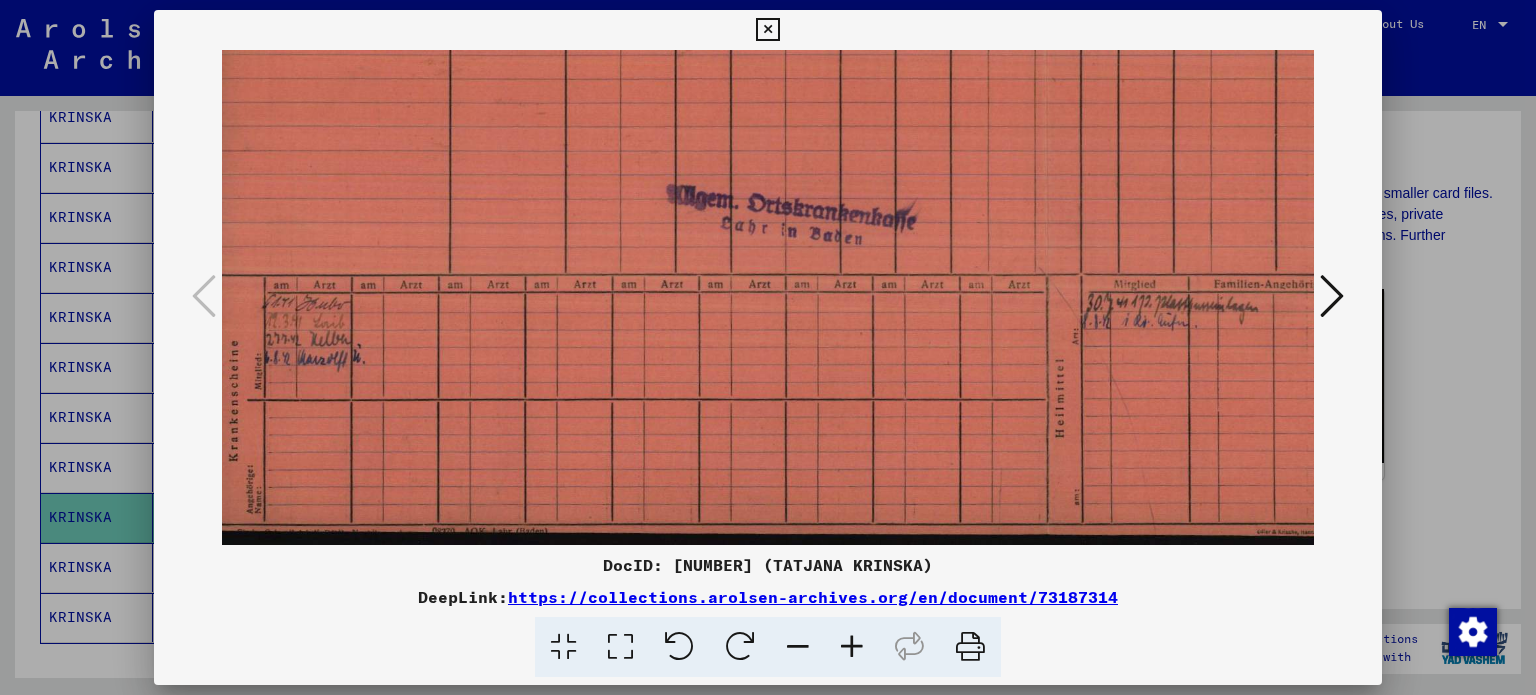 scroll, scrollTop: 300, scrollLeft: 20, axis: both 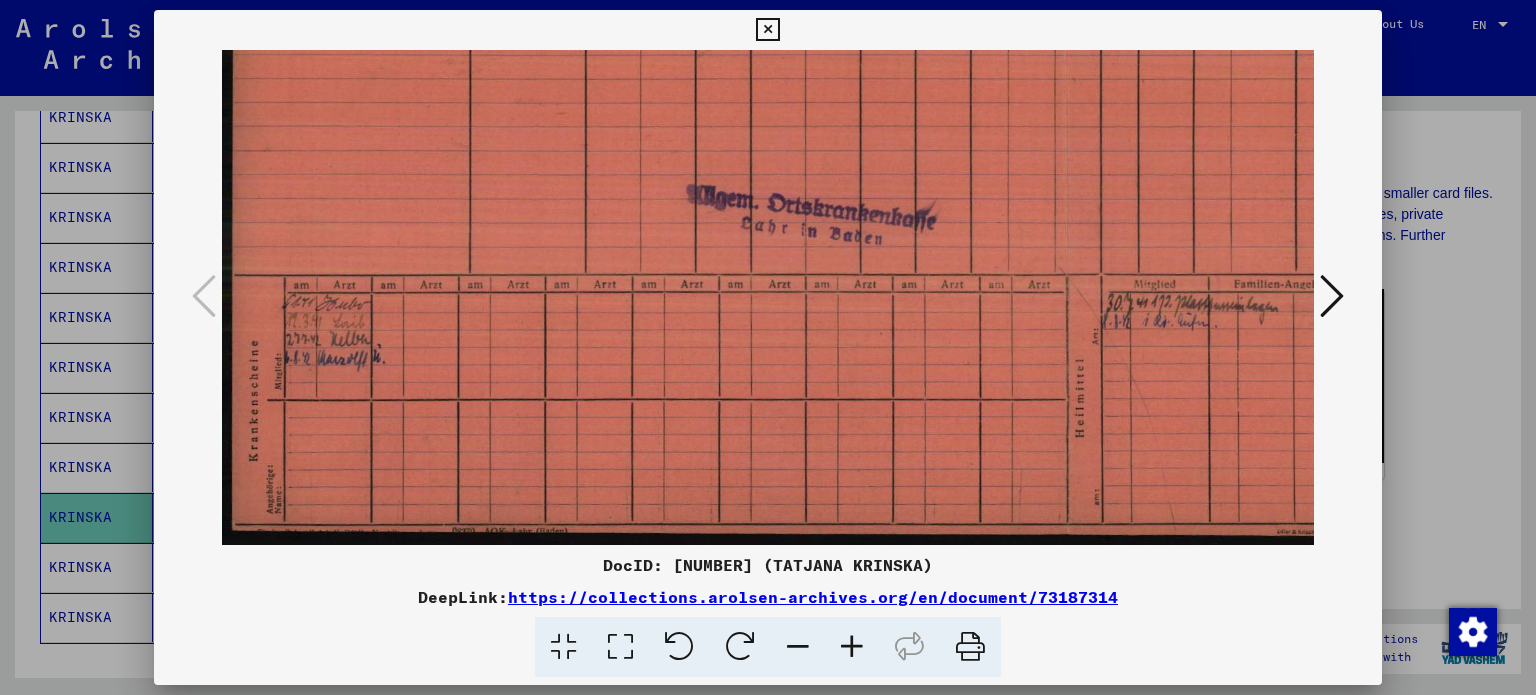 drag, startPoint x: 460, startPoint y: 401, endPoint x: 771, endPoint y: 367, distance: 312.853 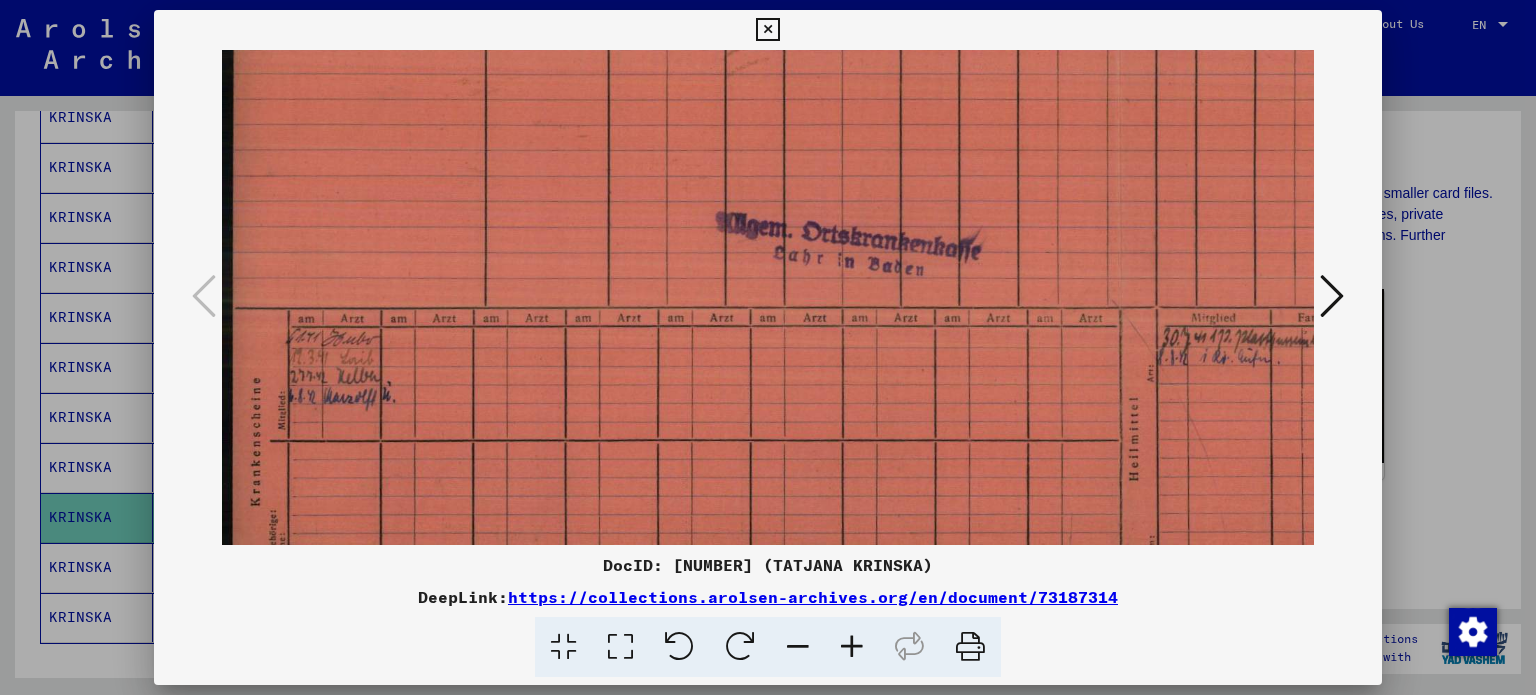 click at bounding box center (852, 647) 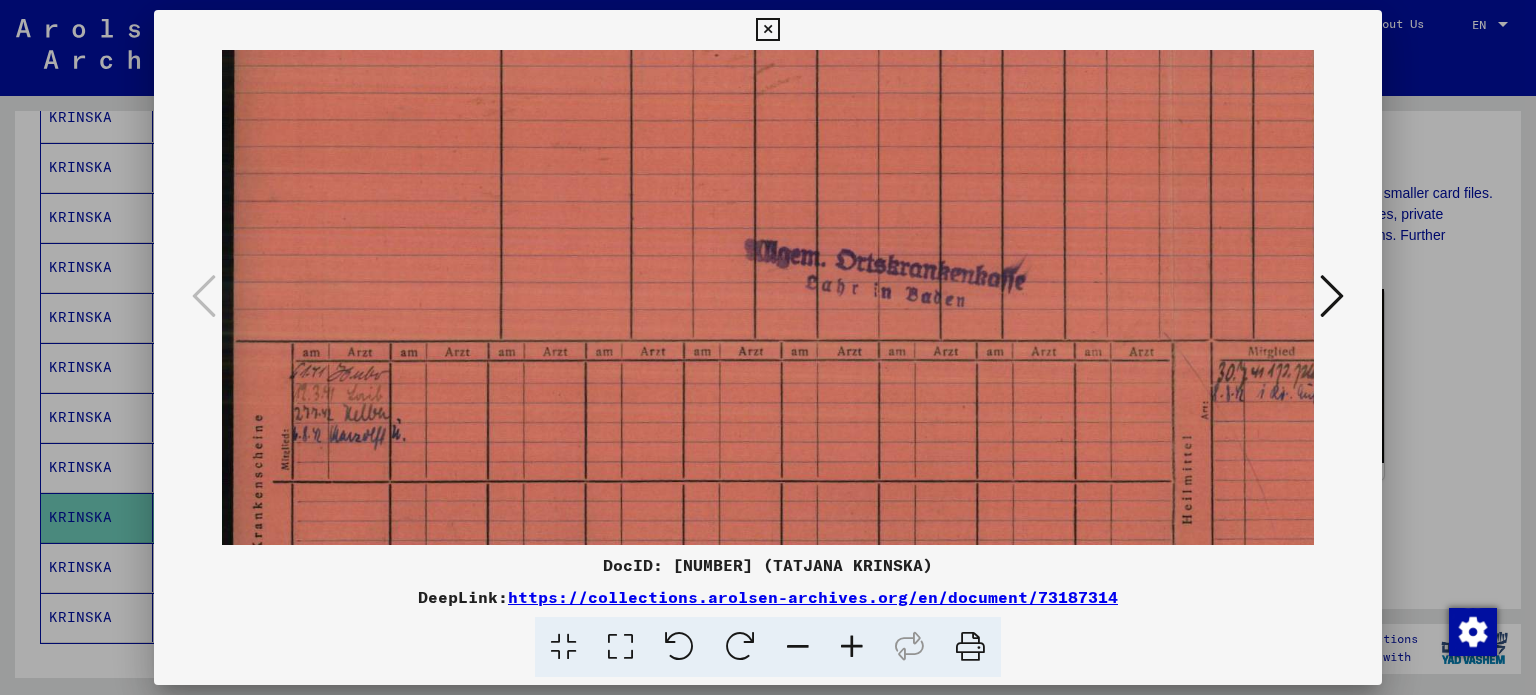 click at bounding box center [767, 30] 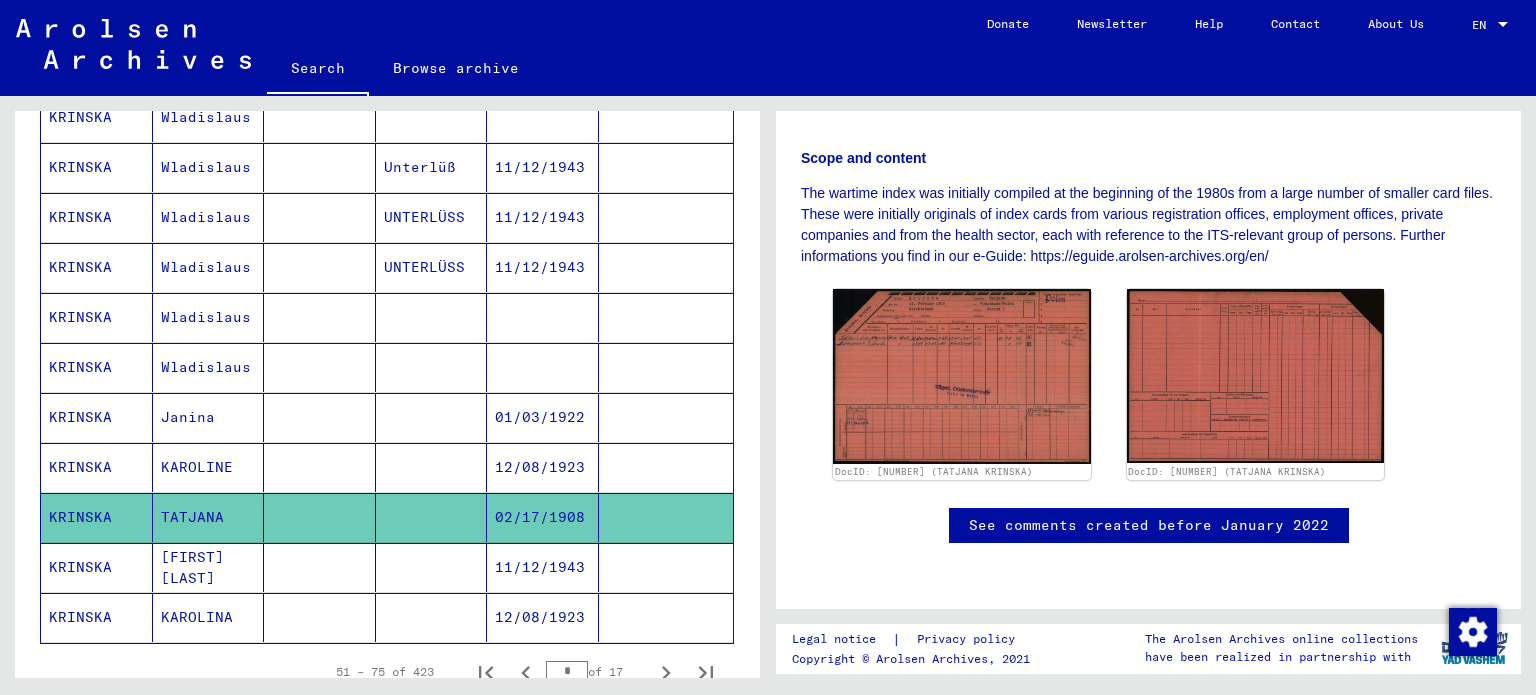 scroll, scrollTop: 1112, scrollLeft: 0, axis: vertical 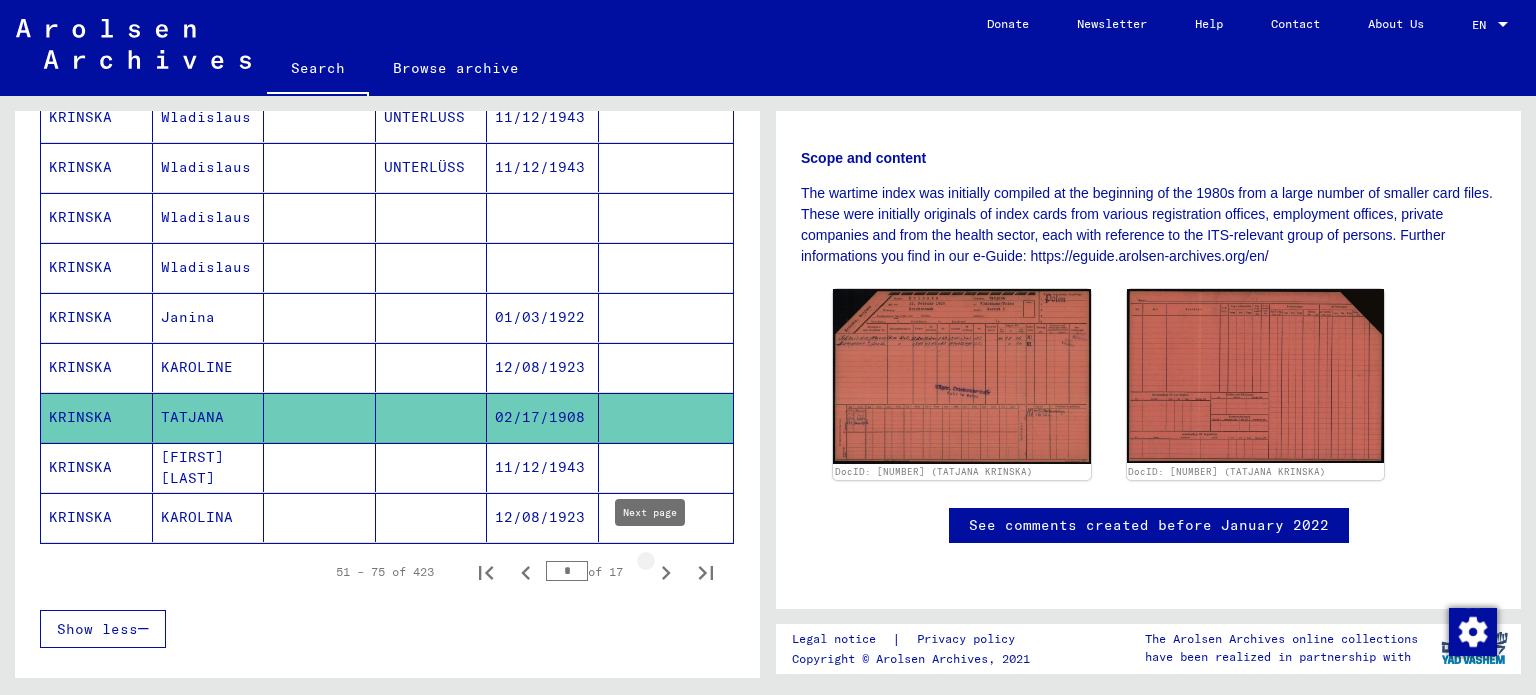 click 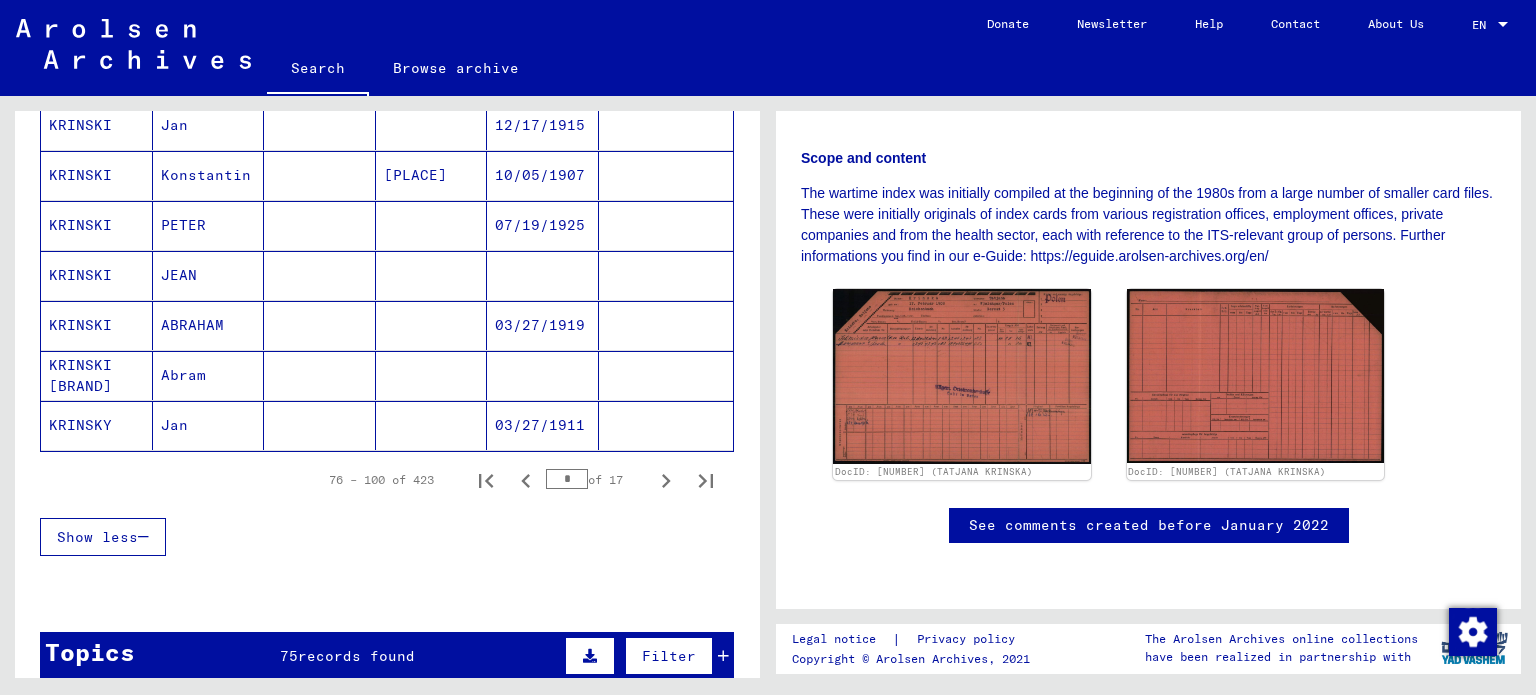 scroll, scrollTop: 1212, scrollLeft: 0, axis: vertical 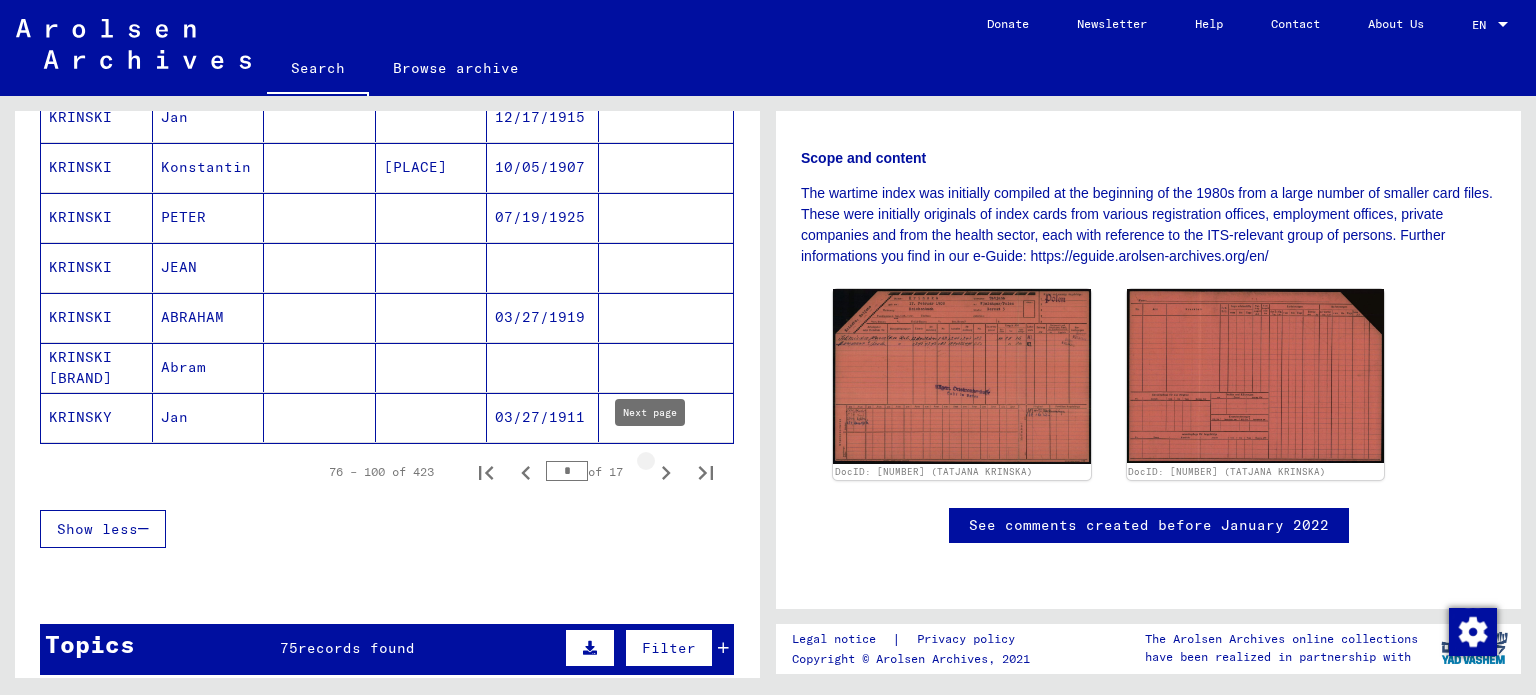 click 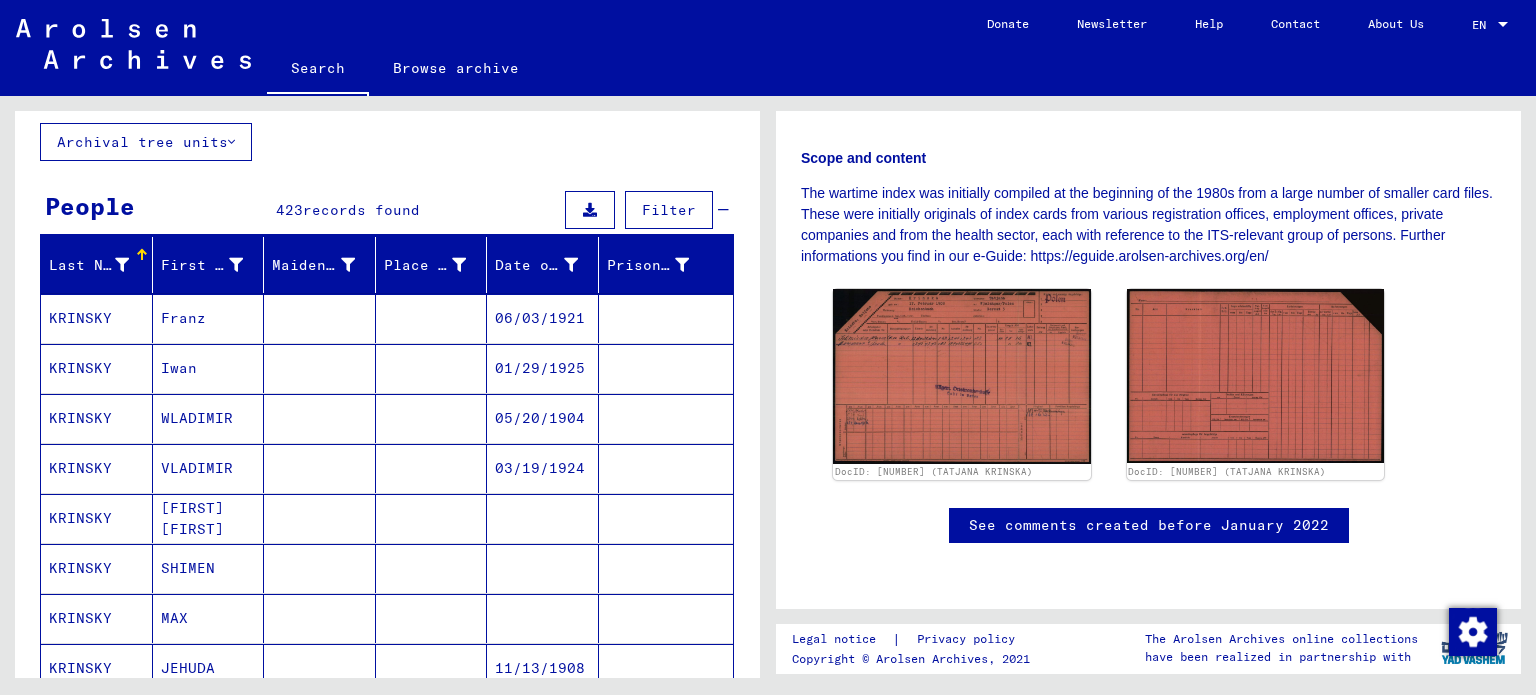 scroll, scrollTop: 112, scrollLeft: 0, axis: vertical 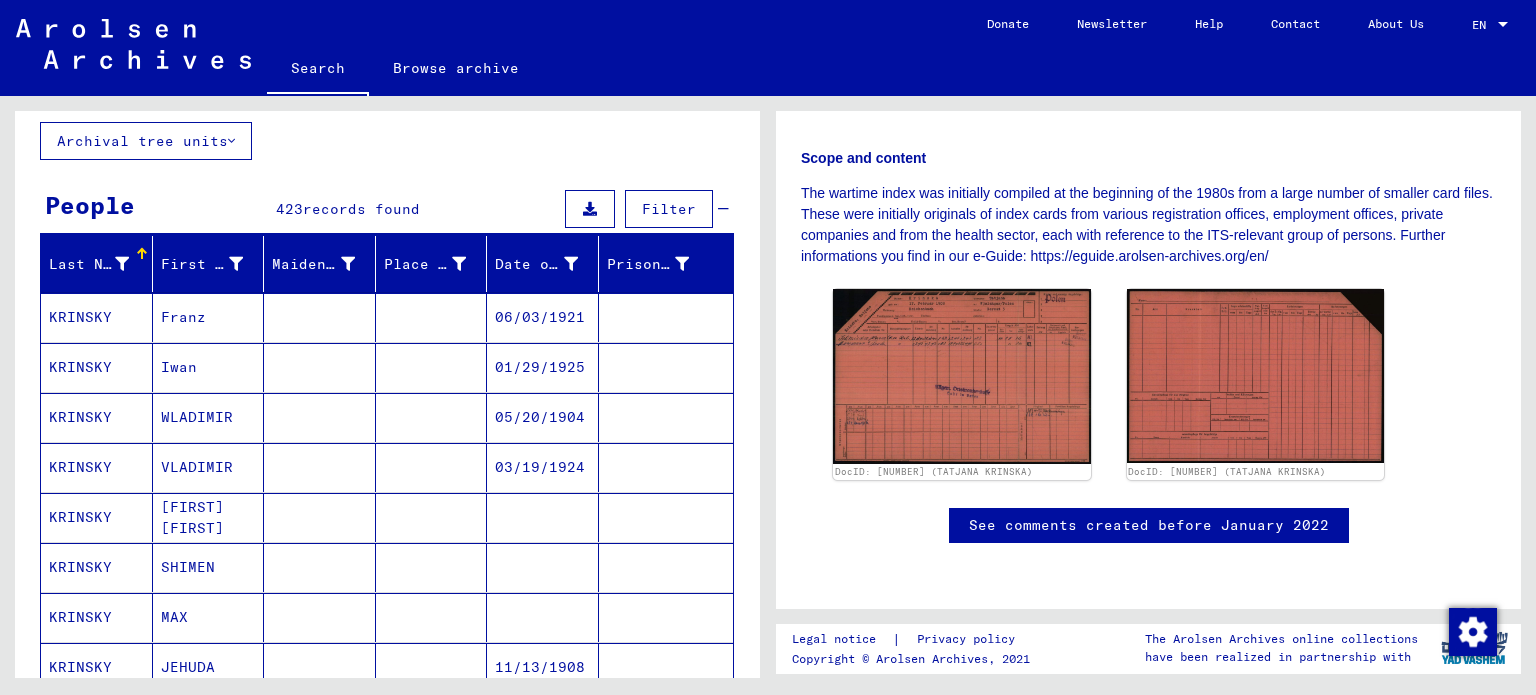 click on "KRINSKY" at bounding box center (97, 567) 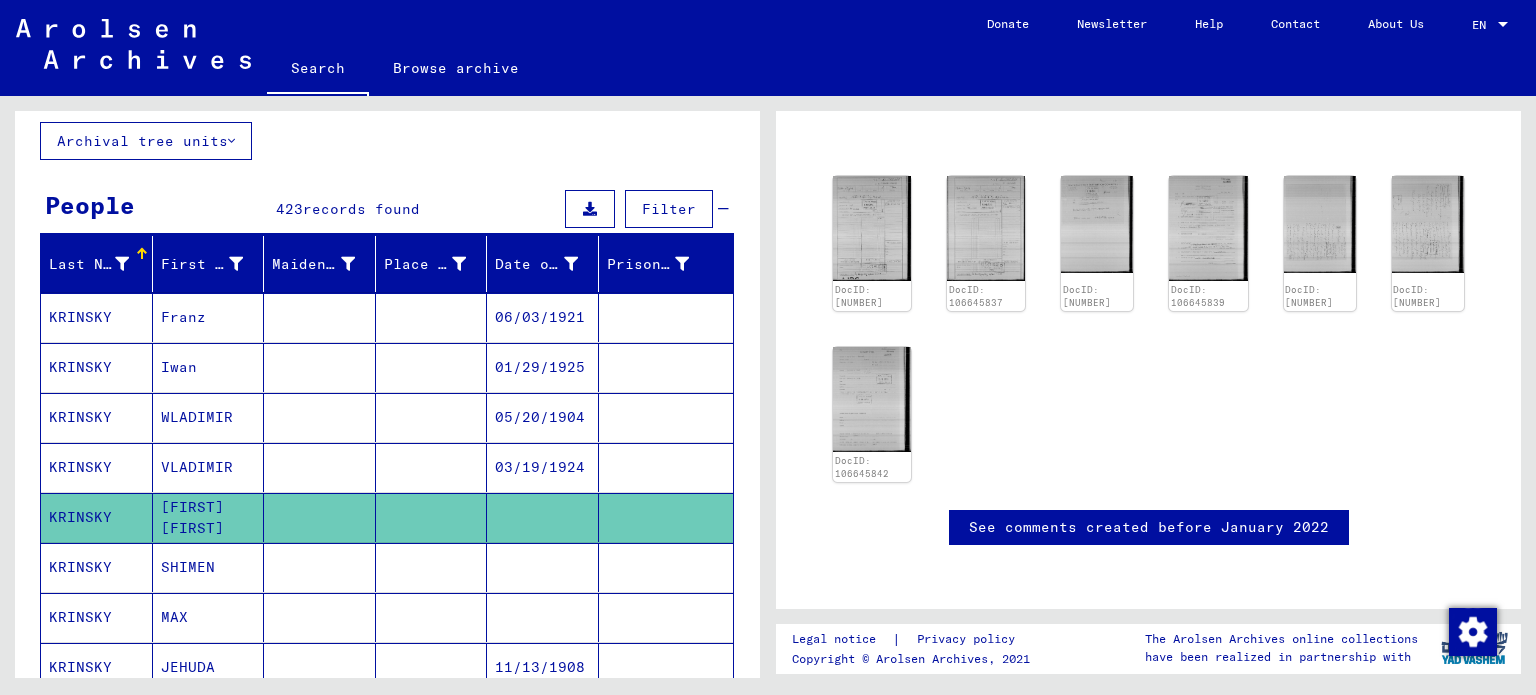 scroll, scrollTop: 0, scrollLeft: 0, axis: both 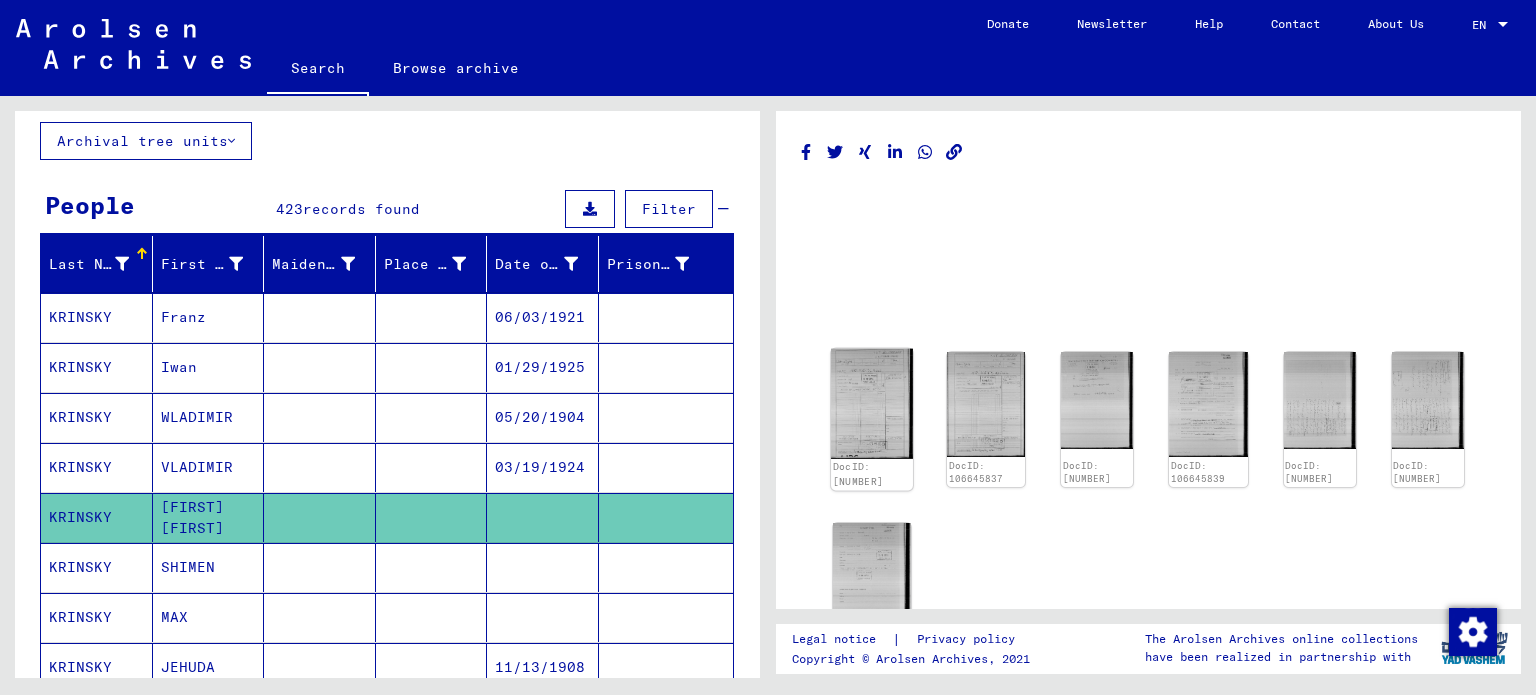 click 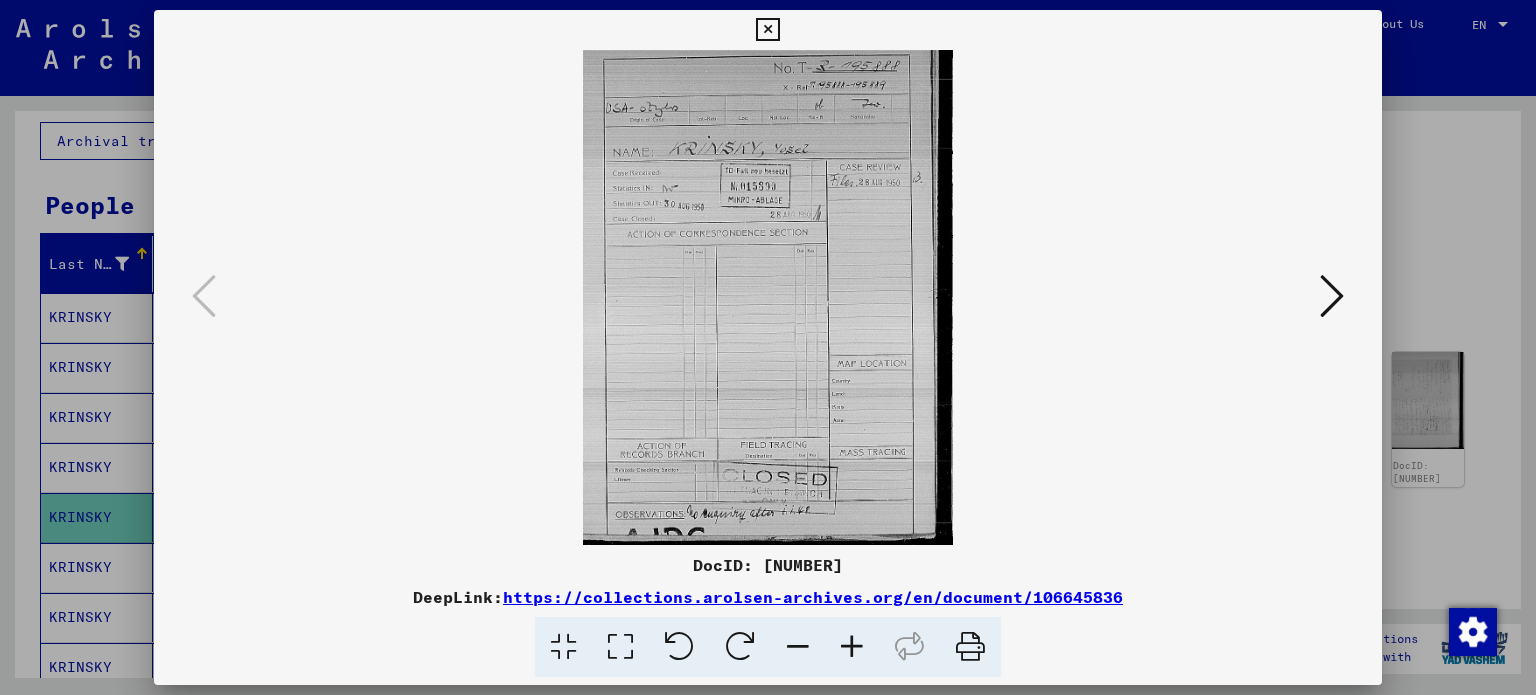 click at bounding box center (852, 647) 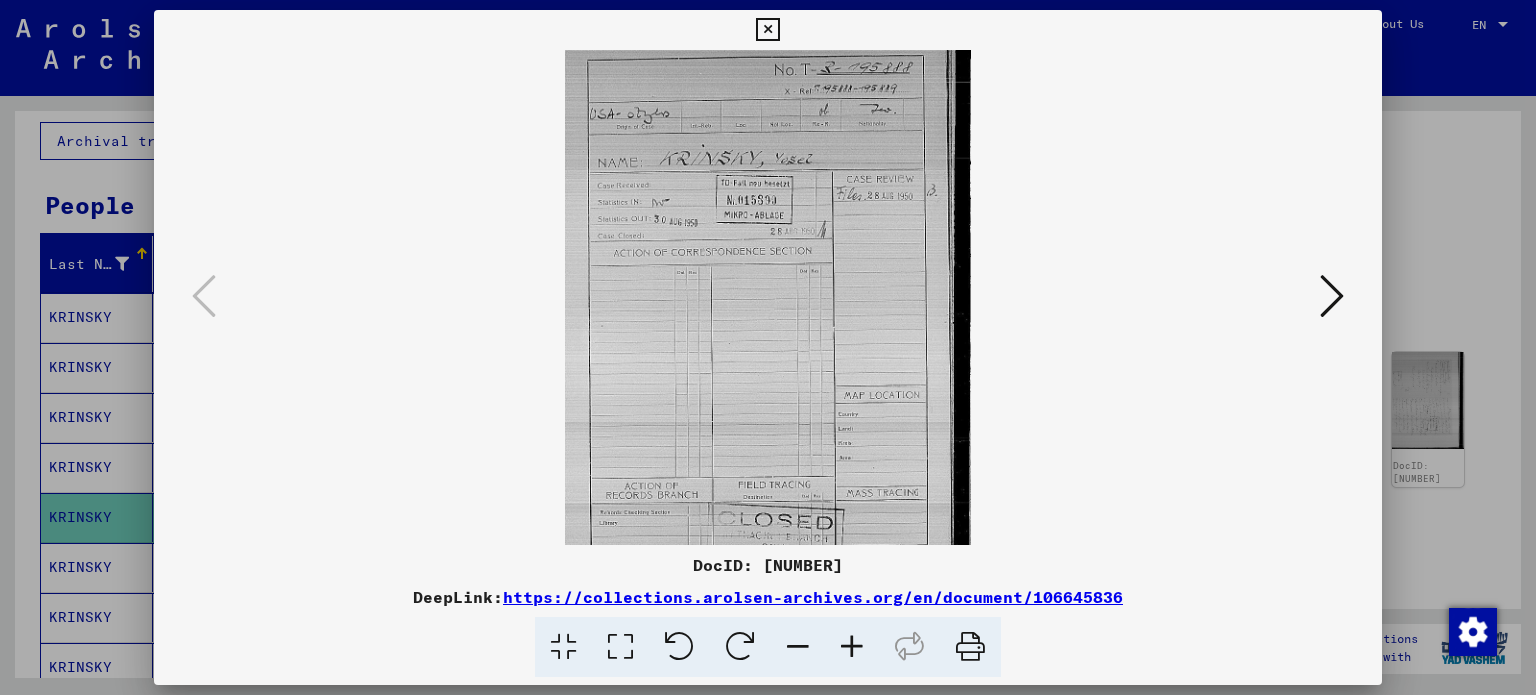 click at bounding box center (852, 647) 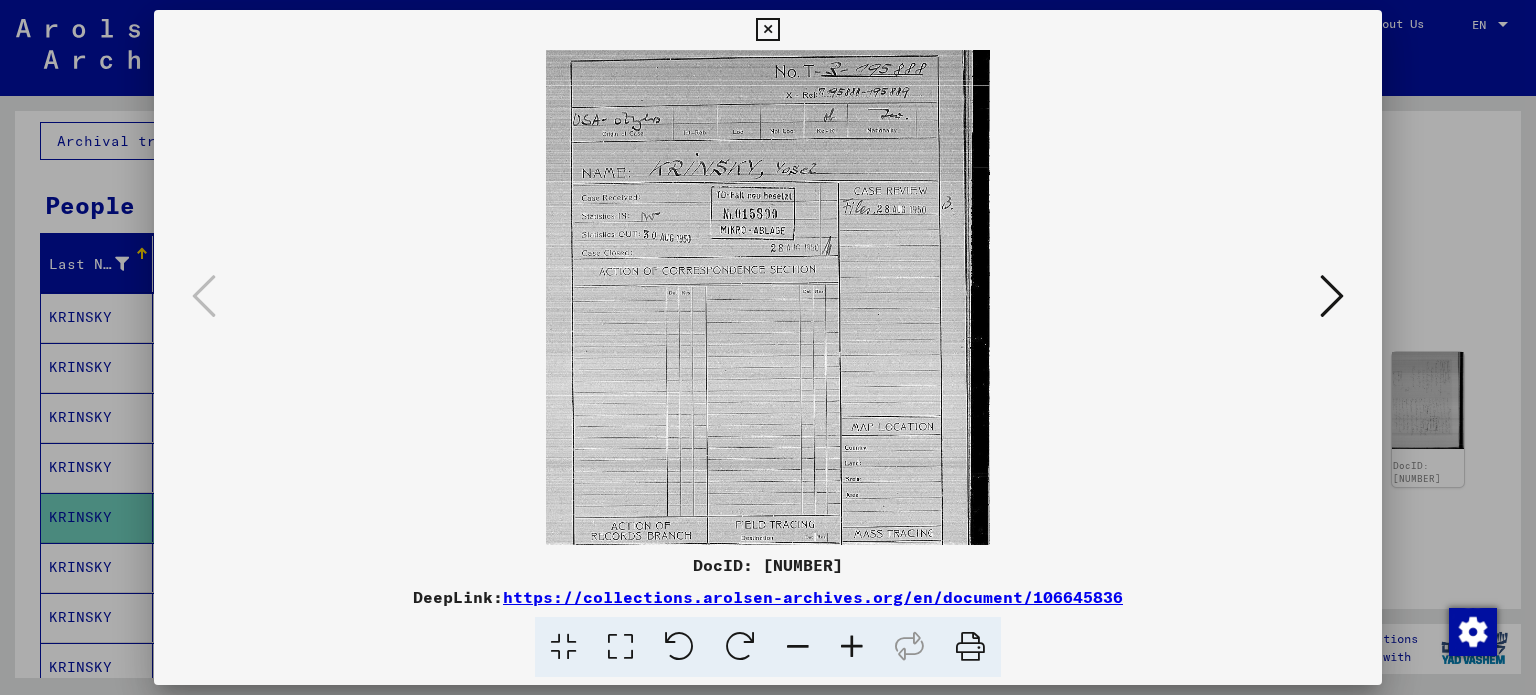 click at bounding box center [852, 647] 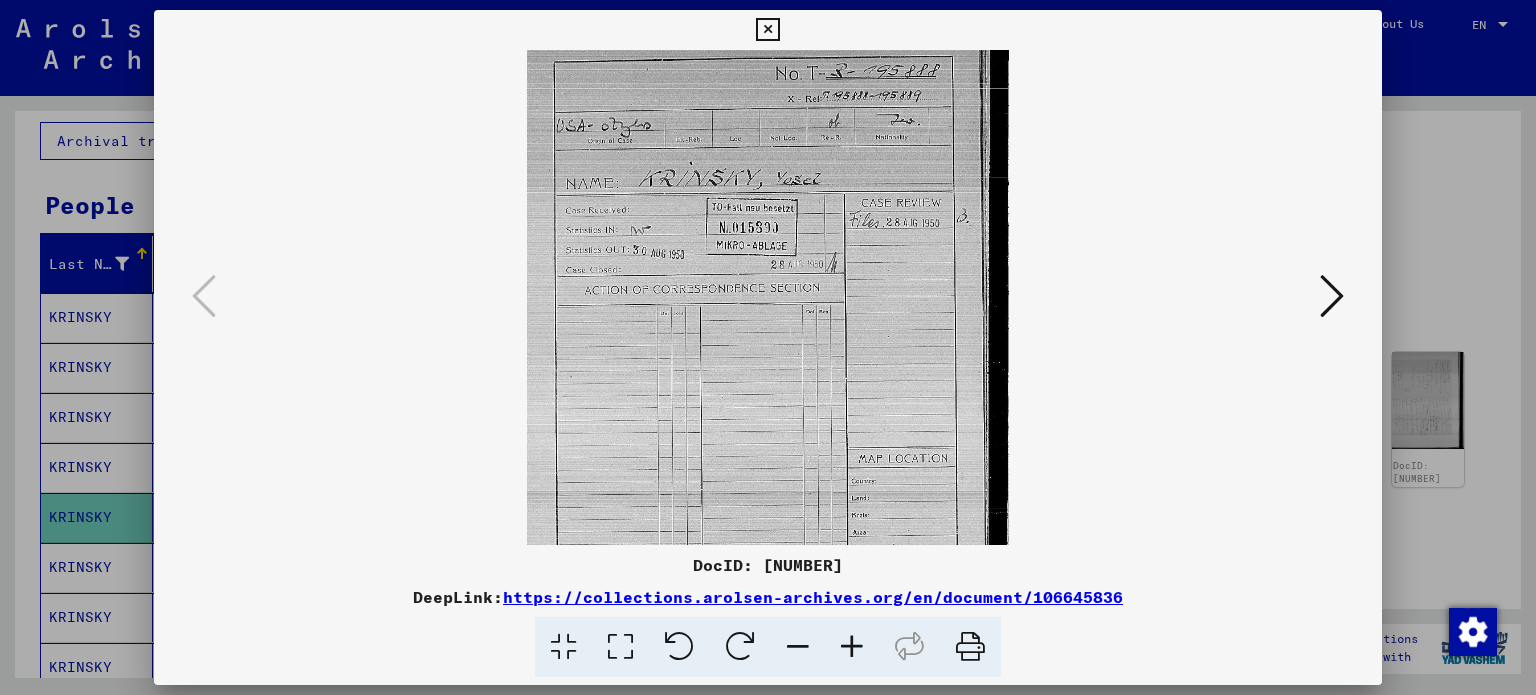 click at bounding box center [852, 647] 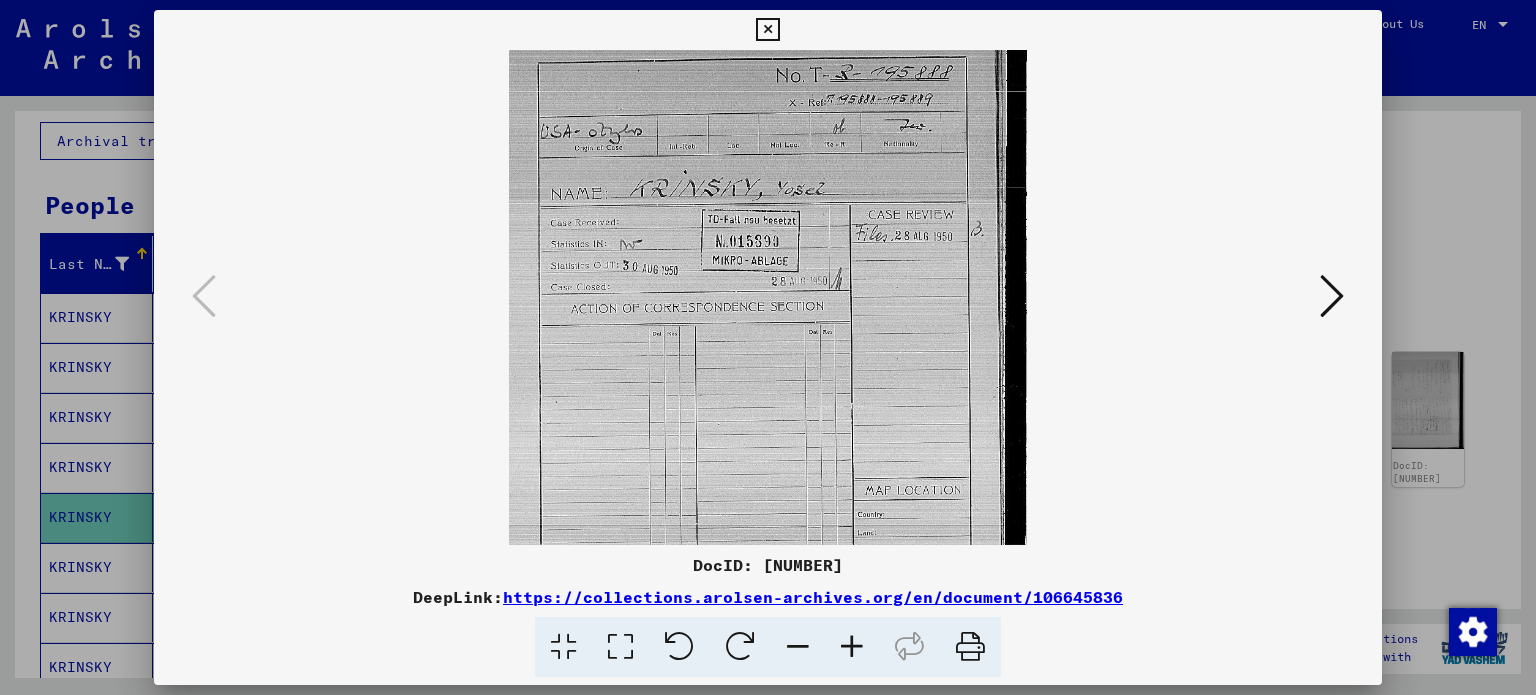 click at bounding box center [852, 647] 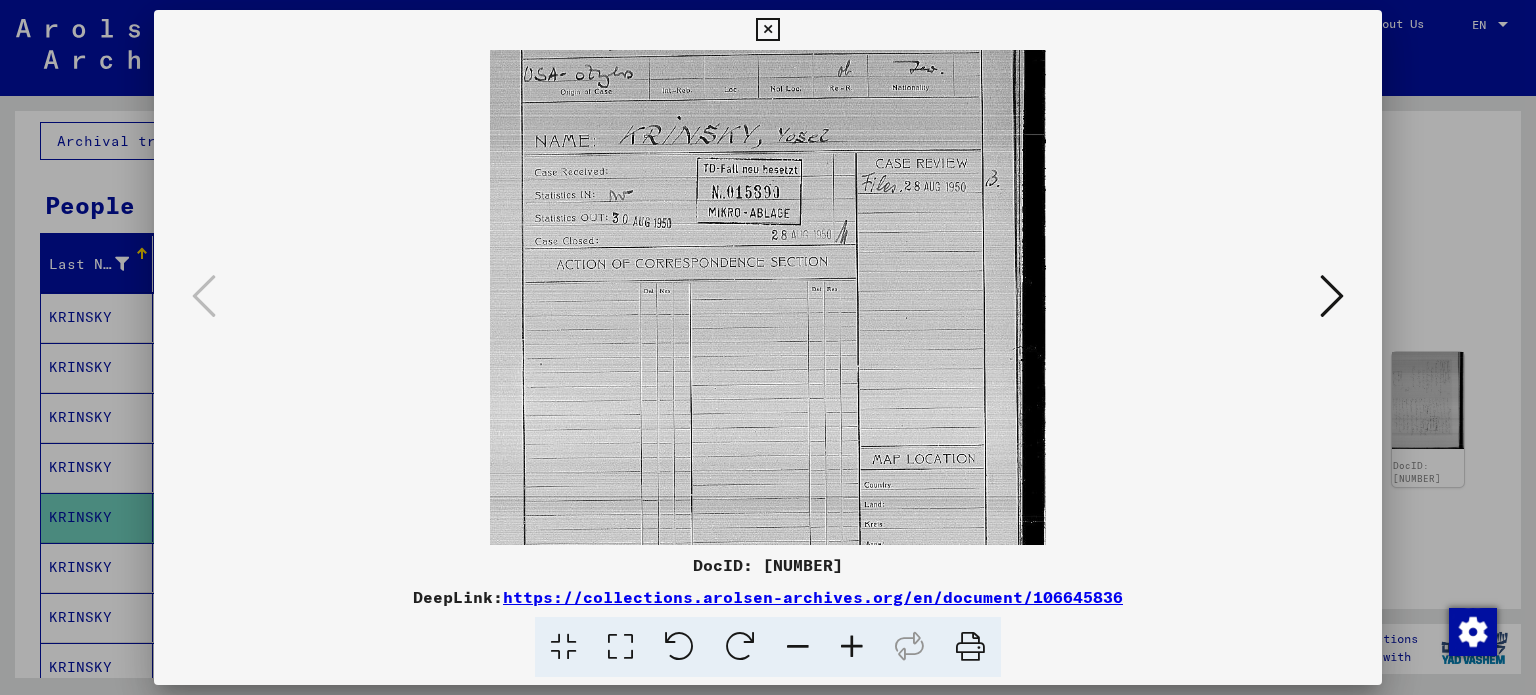 scroll, scrollTop: 0, scrollLeft: 0, axis: both 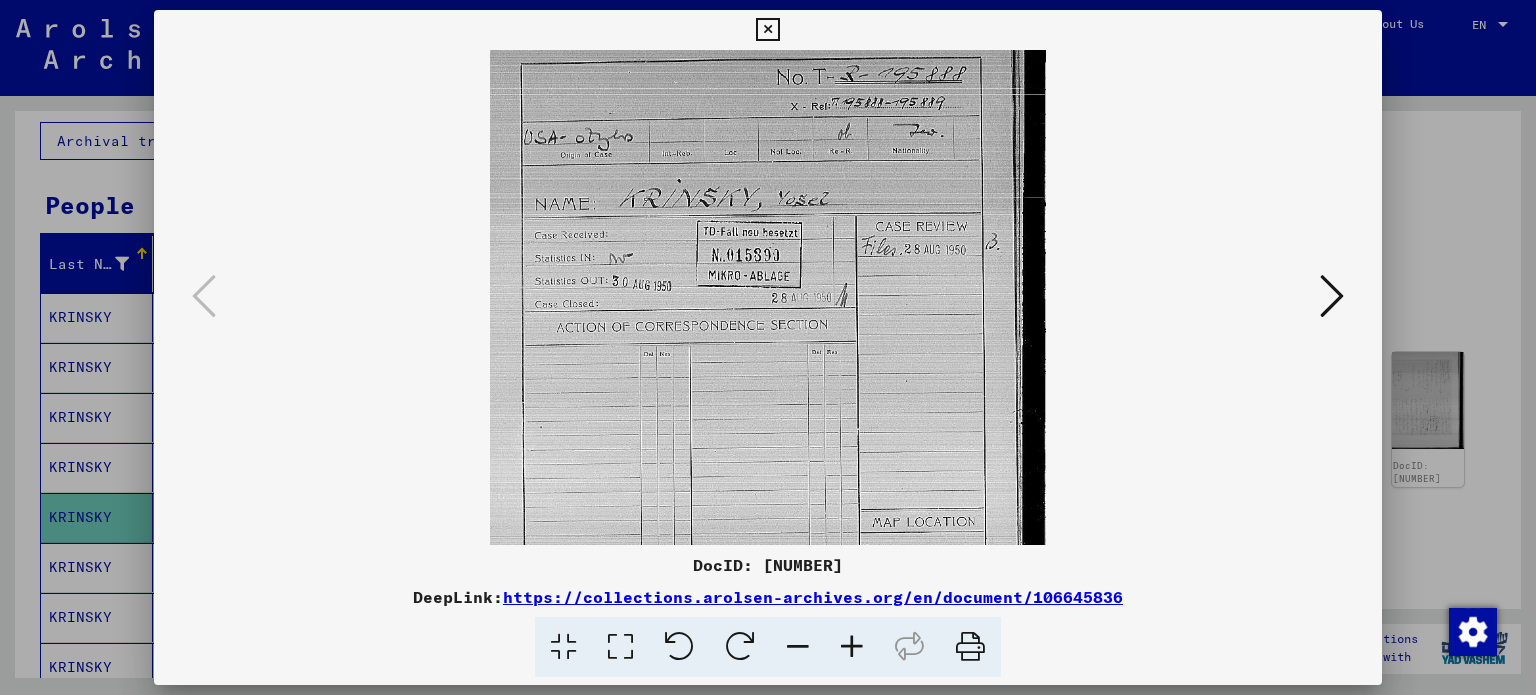 drag, startPoint x: 836, startPoint y: 432, endPoint x: 876, endPoint y: 399, distance: 51.855568 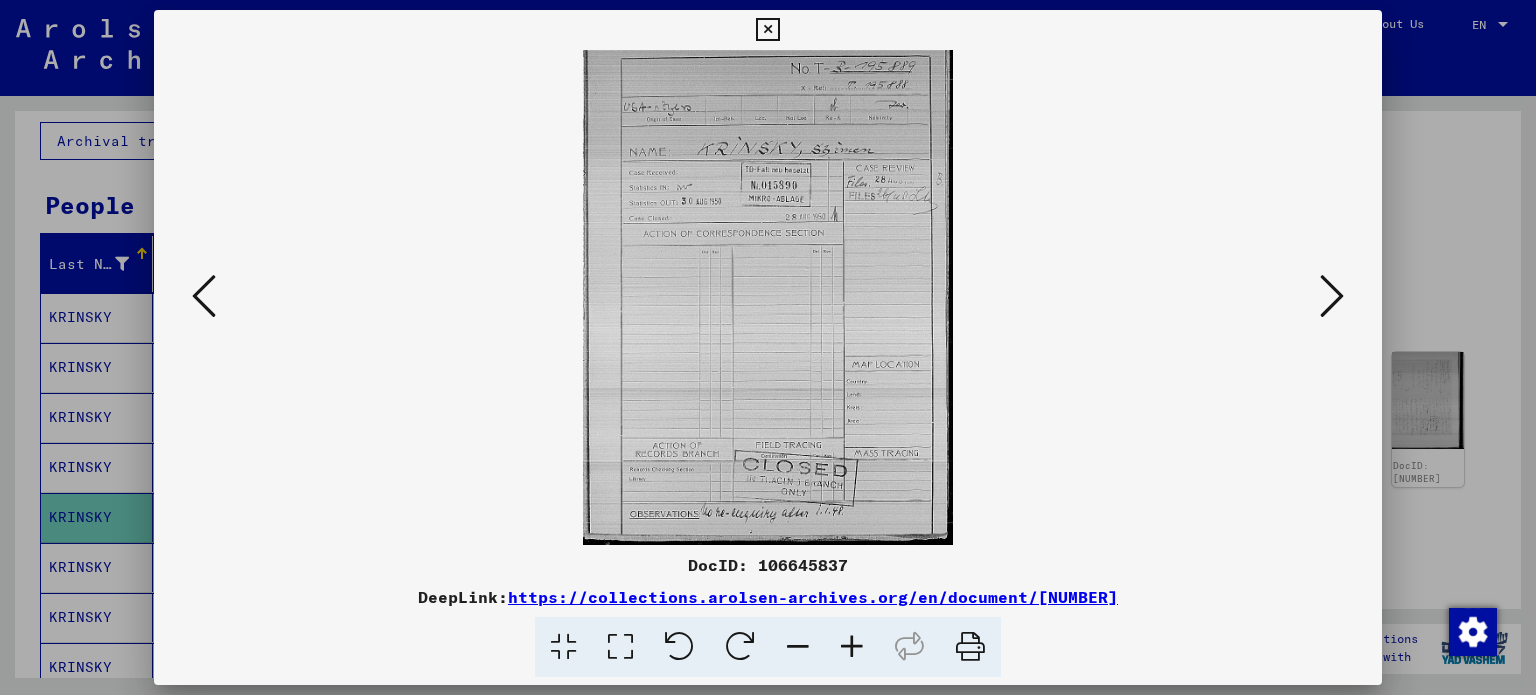 click at bounding box center (204, 296) 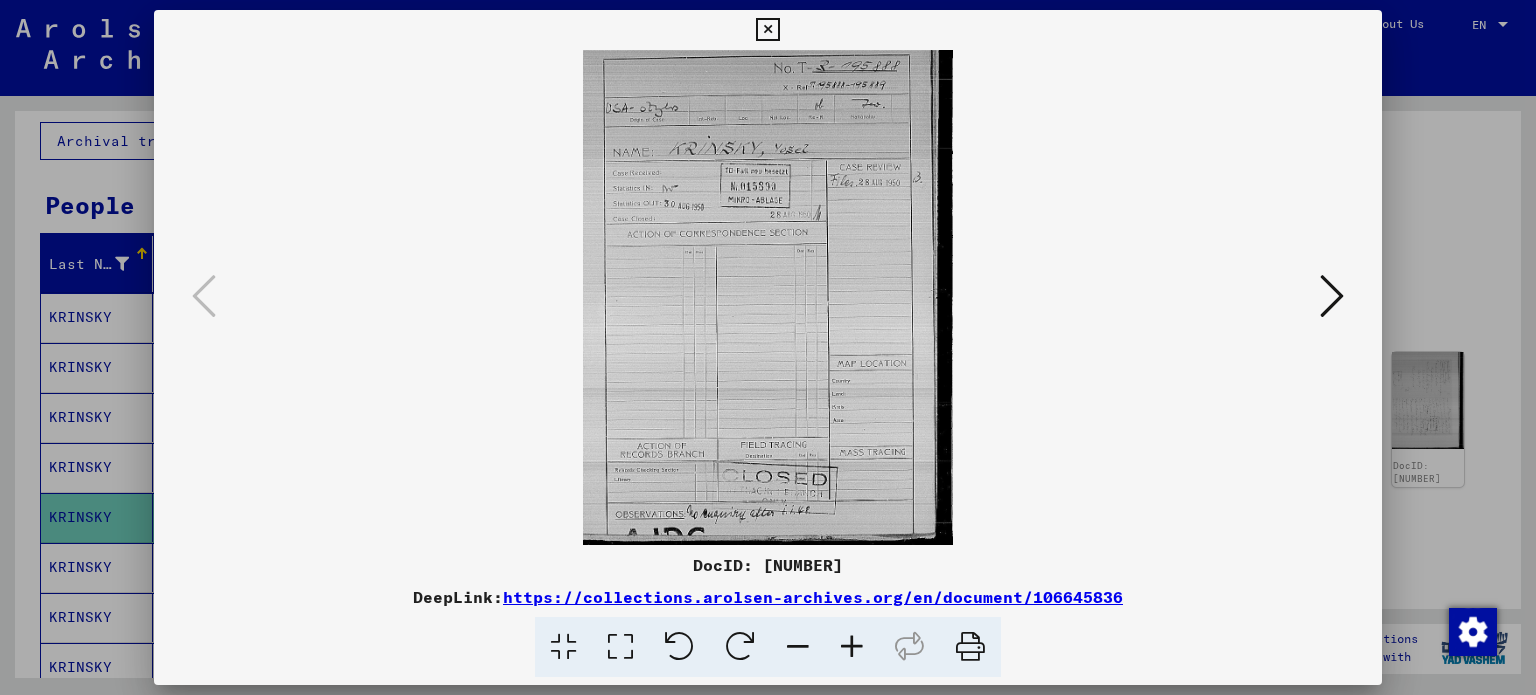 click at bounding box center (1332, 296) 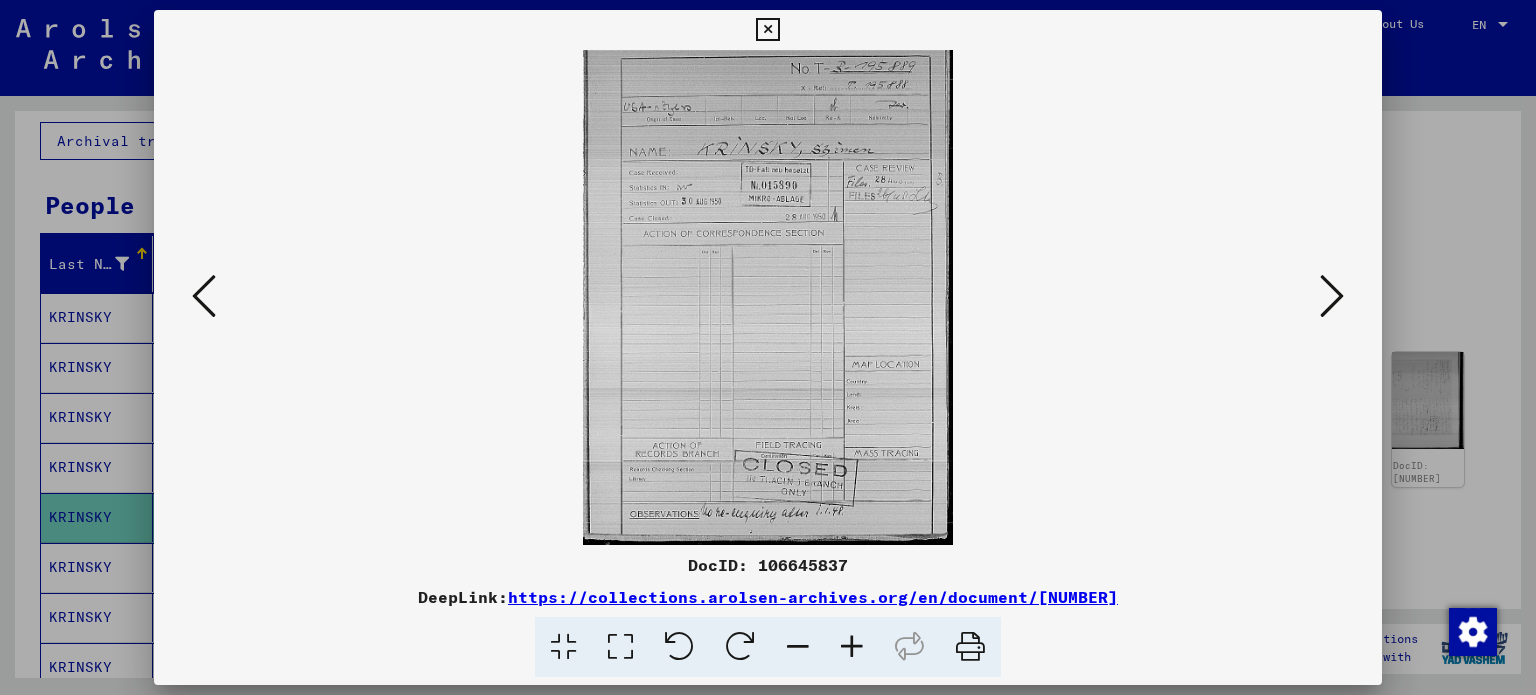 click at bounding box center (1332, 296) 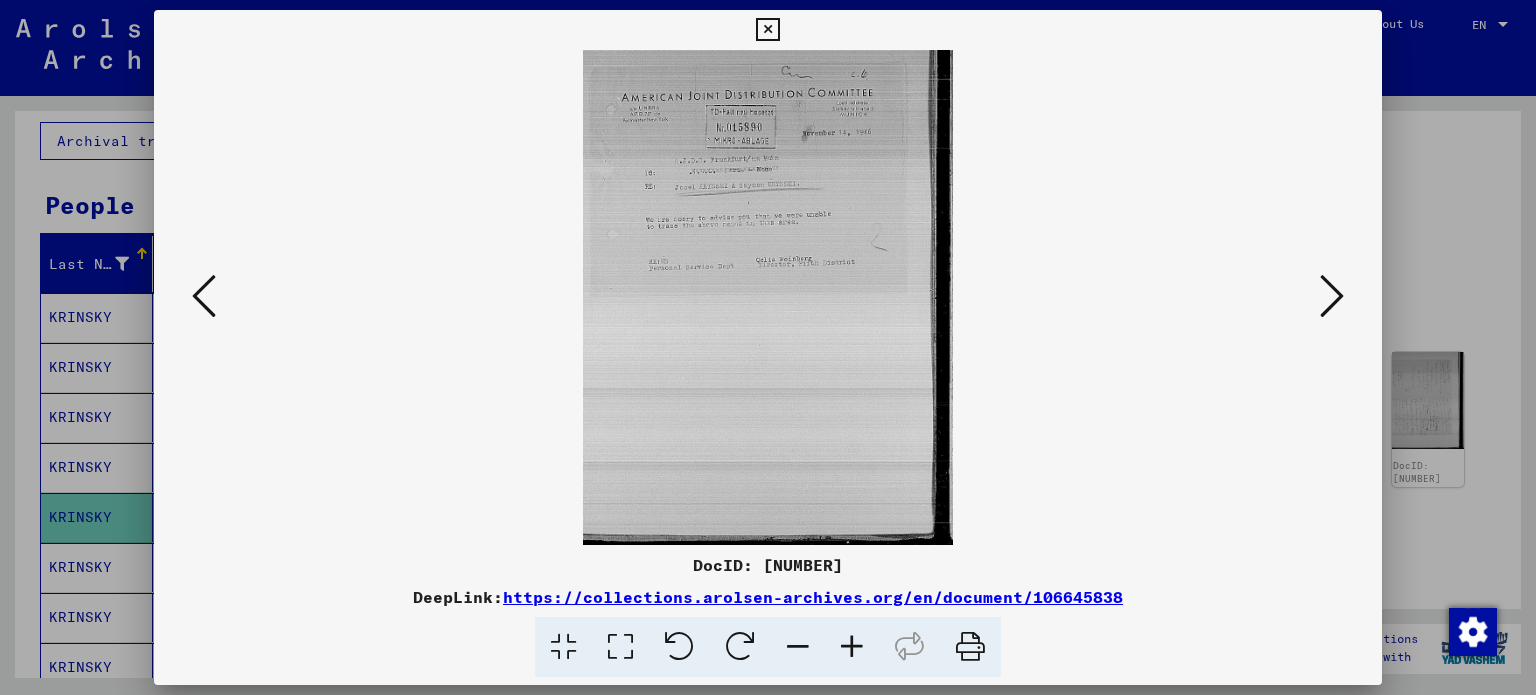 click at bounding box center [852, 647] 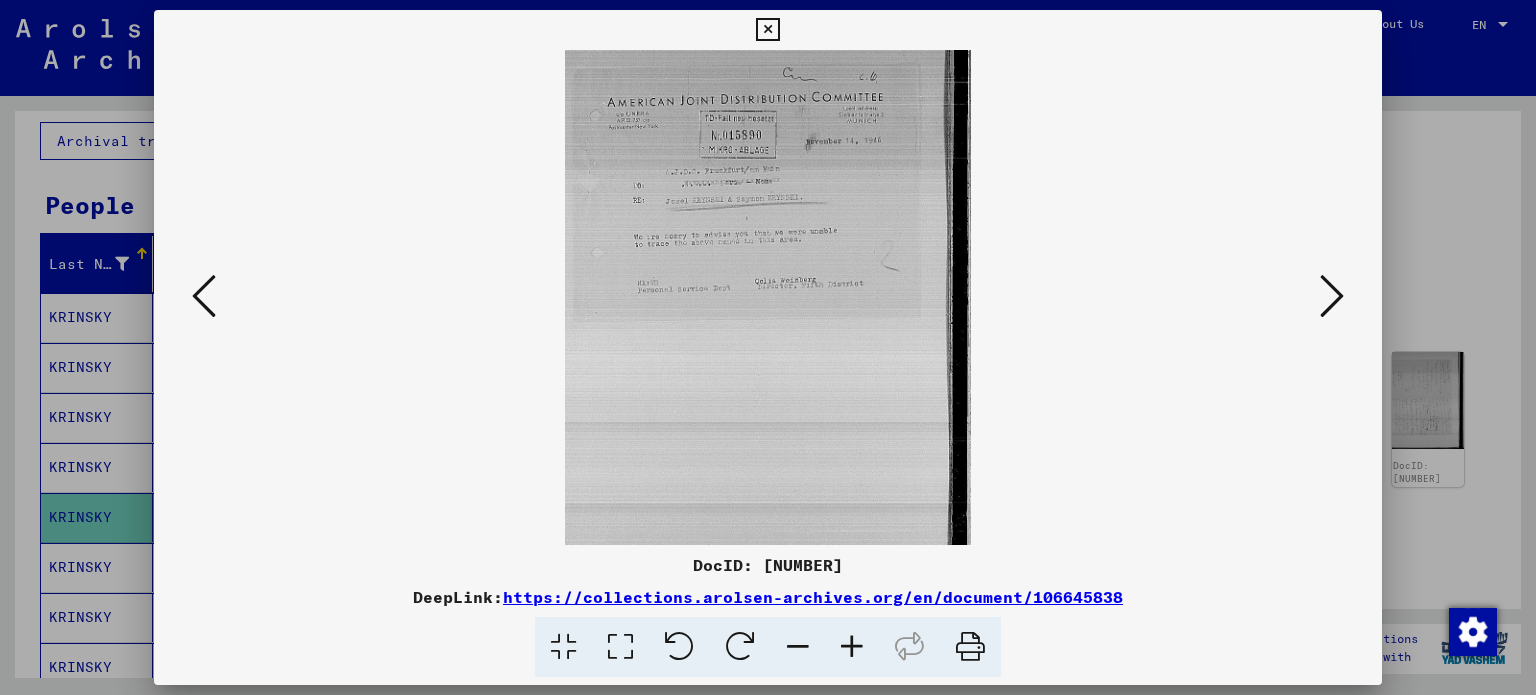 click at bounding box center (852, 647) 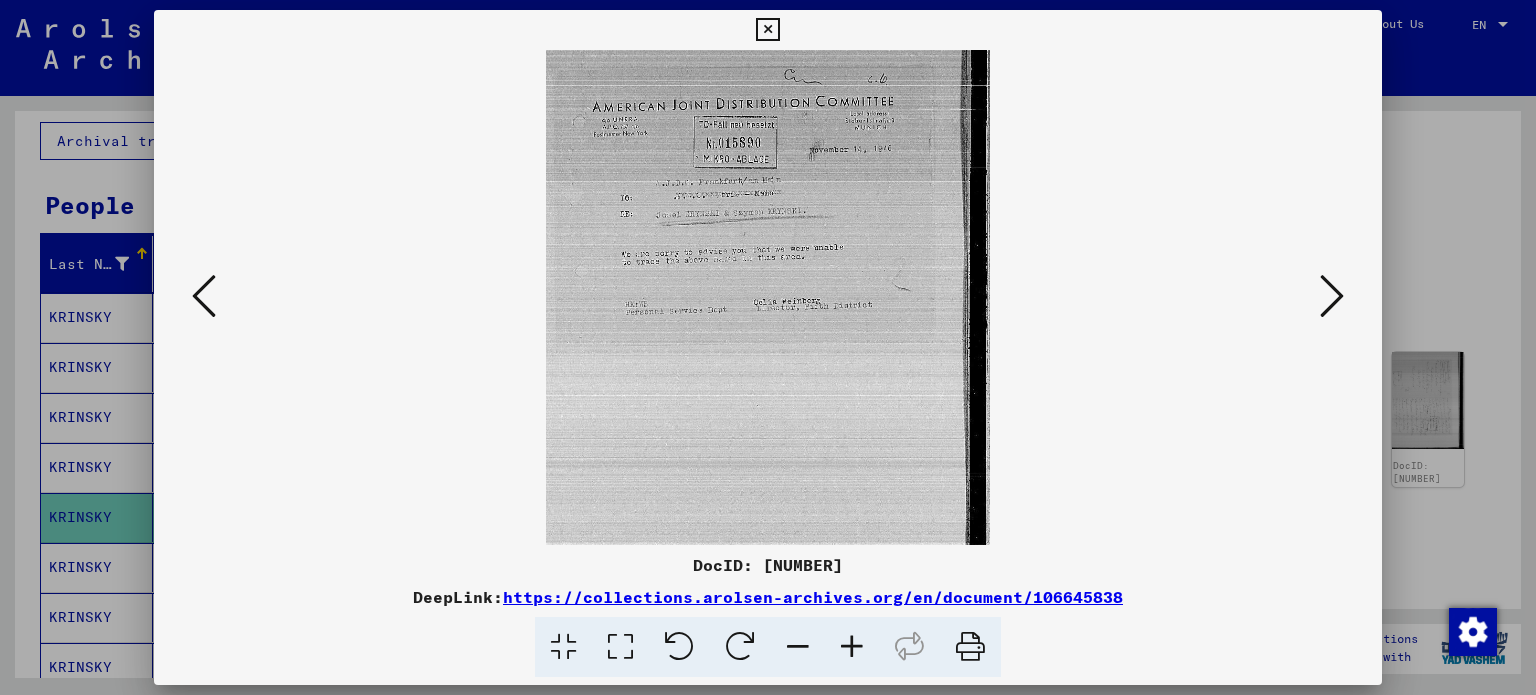 click at bounding box center [852, 647] 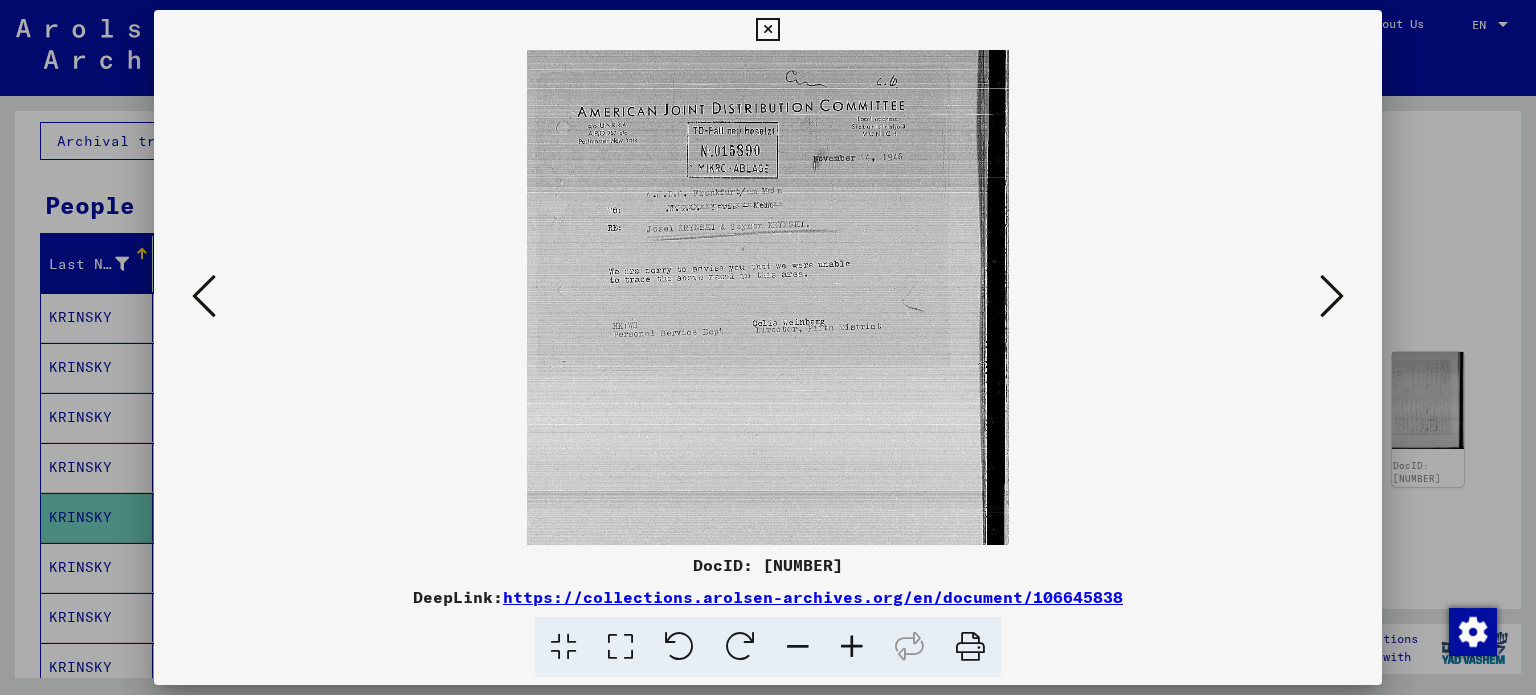 click at bounding box center [852, 647] 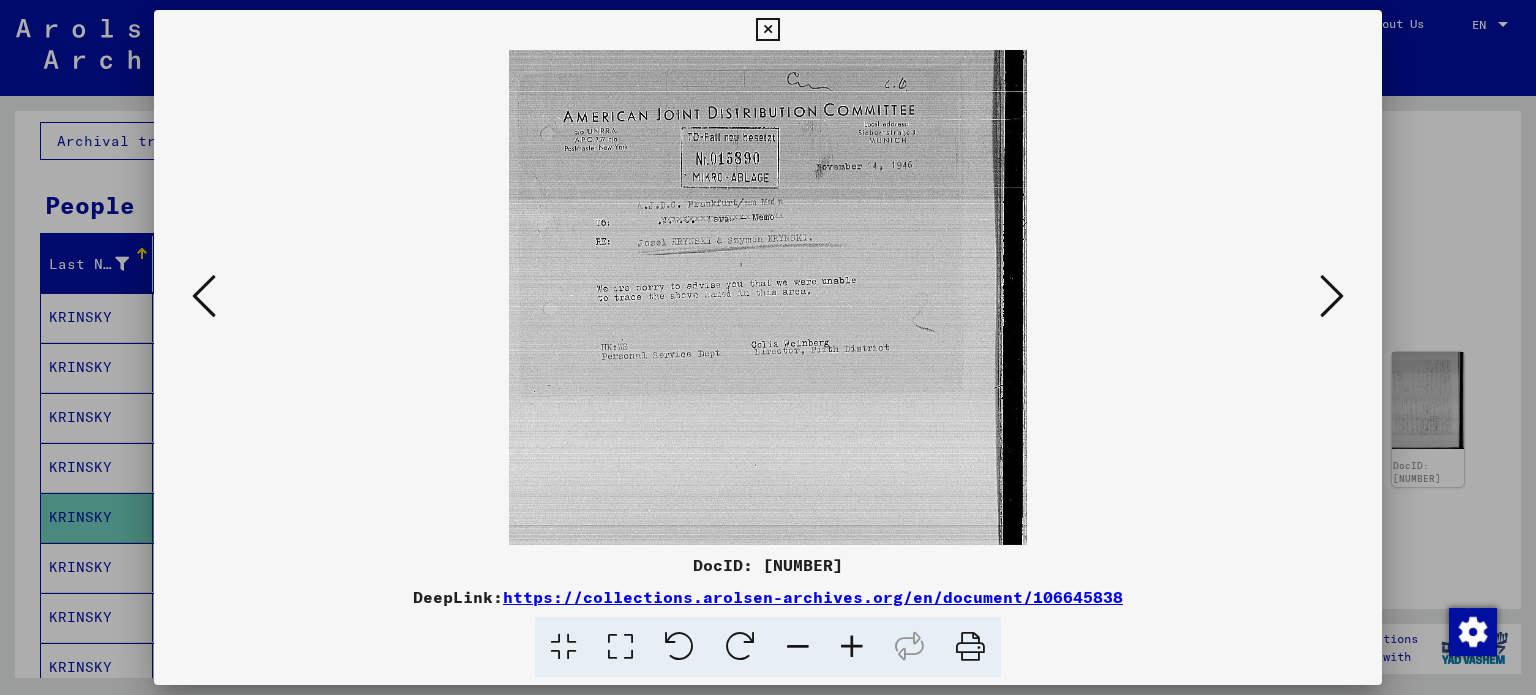 click at bounding box center (1332, 296) 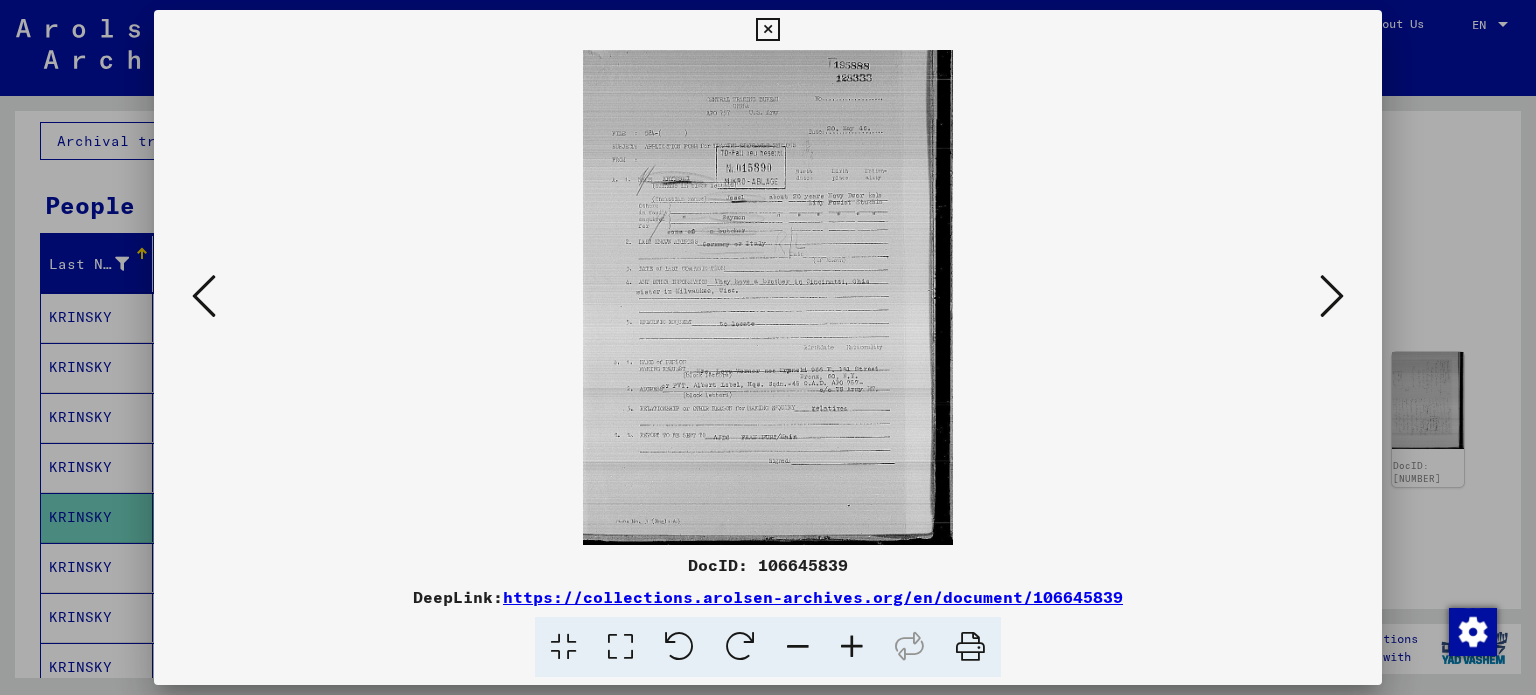 click at bounding box center [1332, 296] 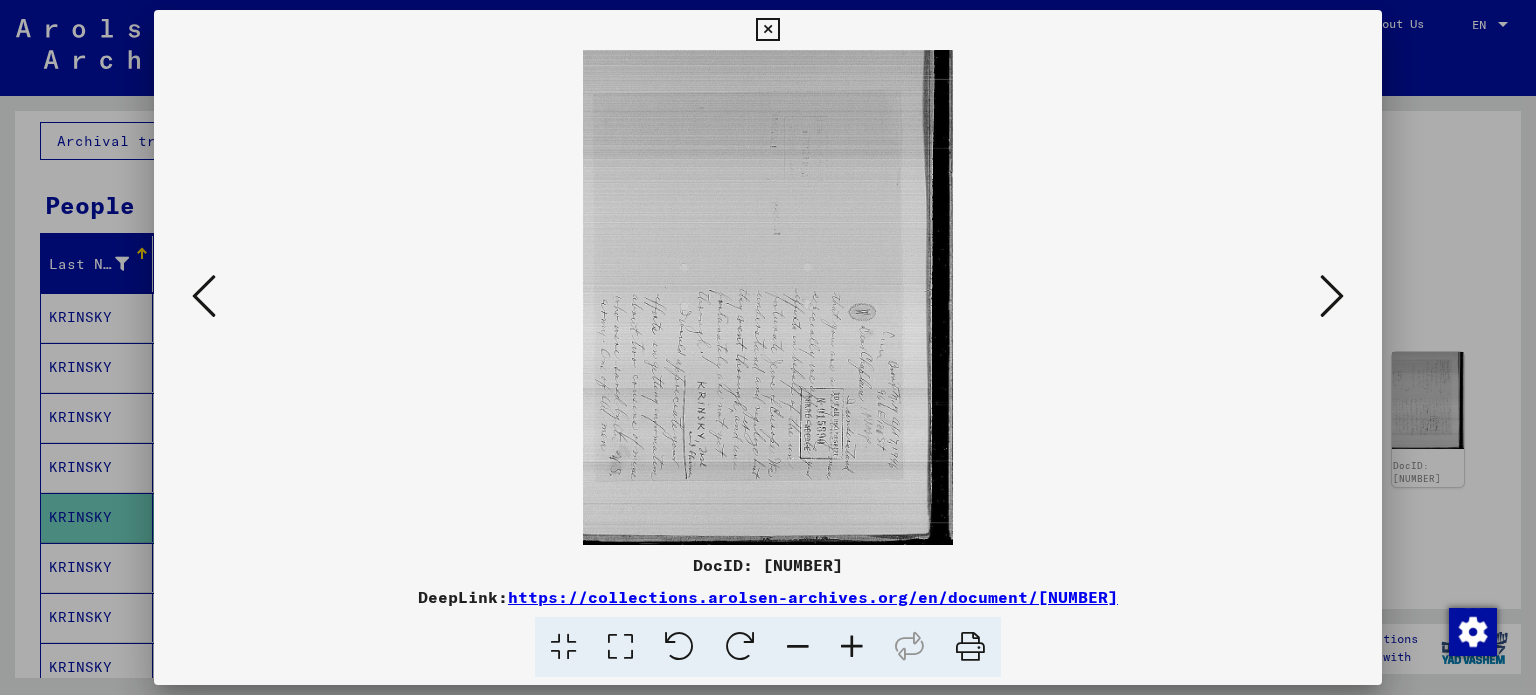 click at bounding box center (204, 296) 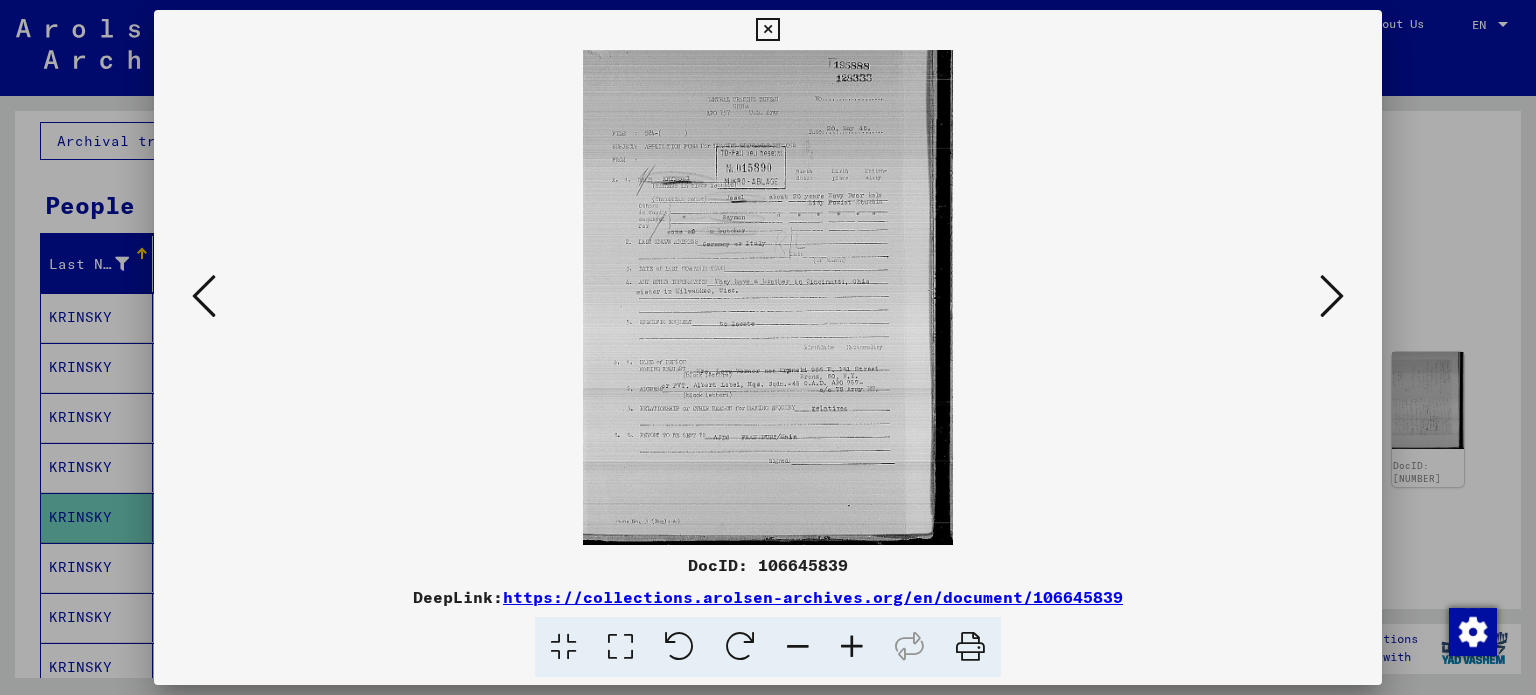click at bounding box center [204, 296] 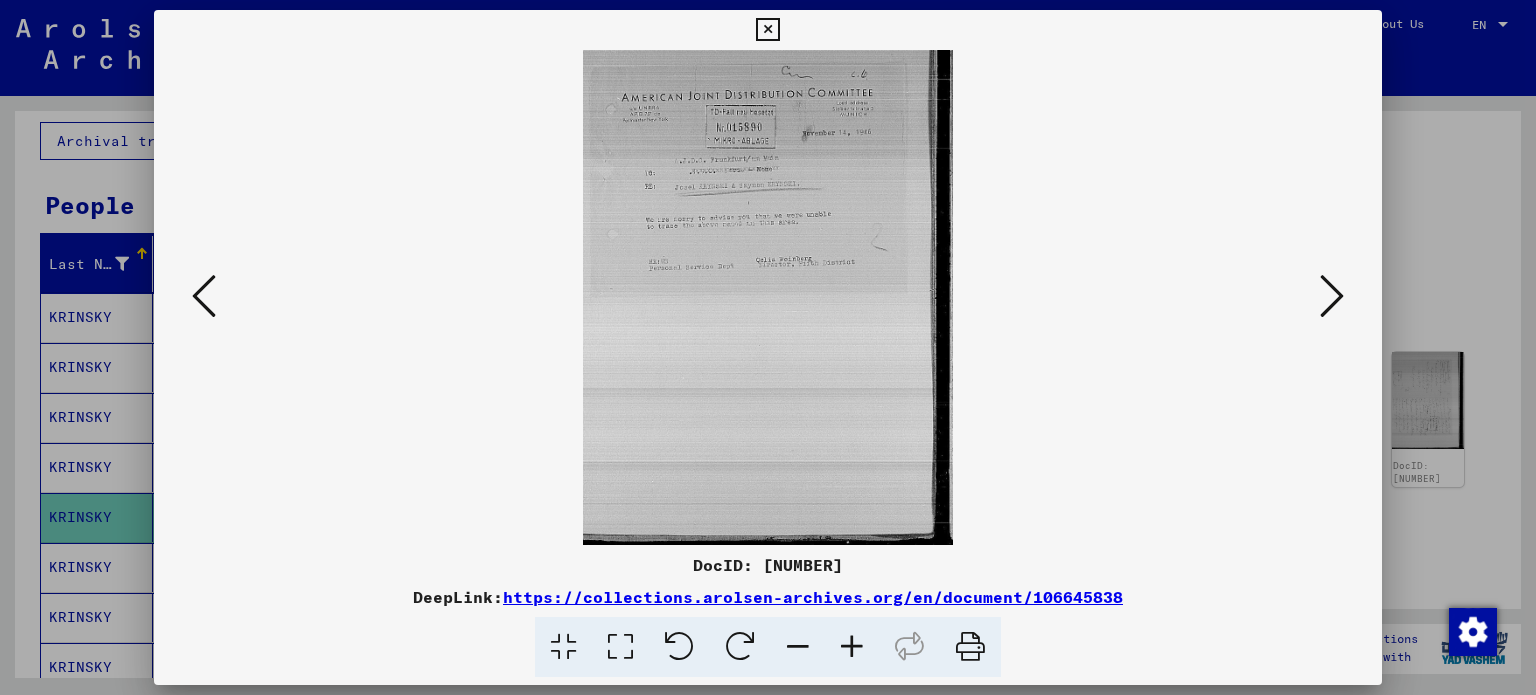 click at bounding box center (852, 647) 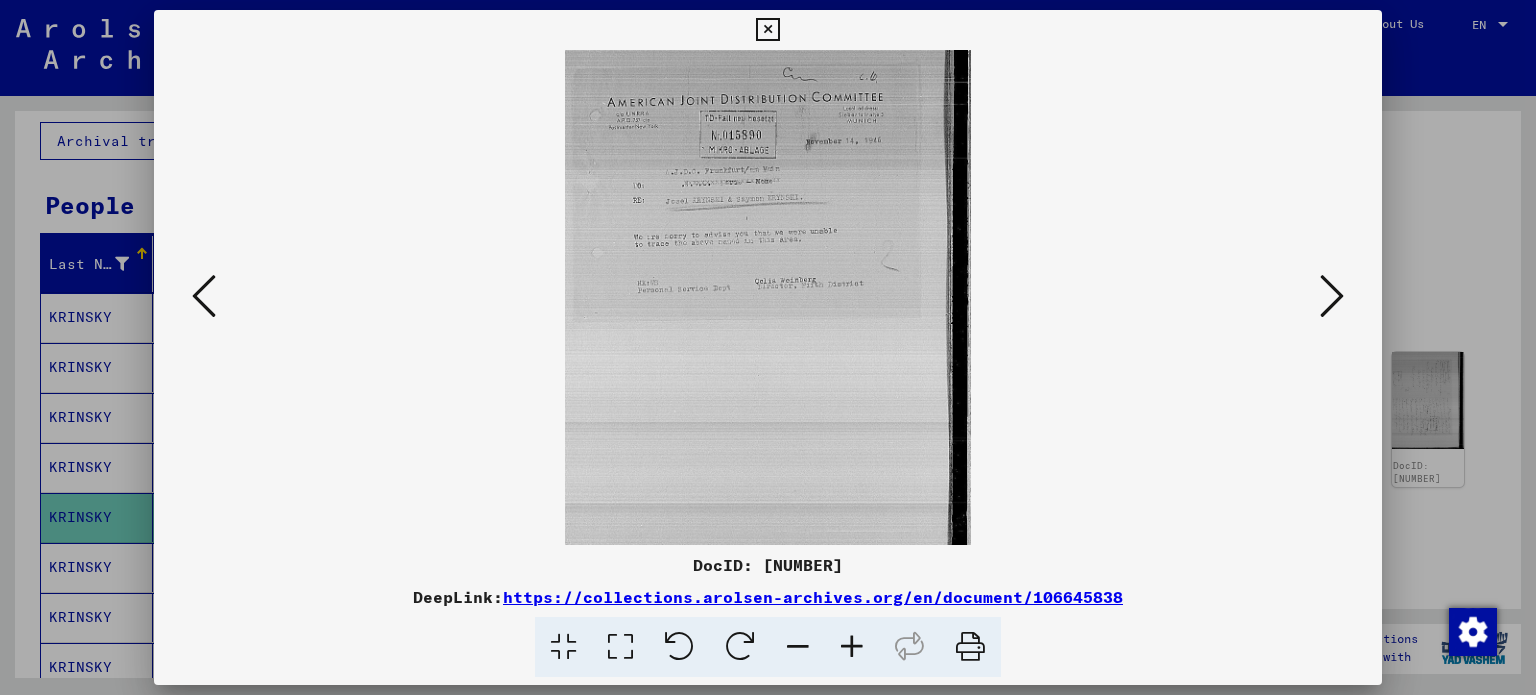 click at bounding box center (852, 647) 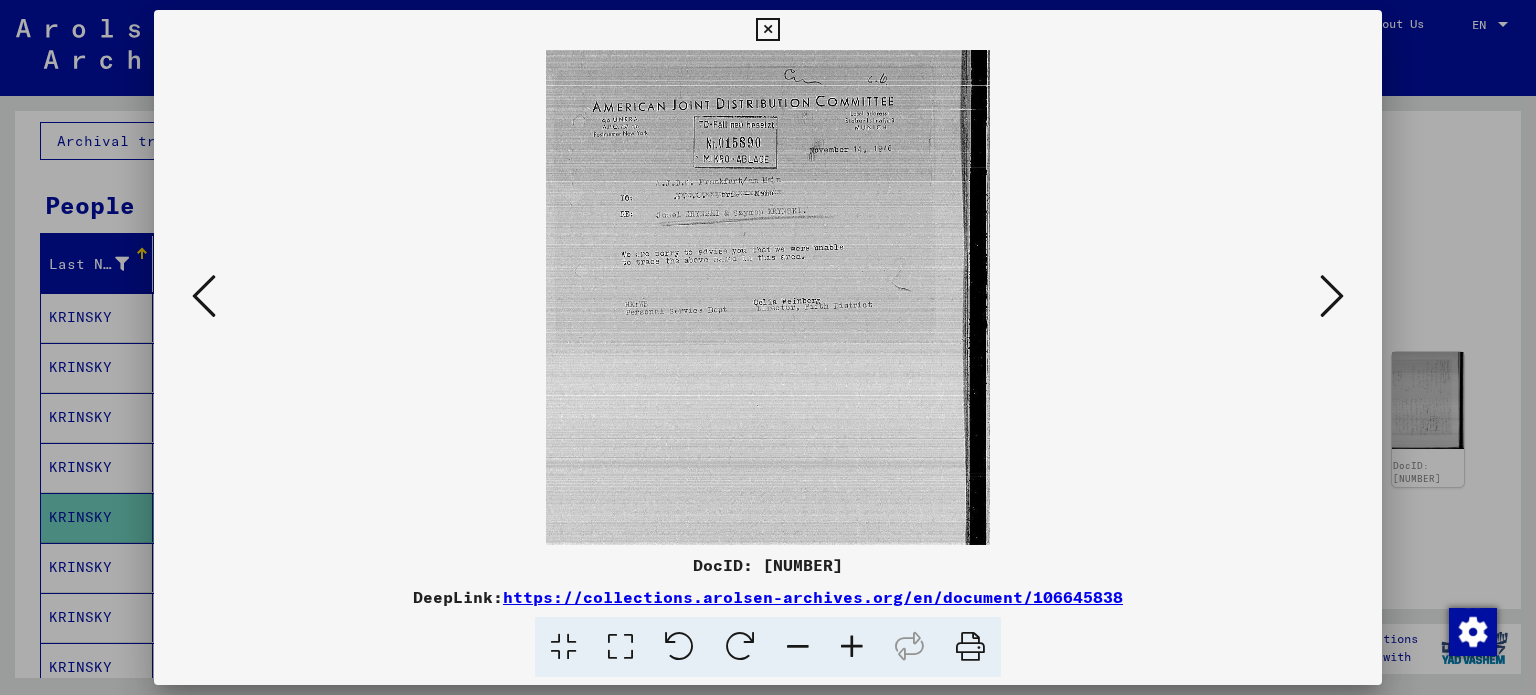 click at bounding box center (852, 647) 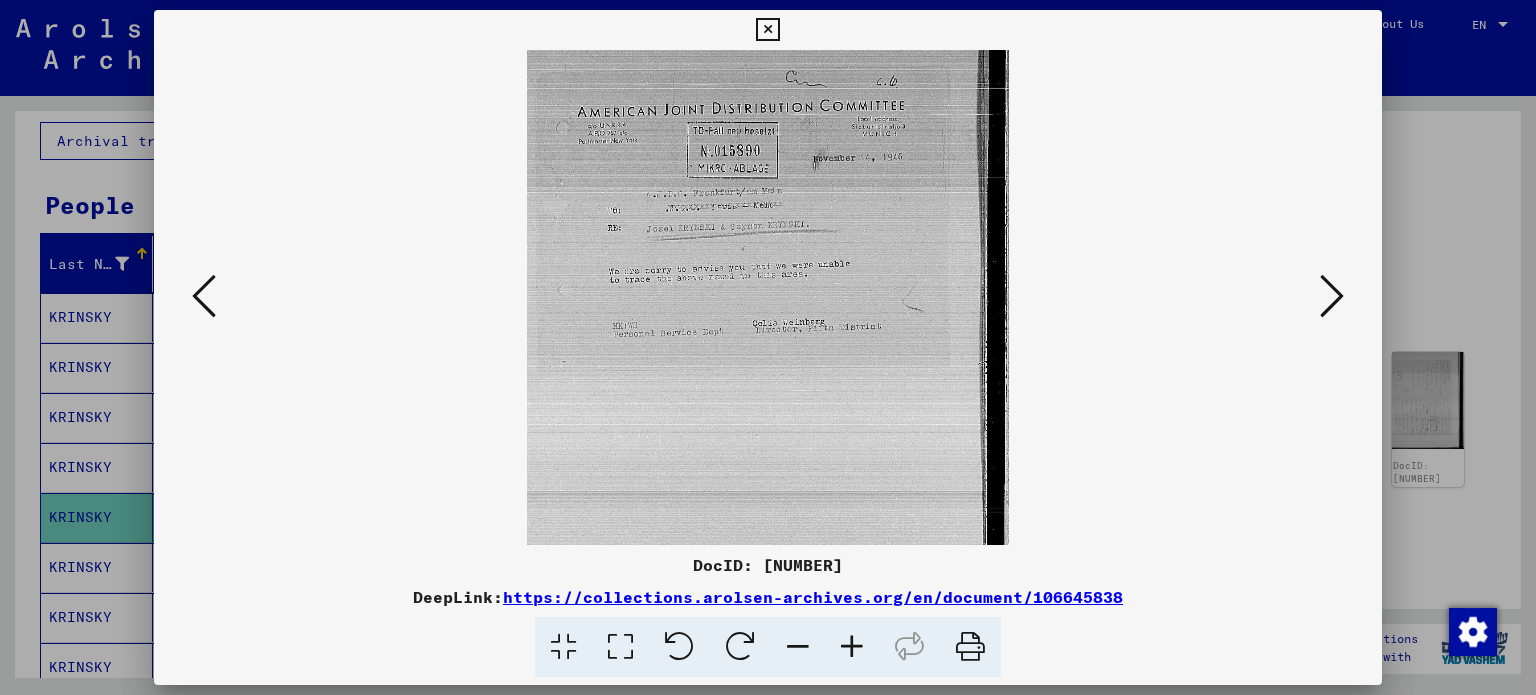 click at bounding box center (852, 647) 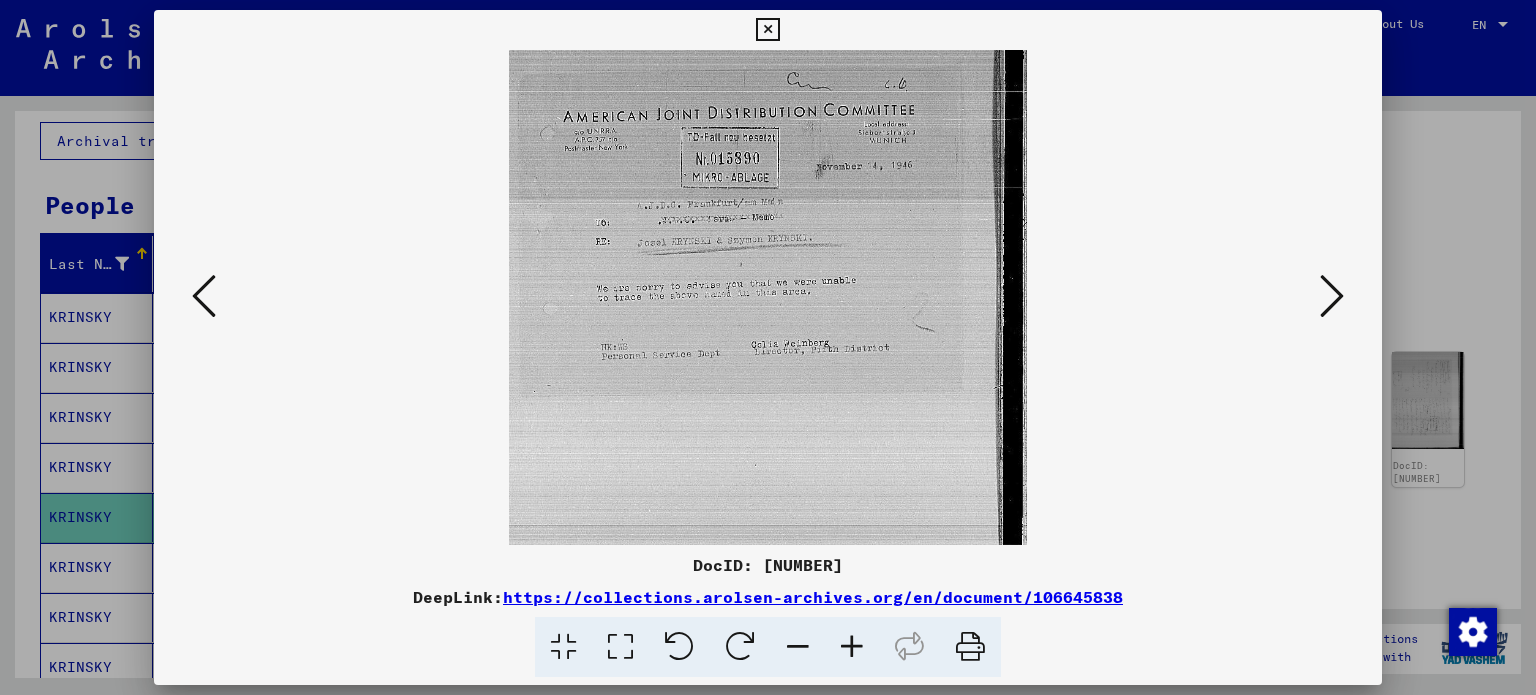 click at bounding box center [852, 647] 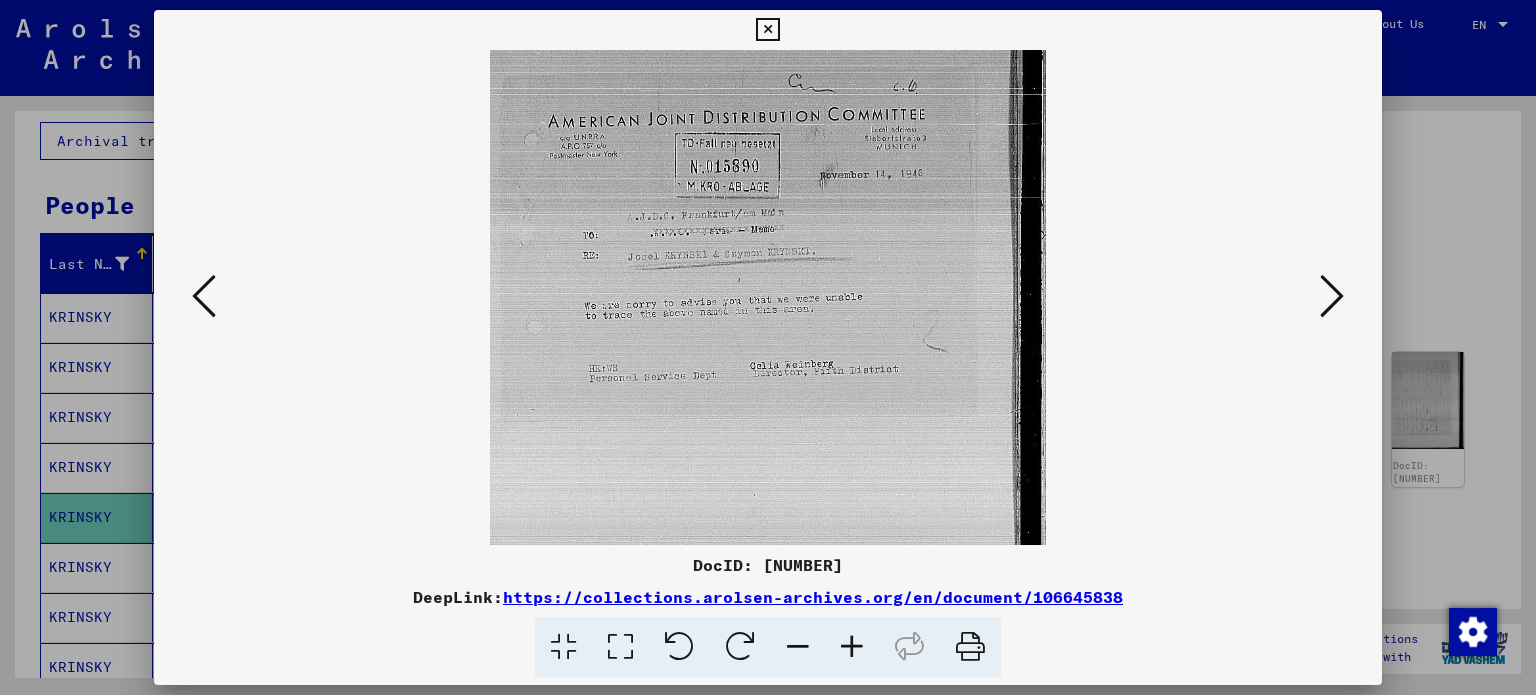 click at bounding box center (852, 647) 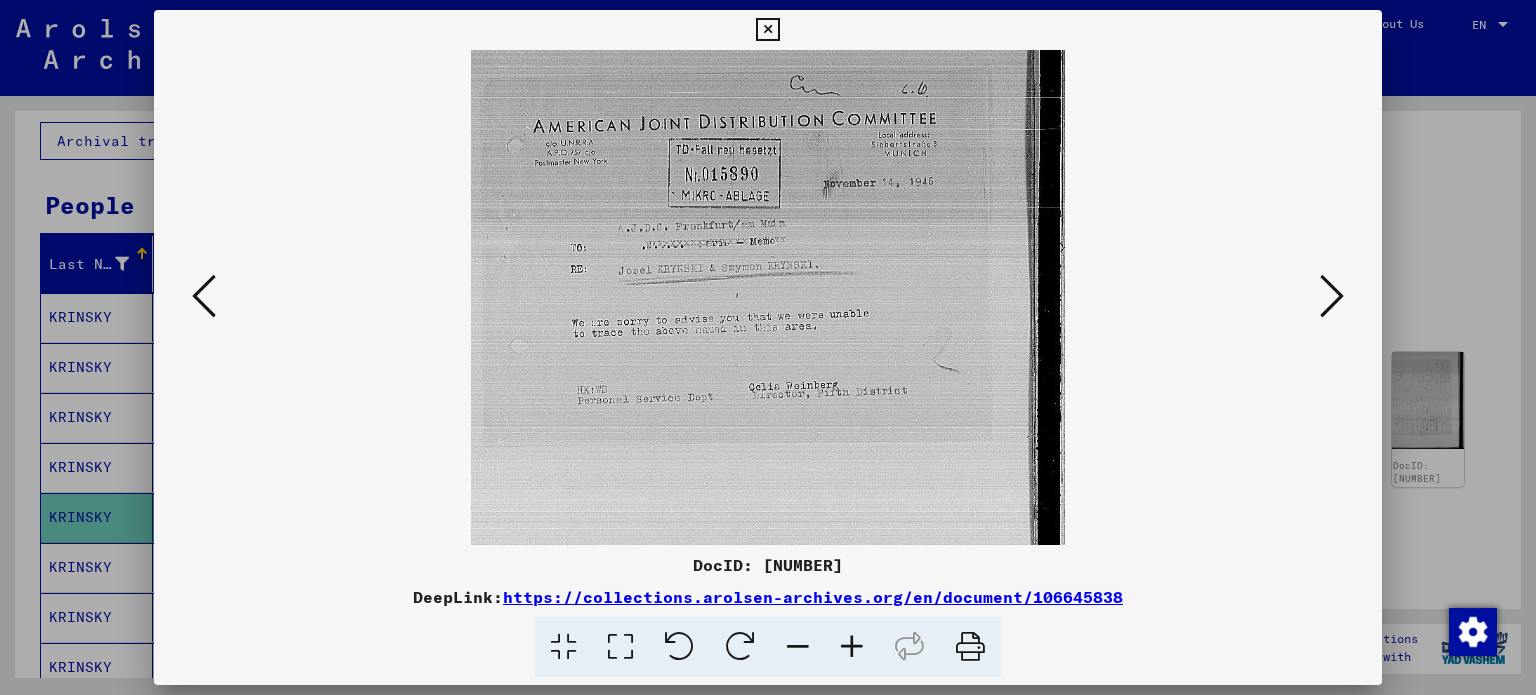 click at bounding box center (852, 647) 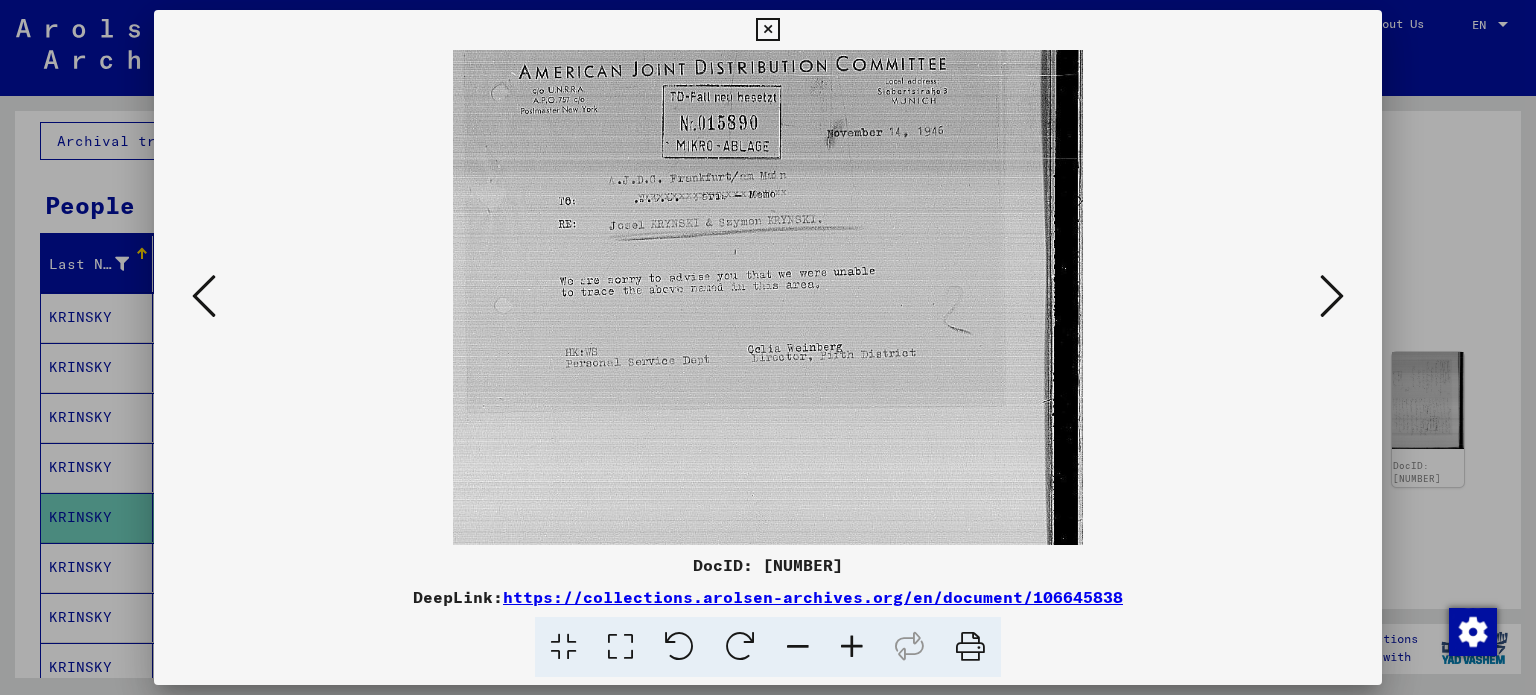 scroll, scrollTop: 53, scrollLeft: 0, axis: vertical 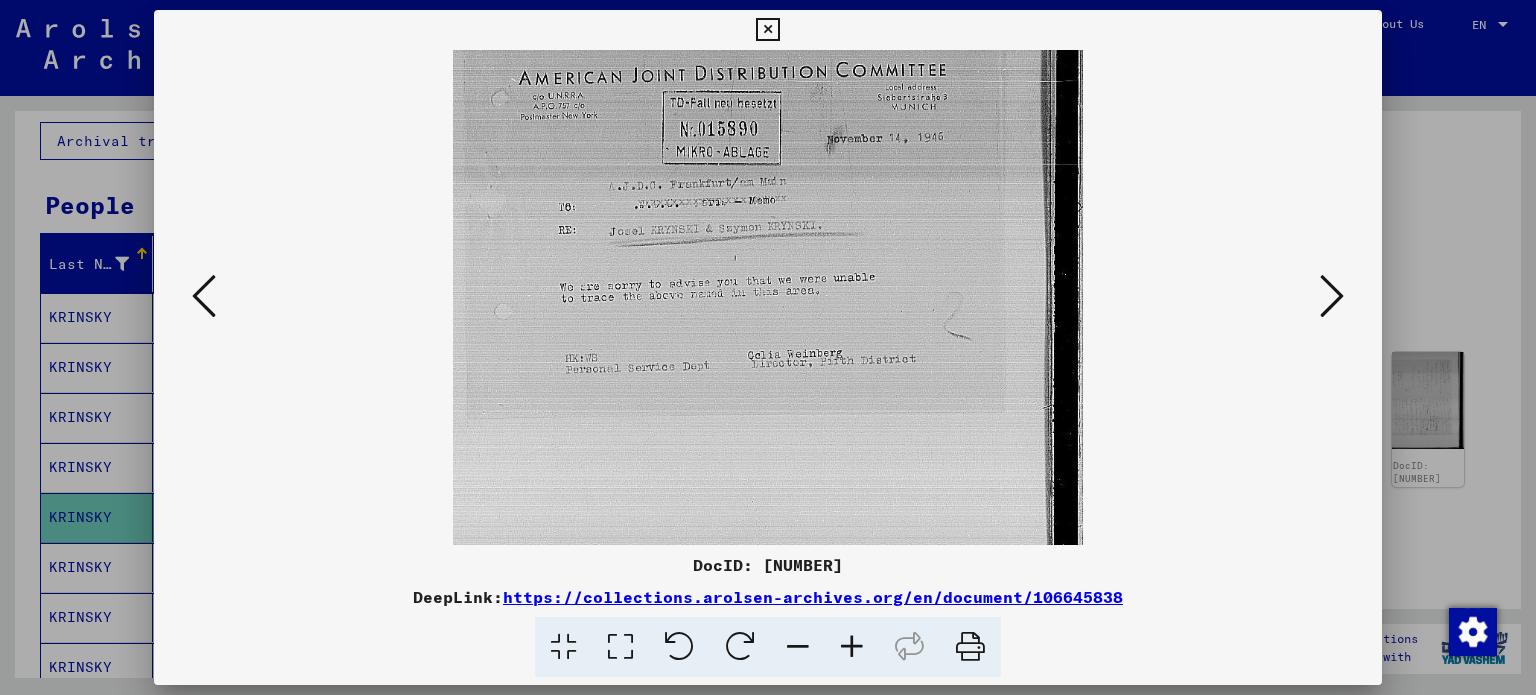 drag, startPoint x: 912, startPoint y: 404, endPoint x: 905, endPoint y: 393, distance: 13.038404 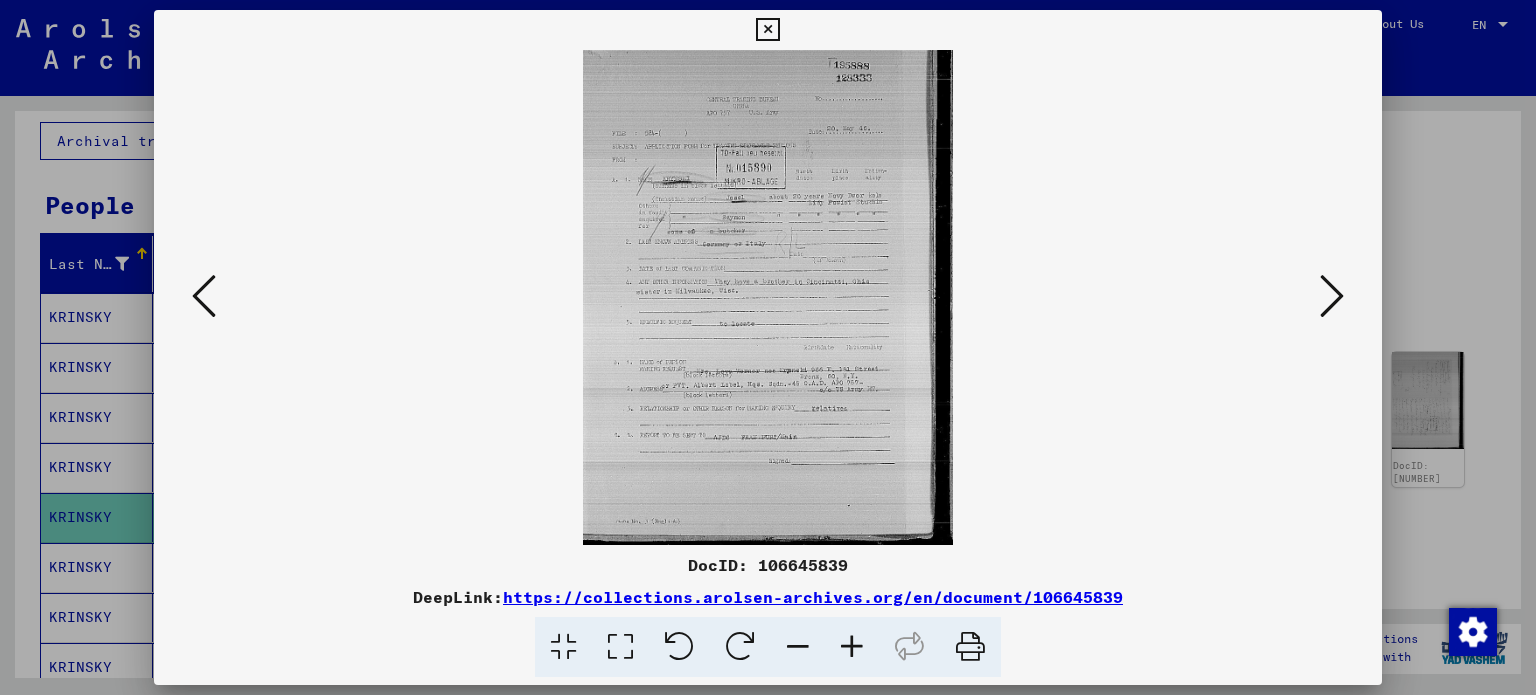 click at bounding box center (852, 647) 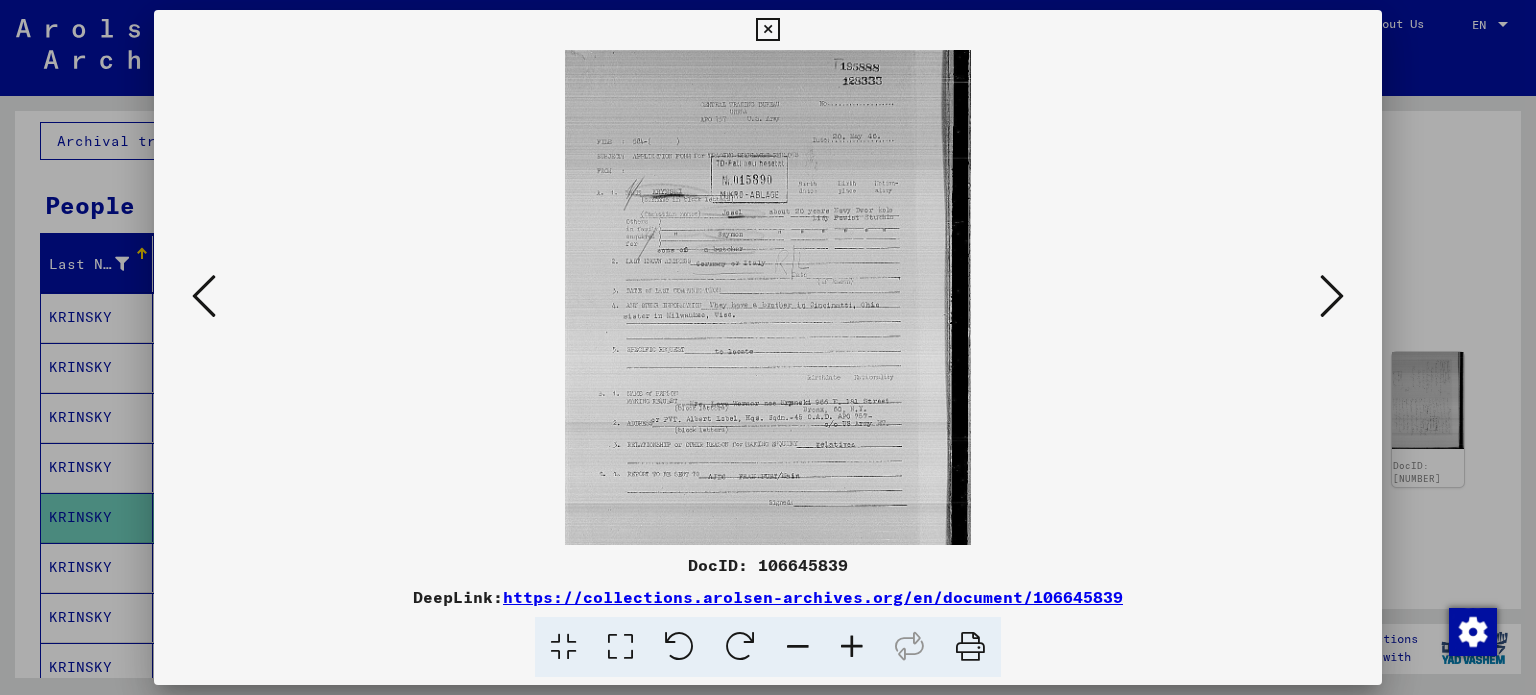 click at bounding box center [852, 647] 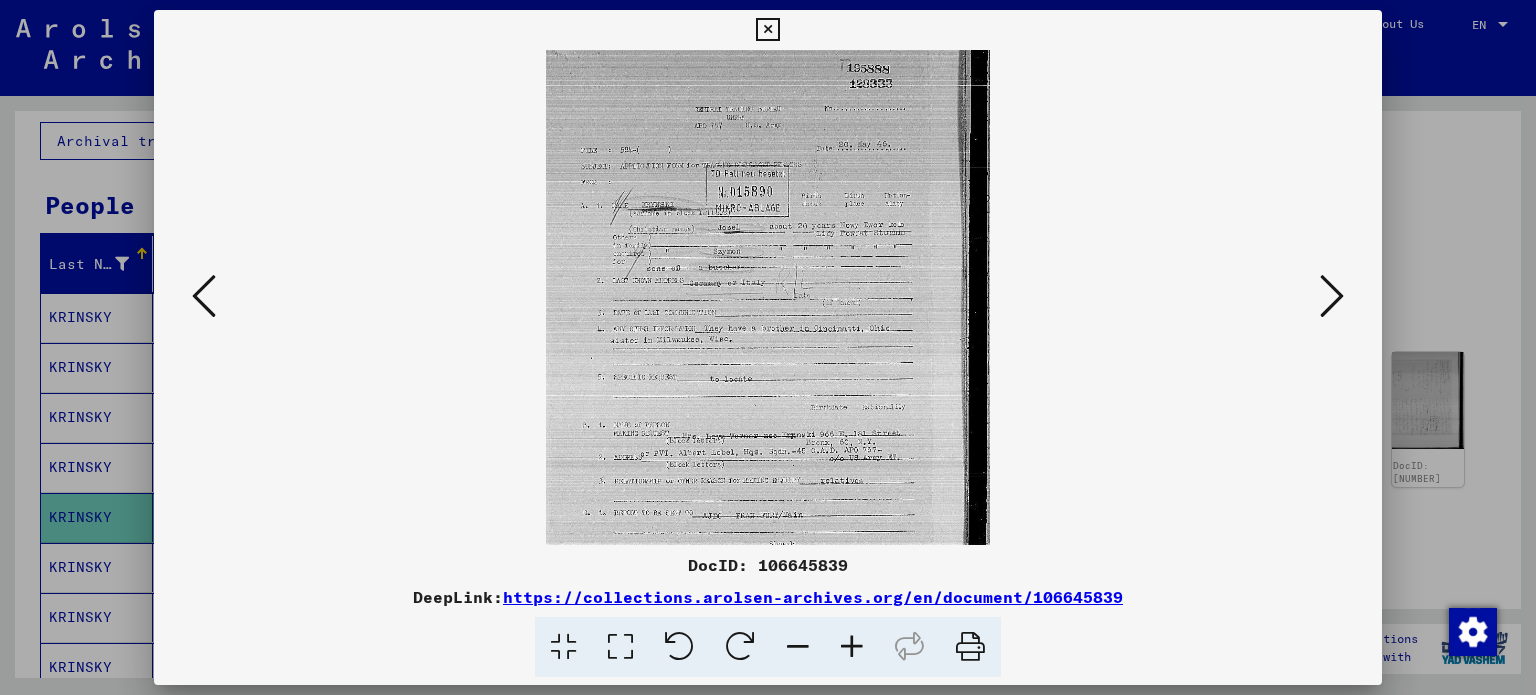 click at bounding box center (852, 647) 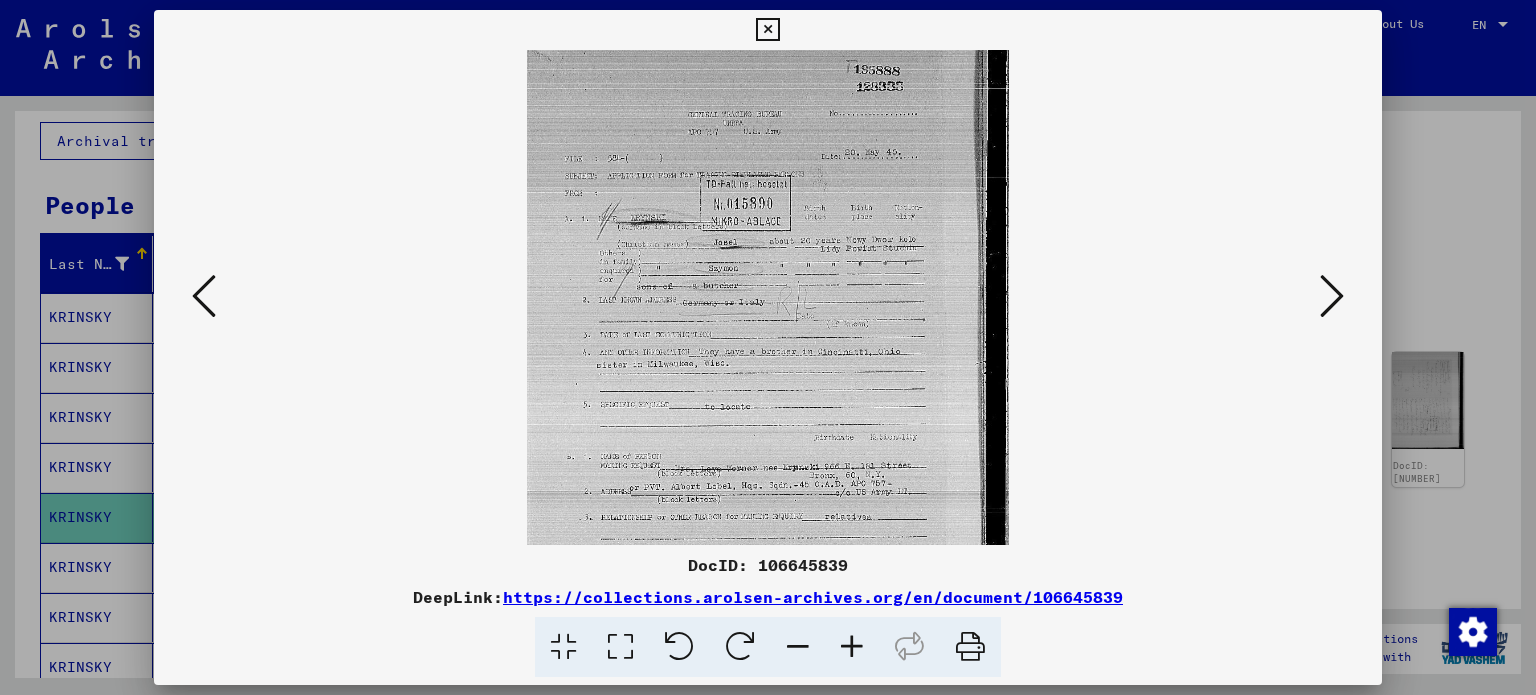 click at bounding box center [852, 647] 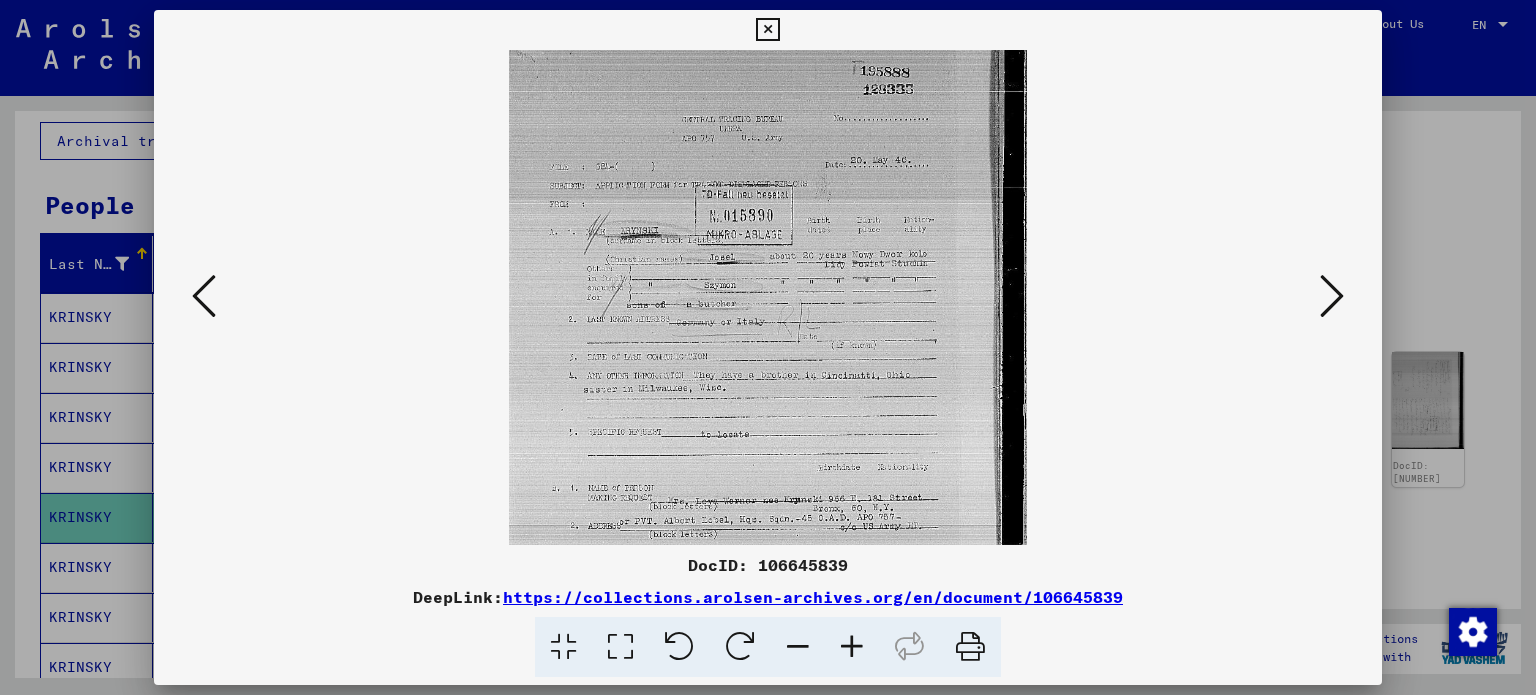 click at bounding box center [852, 647] 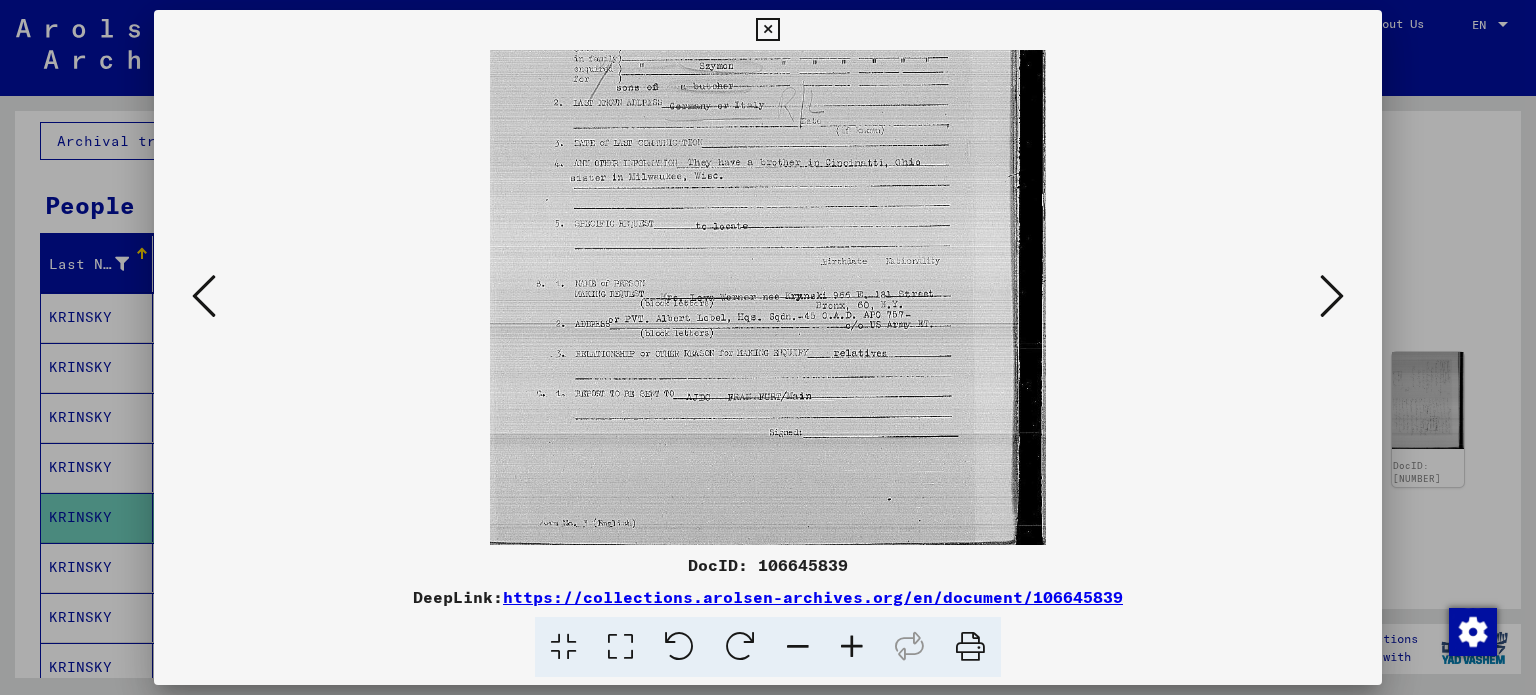 scroll, scrollTop: 249, scrollLeft: 0, axis: vertical 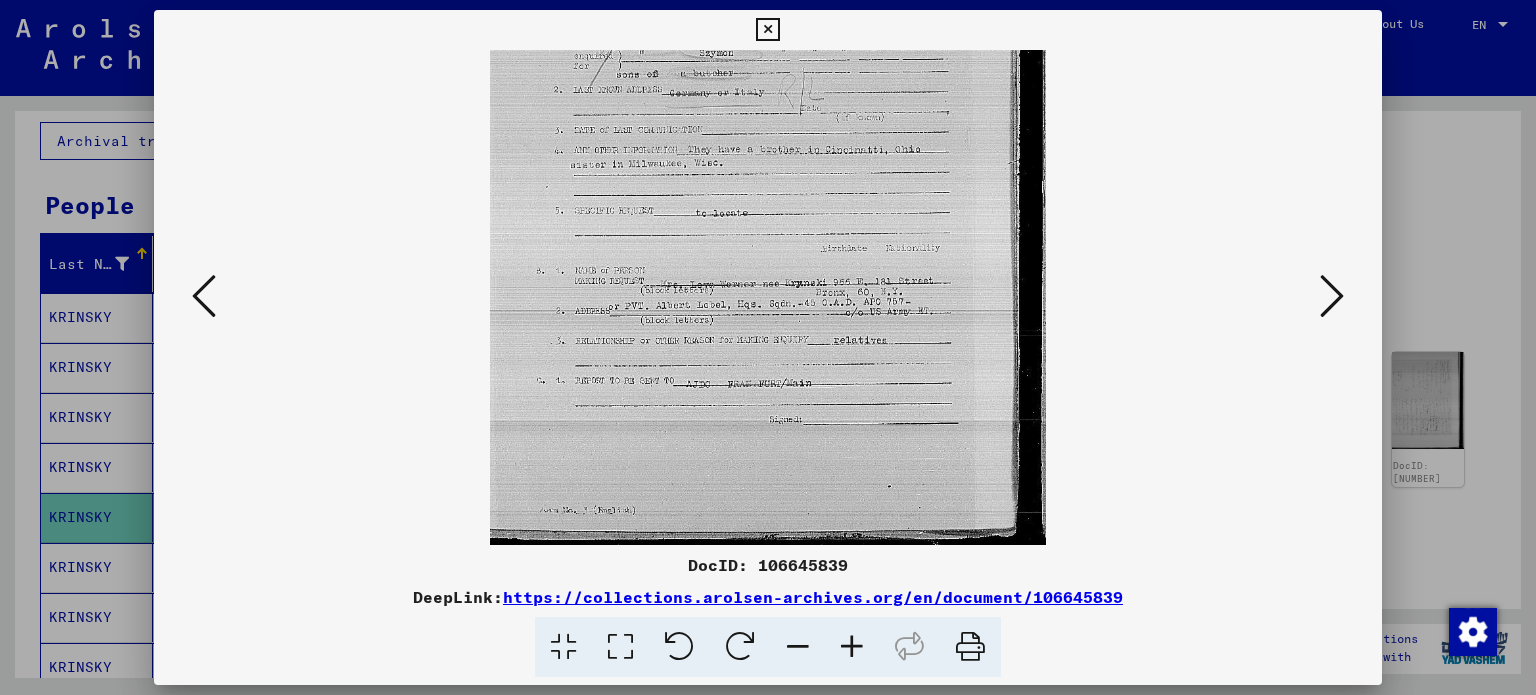 drag, startPoint x: 802, startPoint y: 497, endPoint x: 798, endPoint y: 230, distance: 267.02997 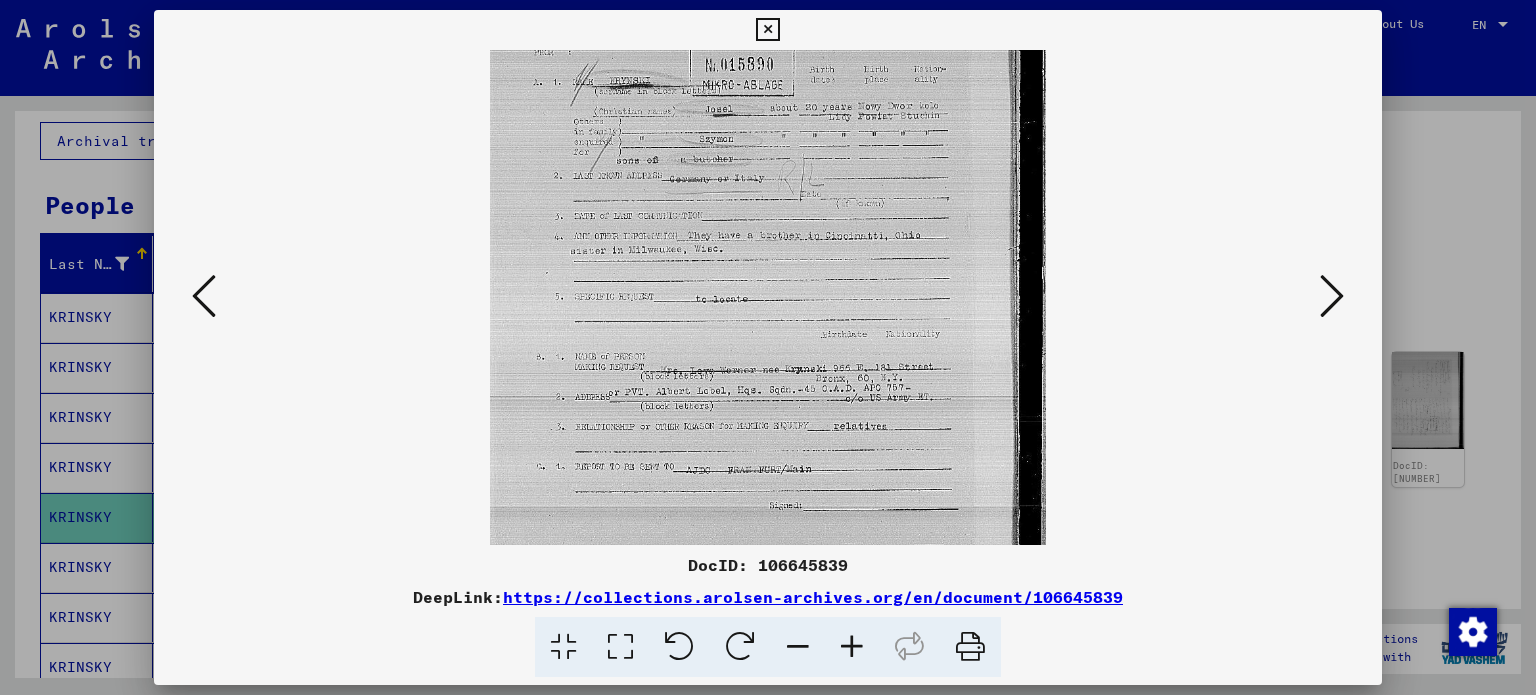scroll, scrollTop: 0, scrollLeft: 0, axis: both 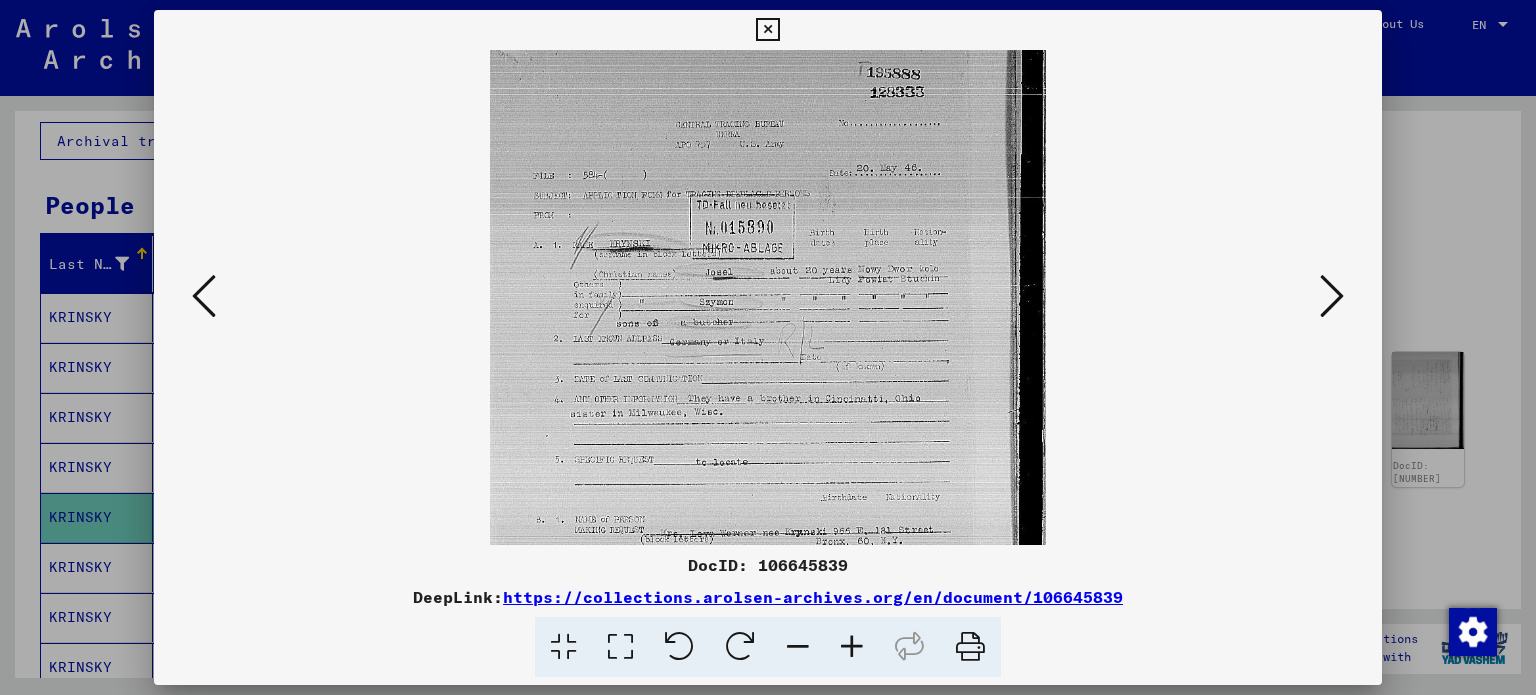 drag, startPoint x: 823, startPoint y: 267, endPoint x: 824, endPoint y: 503, distance: 236.00212 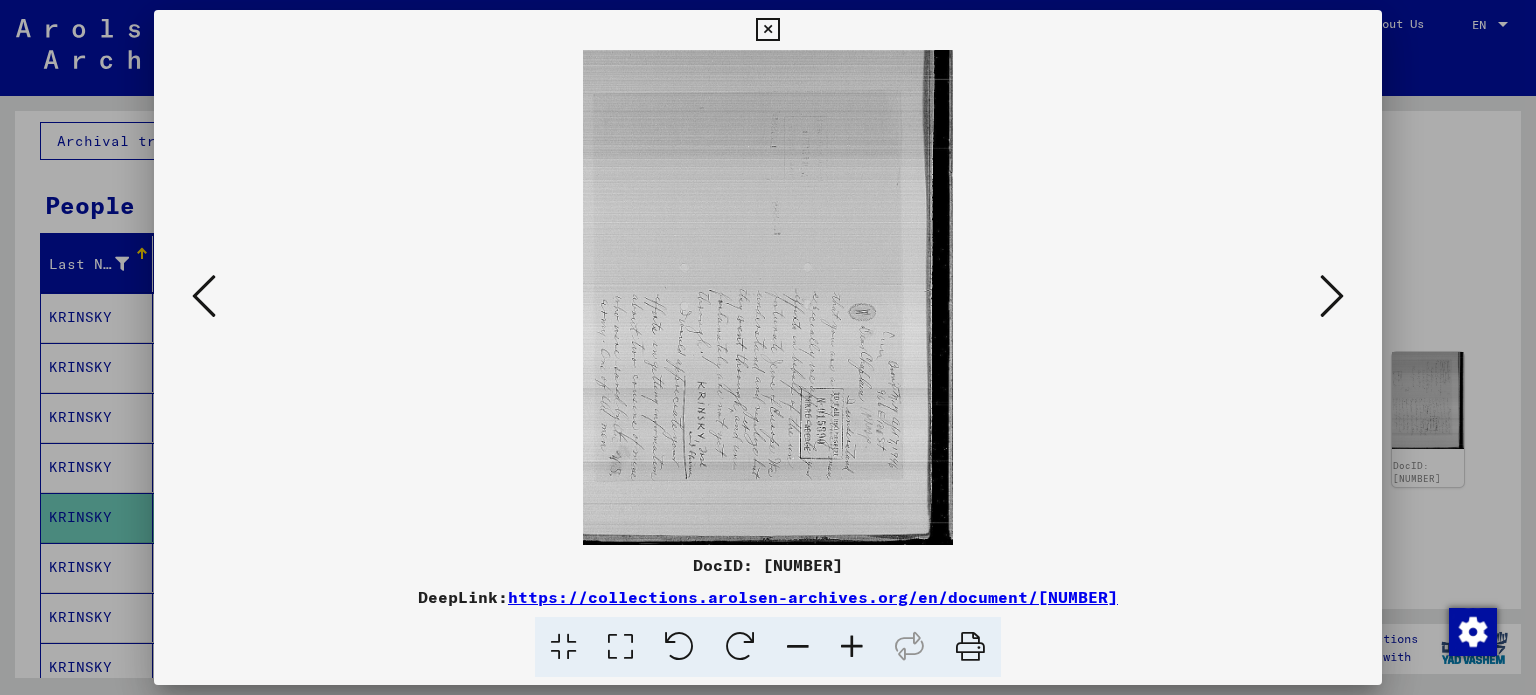 click at bounding box center (852, 647) 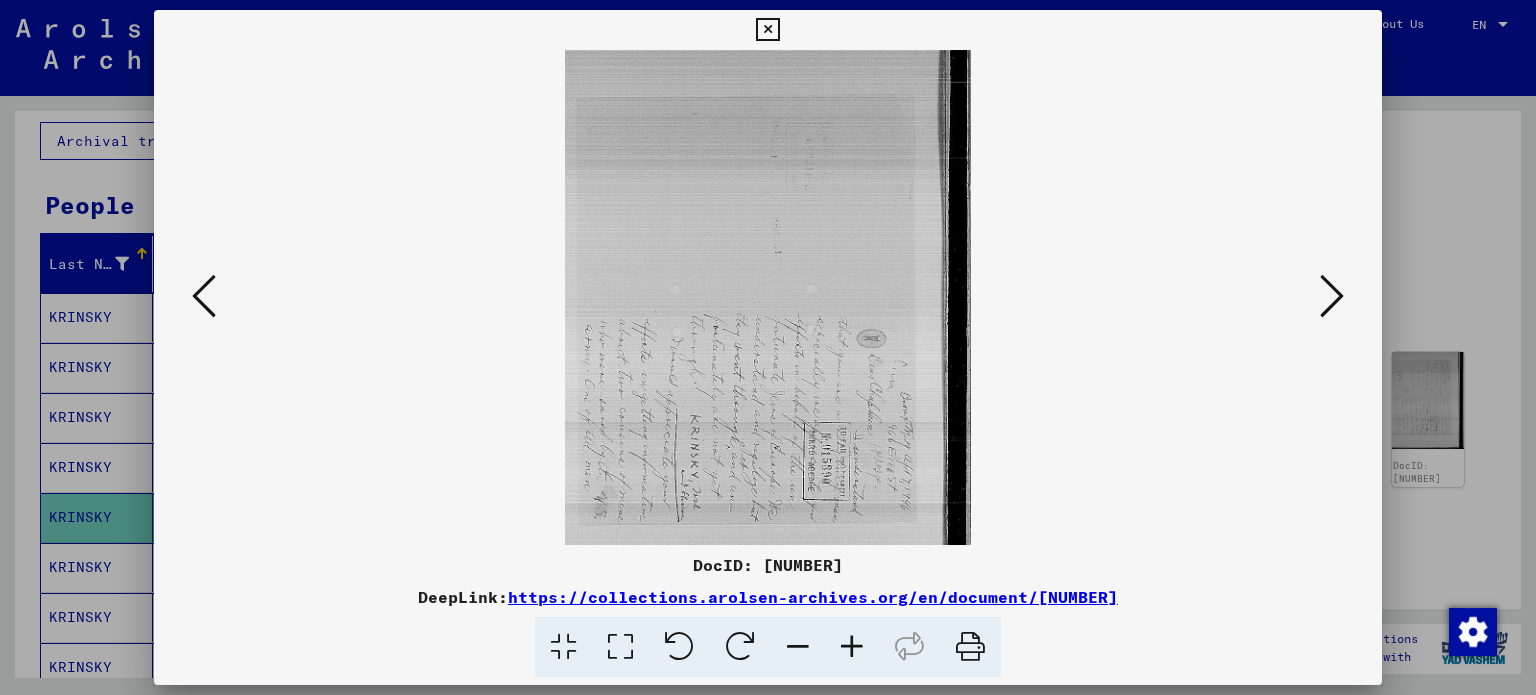 click at bounding box center (852, 647) 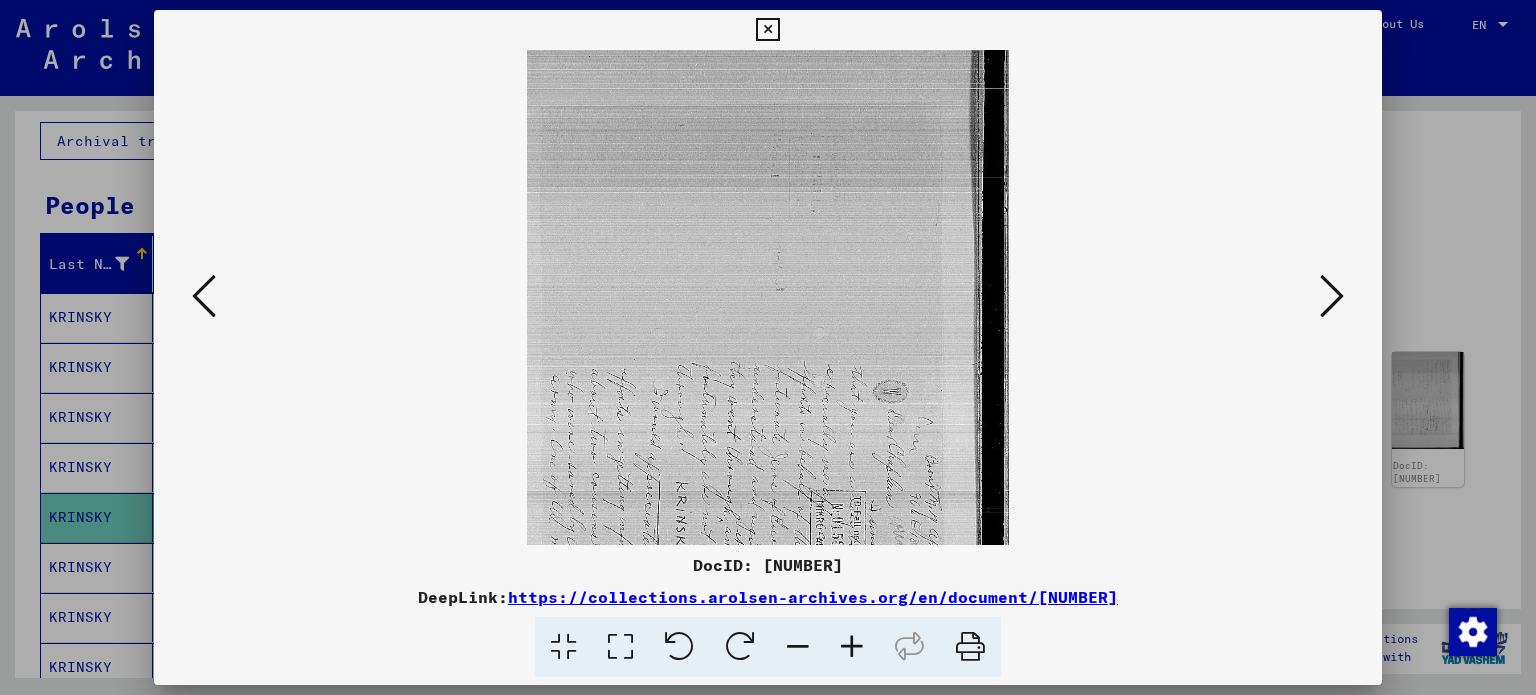 click at bounding box center [852, 647] 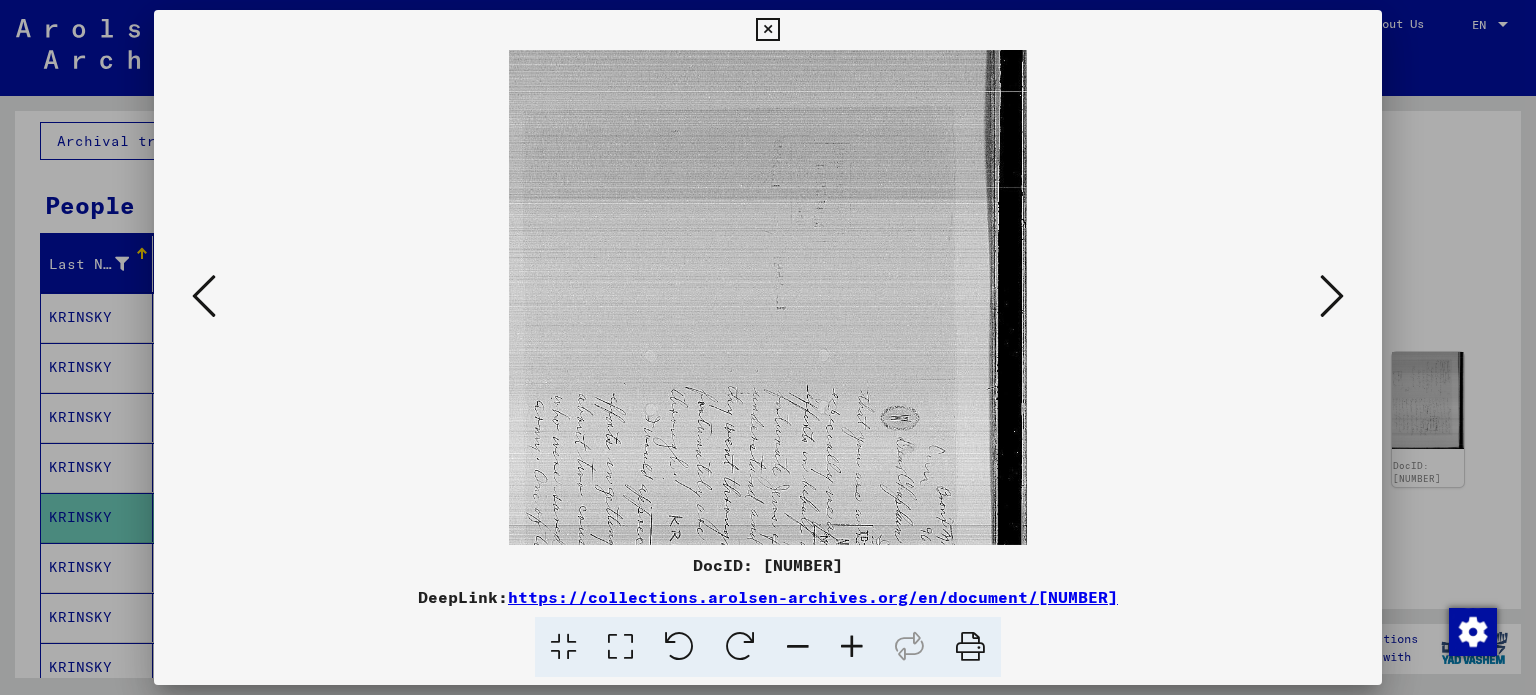 click at bounding box center (740, 647) 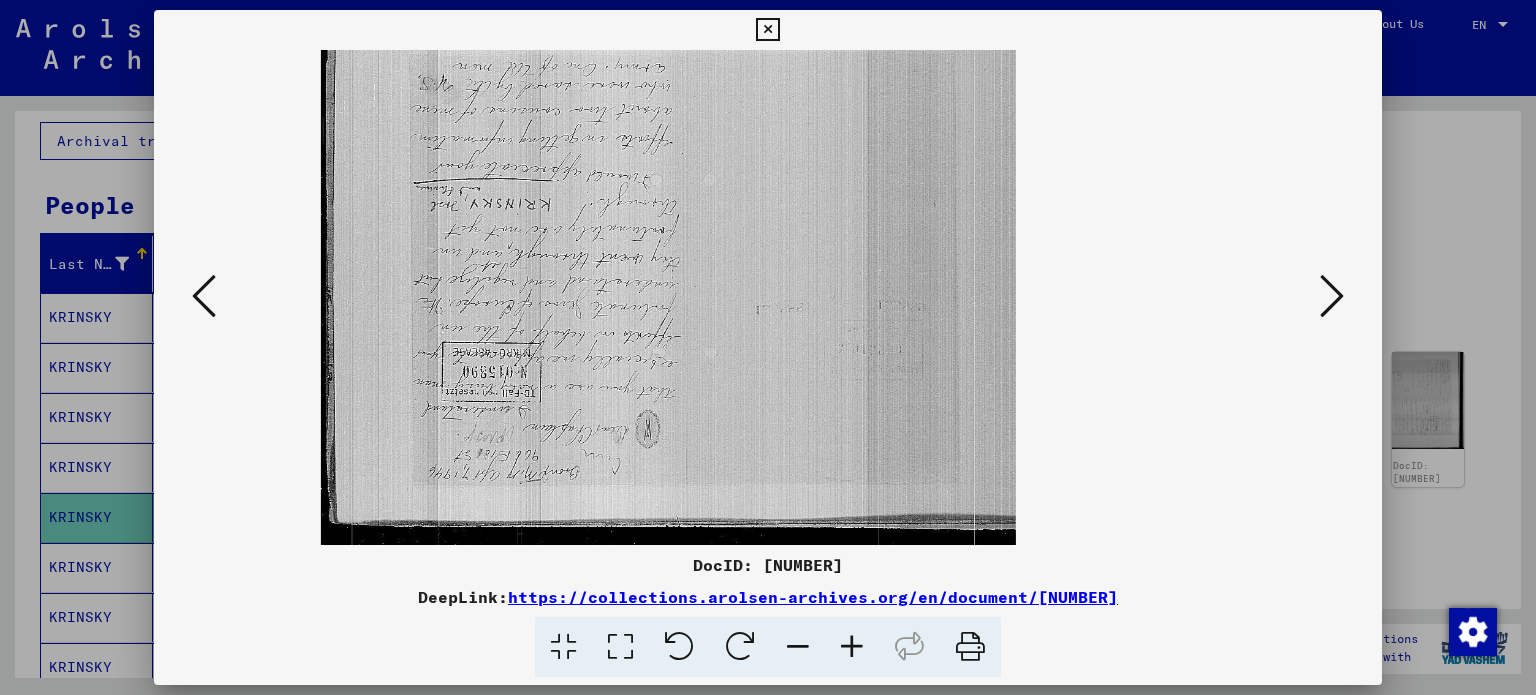 click at bounding box center [740, 647] 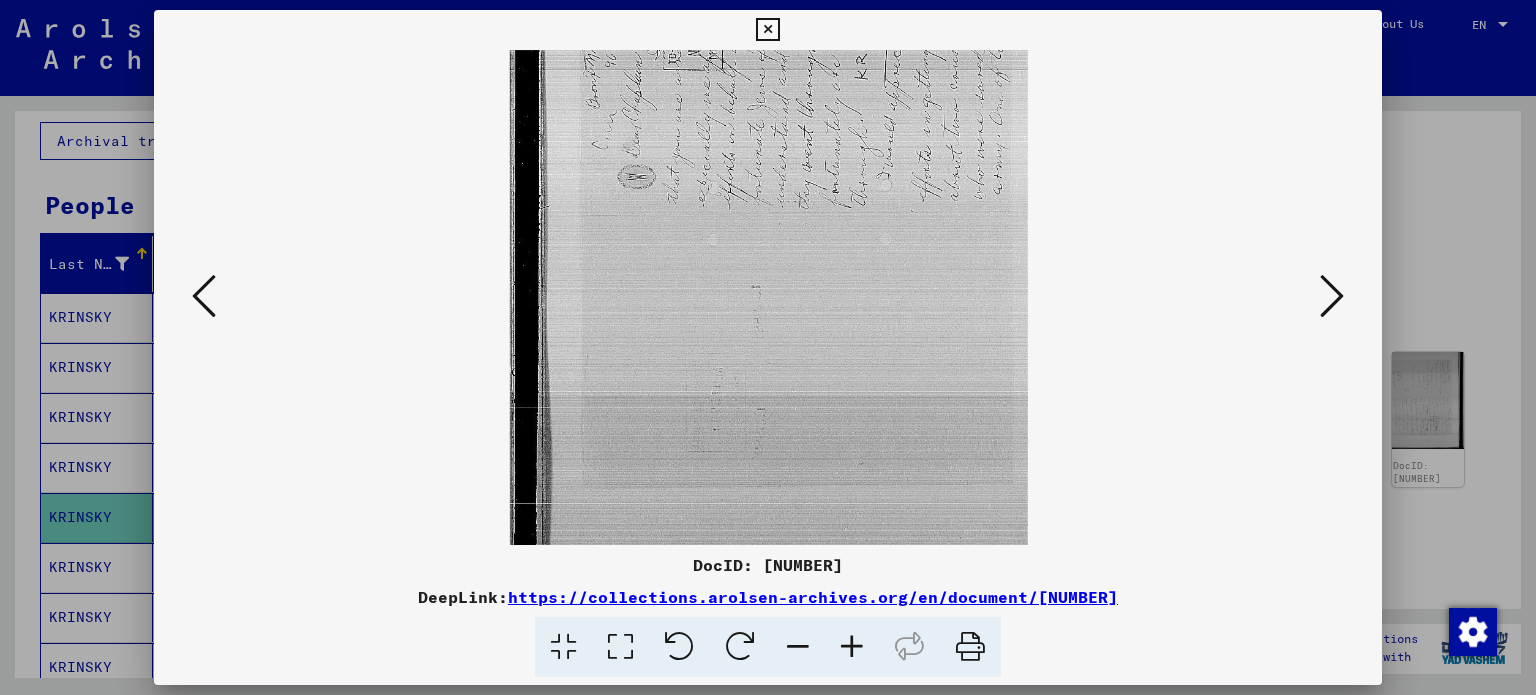 click at bounding box center [740, 647] 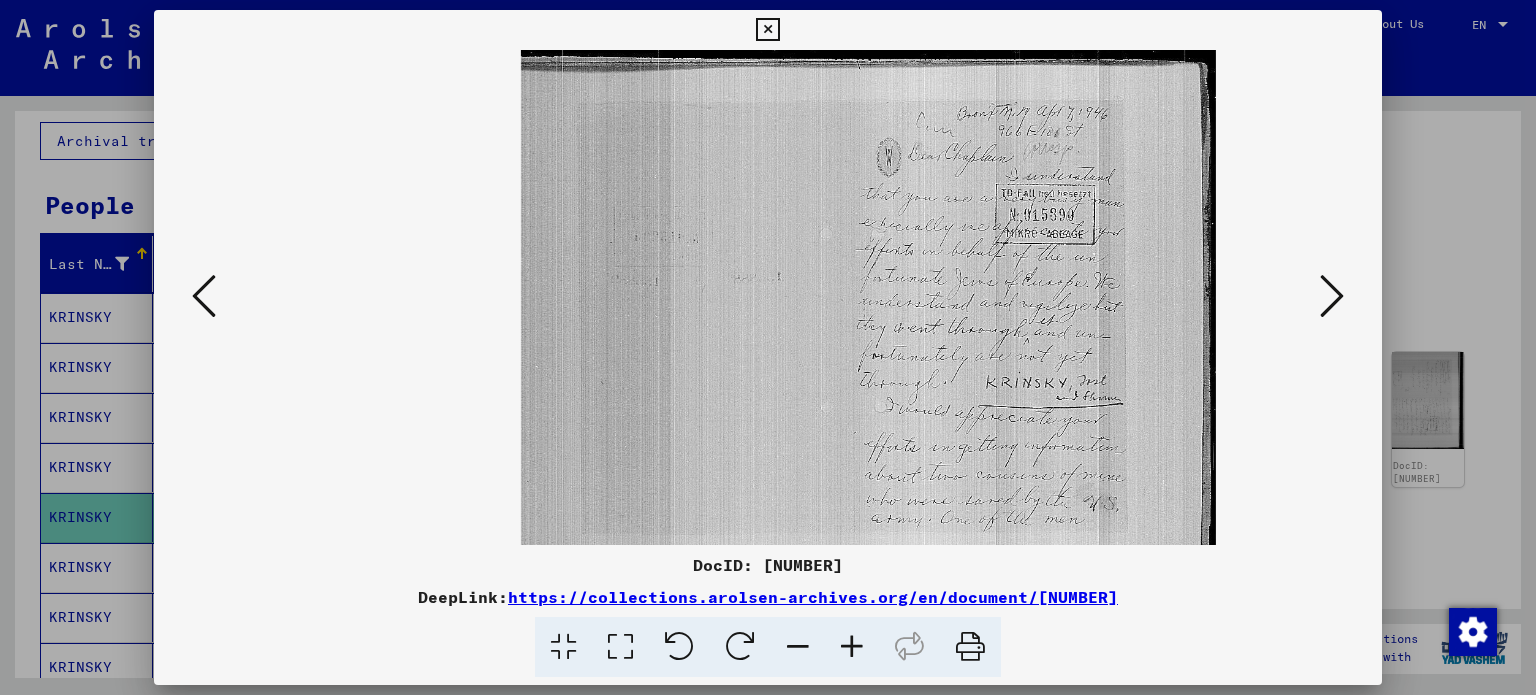 scroll, scrollTop: 10, scrollLeft: 0, axis: vertical 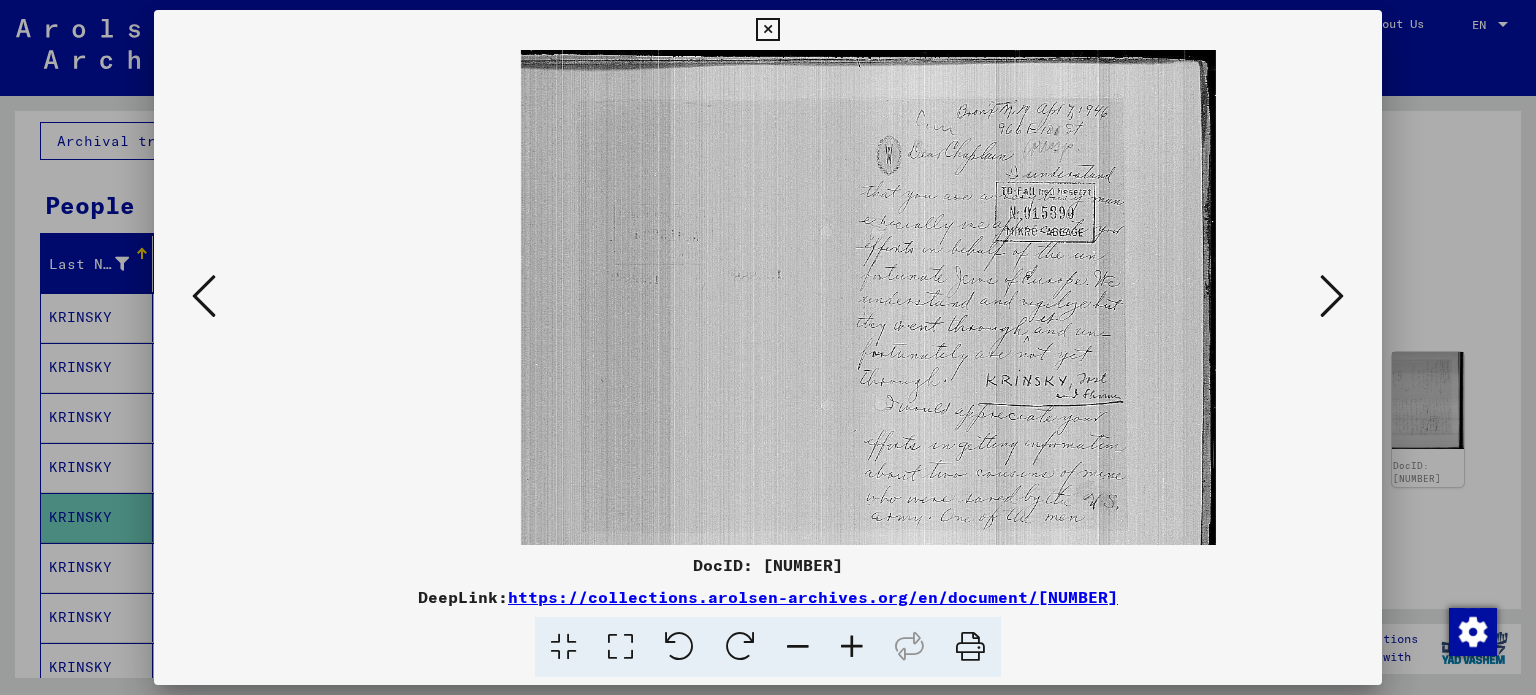 drag, startPoint x: 886, startPoint y: 352, endPoint x: 755, endPoint y: 341, distance: 131.46101 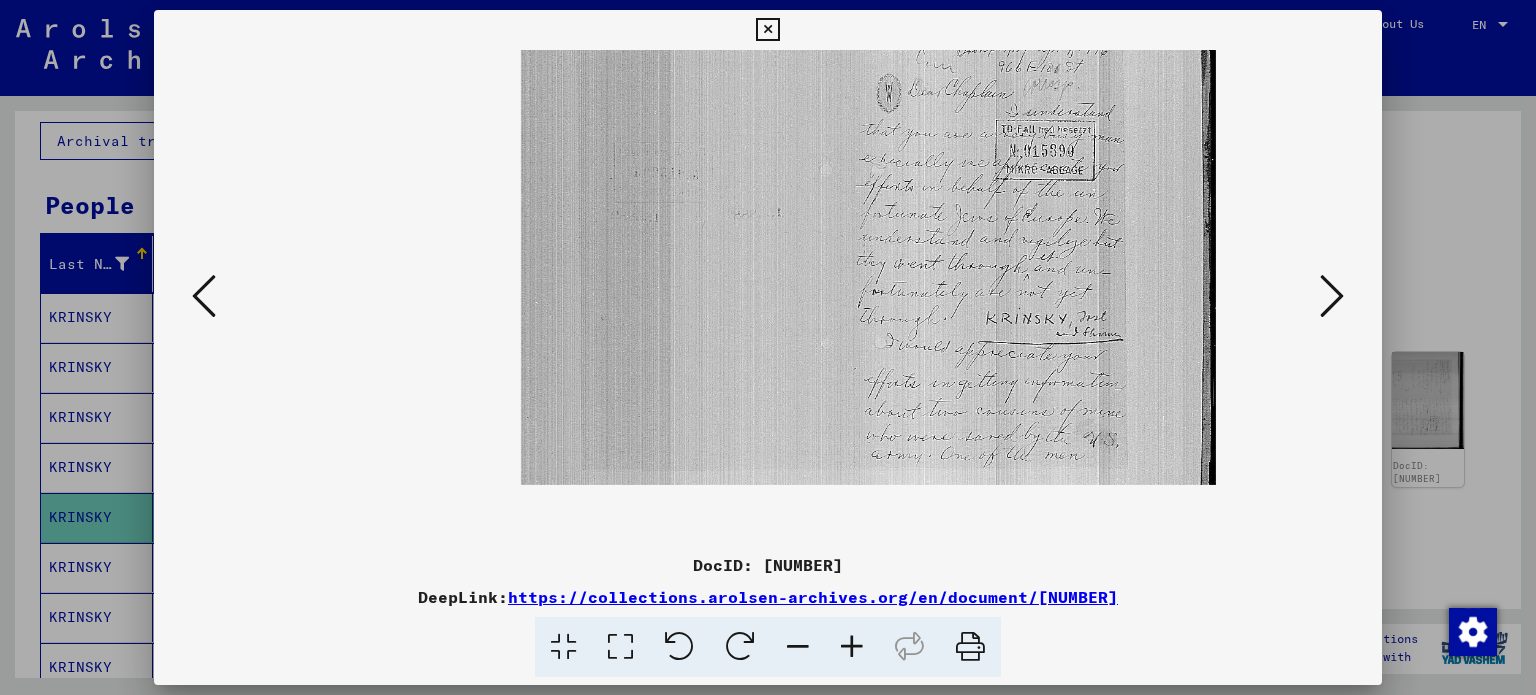 scroll, scrollTop: 0, scrollLeft: 0, axis: both 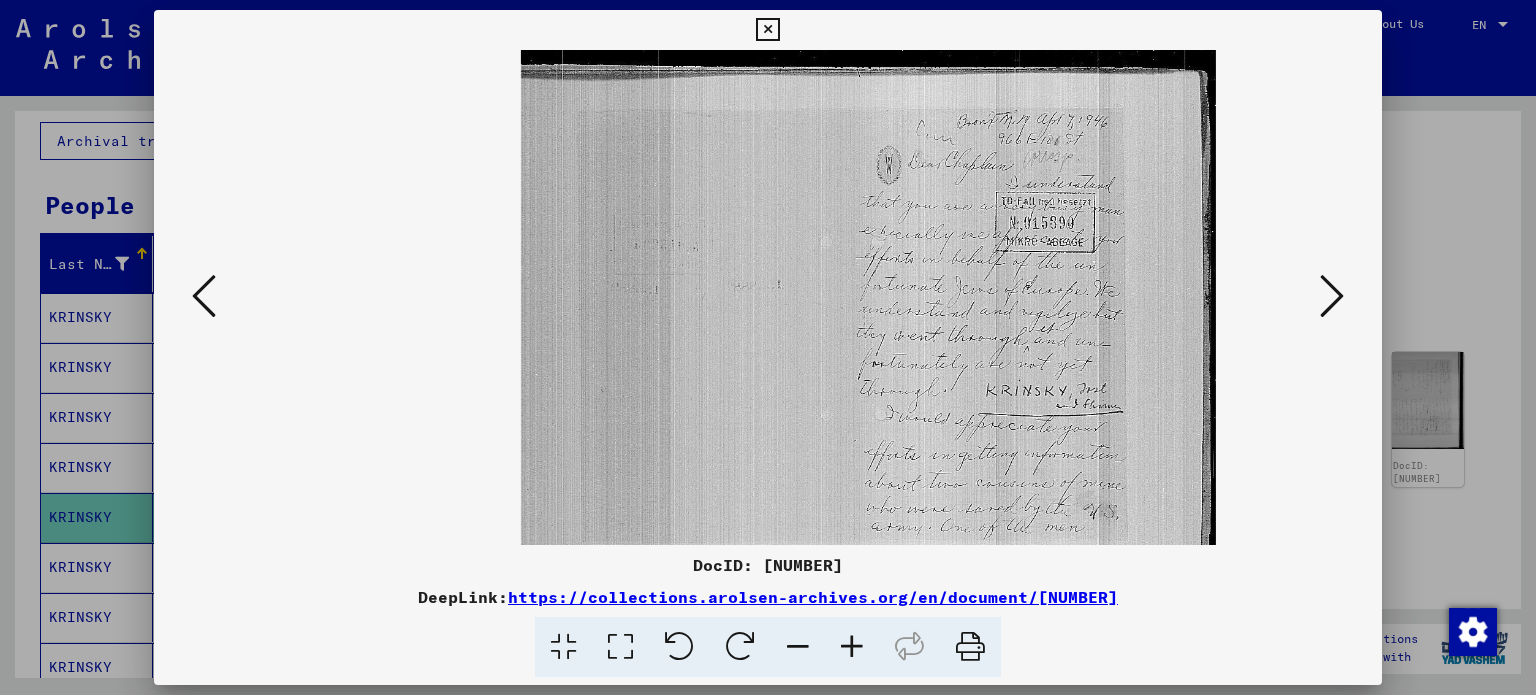 drag, startPoint x: 1060, startPoint y: 405, endPoint x: 1016, endPoint y: 483, distance: 89.55445 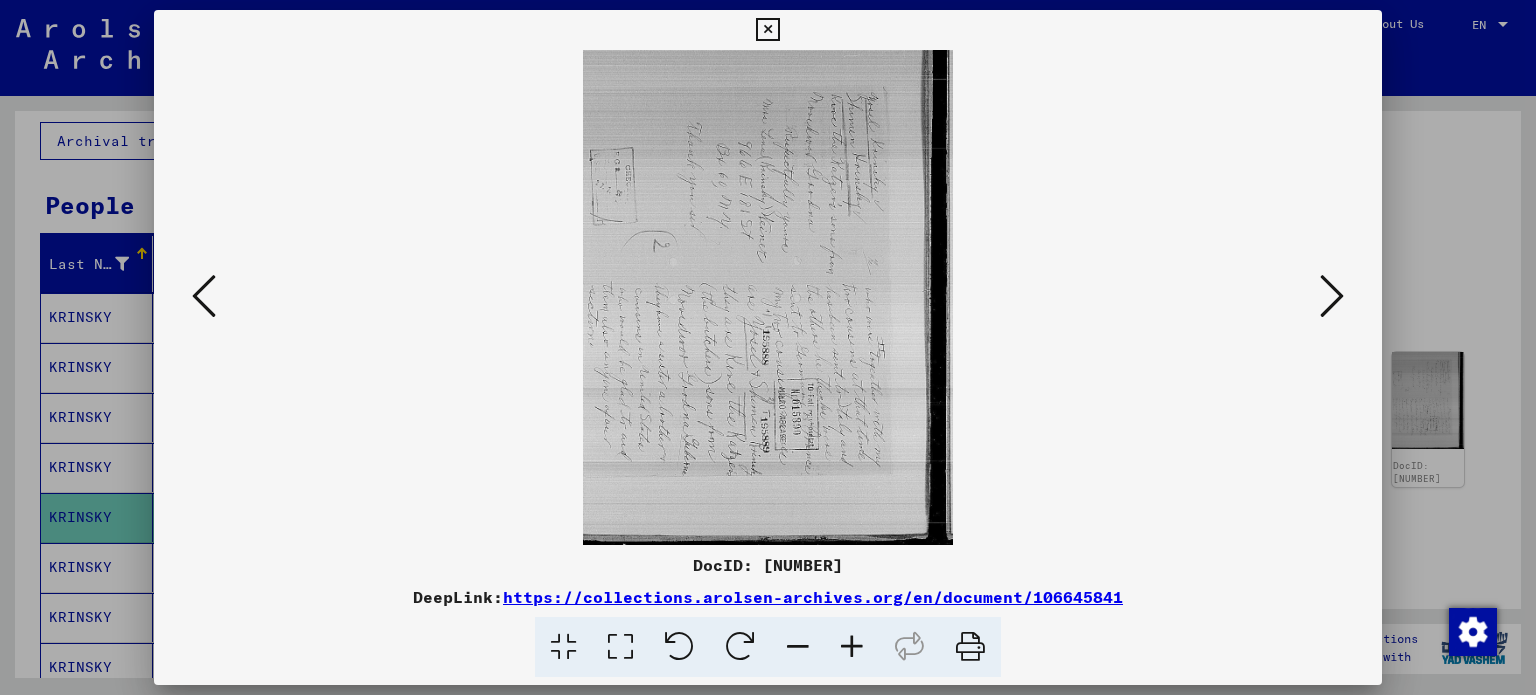 click at bounding box center [1332, 296] 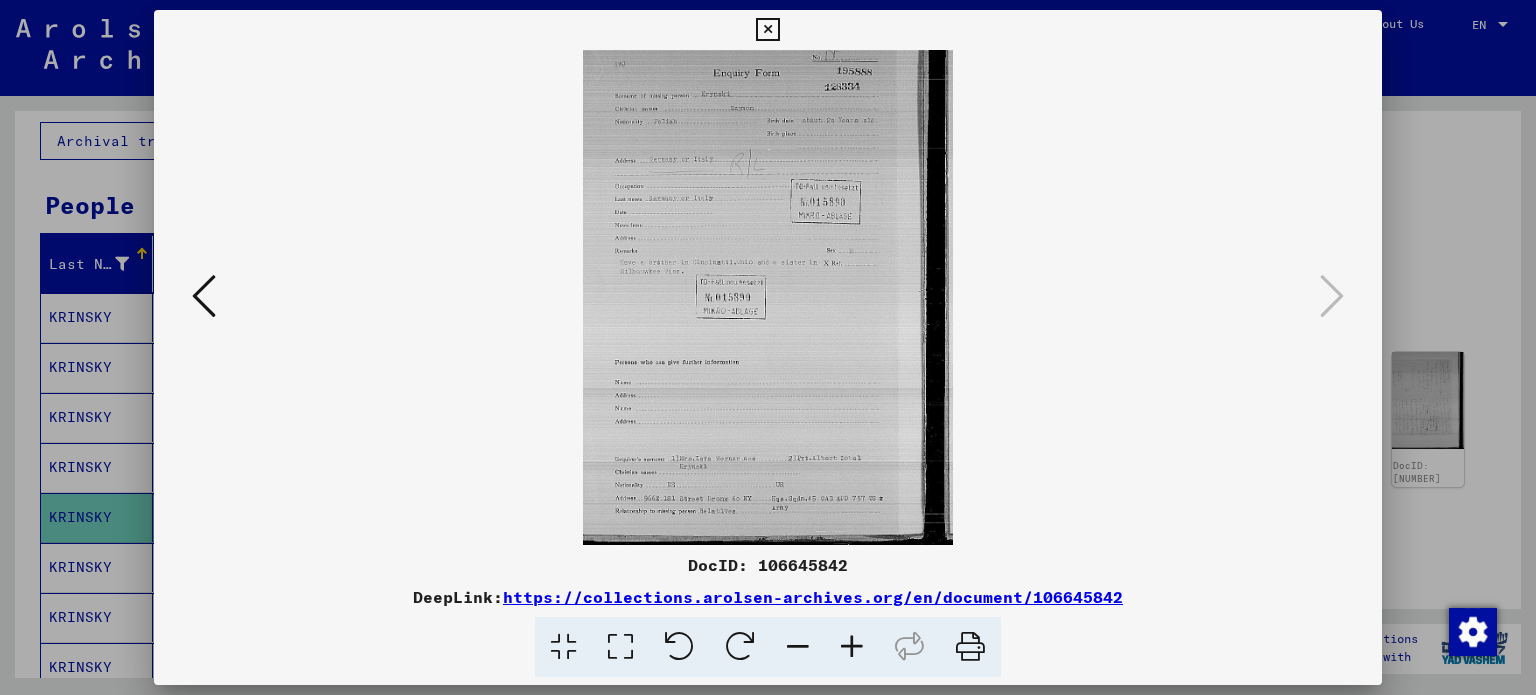 click at bounding box center (852, 647) 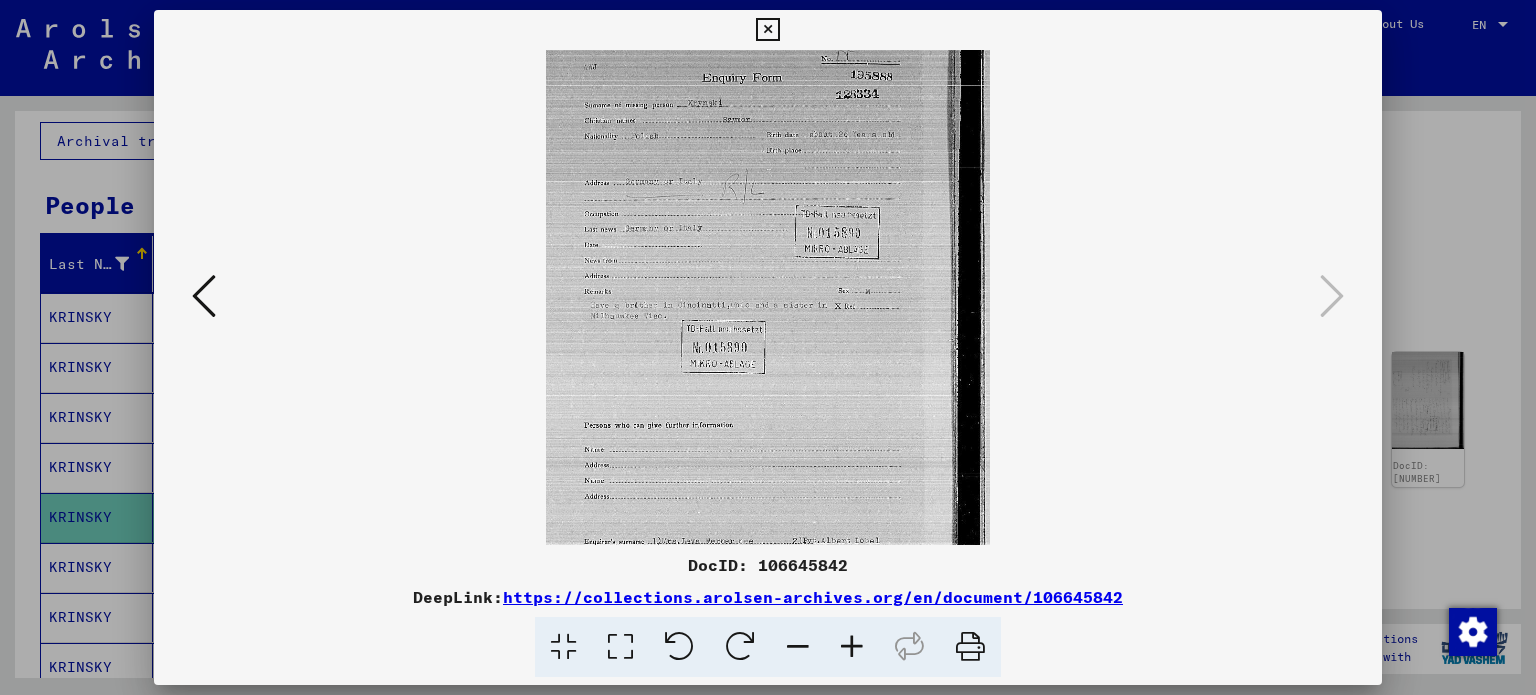 click at bounding box center (852, 647) 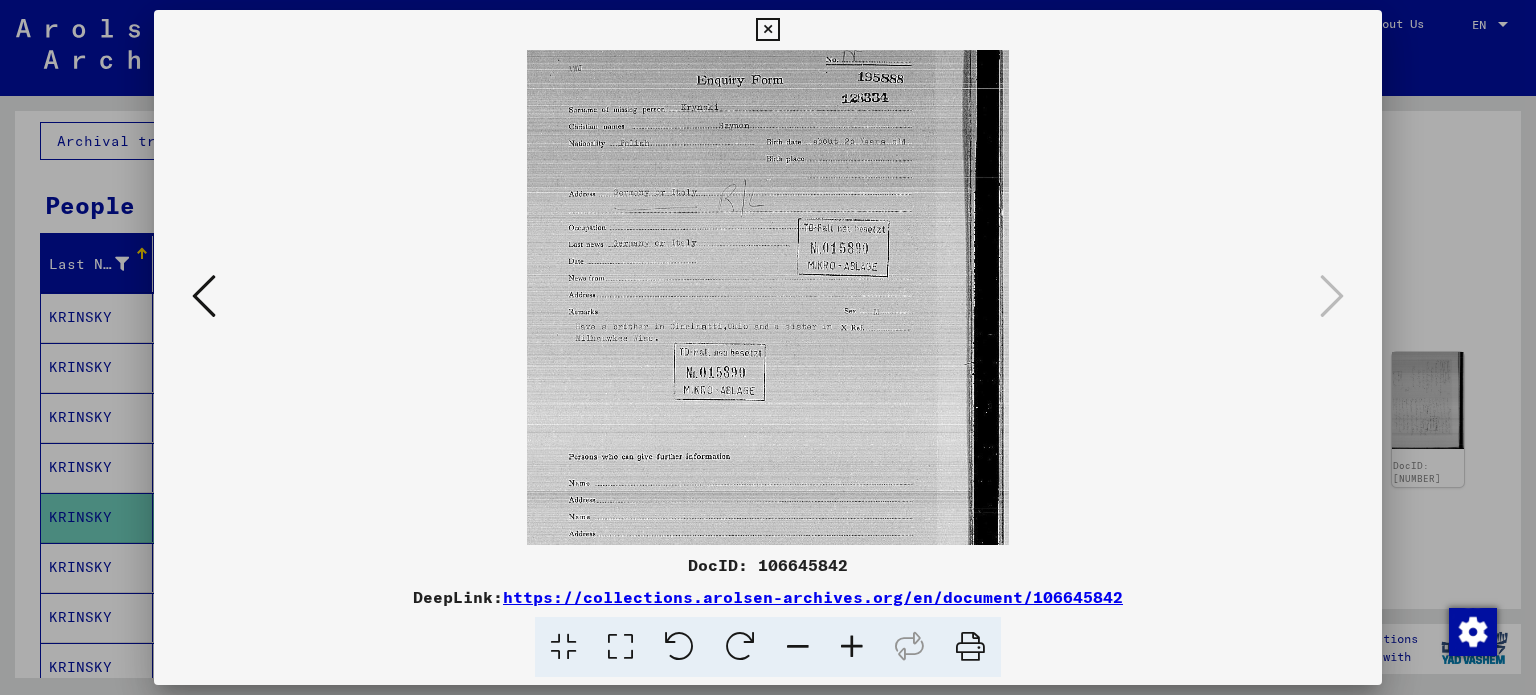 click at bounding box center (852, 647) 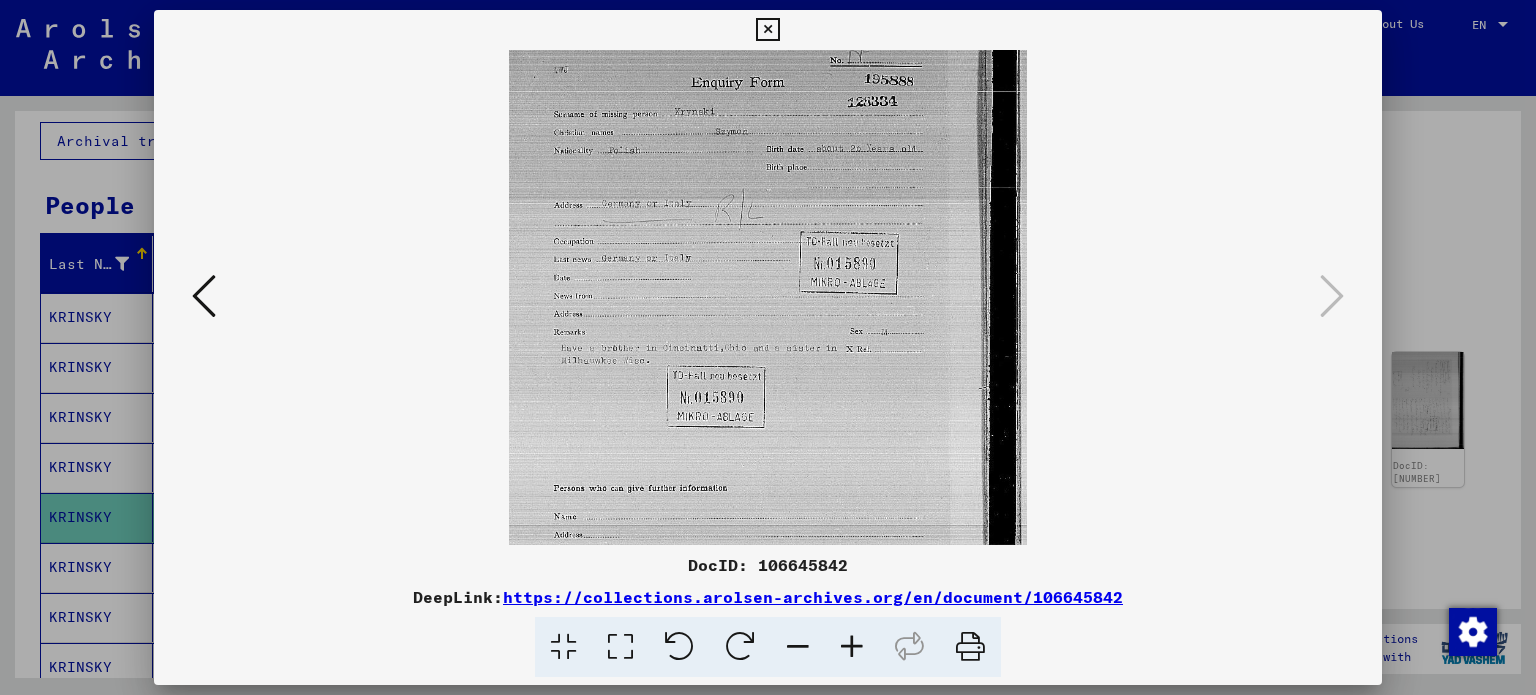 click at bounding box center (852, 647) 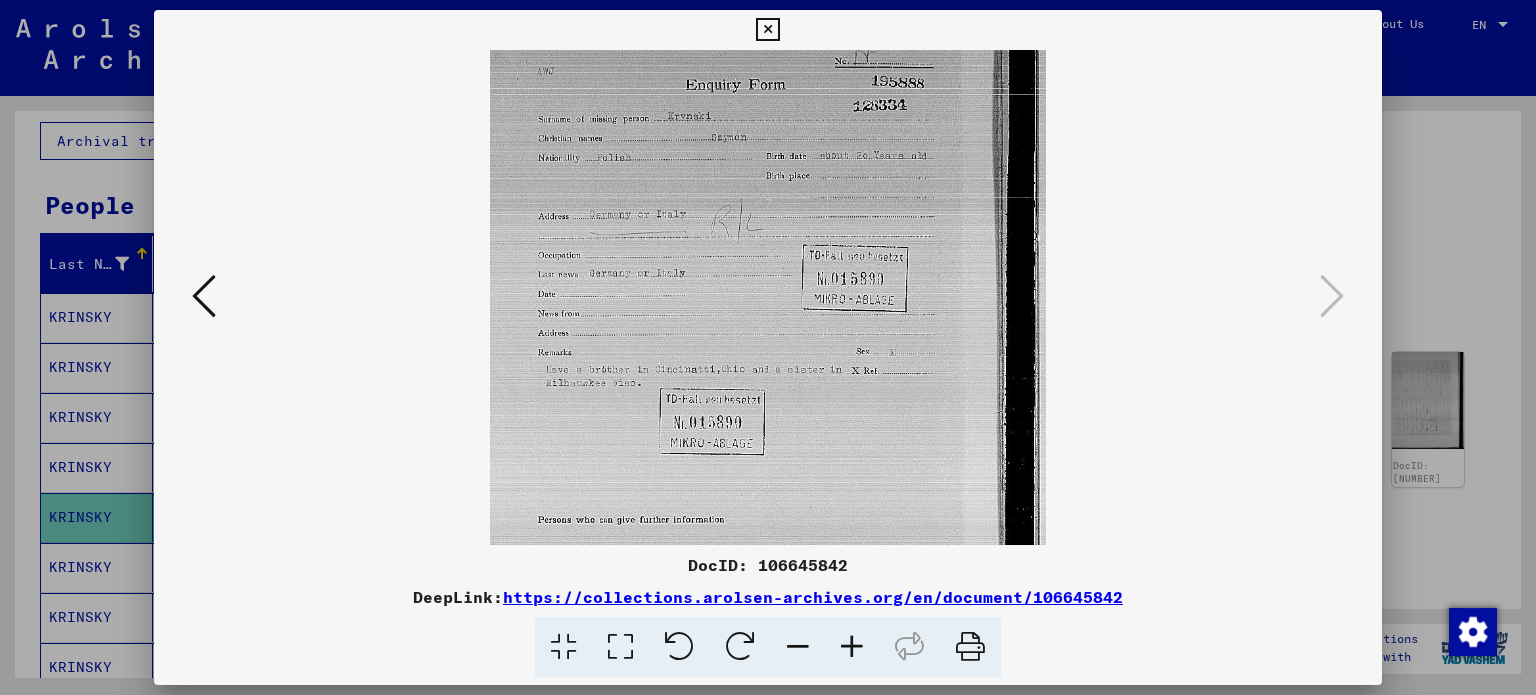 drag, startPoint x: 752, startPoint y: 267, endPoint x: 797, endPoint y: 376, distance: 117.923706 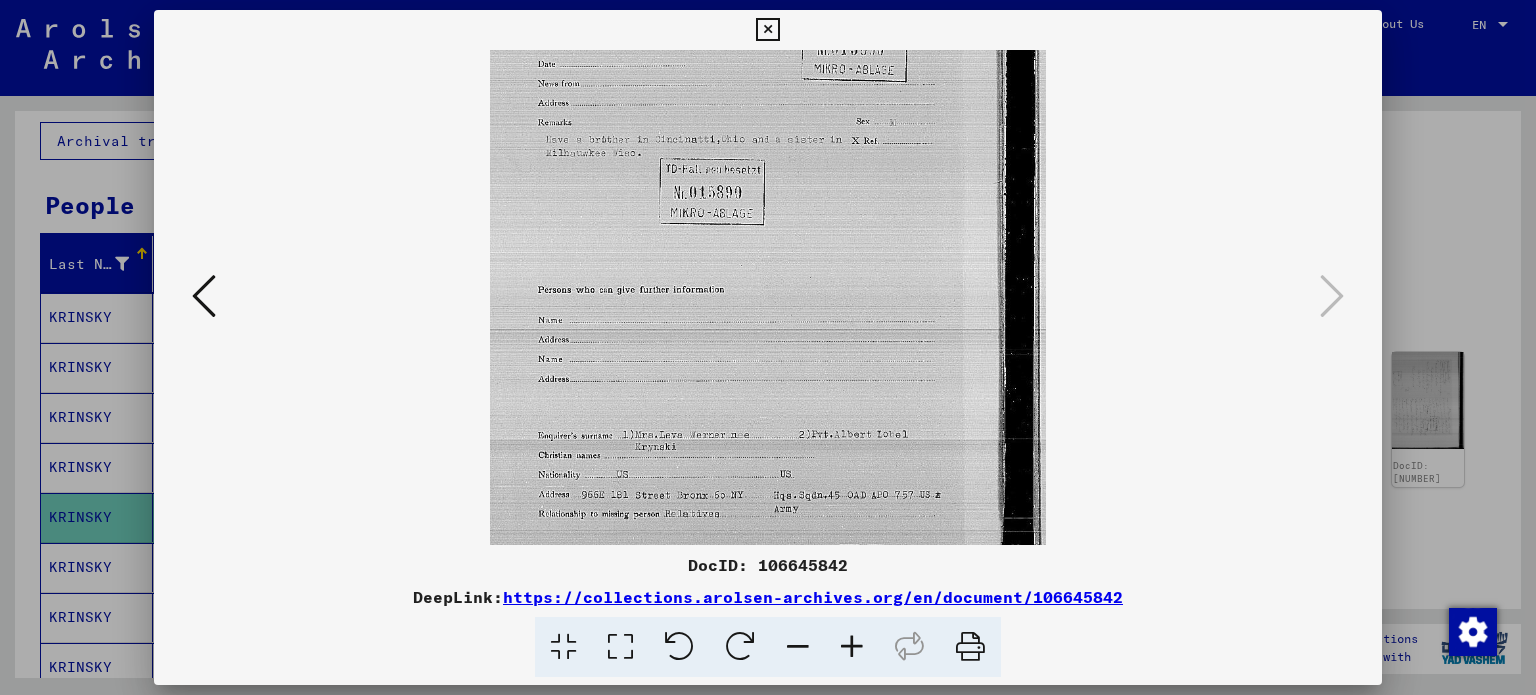 scroll, scrollTop: 249, scrollLeft: 0, axis: vertical 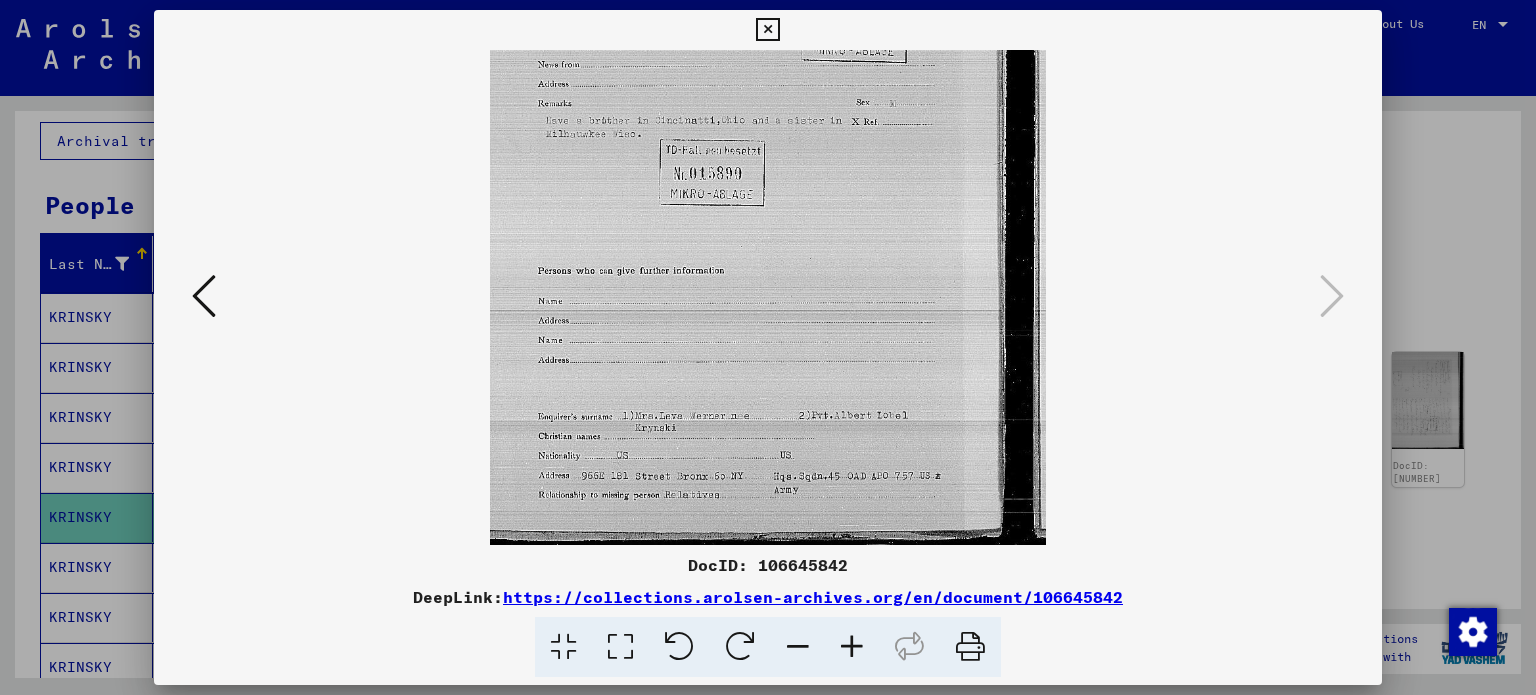drag, startPoint x: 796, startPoint y: 458, endPoint x: 785, endPoint y: 165, distance: 293.20642 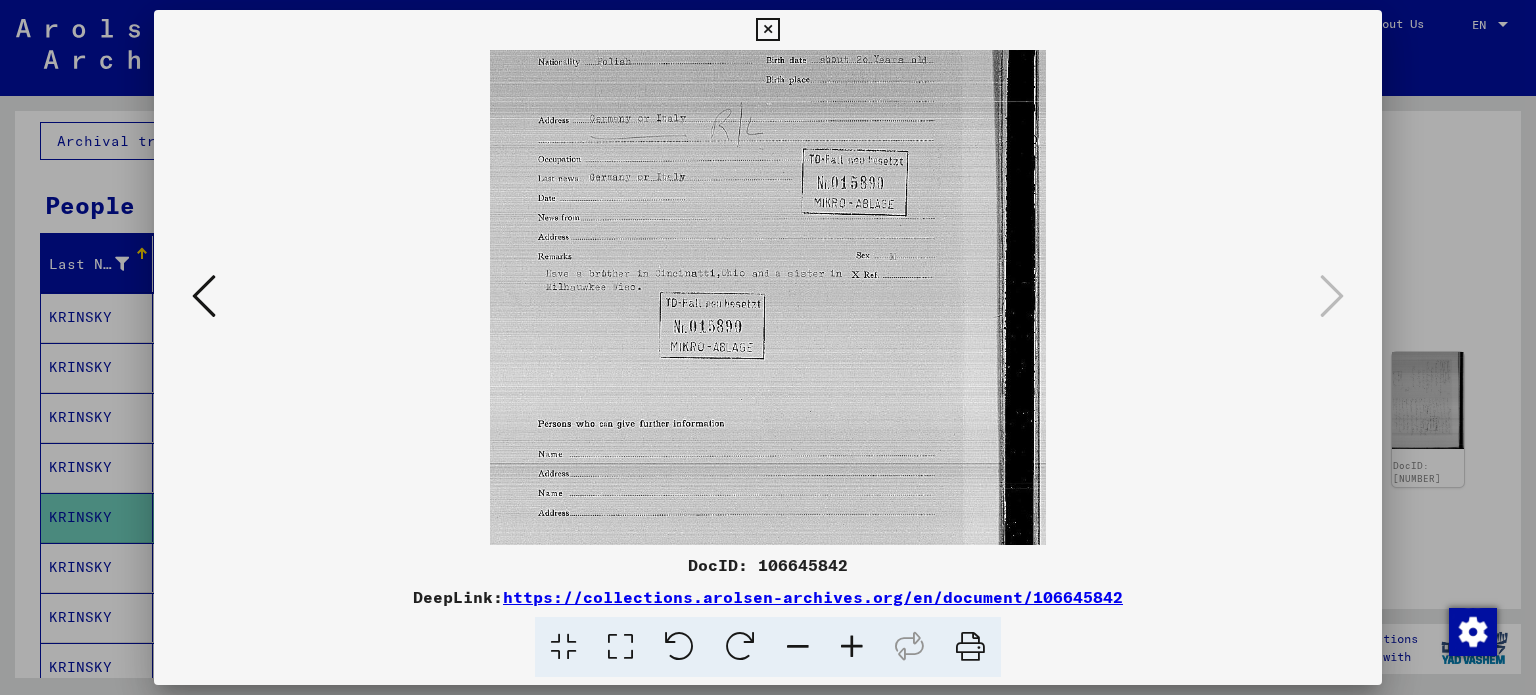 scroll, scrollTop: 0, scrollLeft: 0, axis: both 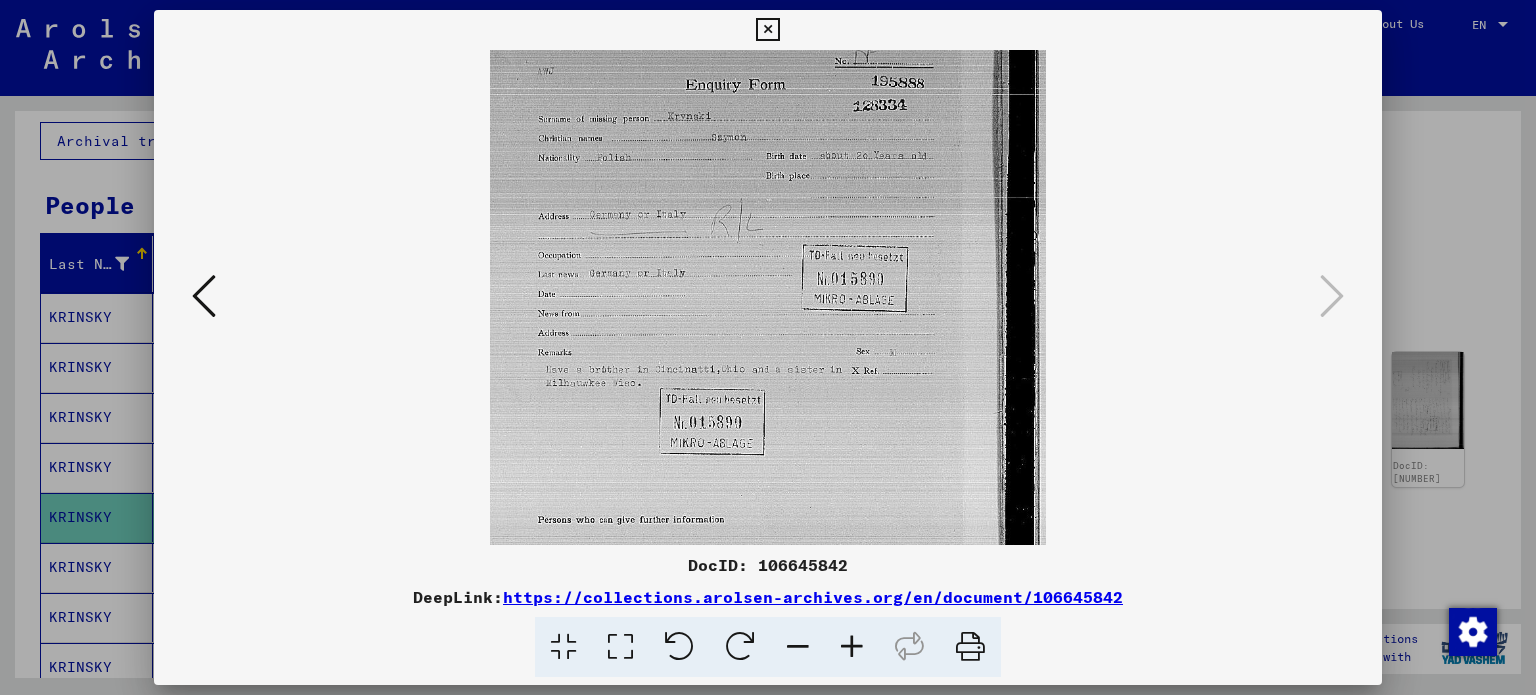 drag, startPoint x: 718, startPoint y: 402, endPoint x: 704, endPoint y: 619, distance: 217.45114 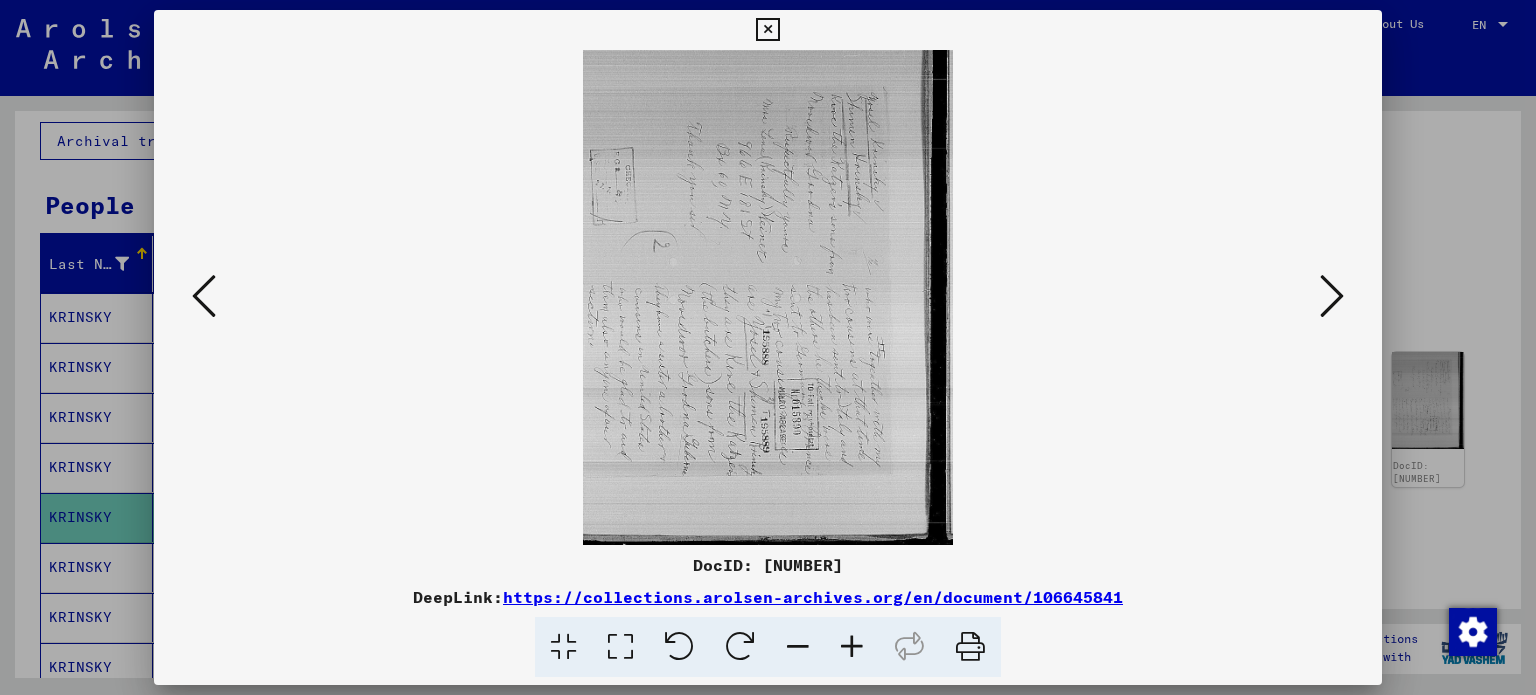 click at bounding box center [767, 30] 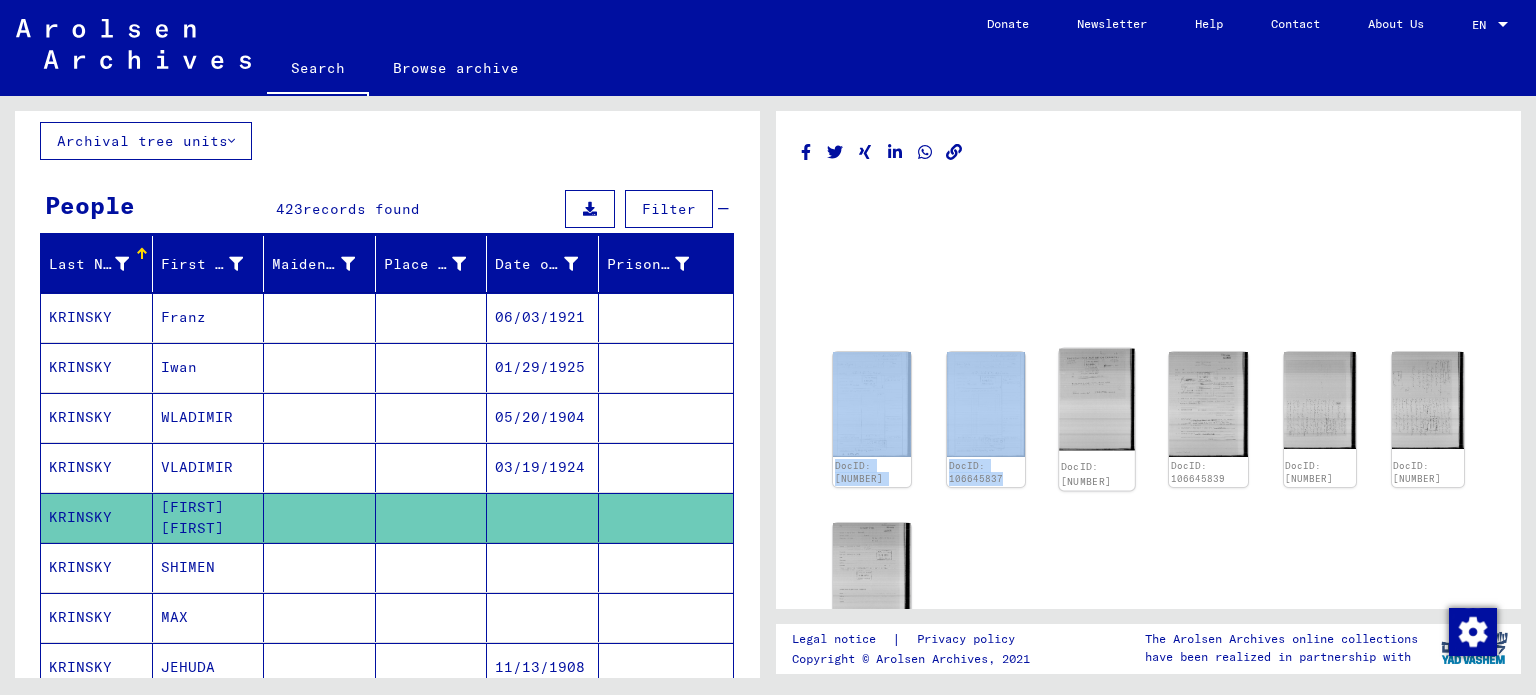 drag, startPoint x: 1068, startPoint y: 421, endPoint x: 1081, endPoint y: 408, distance: 18.384777 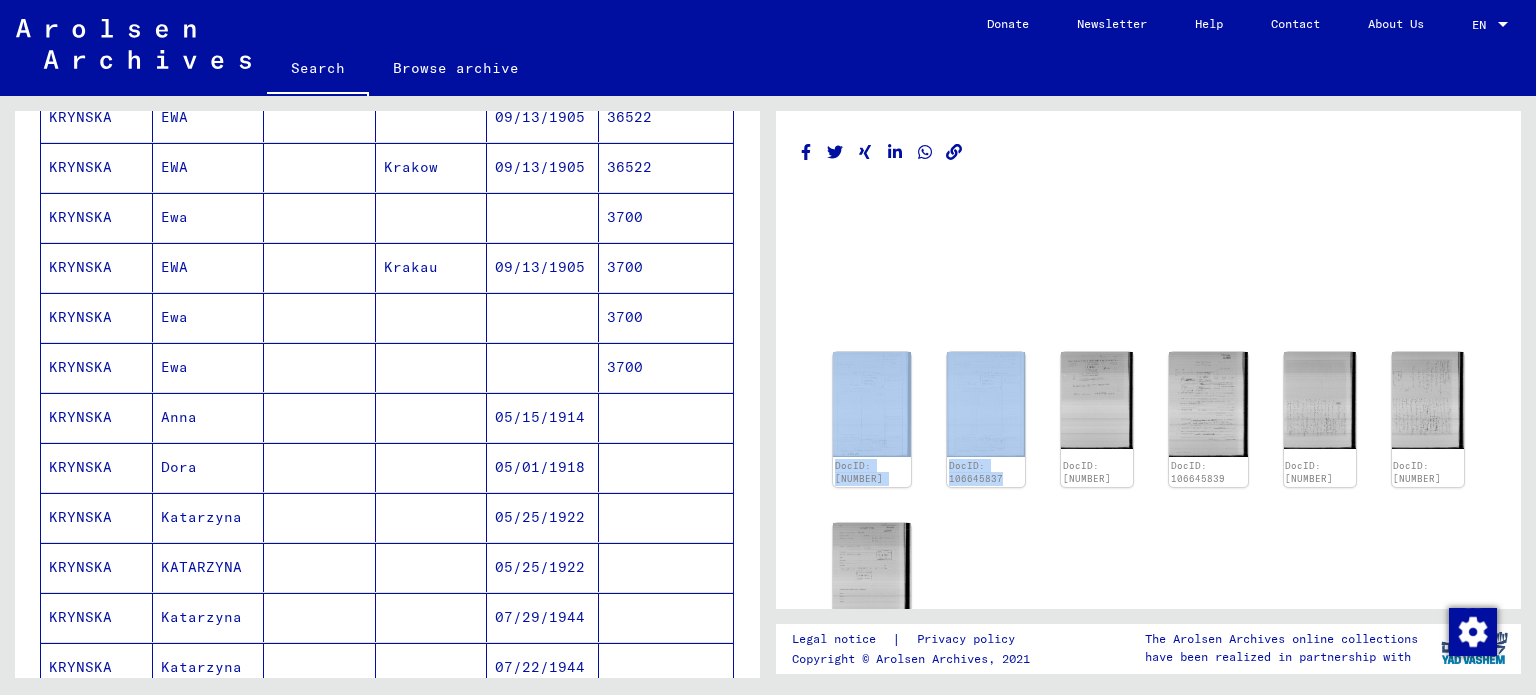 scroll, scrollTop: 1112, scrollLeft: 0, axis: vertical 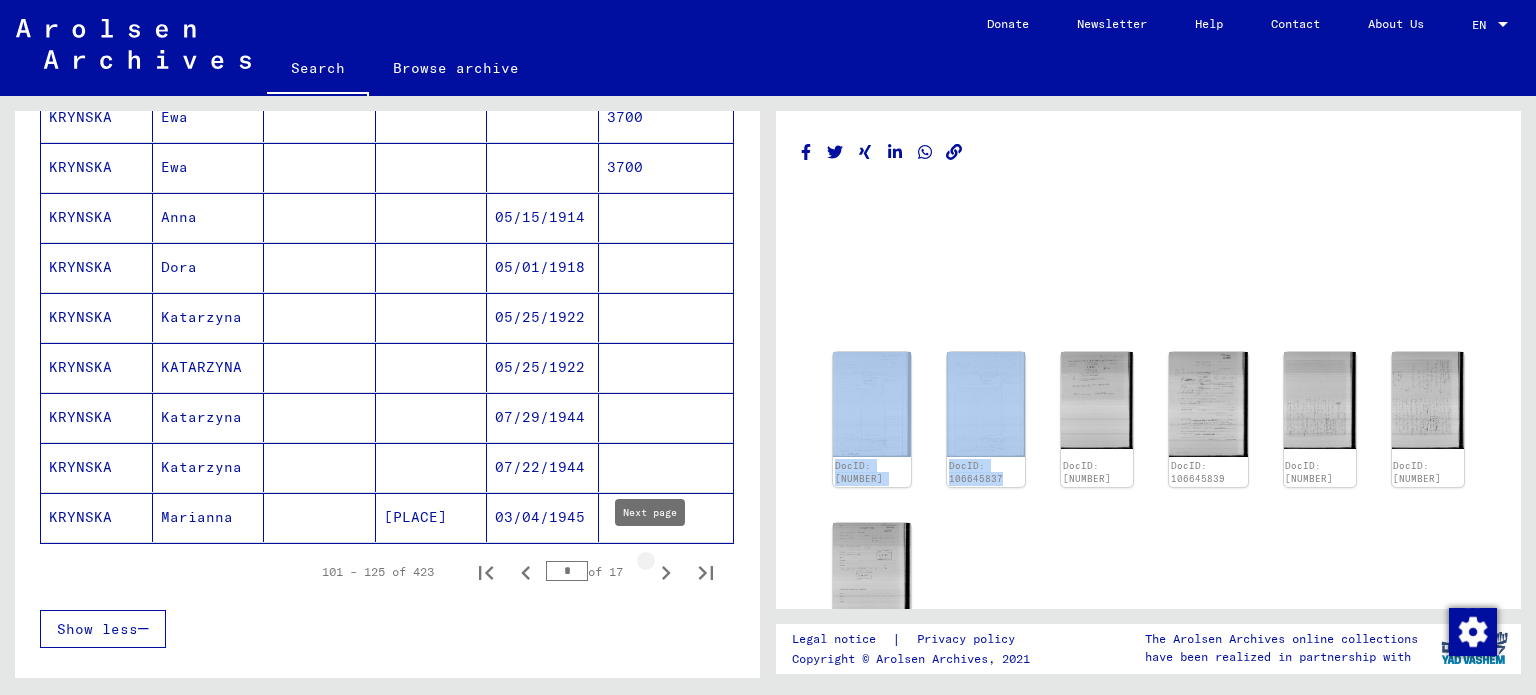 click 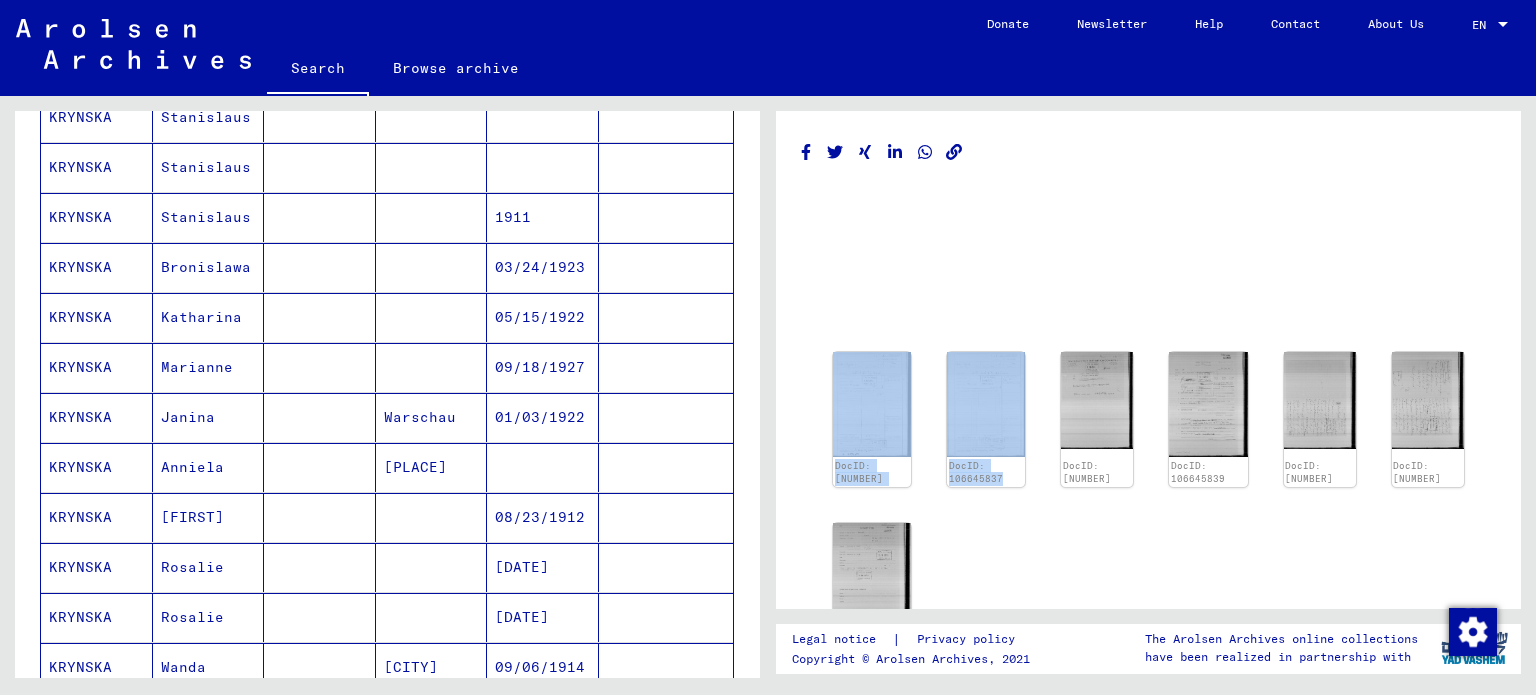scroll, scrollTop: 1012, scrollLeft: 0, axis: vertical 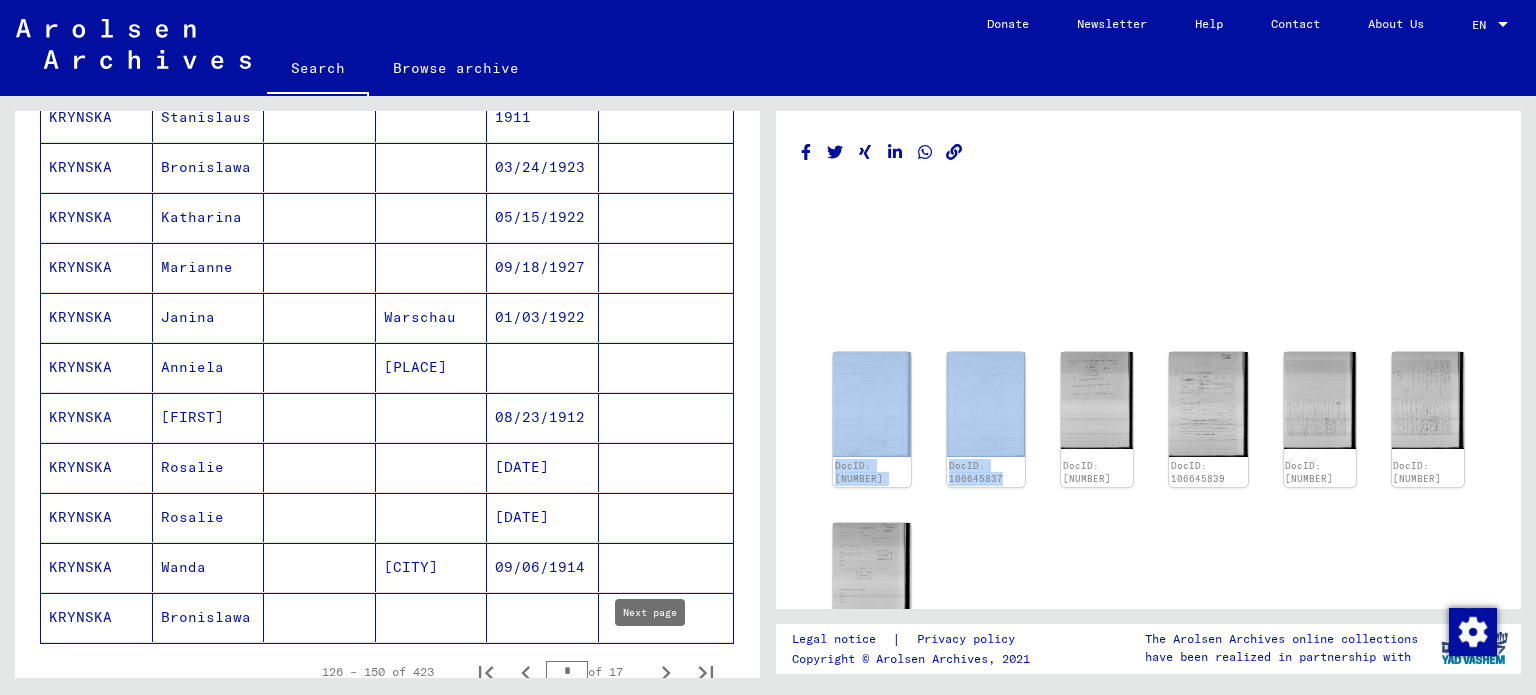 click 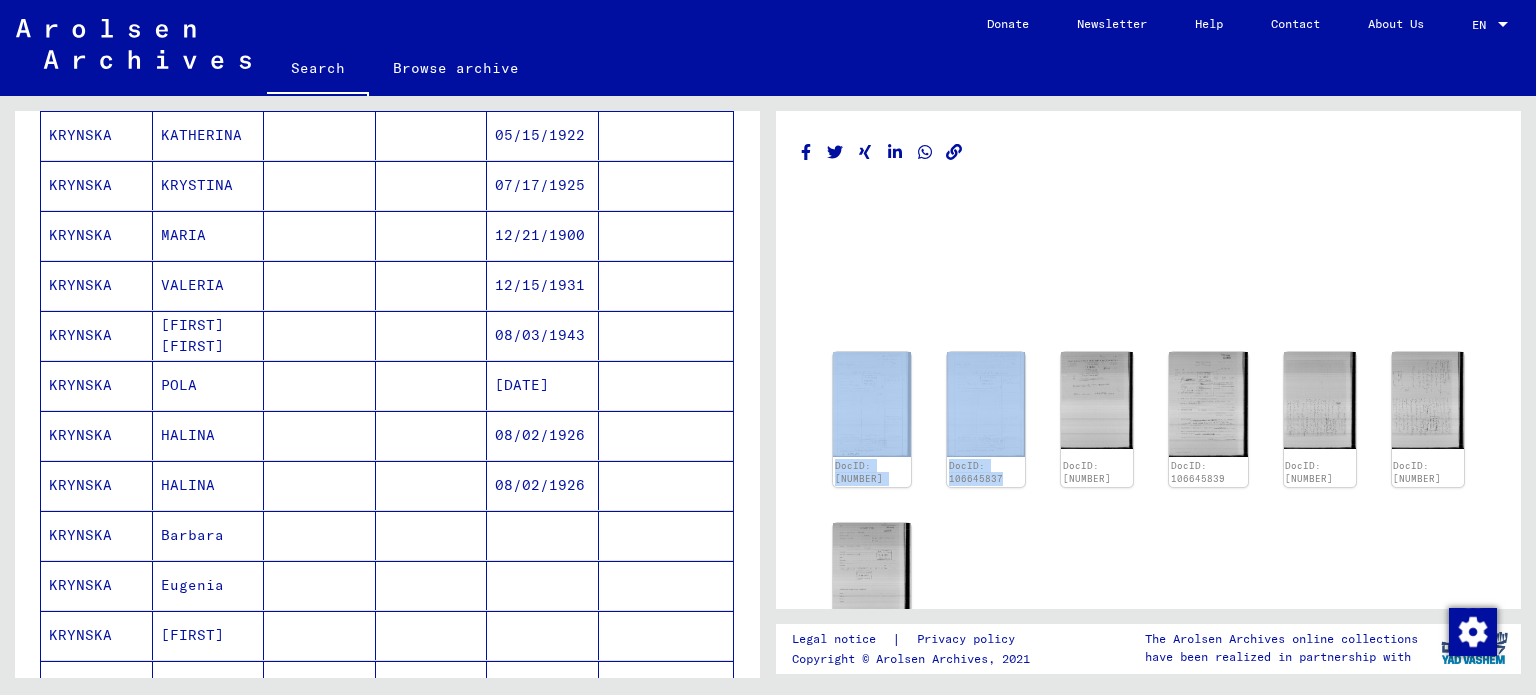 scroll, scrollTop: 1012, scrollLeft: 0, axis: vertical 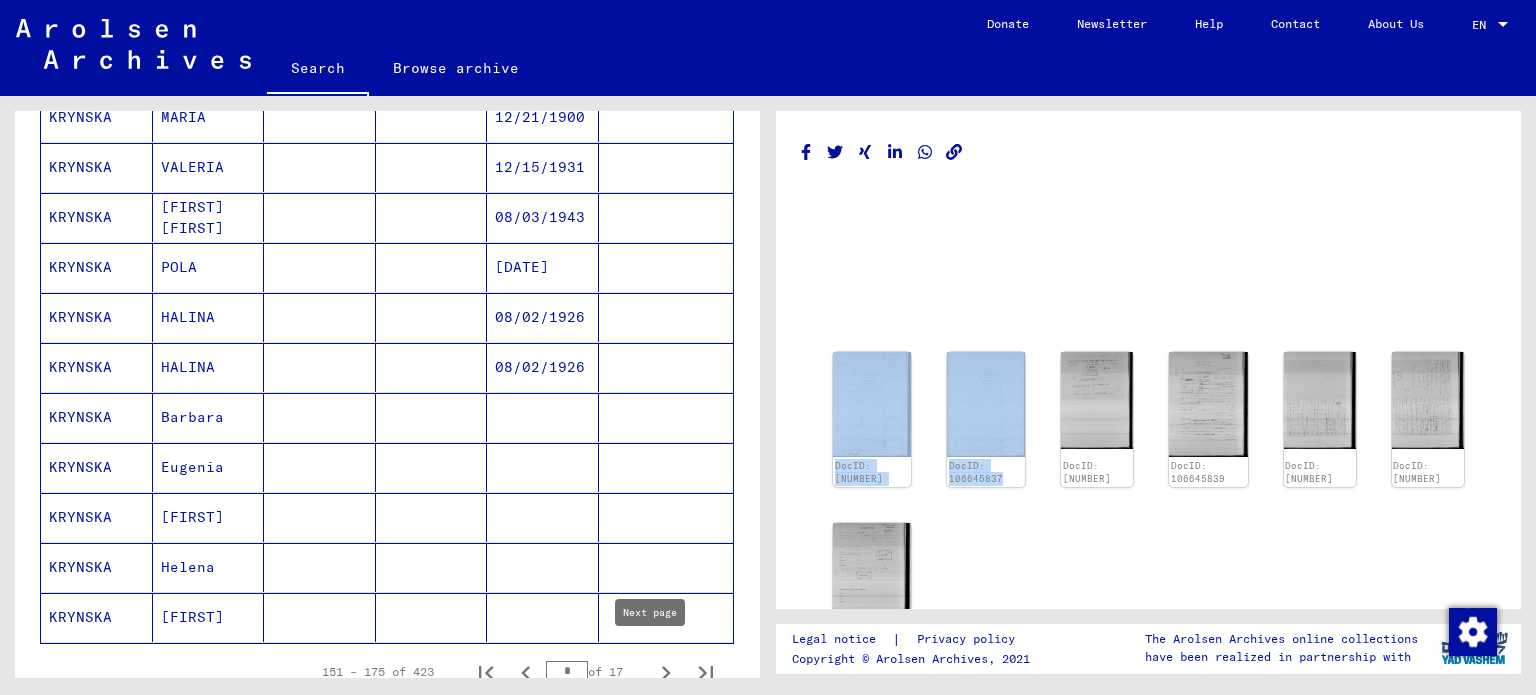 click 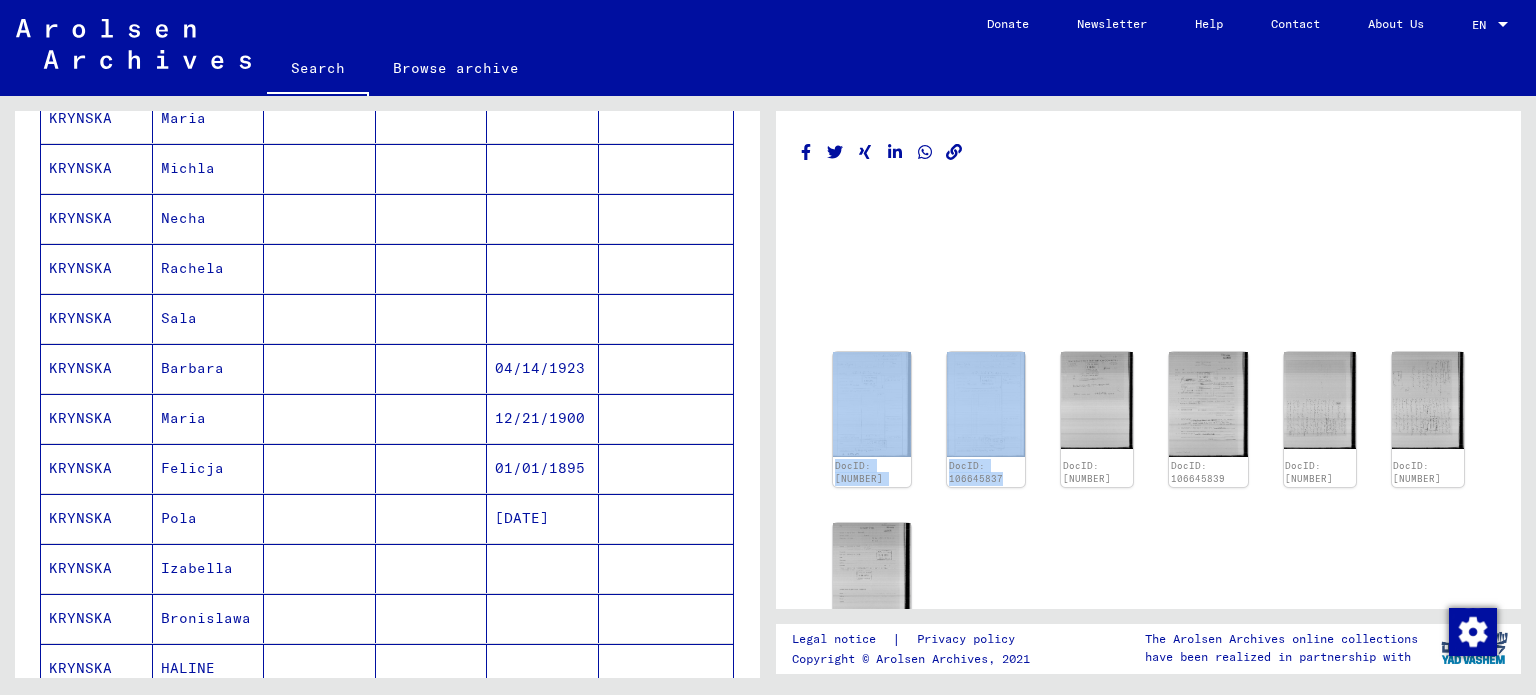 scroll, scrollTop: 112, scrollLeft: 0, axis: vertical 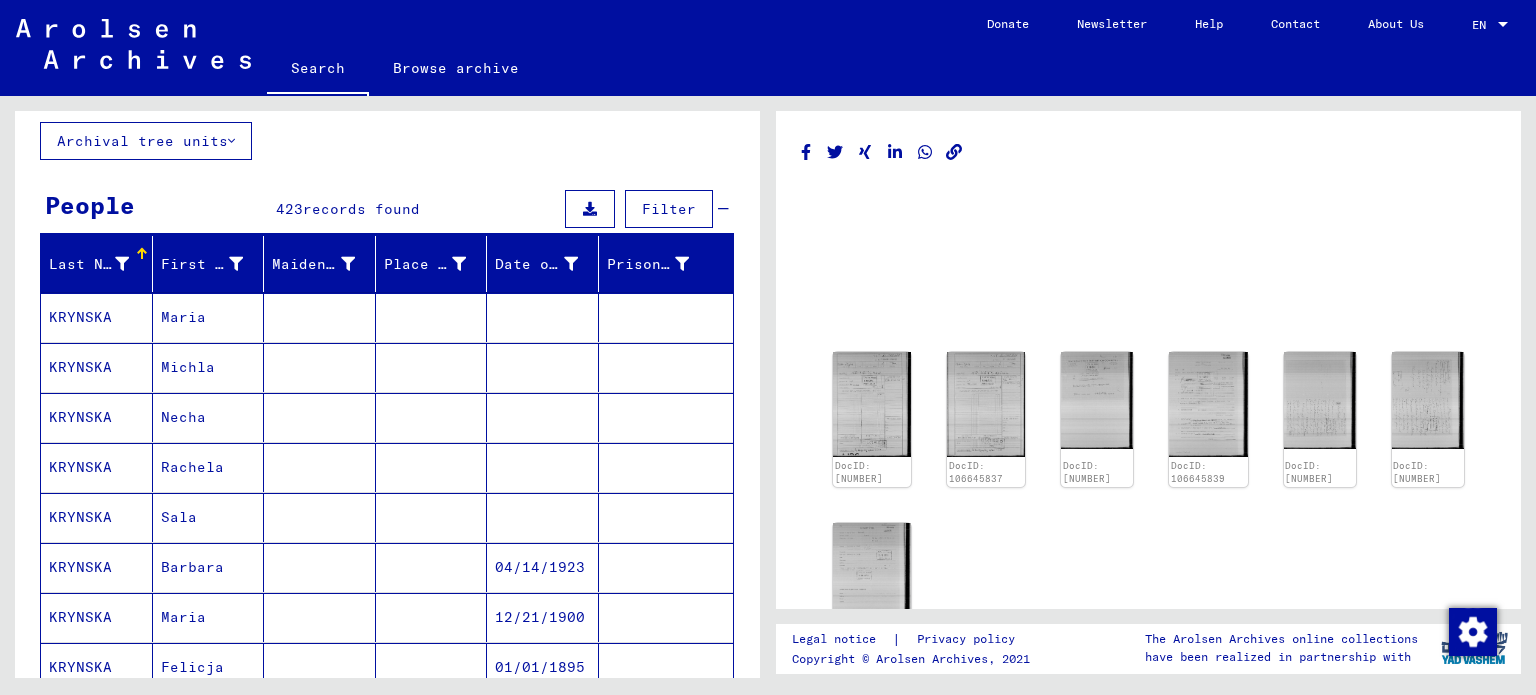 click on "KRYNSKA" at bounding box center [97, 367] 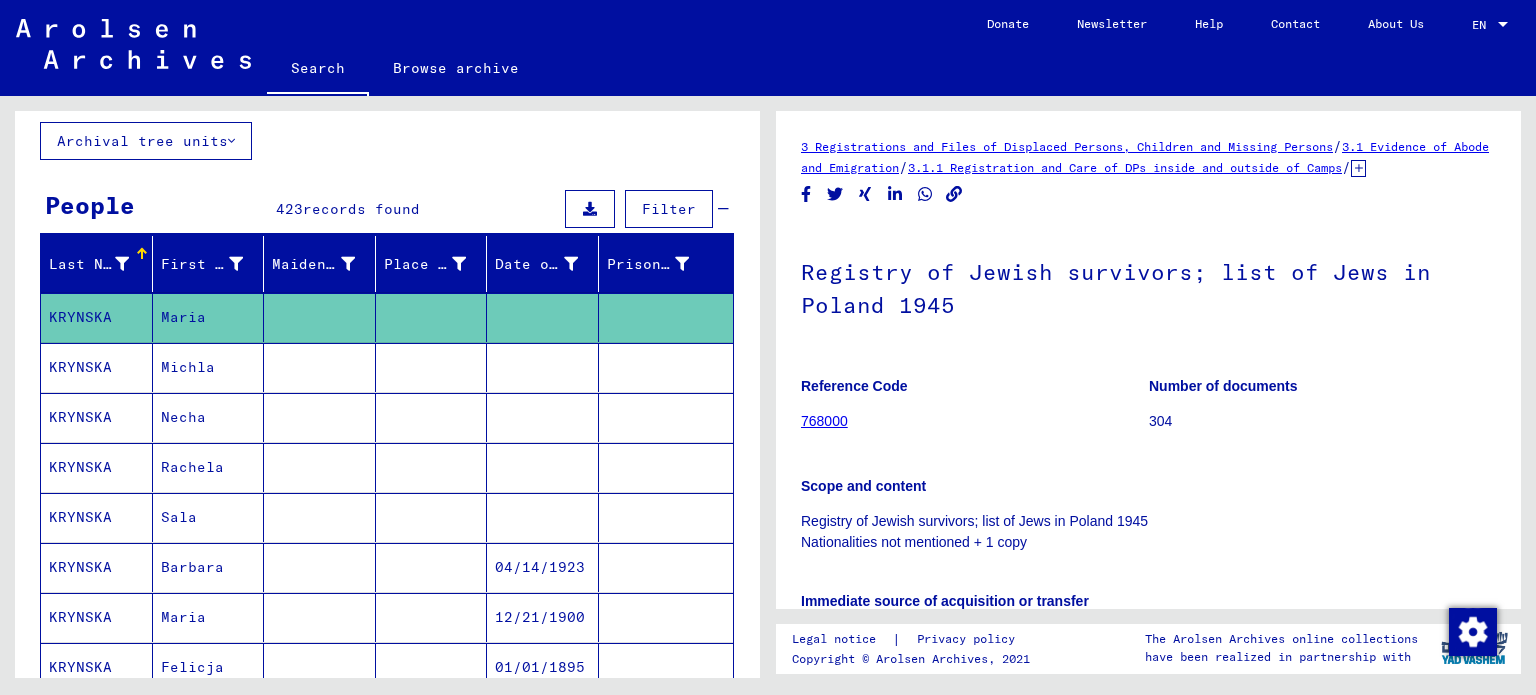scroll, scrollTop: 0, scrollLeft: 0, axis: both 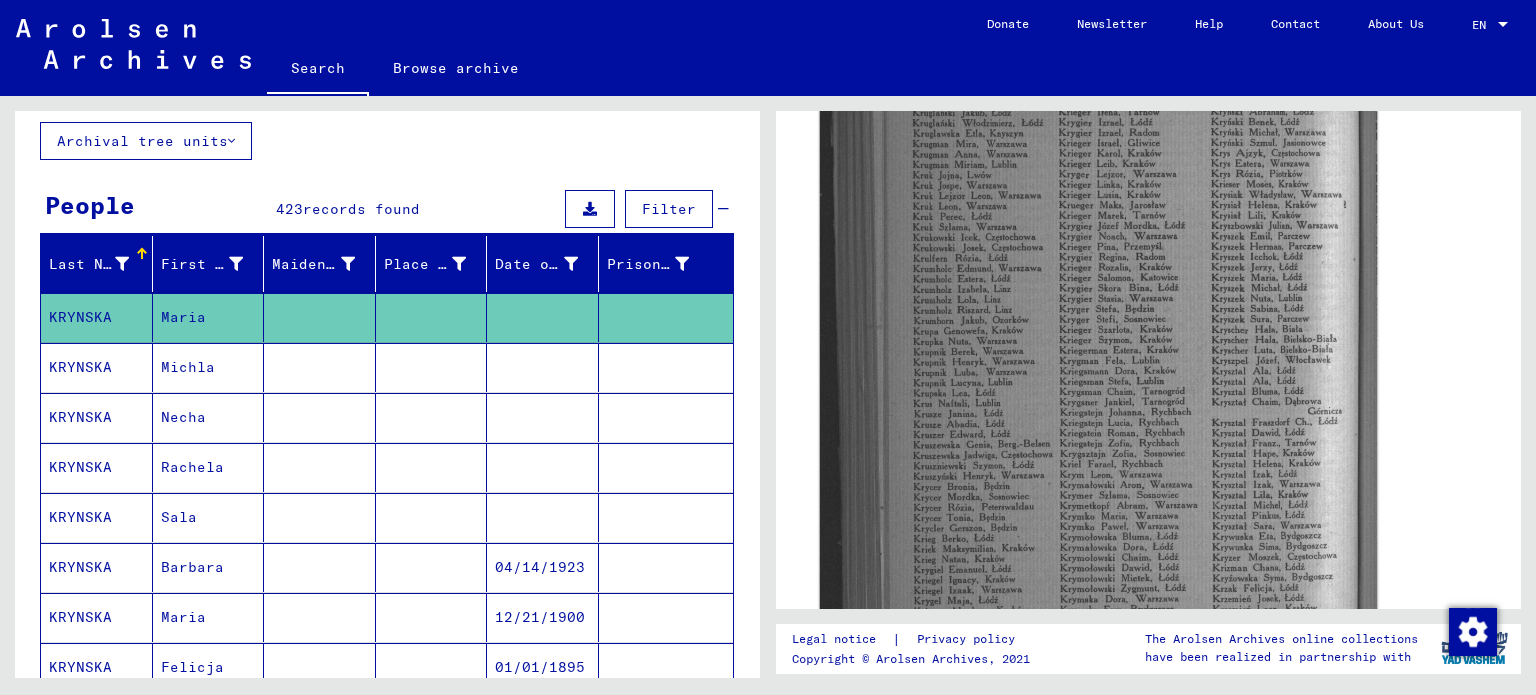 click 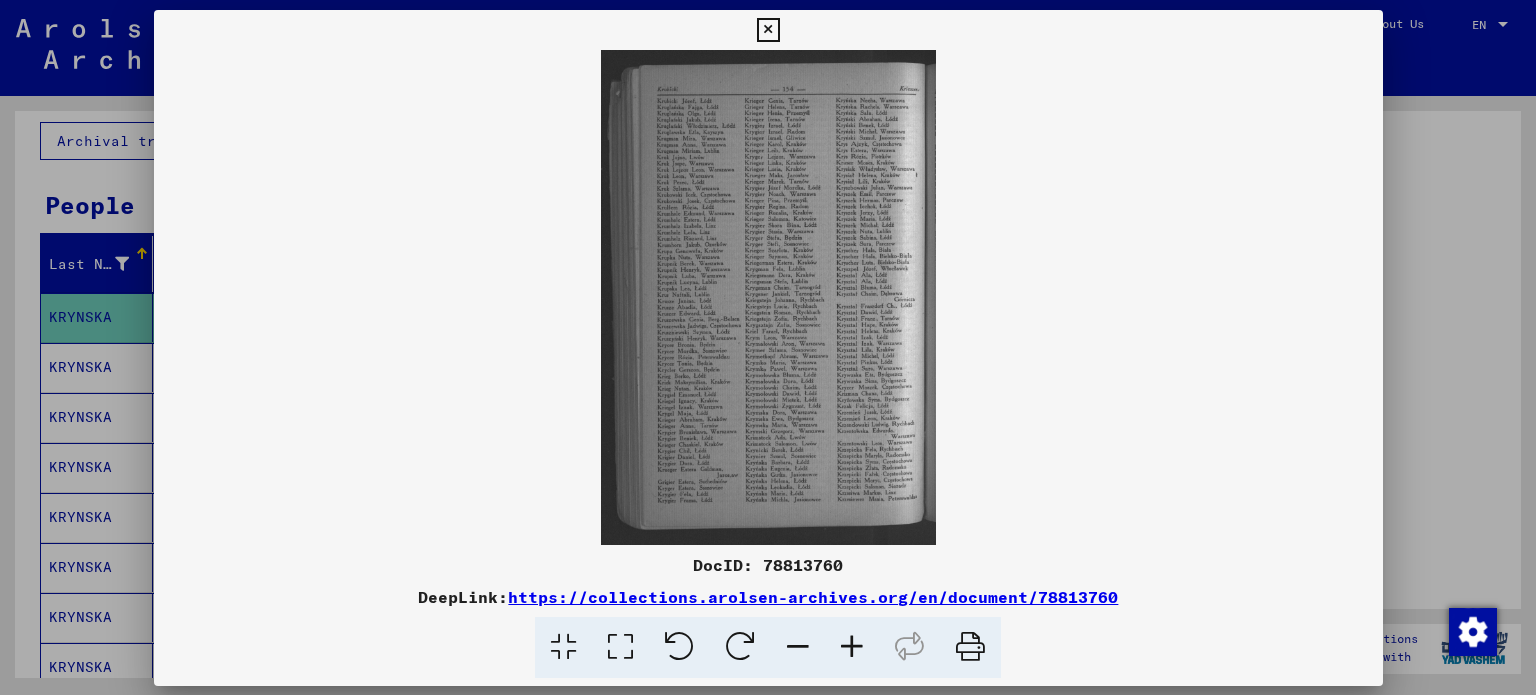 scroll, scrollTop: 699, scrollLeft: 0, axis: vertical 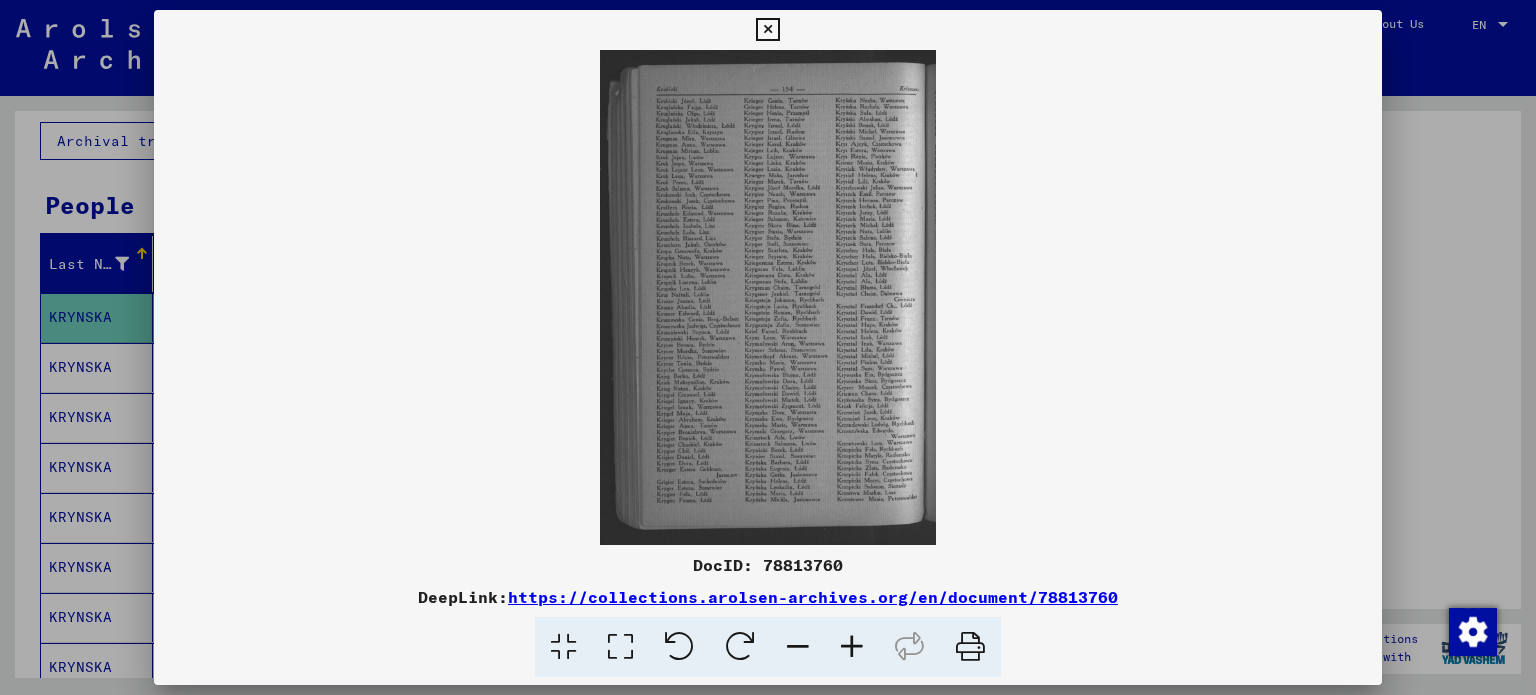click at bounding box center [852, 647] 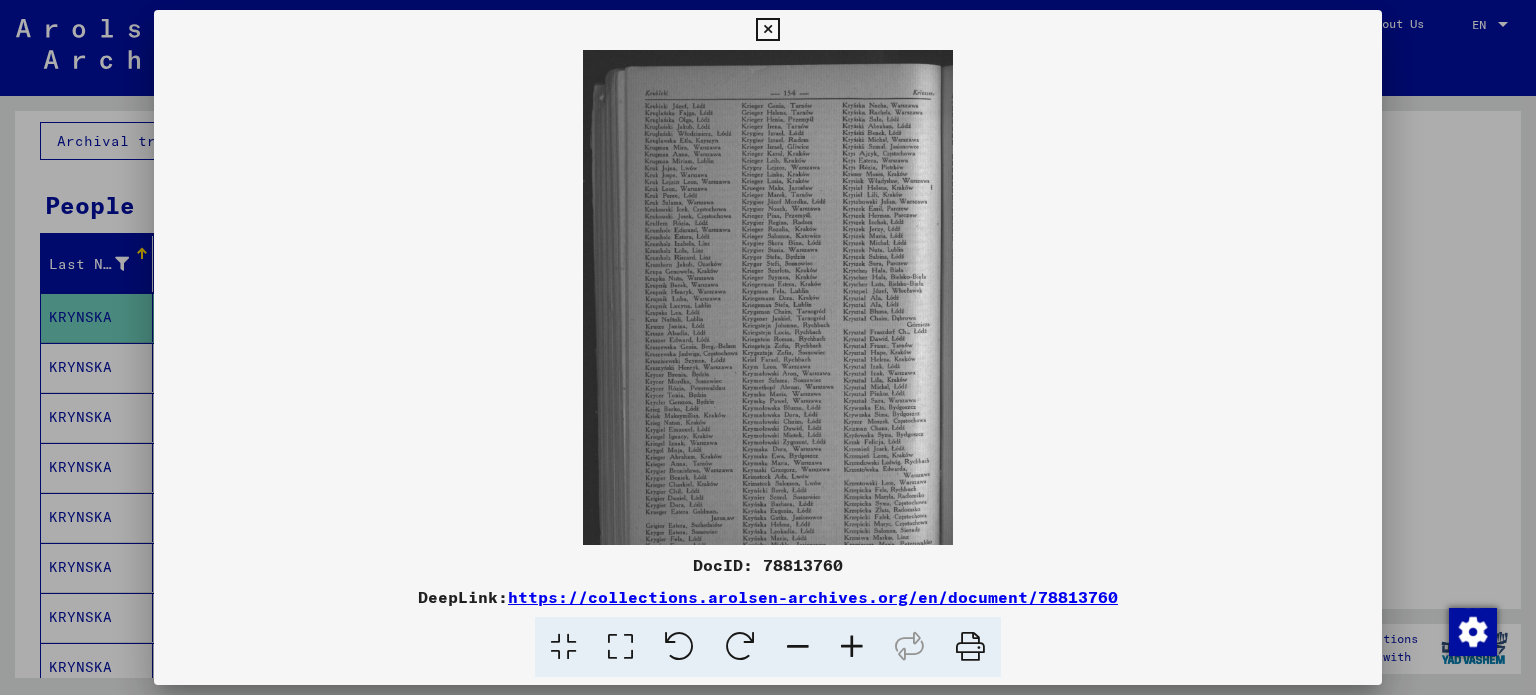 click at bounding box center (852, 647) 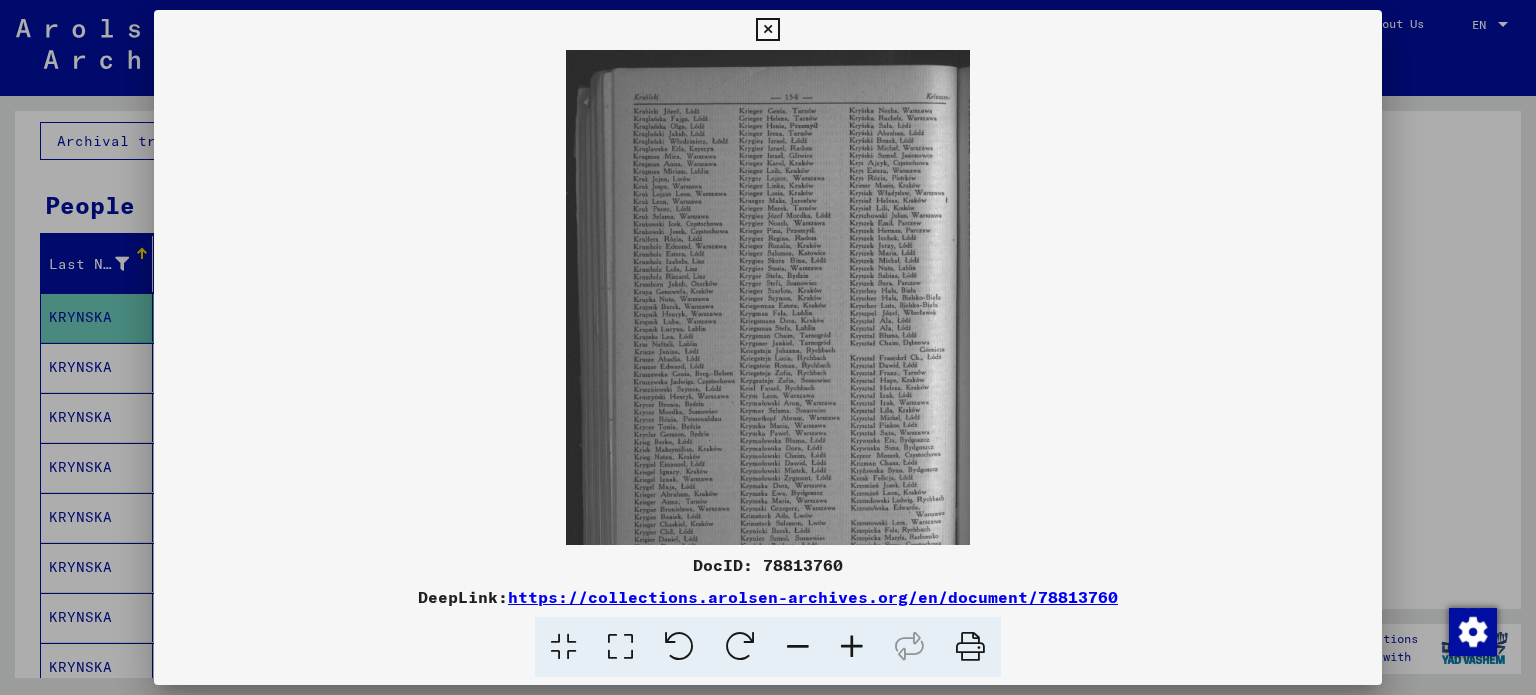 click at bounding box center (852, 647) 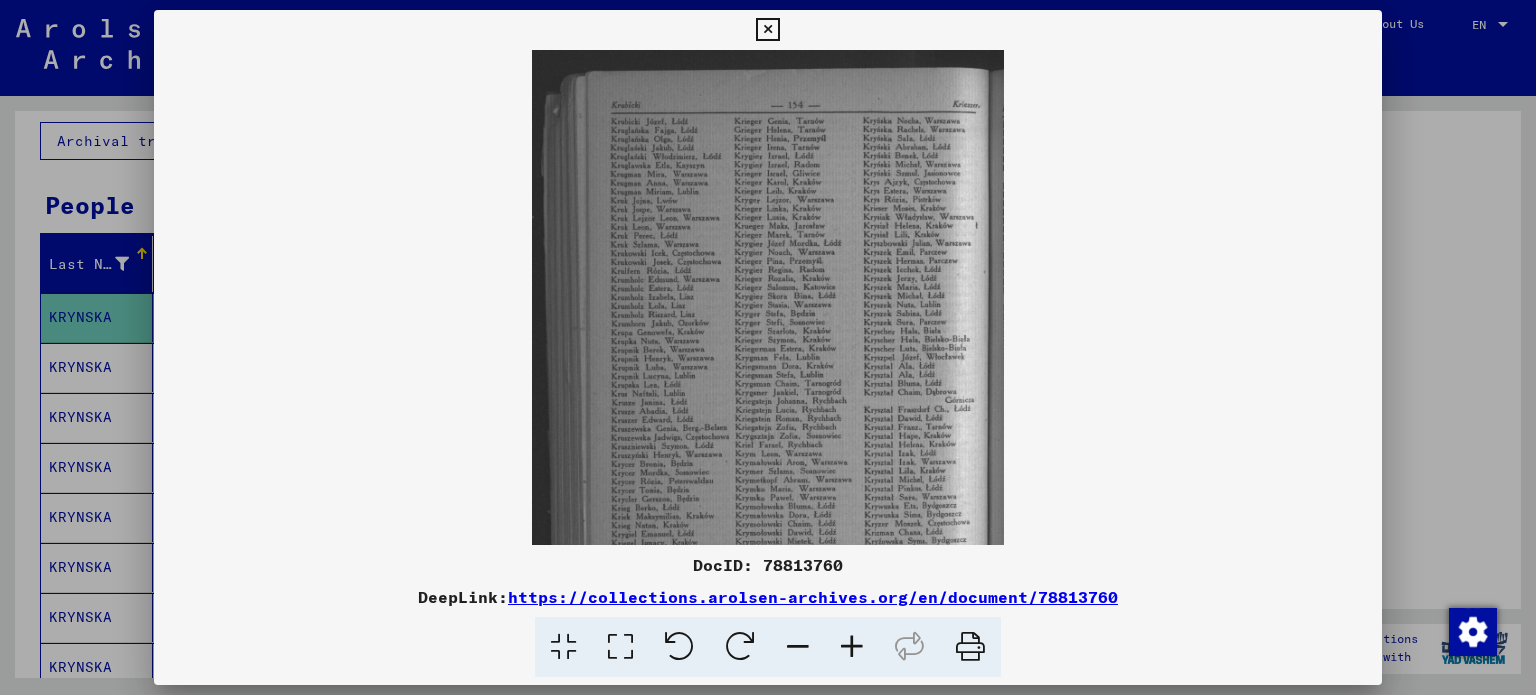 click at bounding box center (852, 647) 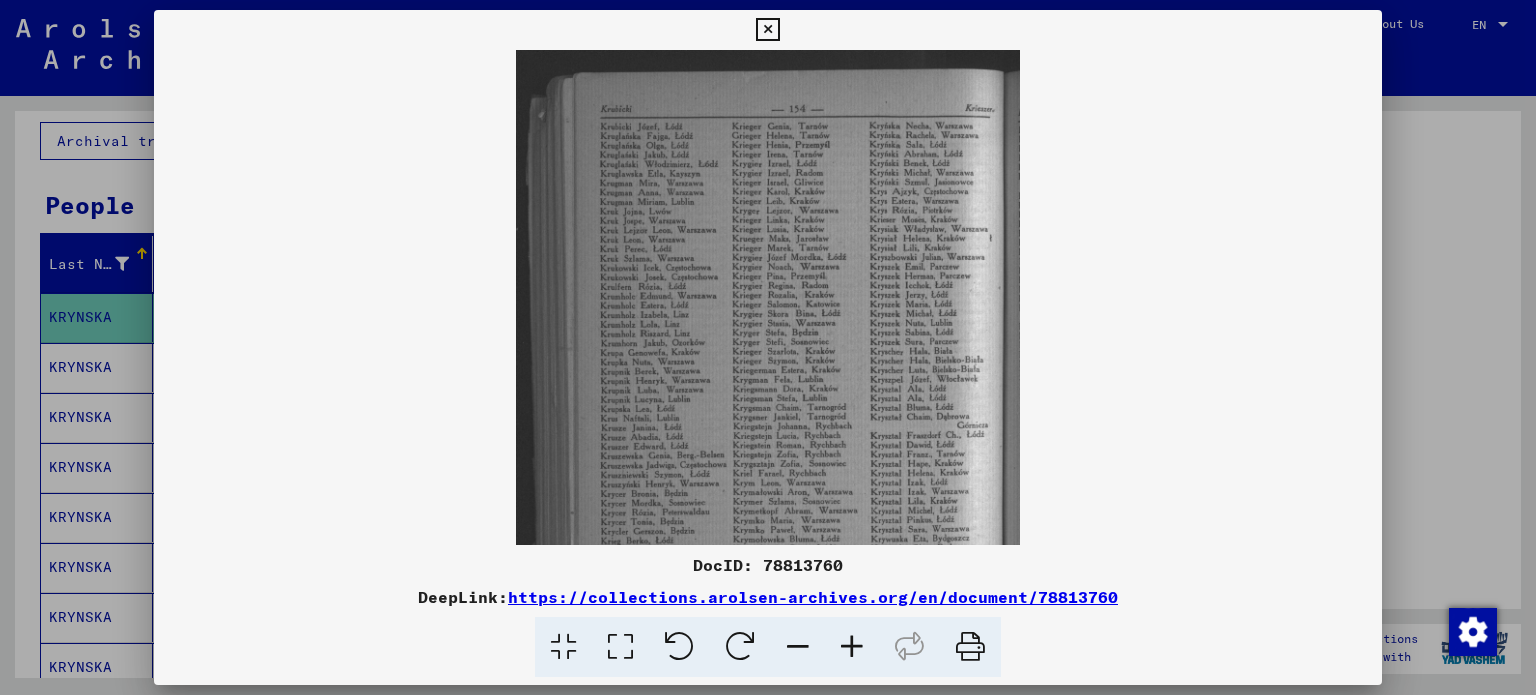 click at bounding box center [852, 647] 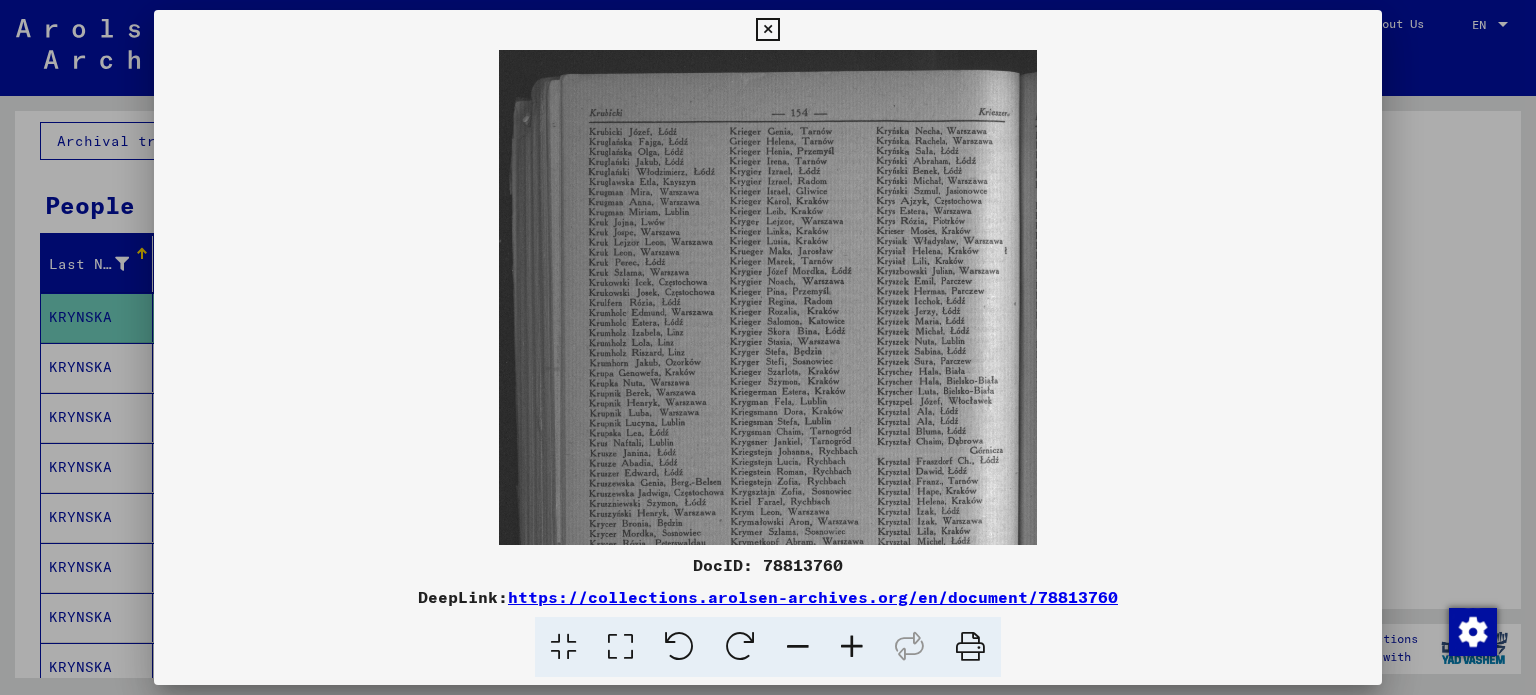 click at bounding box center [852, 647] 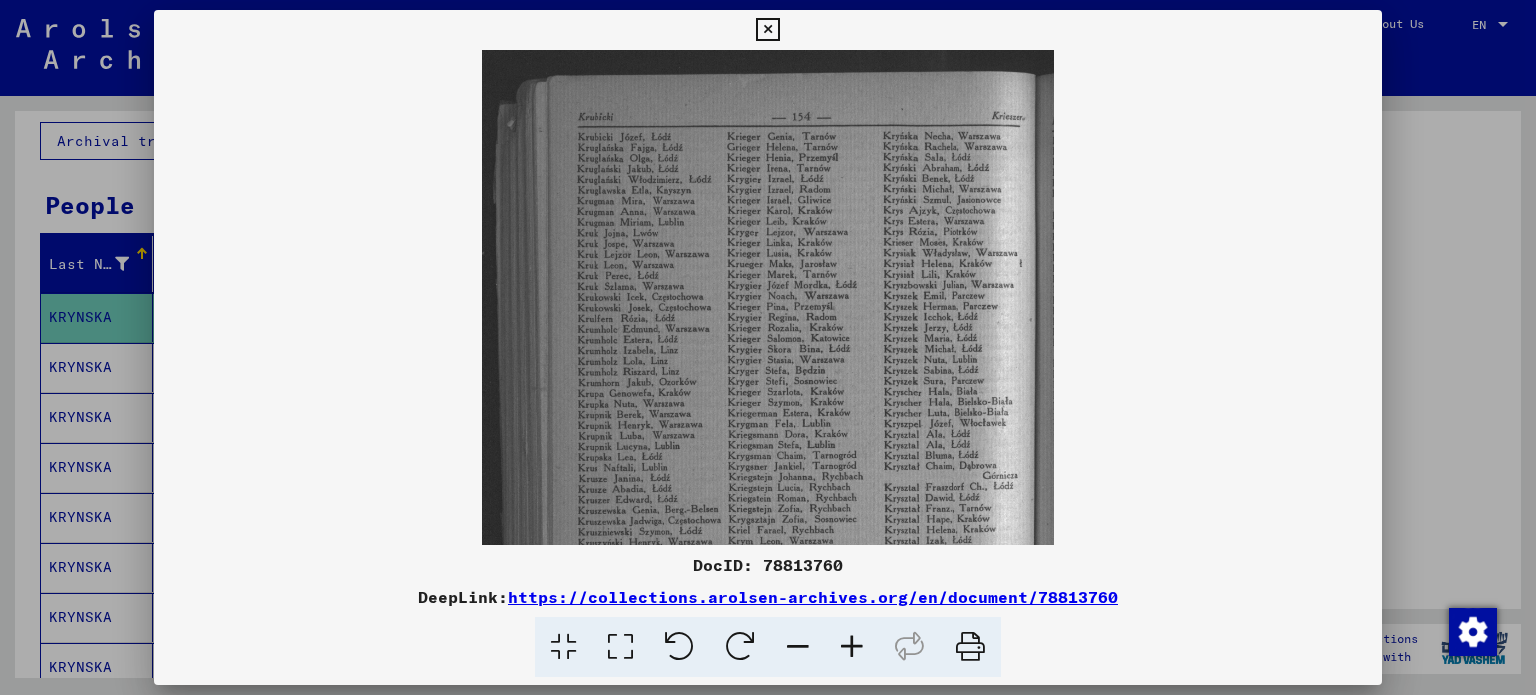 click at bounding box center (852, 647) 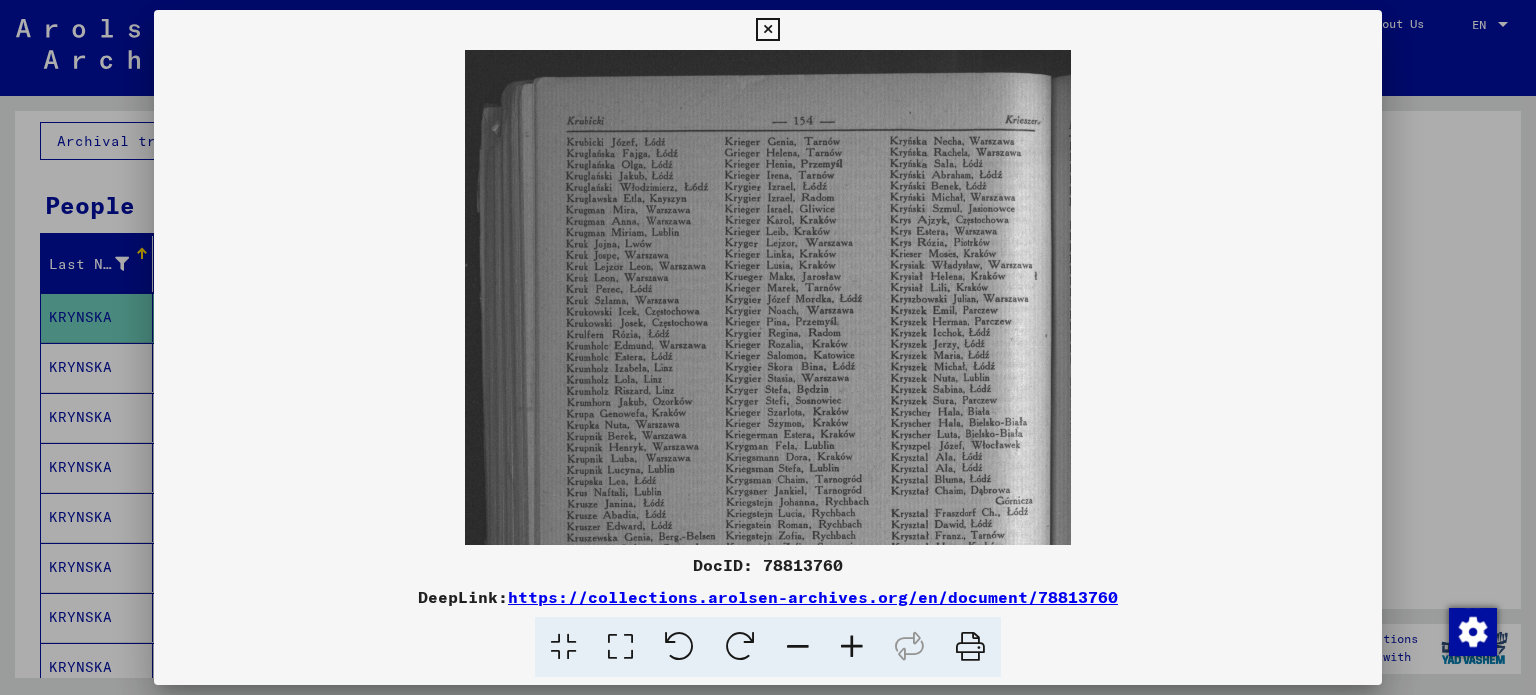 click at bounding box center (852, 647) 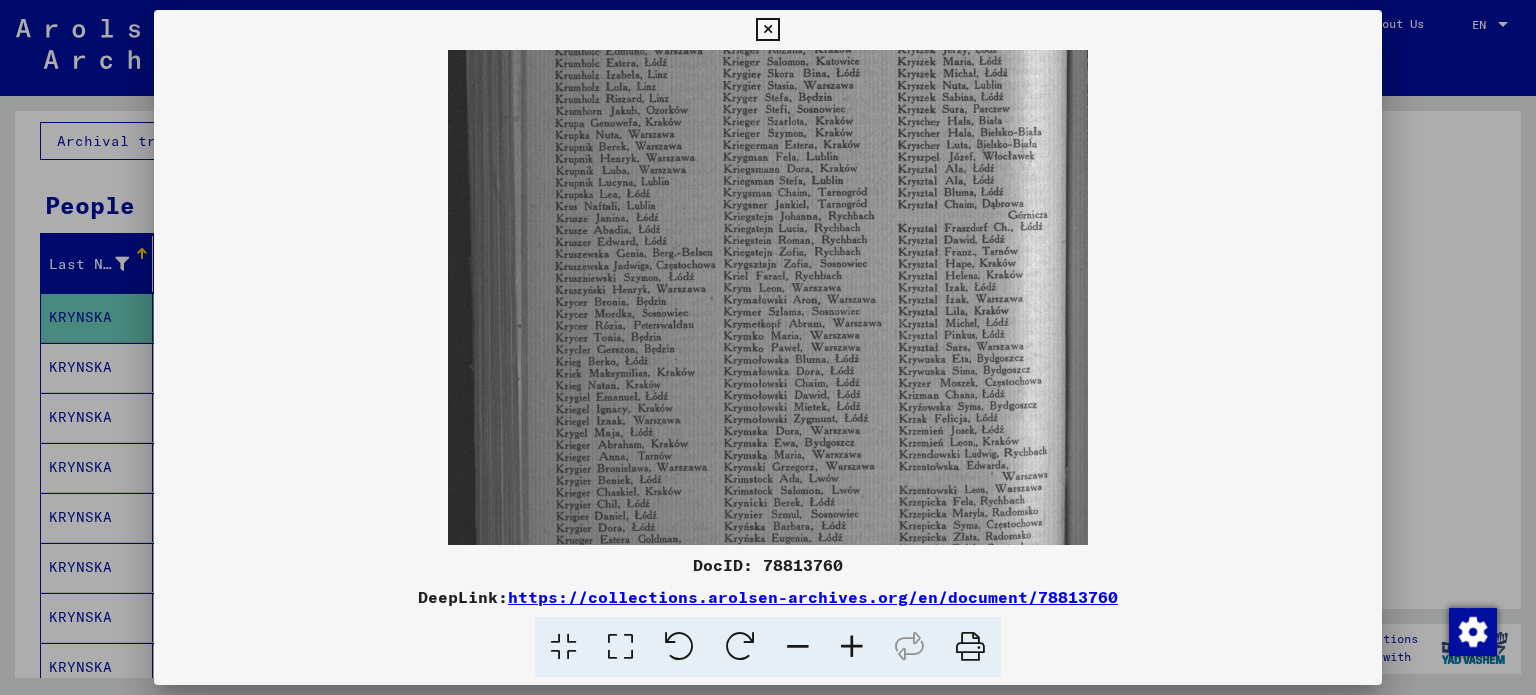 scroll, scrollTop: 320, scrollLeft: 0, axis: vertical 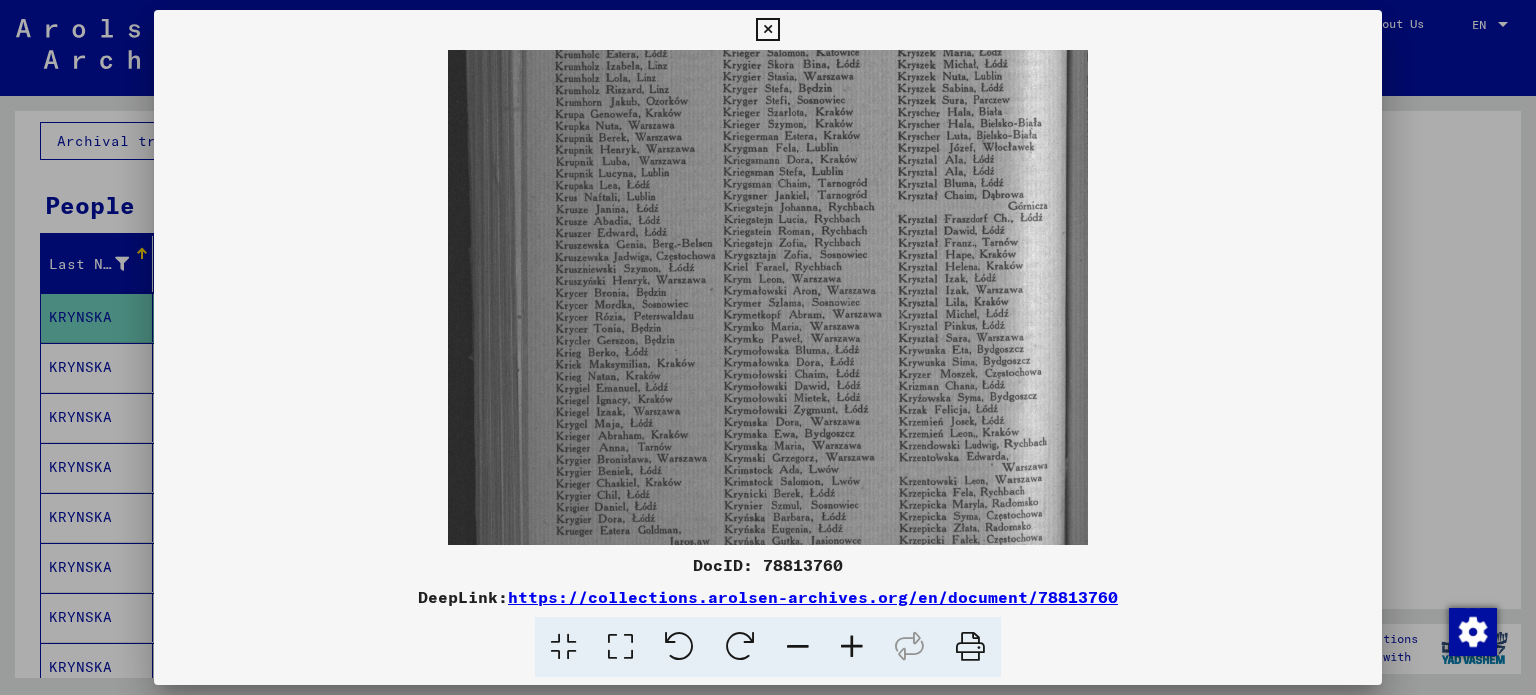 drag, startPoint x: 752, startPoint y: 525, endPoint x: 741, endPoint y: 208, distance: 317.1908 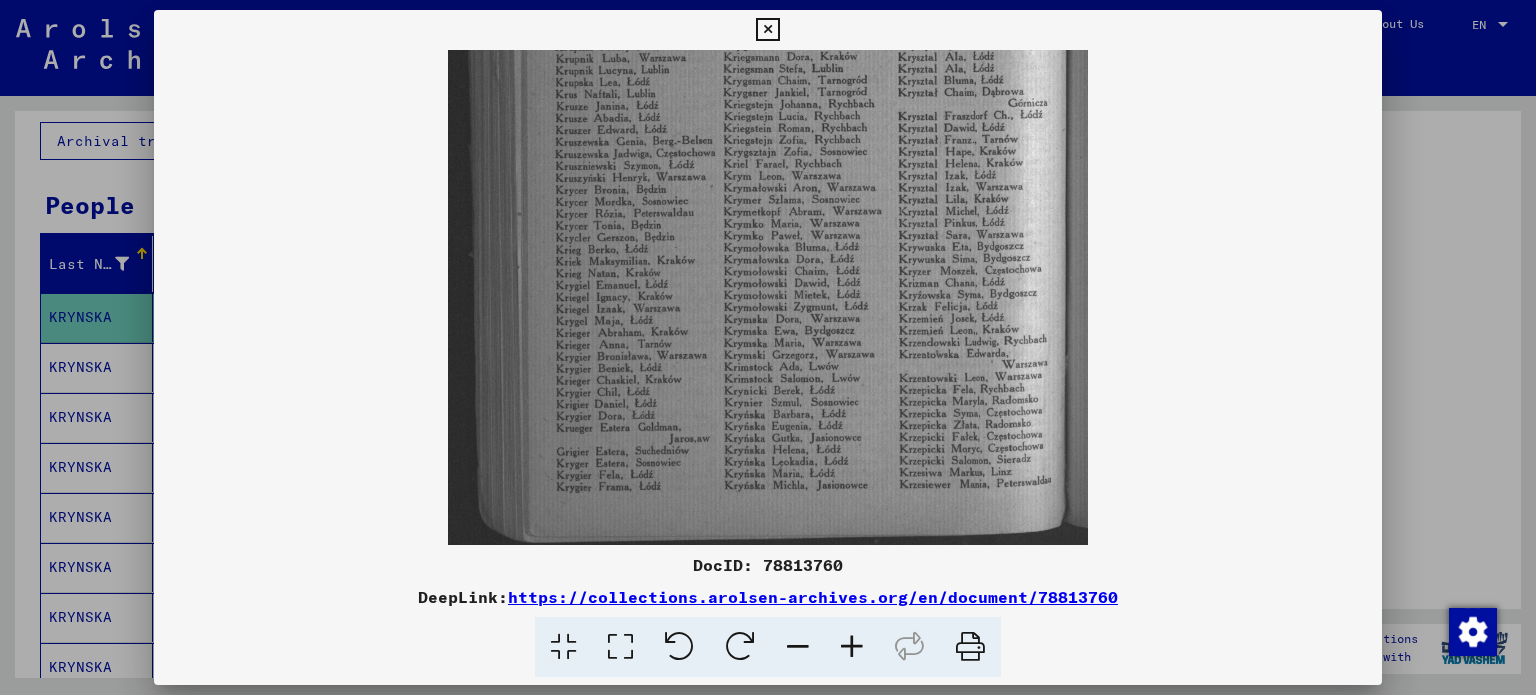 scroll, scrollTop: 436, scrollLeft: 0, axis: vertical 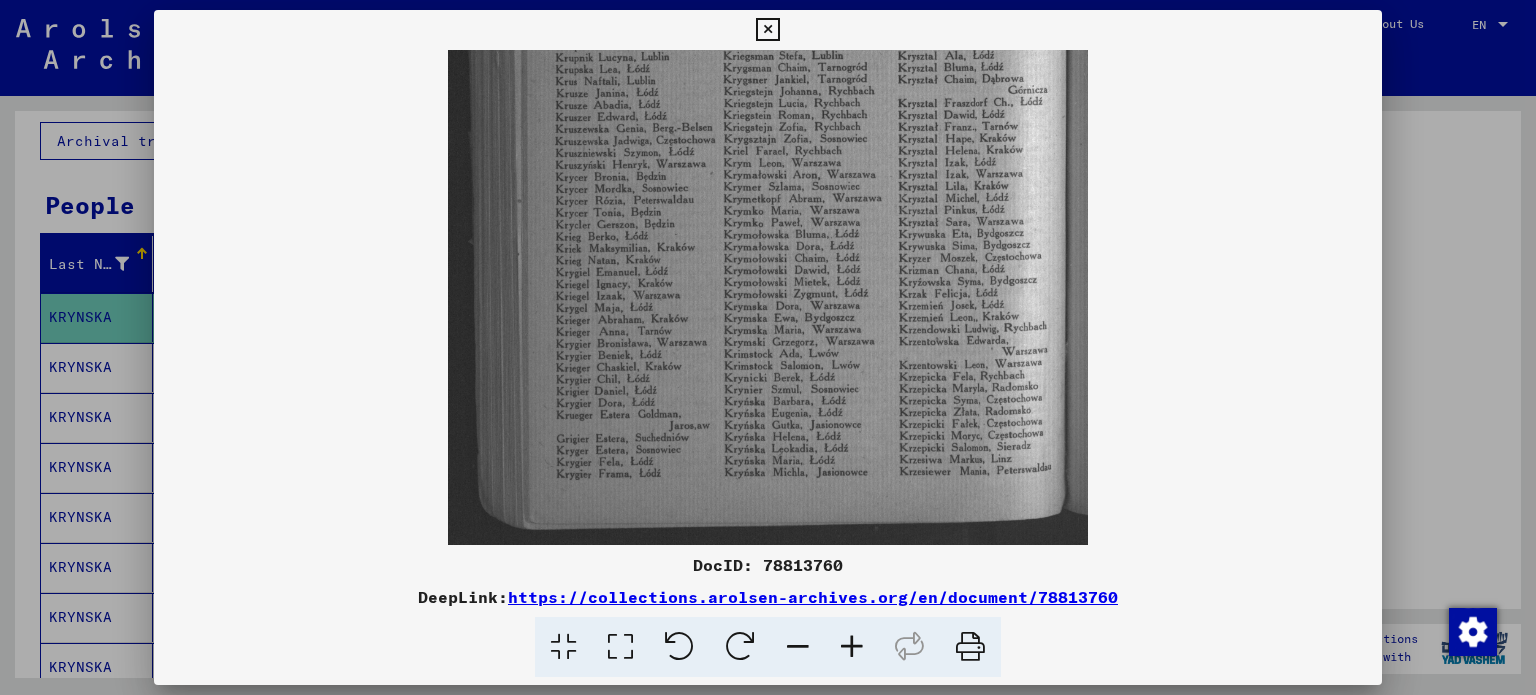 drag, startPoint x: 769, startPoint y: 501, endPoint x: 760, endPoint y: 386, distance: 115.35164 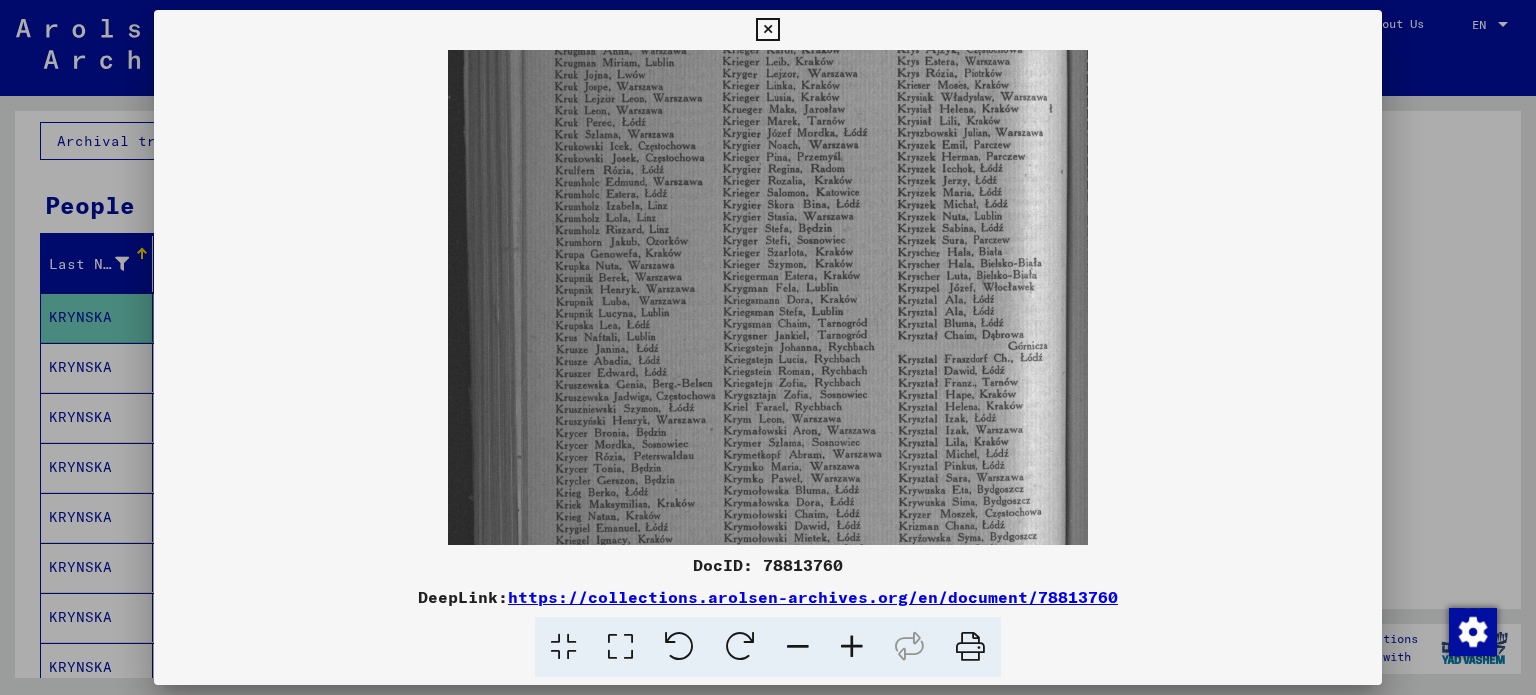 scroll, scrollTop: 174, scrollLeft: 0, axis: vertical 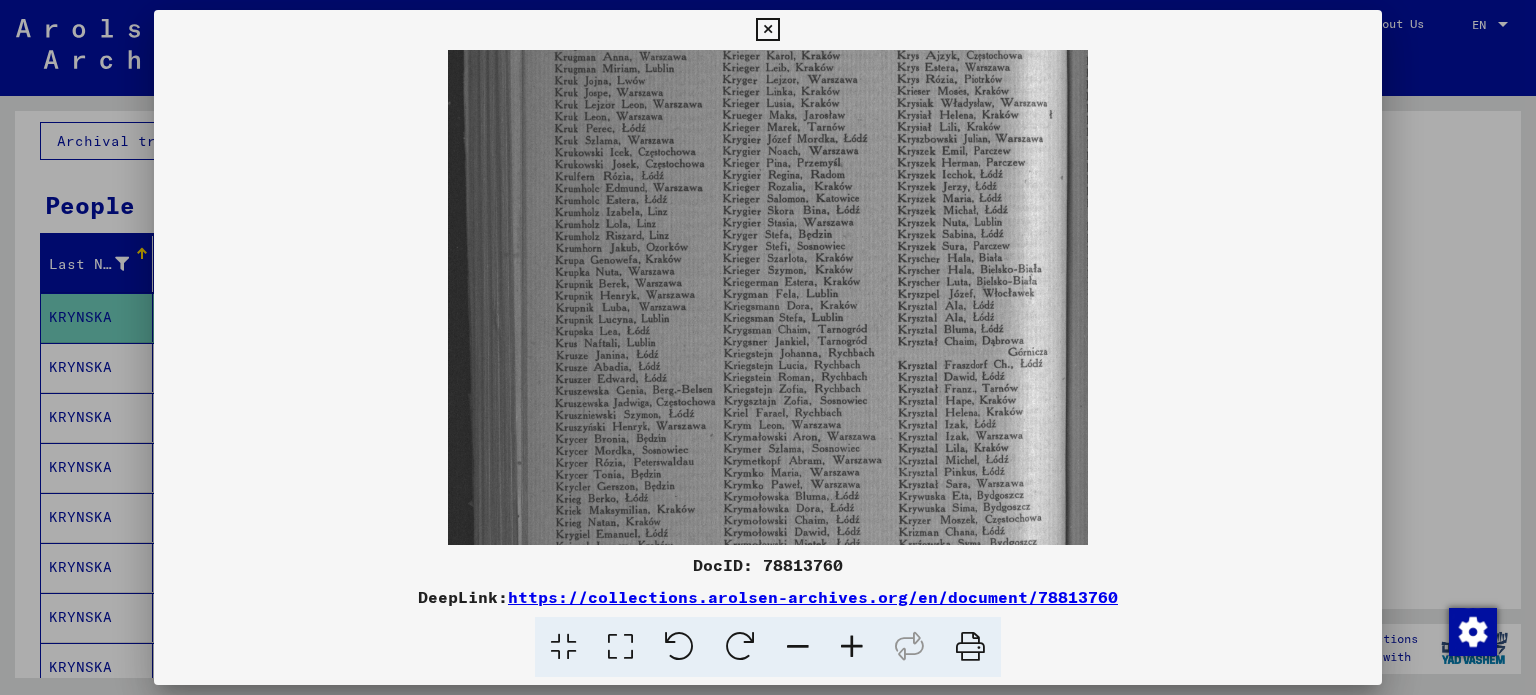 drag, startPoint x: 828, startPoint y: 331, endPoint x: 638, endPoint y: 589, distance: 320.41223 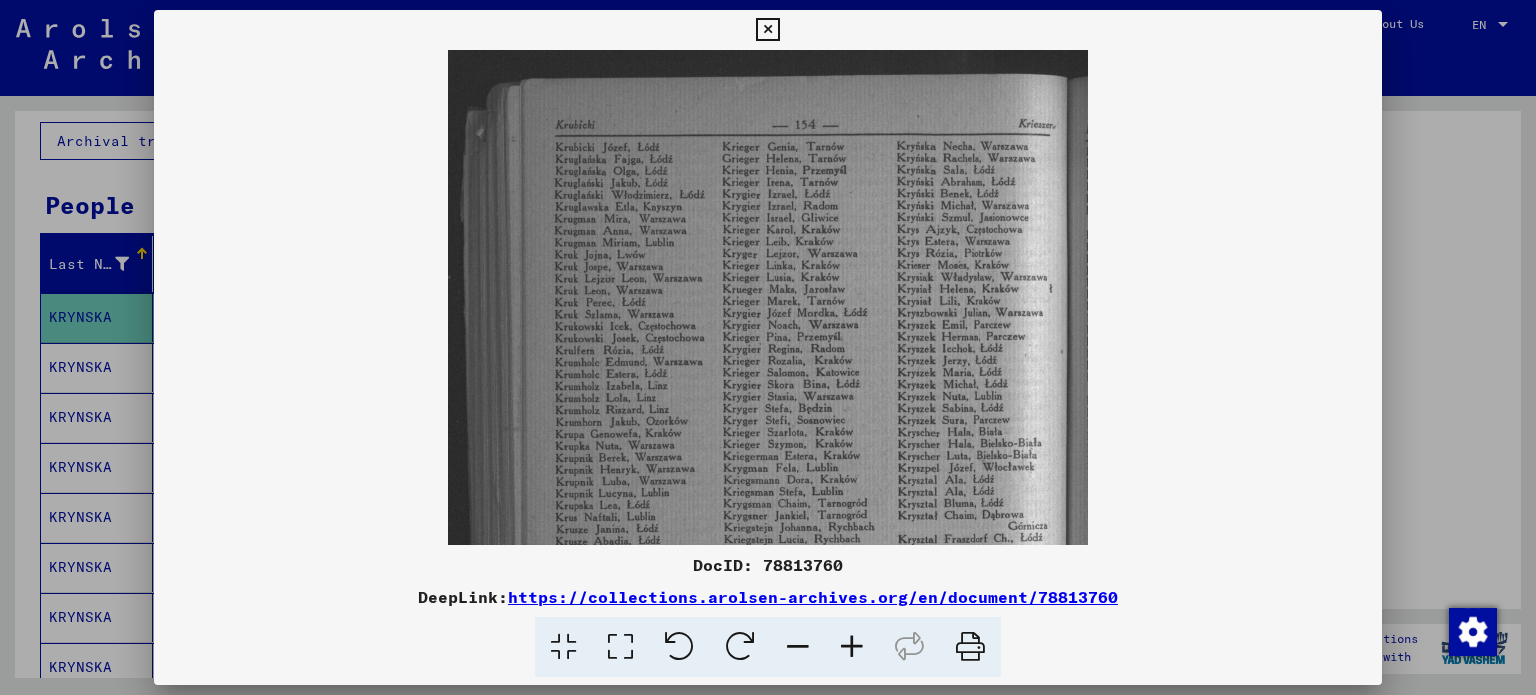 drag, startPoint x: 865, startPoint y: 551, endPoint x: 862, endPoint y: 626, distance: 75.059975 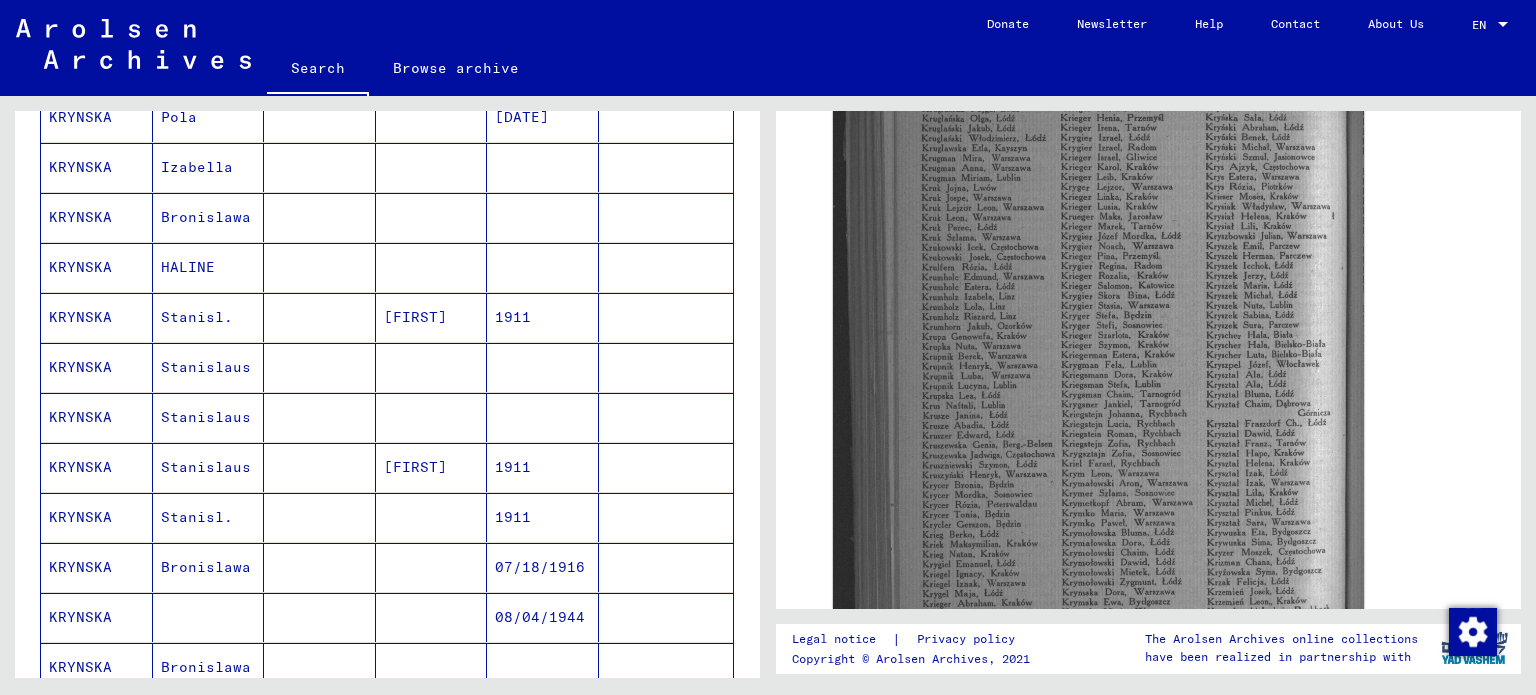 scroll, scrollTop: 812, scrollLeft: 0, axis: vertical 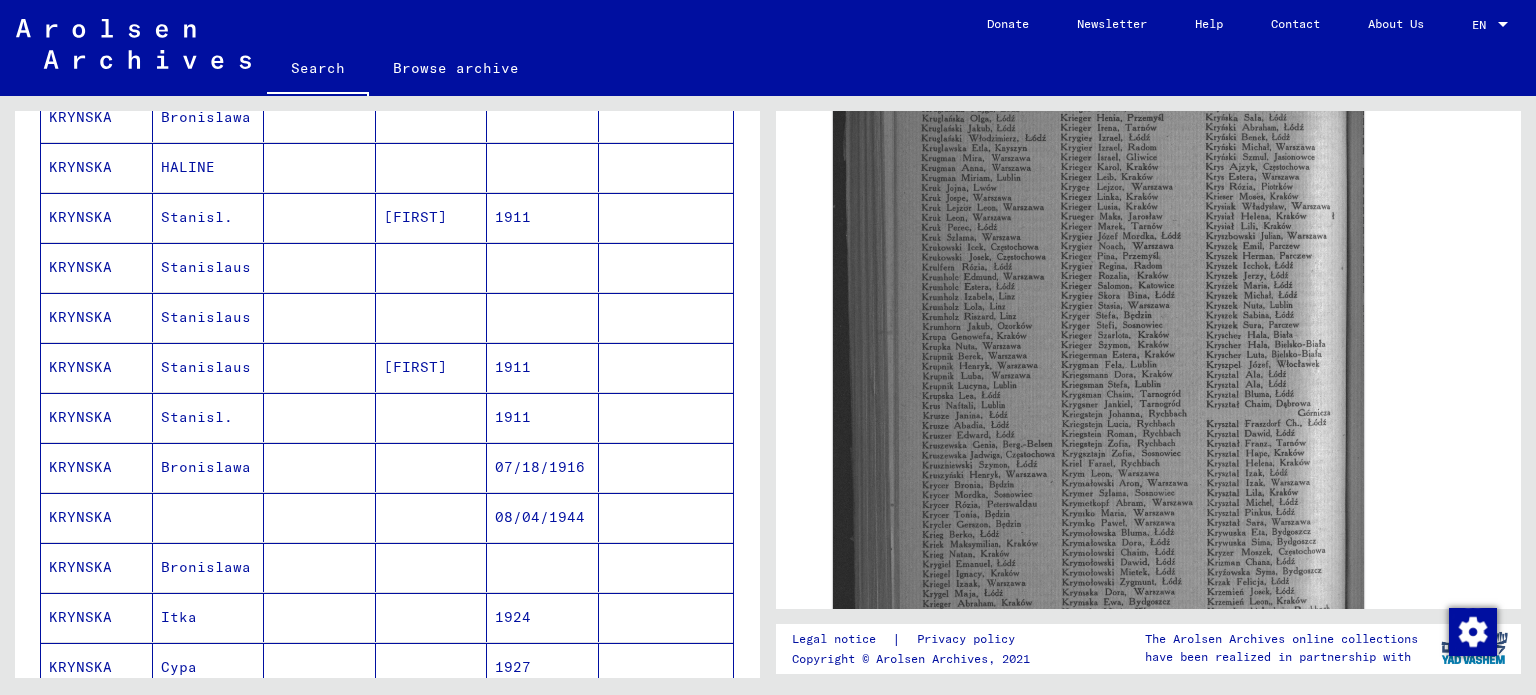 click on "KRYNSKA" at bounding box center [97, 367] 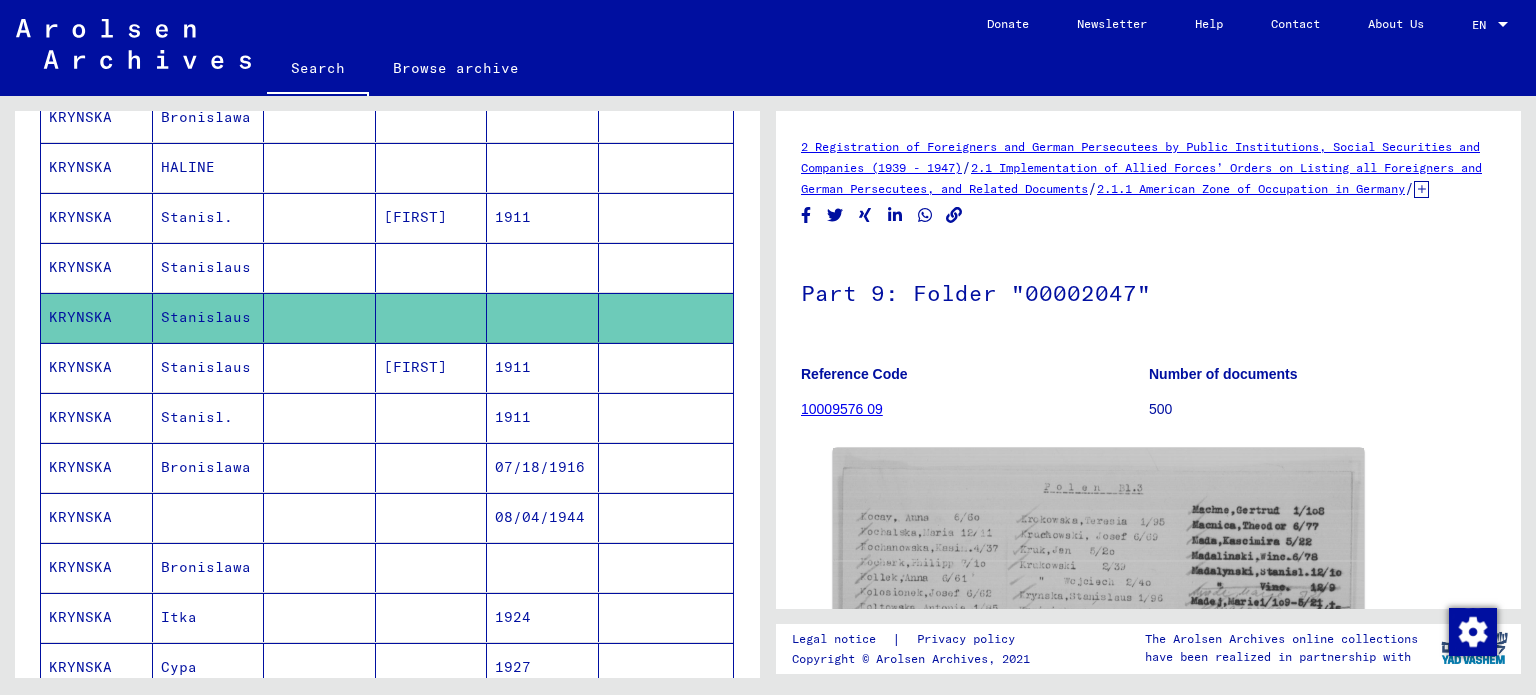 scroll, scrollTop: 0, scrollLeft: 0, axis: both 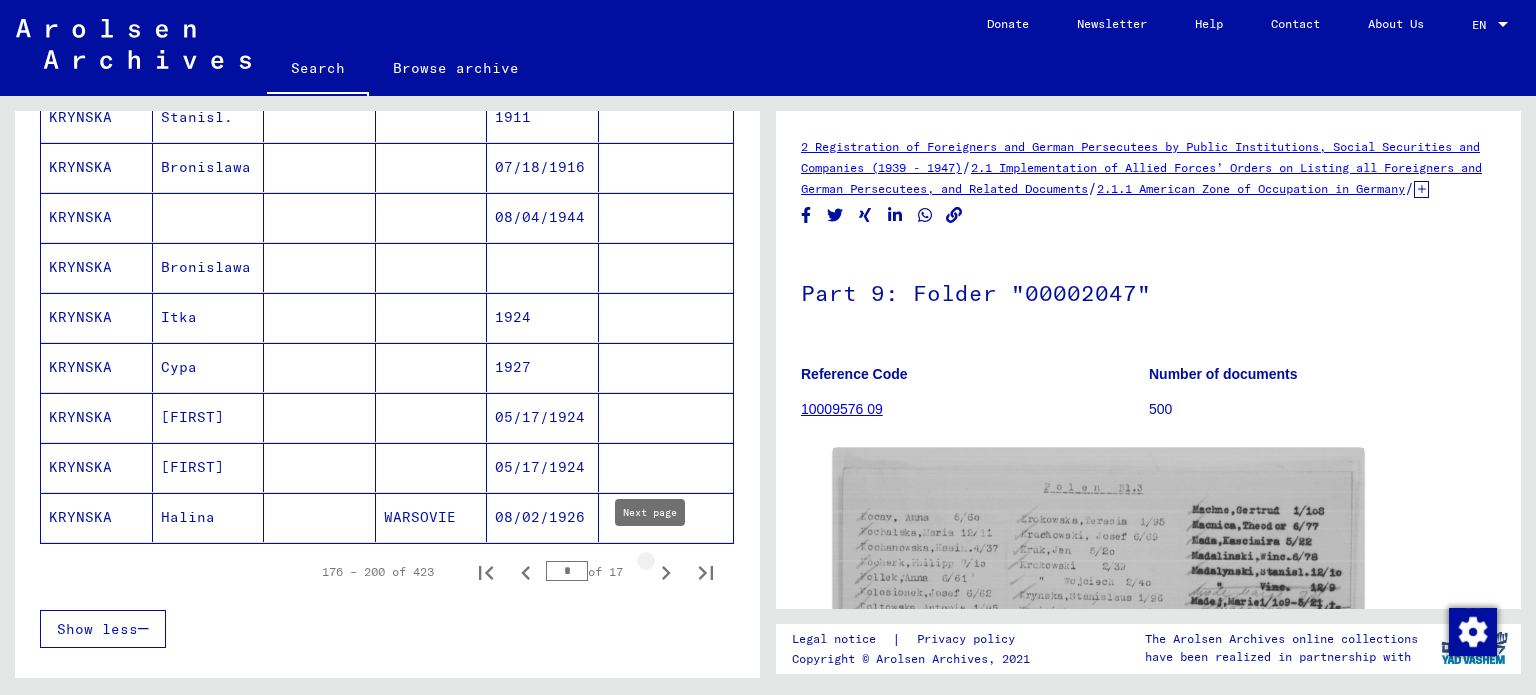 click 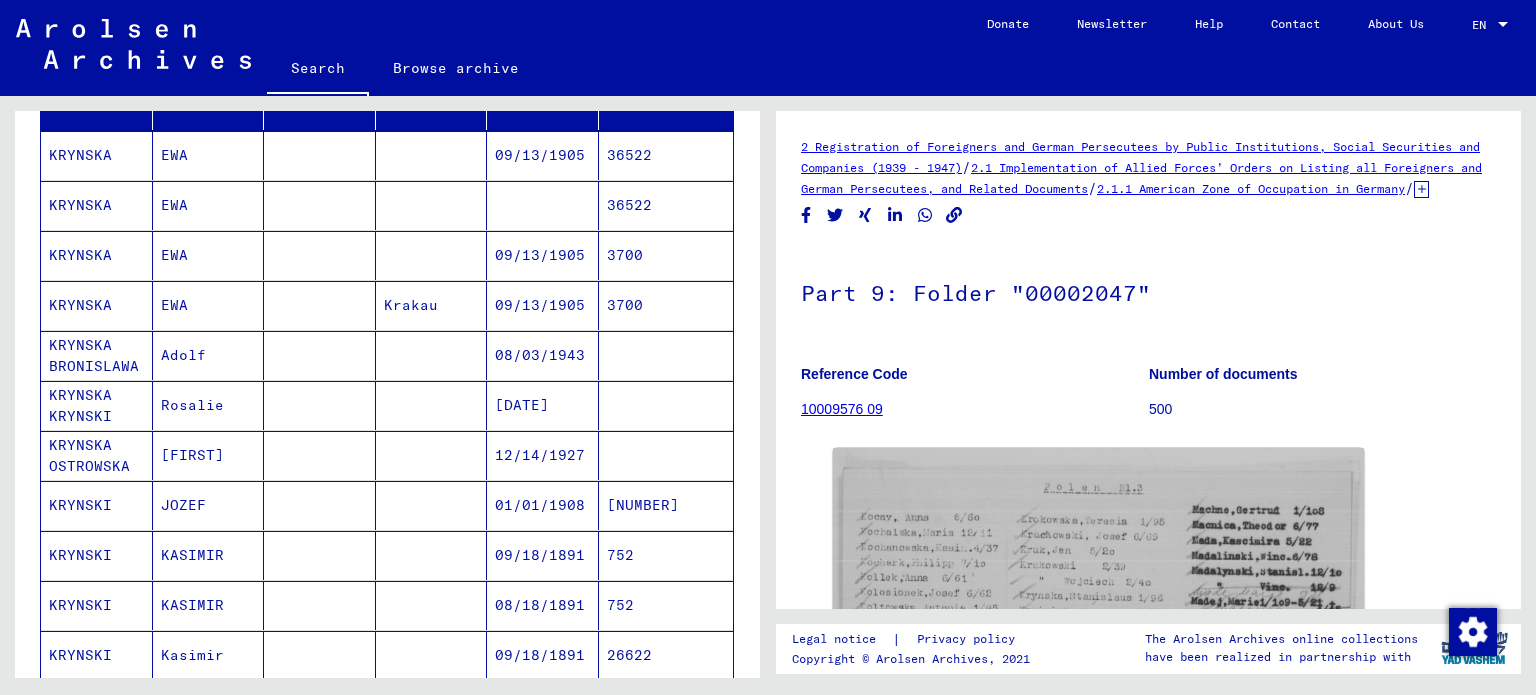 scroll, scrollTop: 312, scrollLeft: 0, axis: vertical 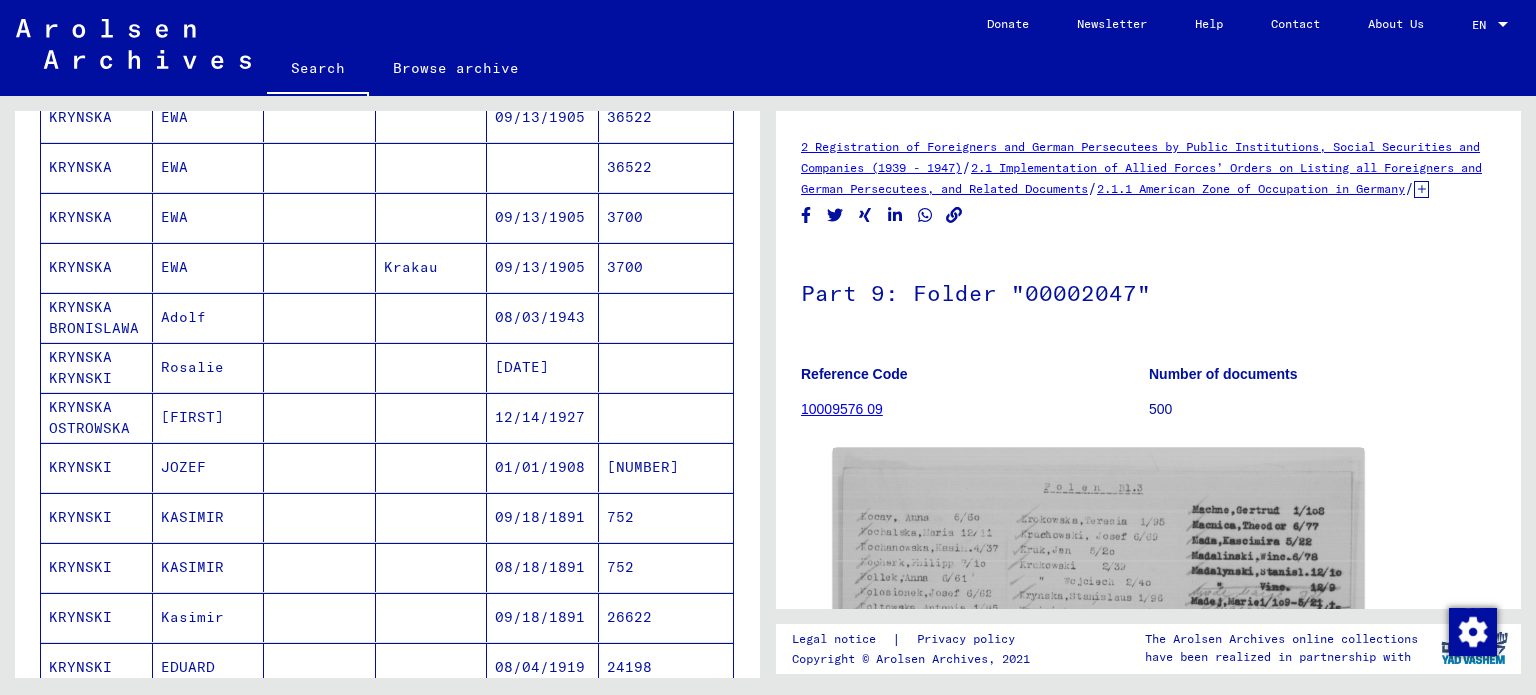 click on "KASIMIR" at bounding box center [209, 567] 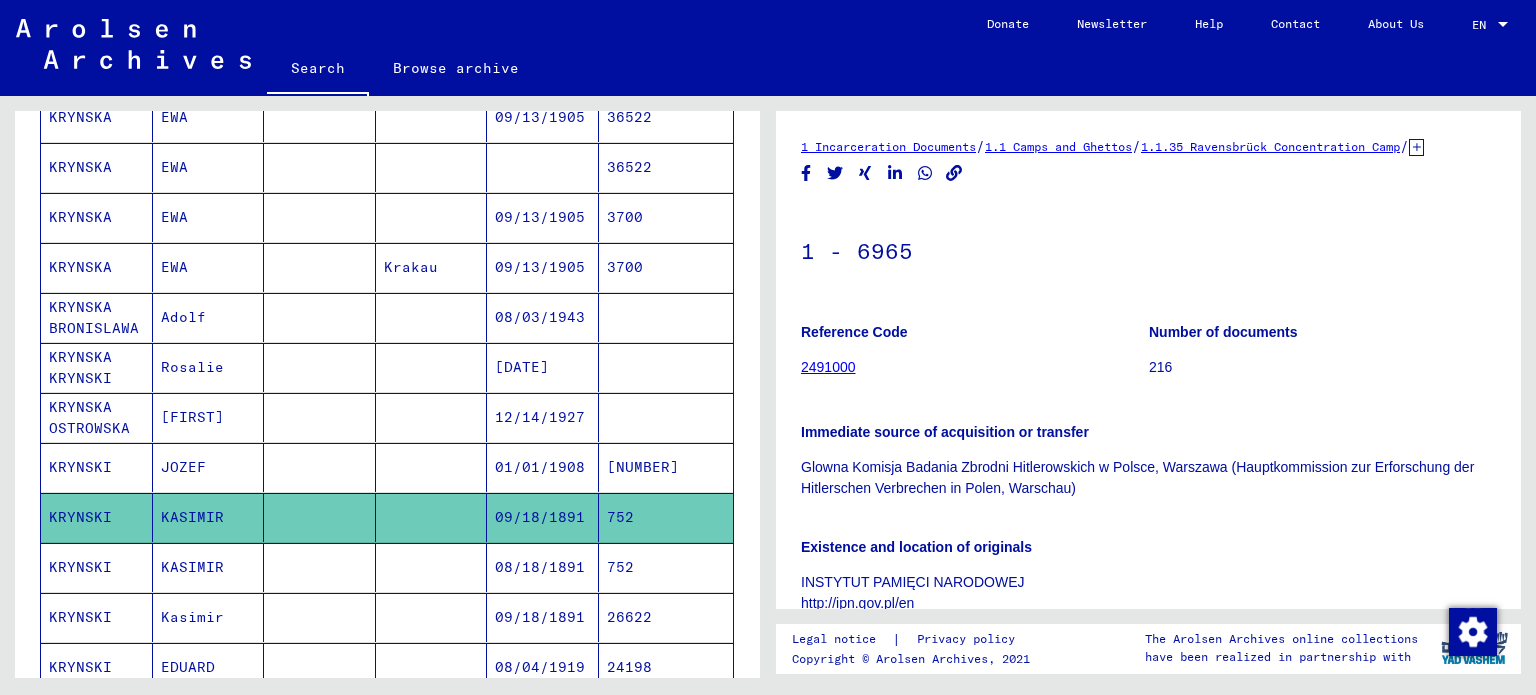 scroll, scrollTop: 0, scrollLeft: 0, axis: both 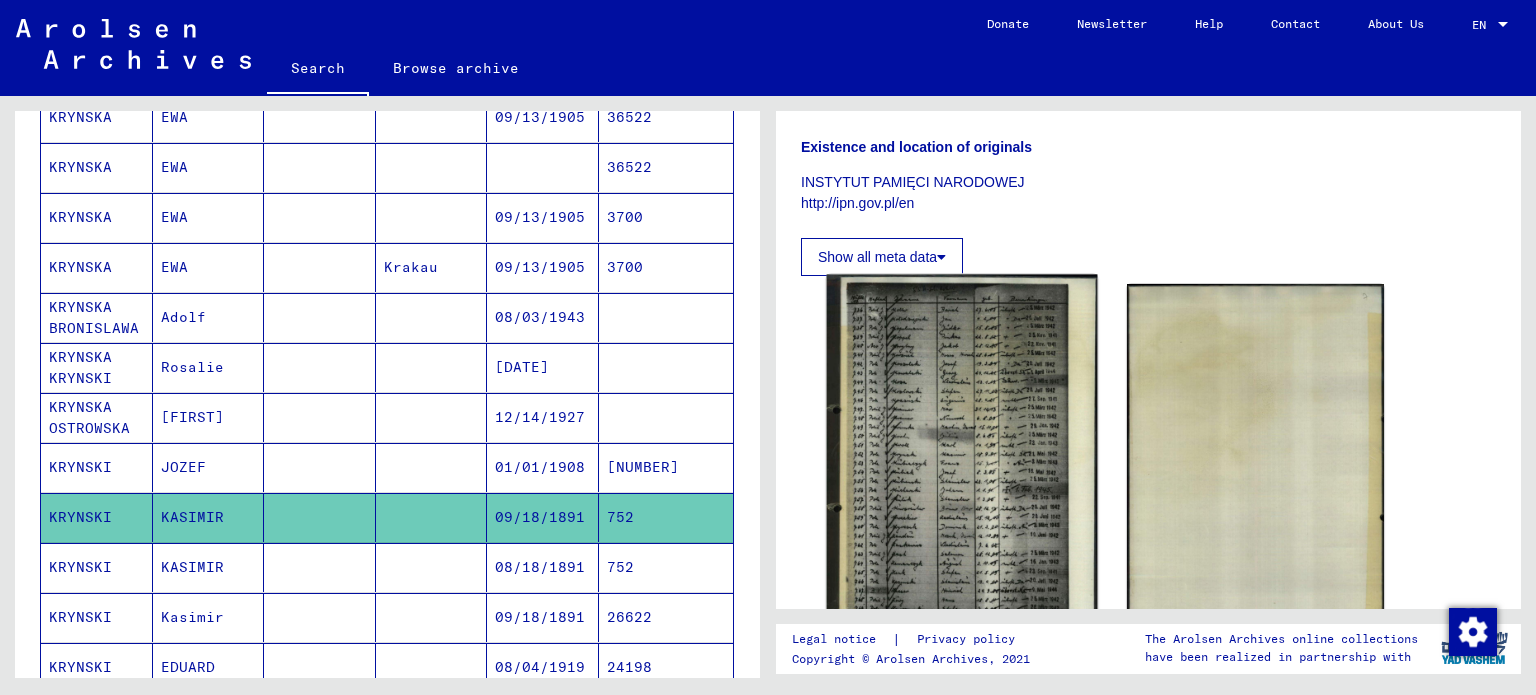 click 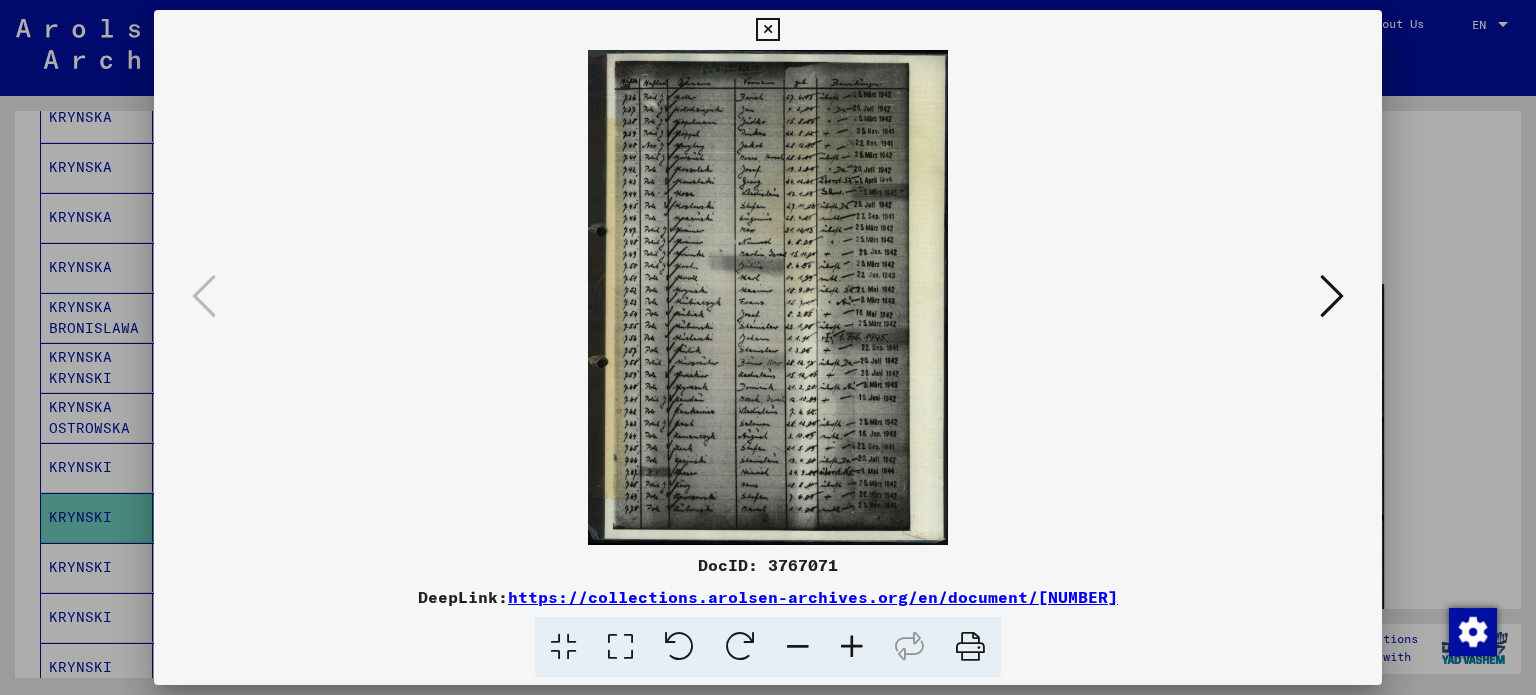 click at bounding box center [852, 647] 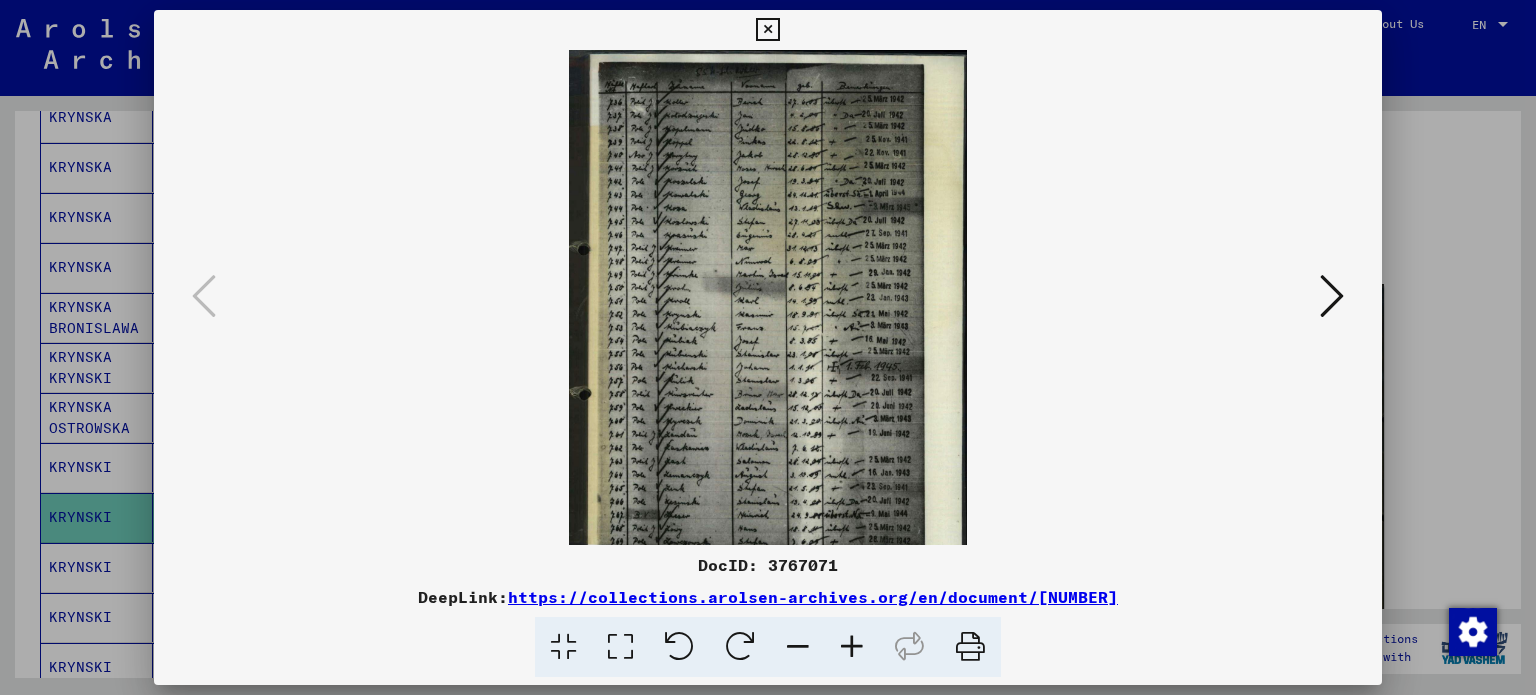 click at bounding box center [852, 647] 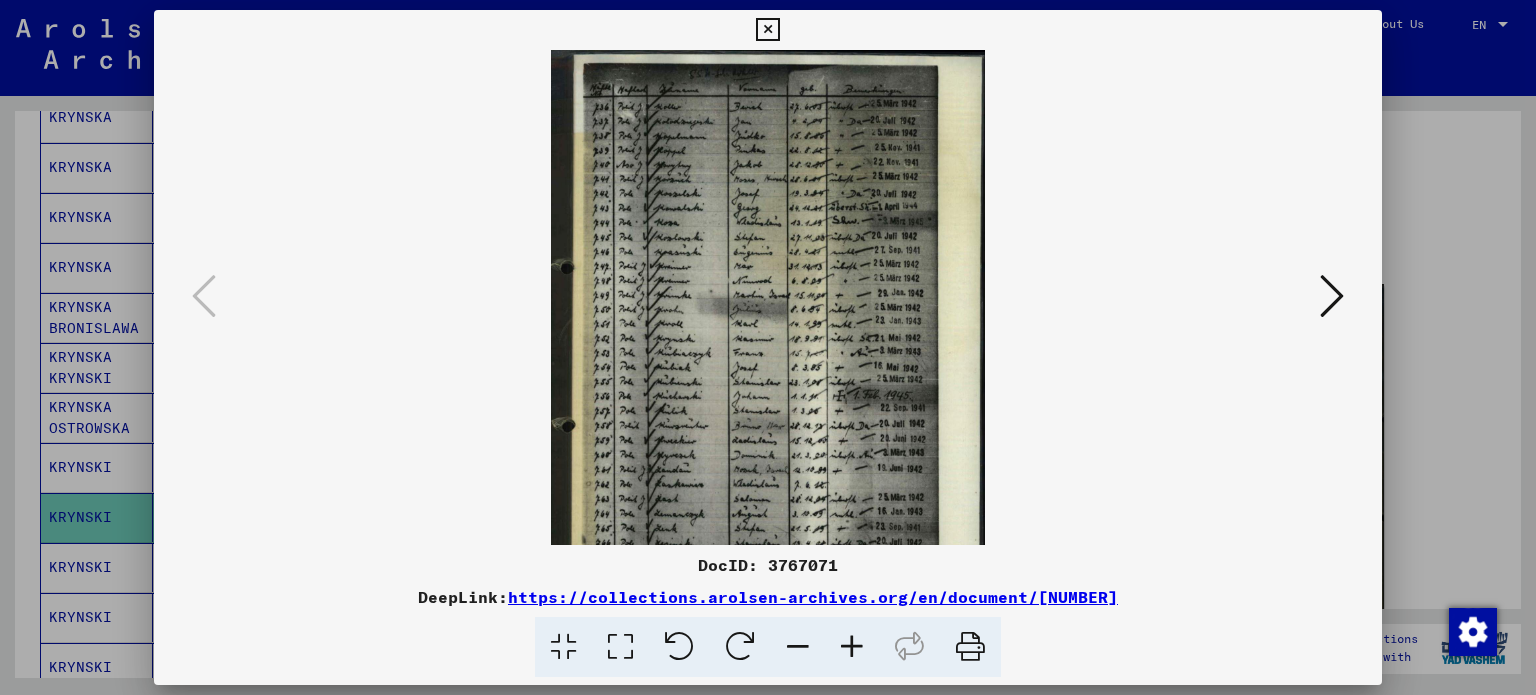 click at bounding box center [852, 647] 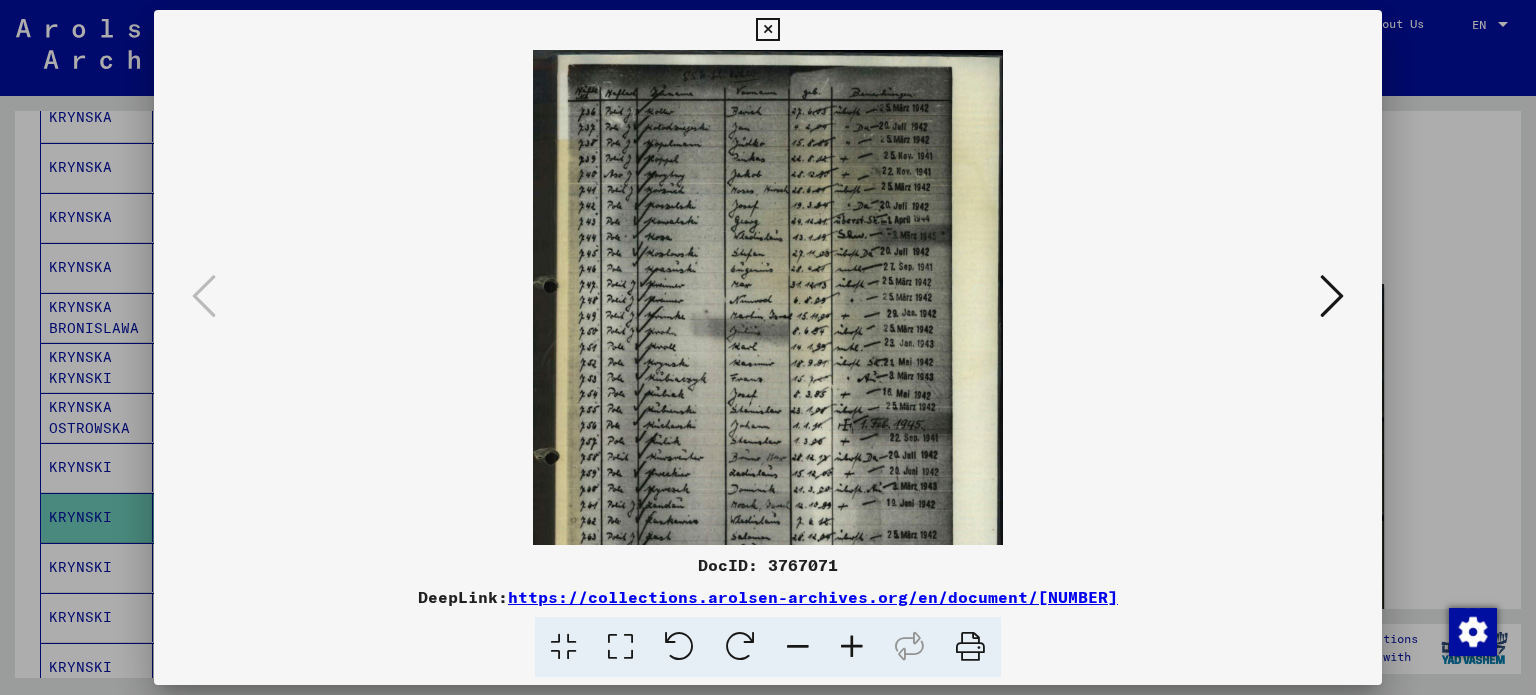 click at bounding box center [852, 647] 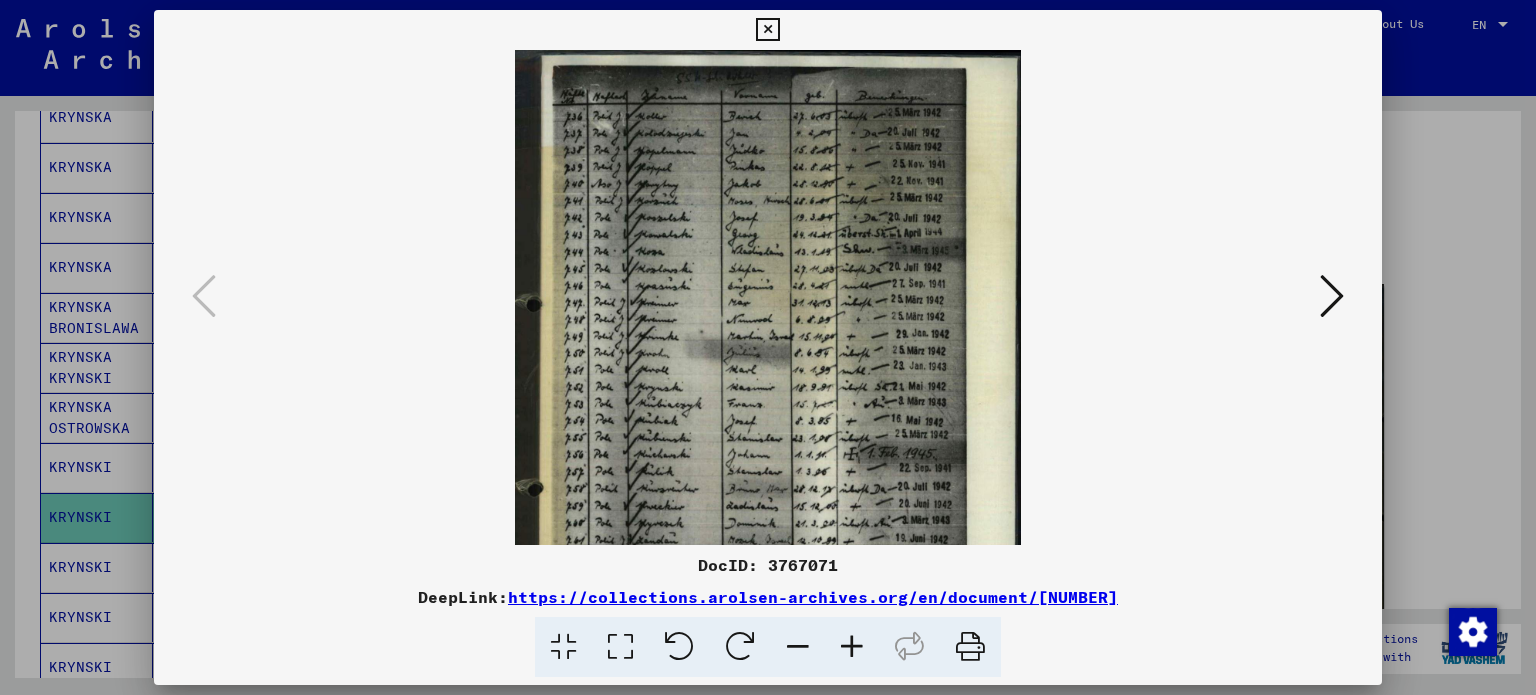 click at bounding box center [852, 647] 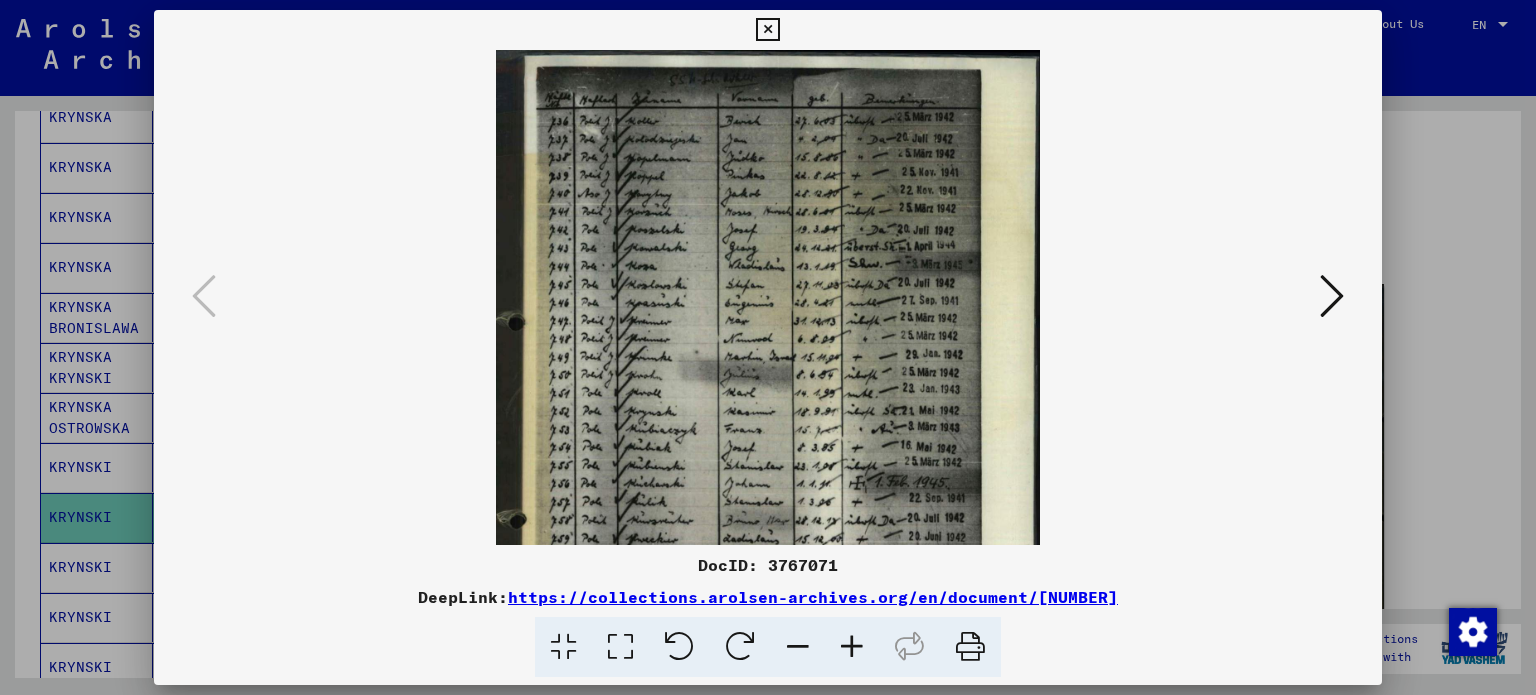 click at bounding box center (767, 30) 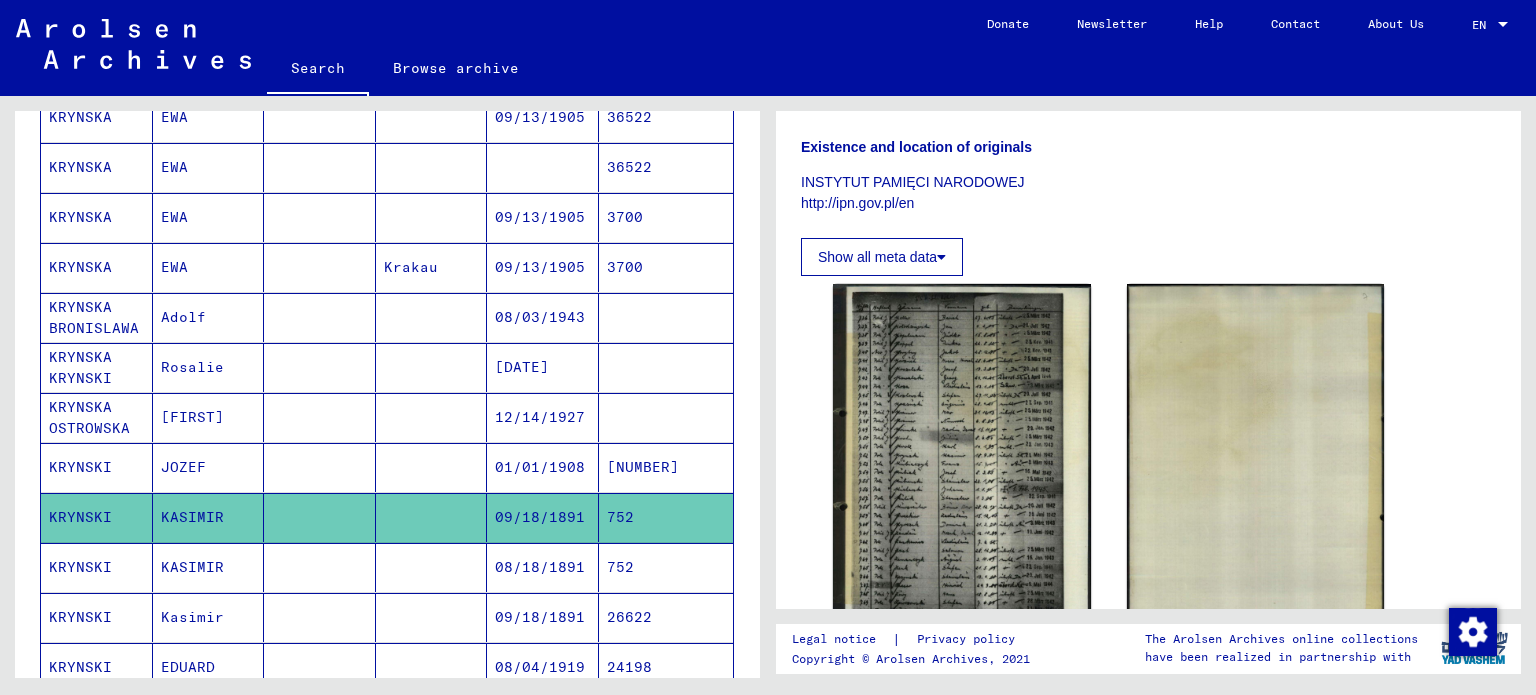 click on "KASIMIR" at bounding box center [209, 617] 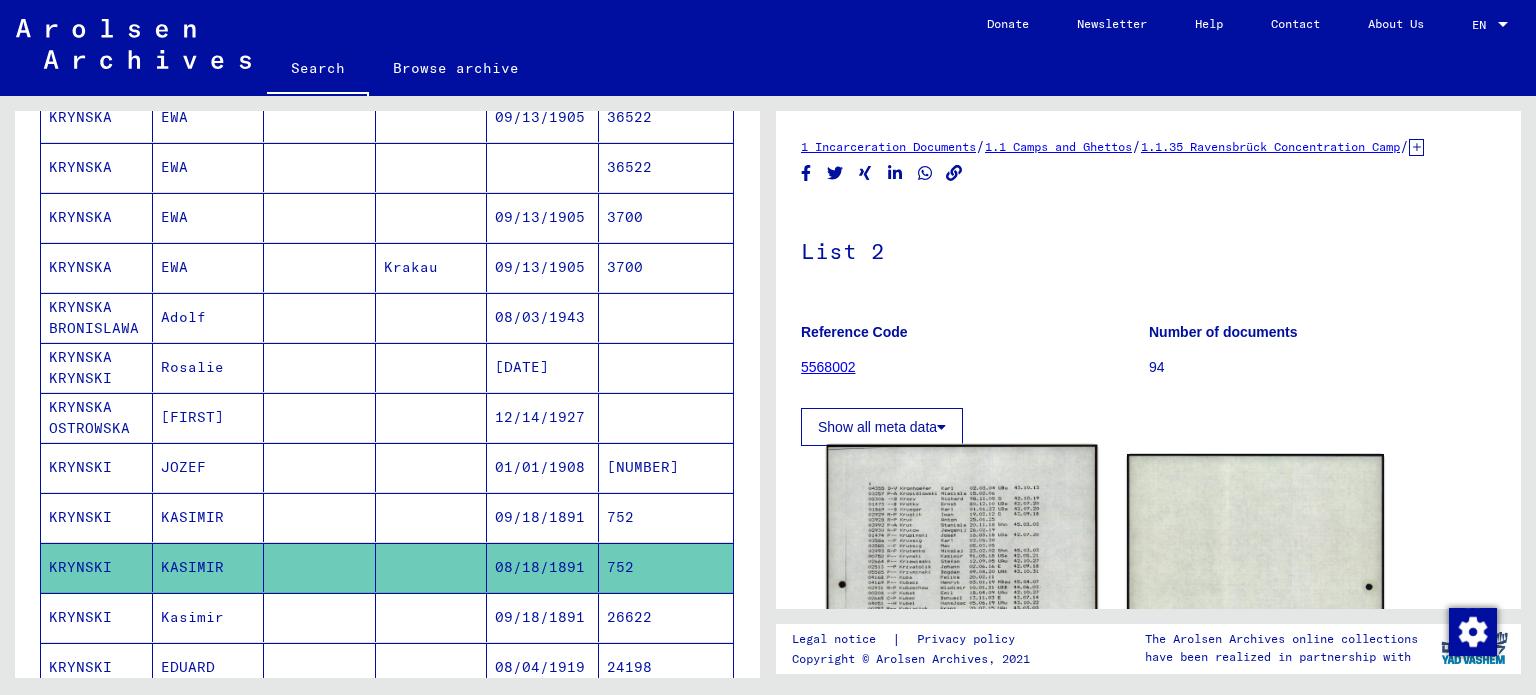 scroll, scrollTop: 0, scrollLeft: 0, axis: both 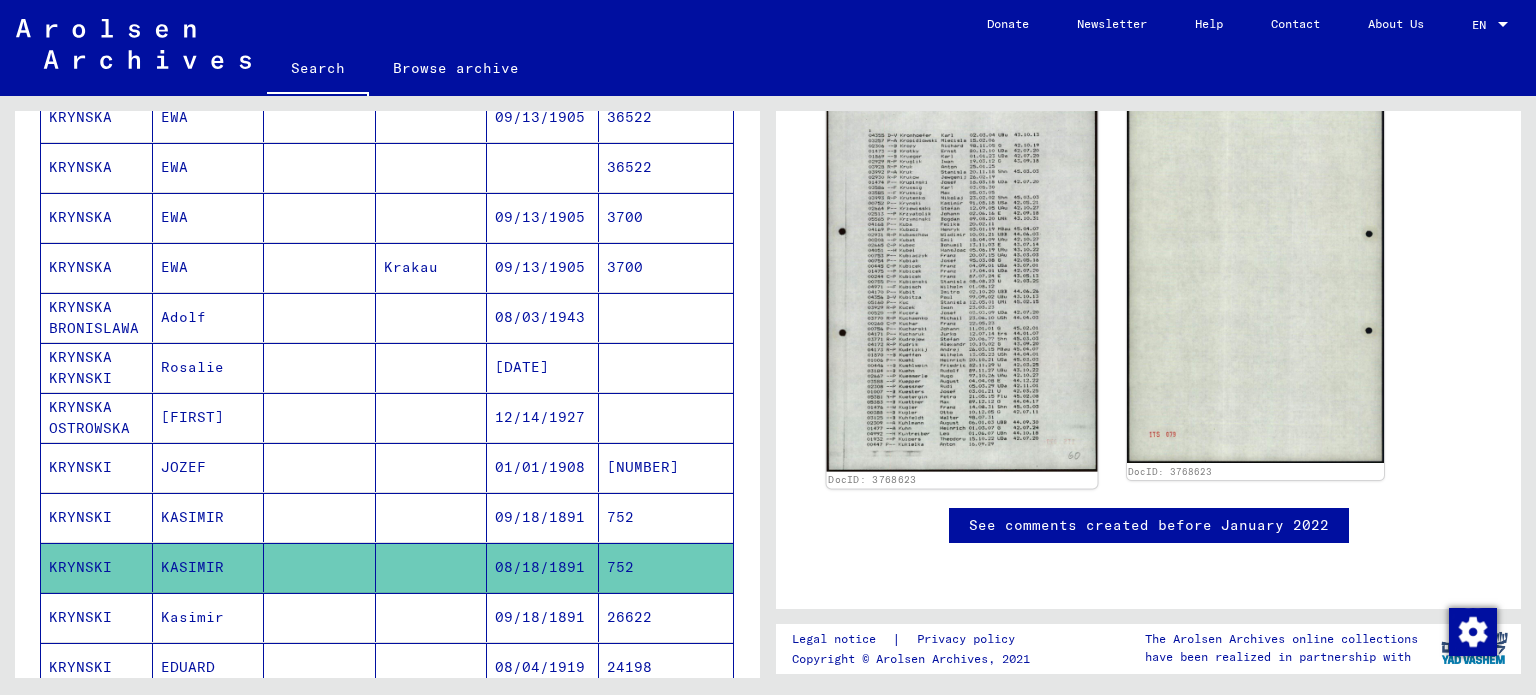 click 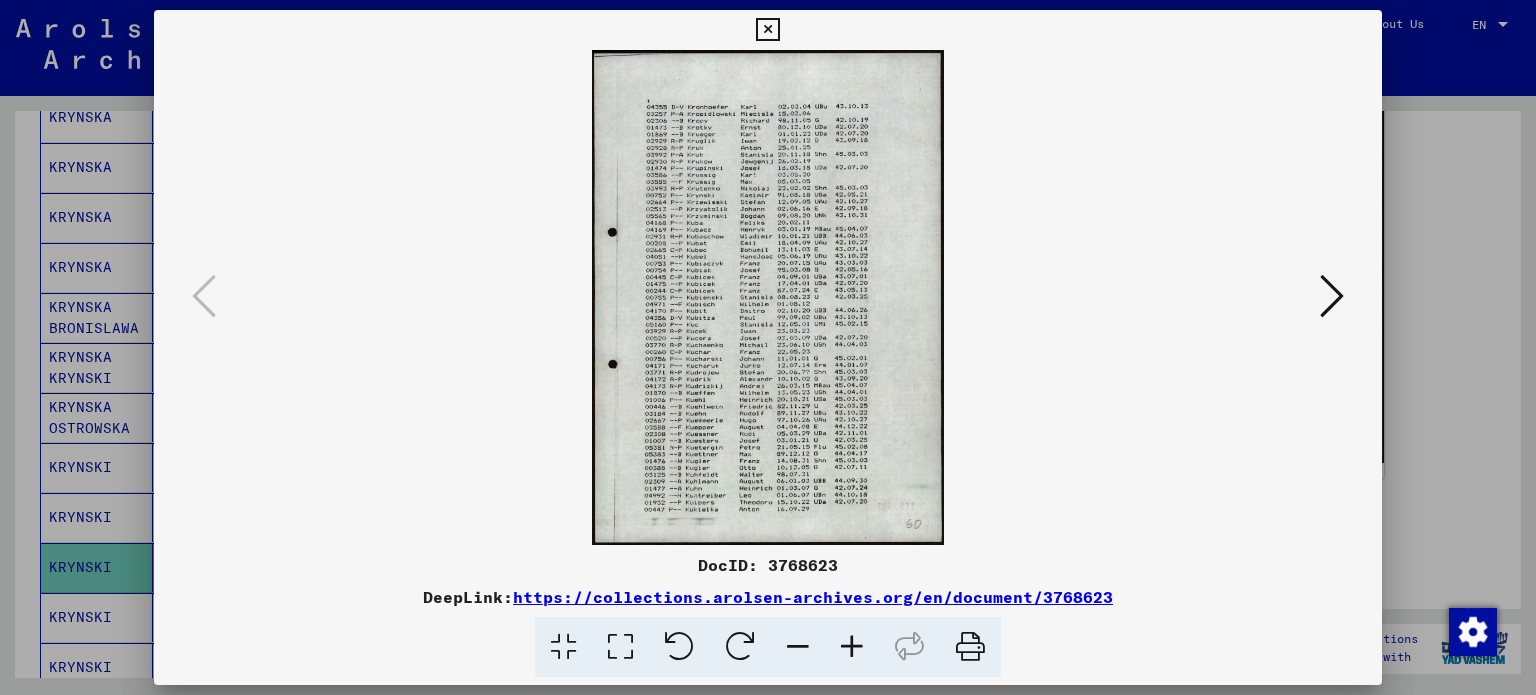 click at bounding box center (852, 647) 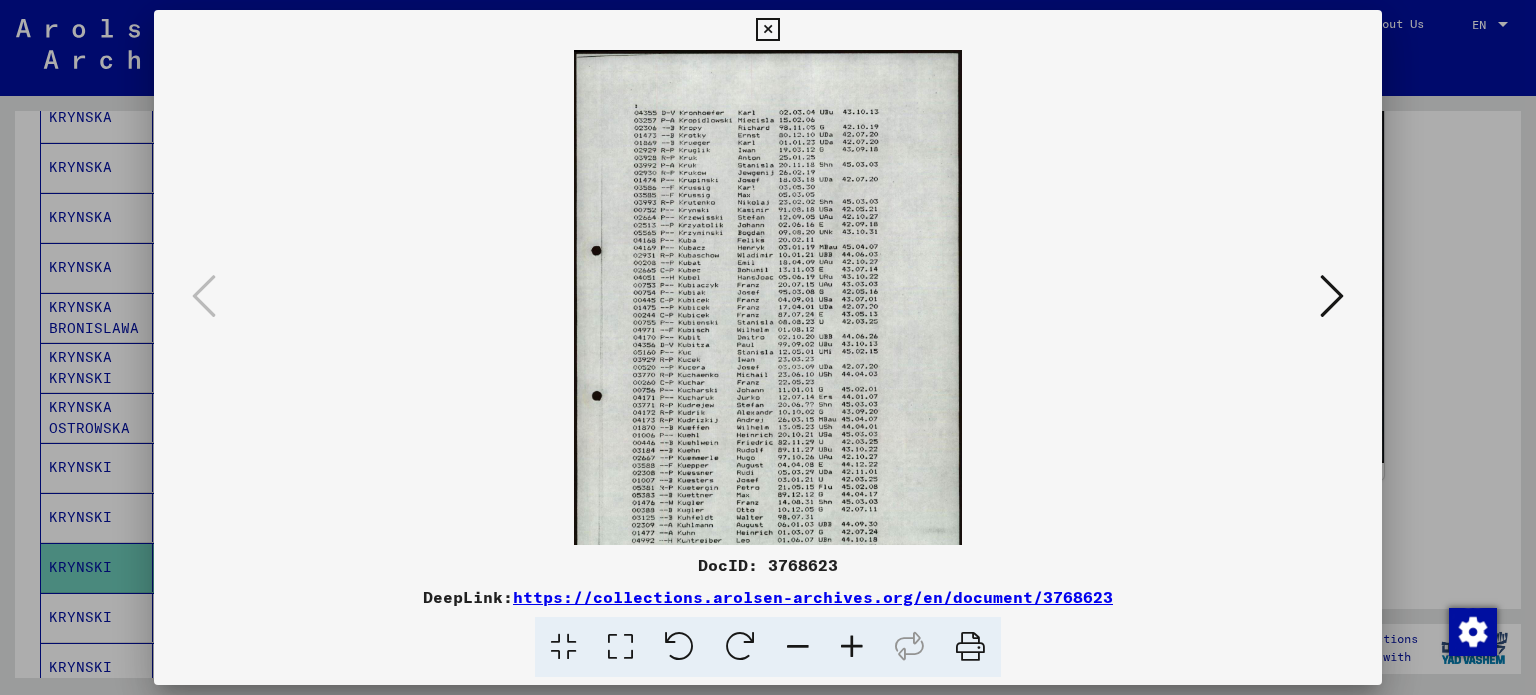 click at bounding box center (852, 647) 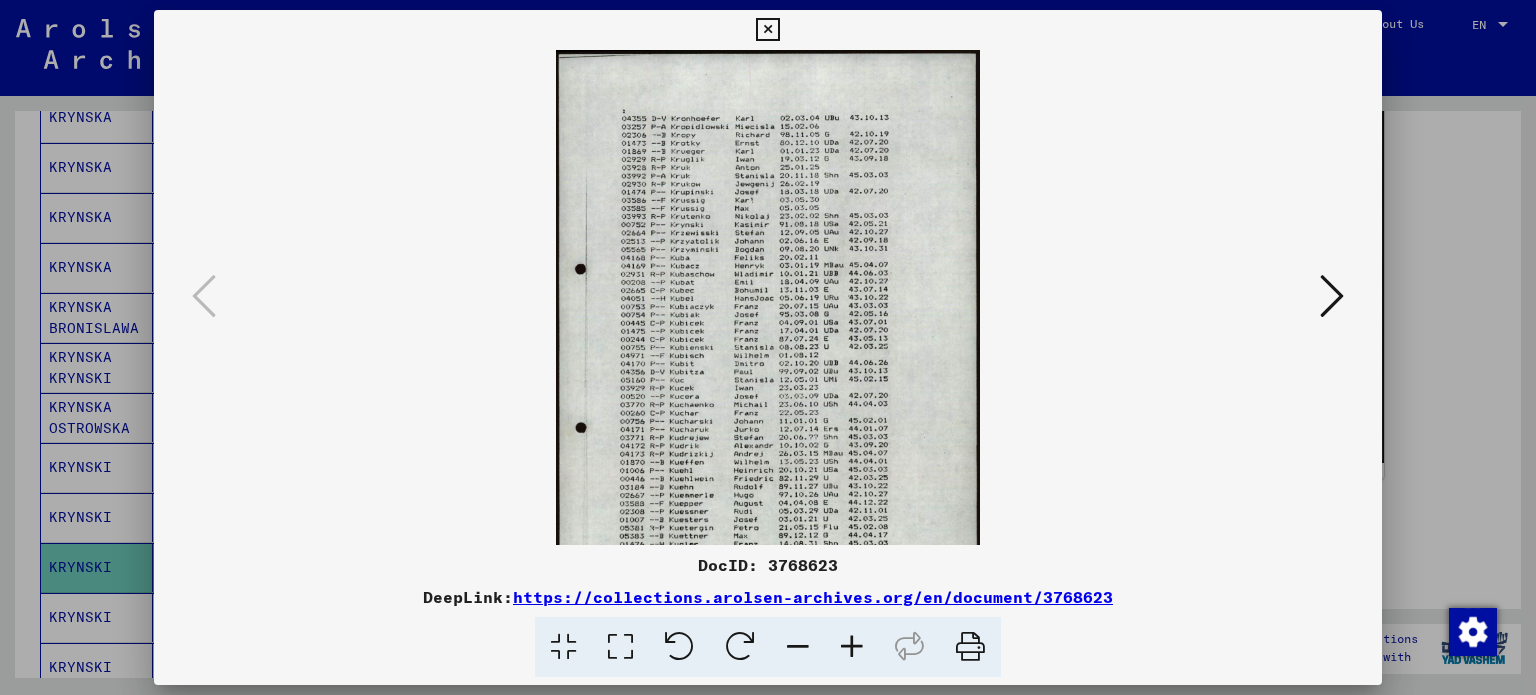 click at bounding box center [852, 647] 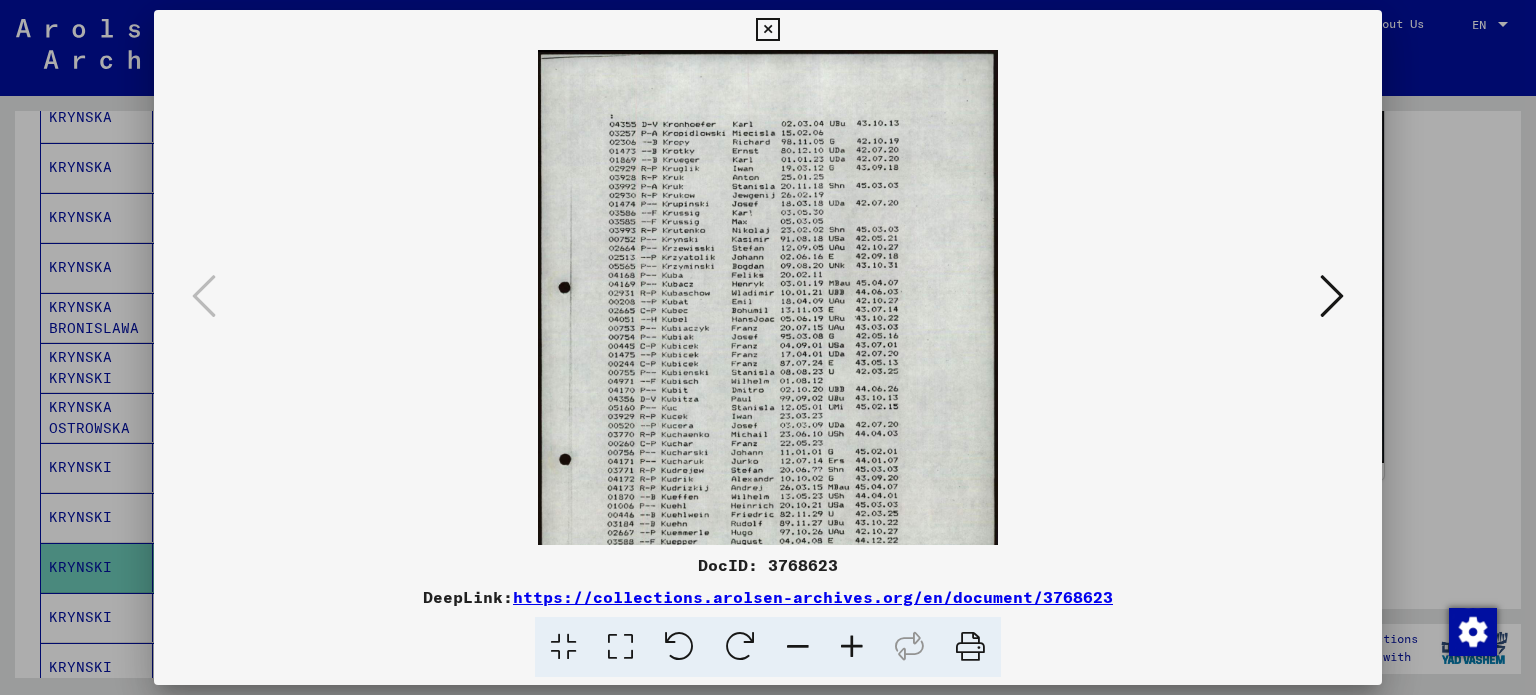 click at bounding box center (852, 647) 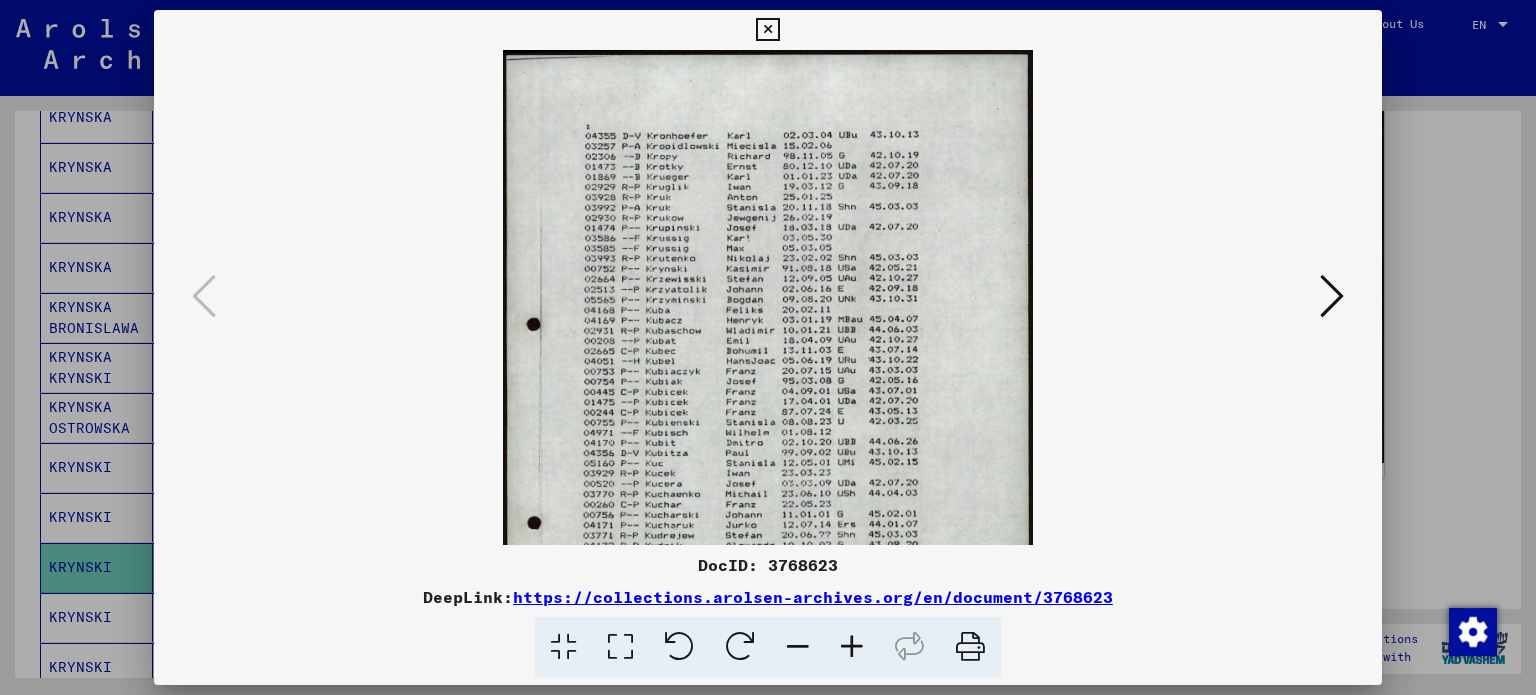 click at bounding box center (852, 647) 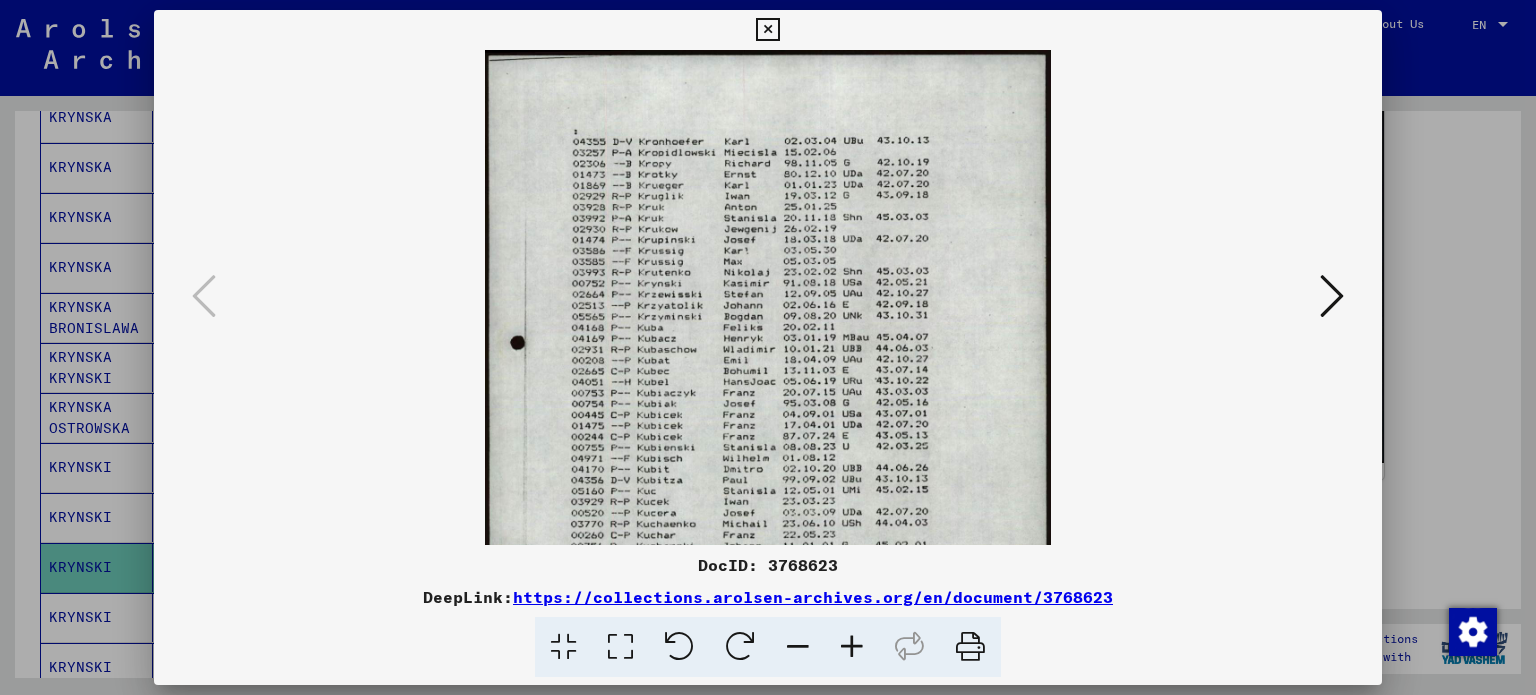 click at bounding box center [767, 30] 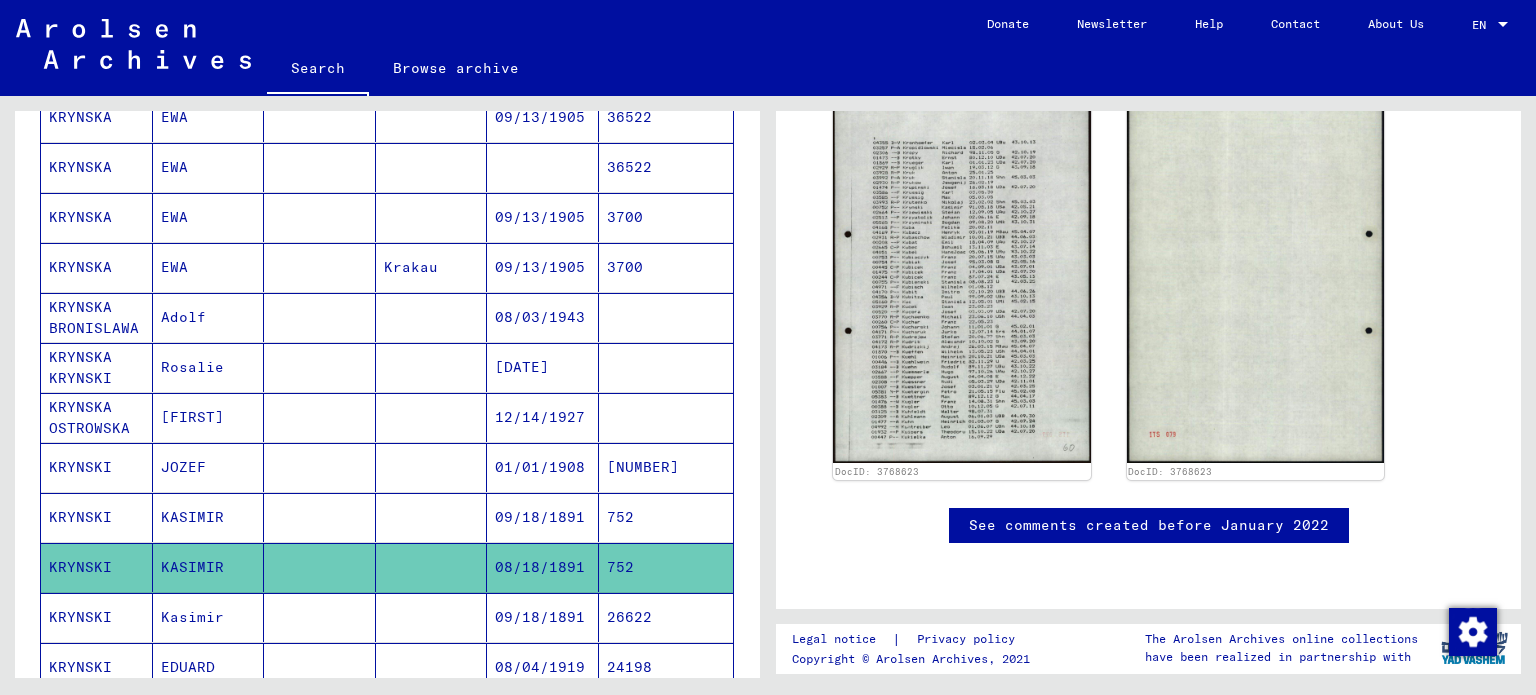 click on "Kasimir" at bounding box center [209, 667] 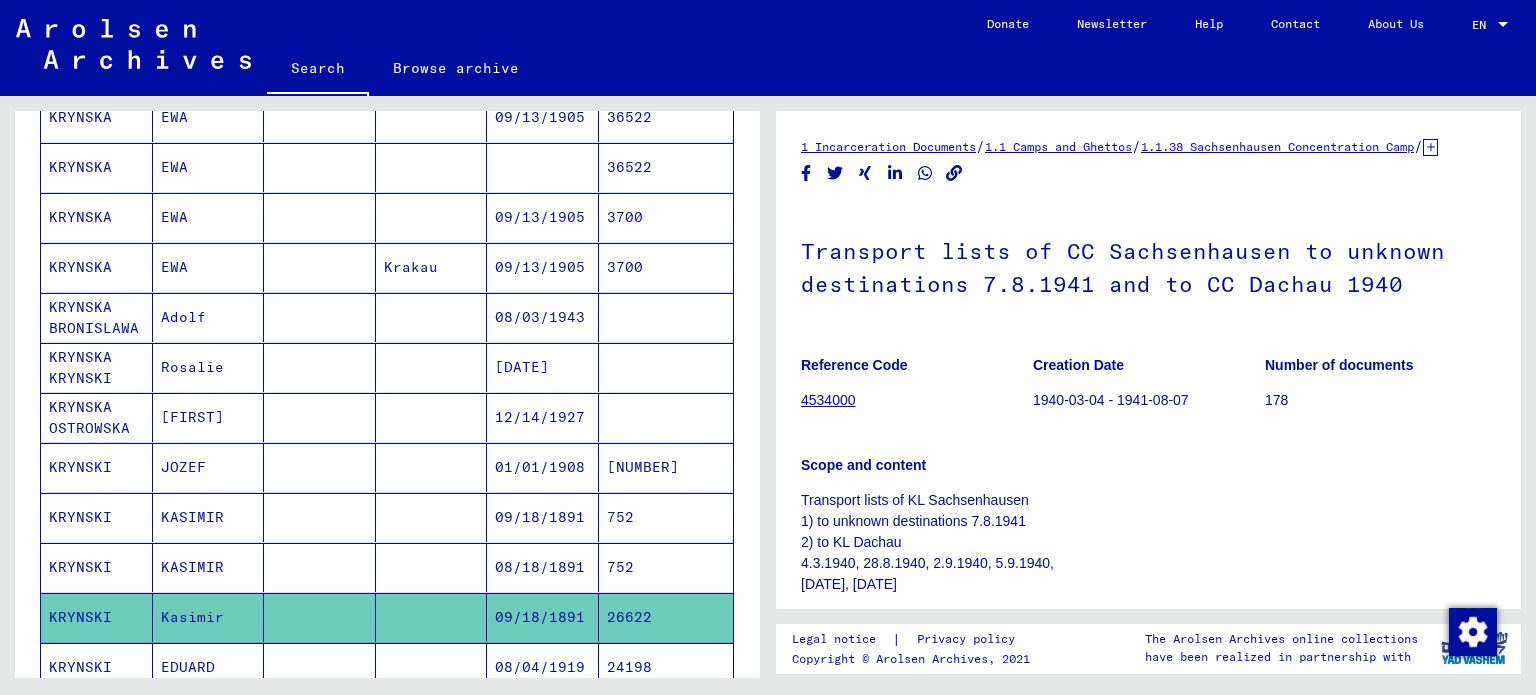 scroll, scrollTop: 0, scrollLeft: 0, axis: both 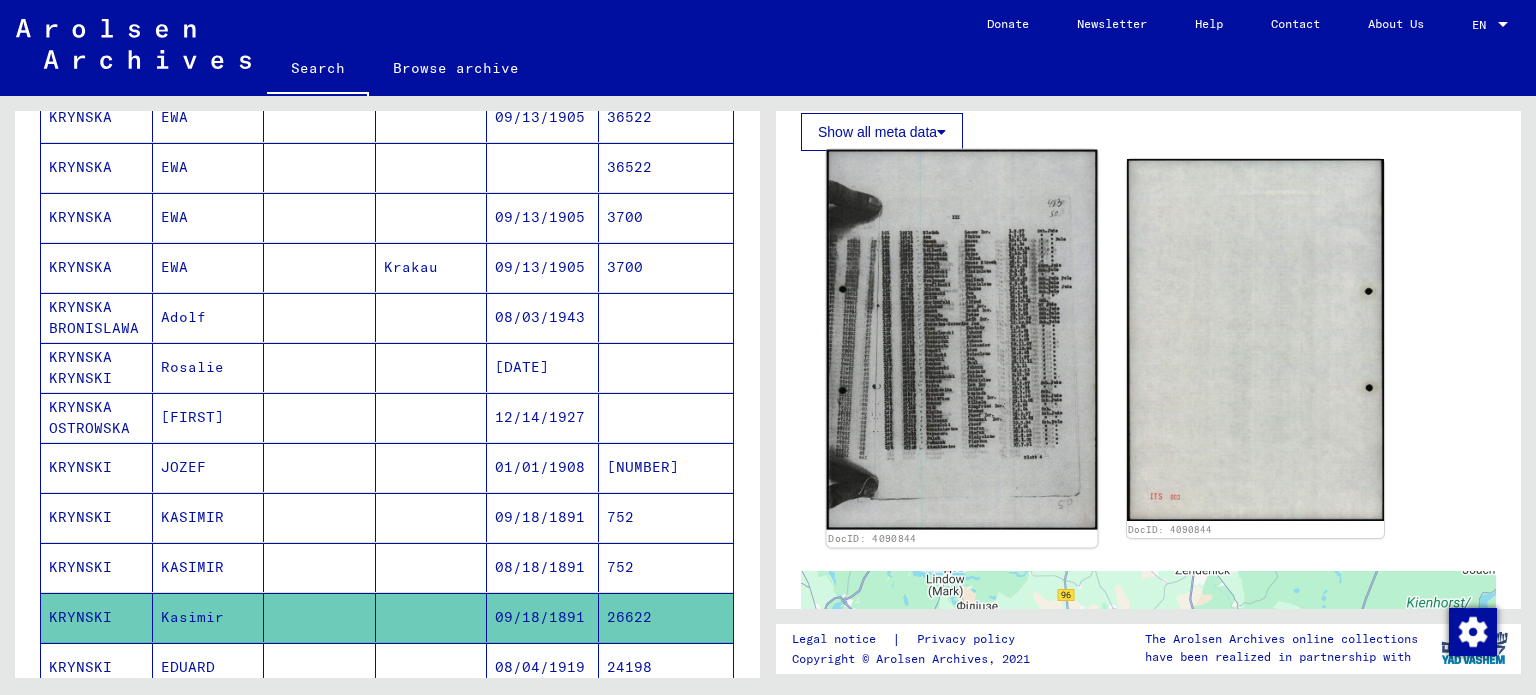 click 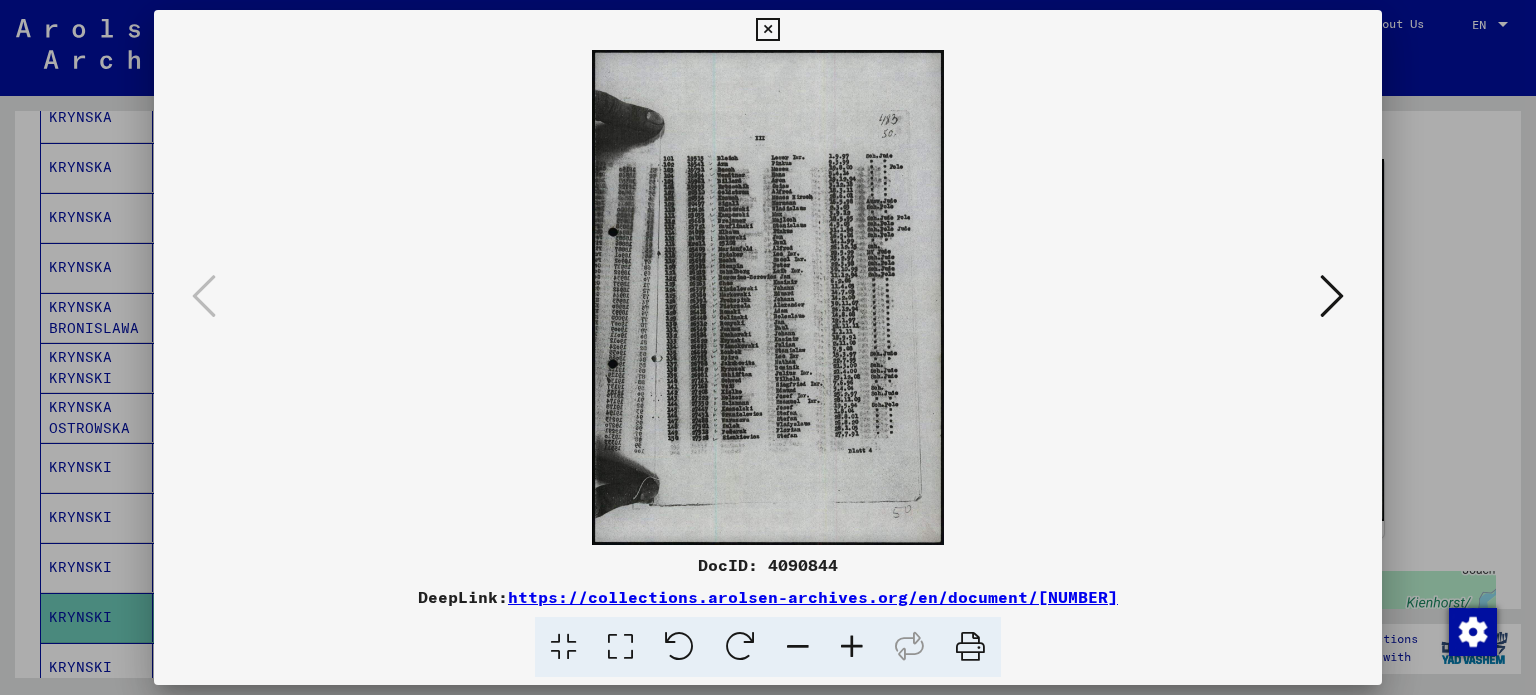 click at bounding box center (852, 647) 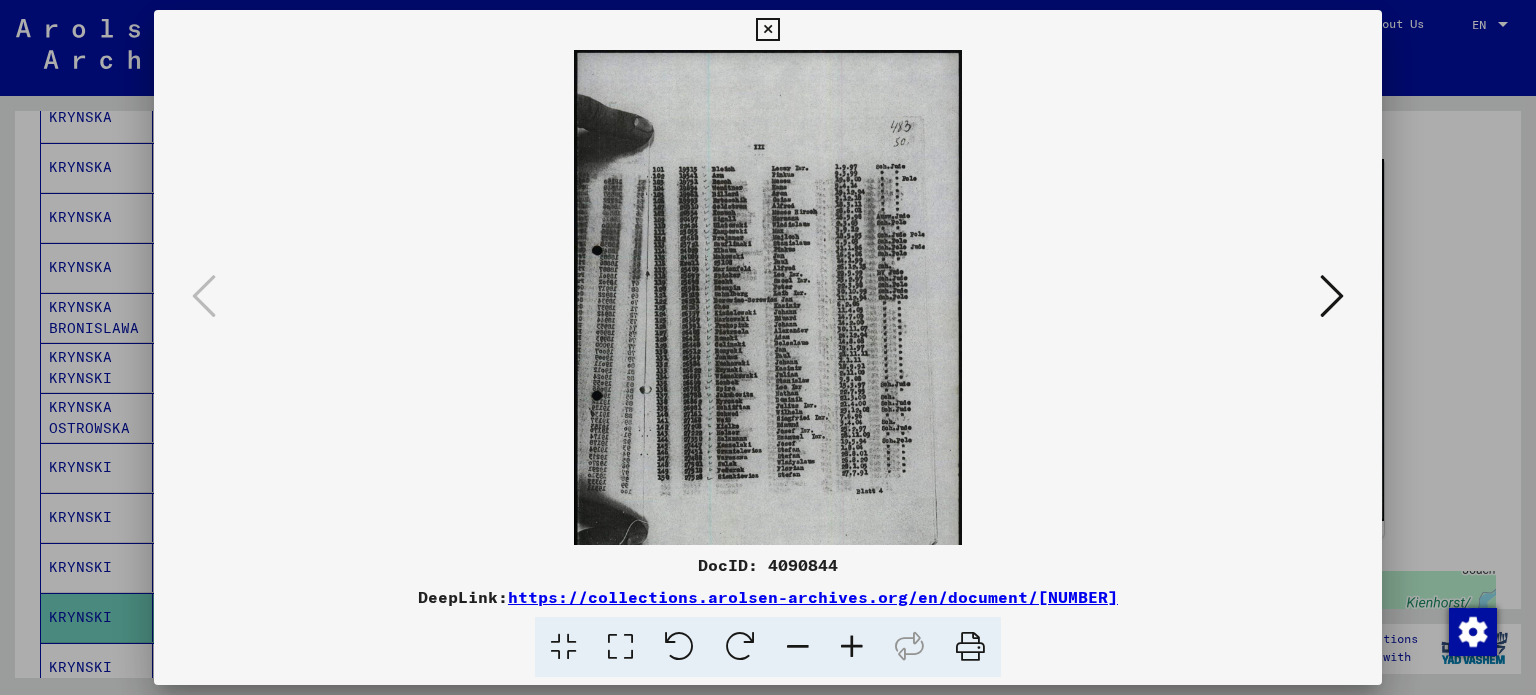 click at bounding box center (852, 647) 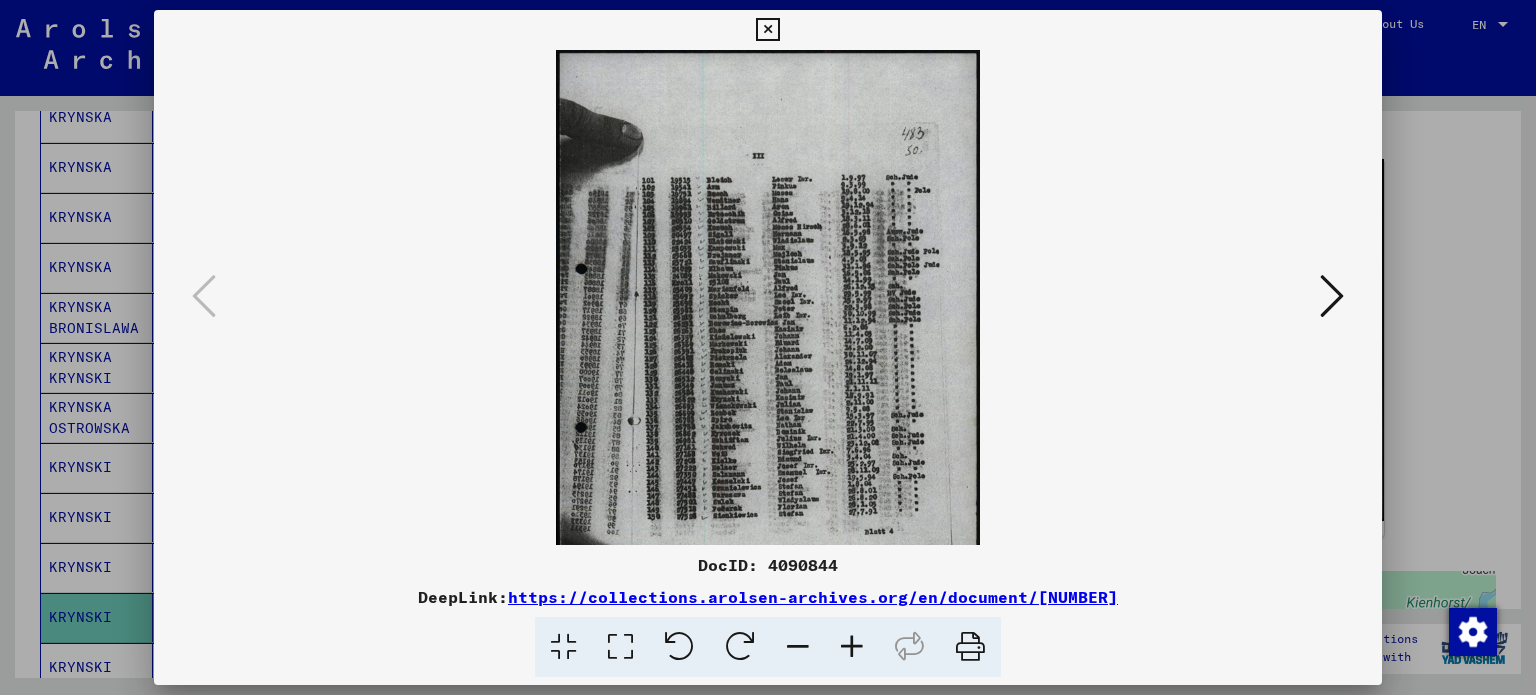 click at bounding box center [852, 647] 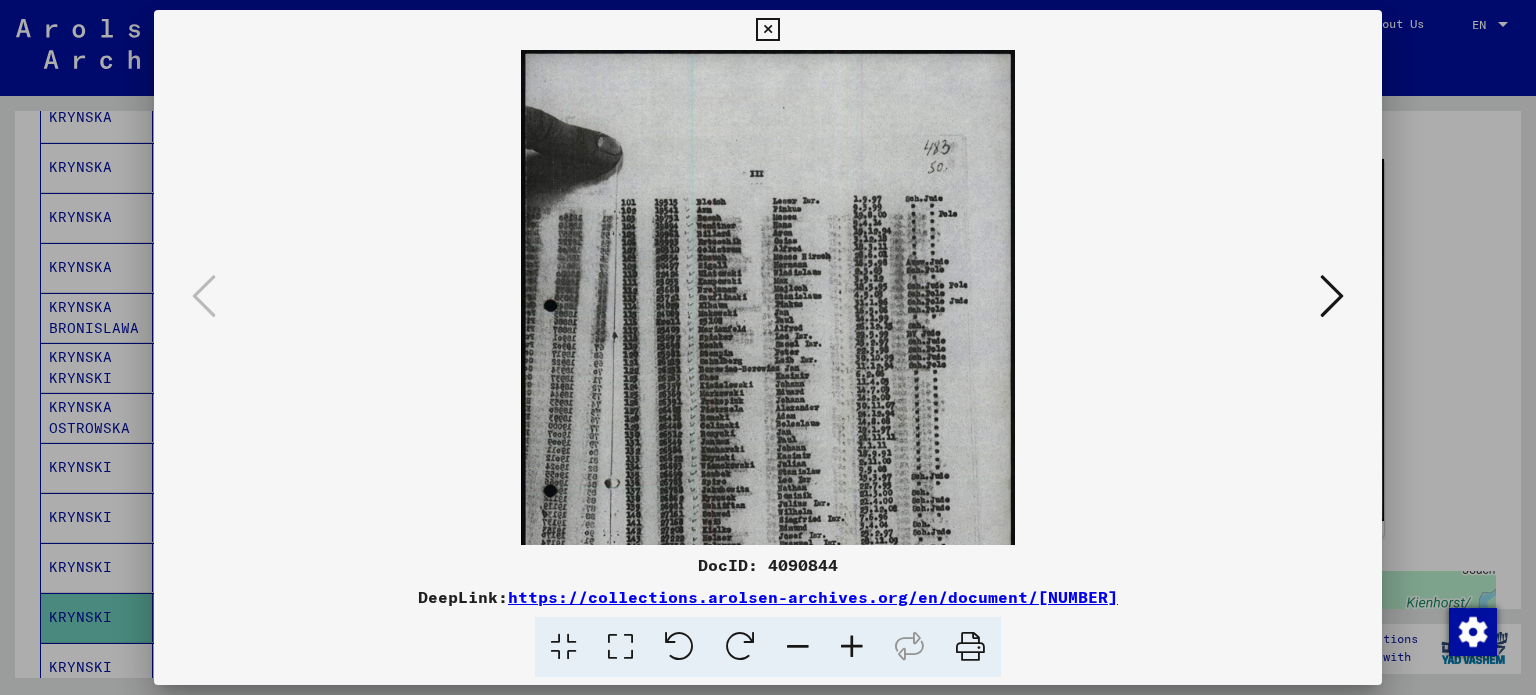 click at bounding box center (852, 647) 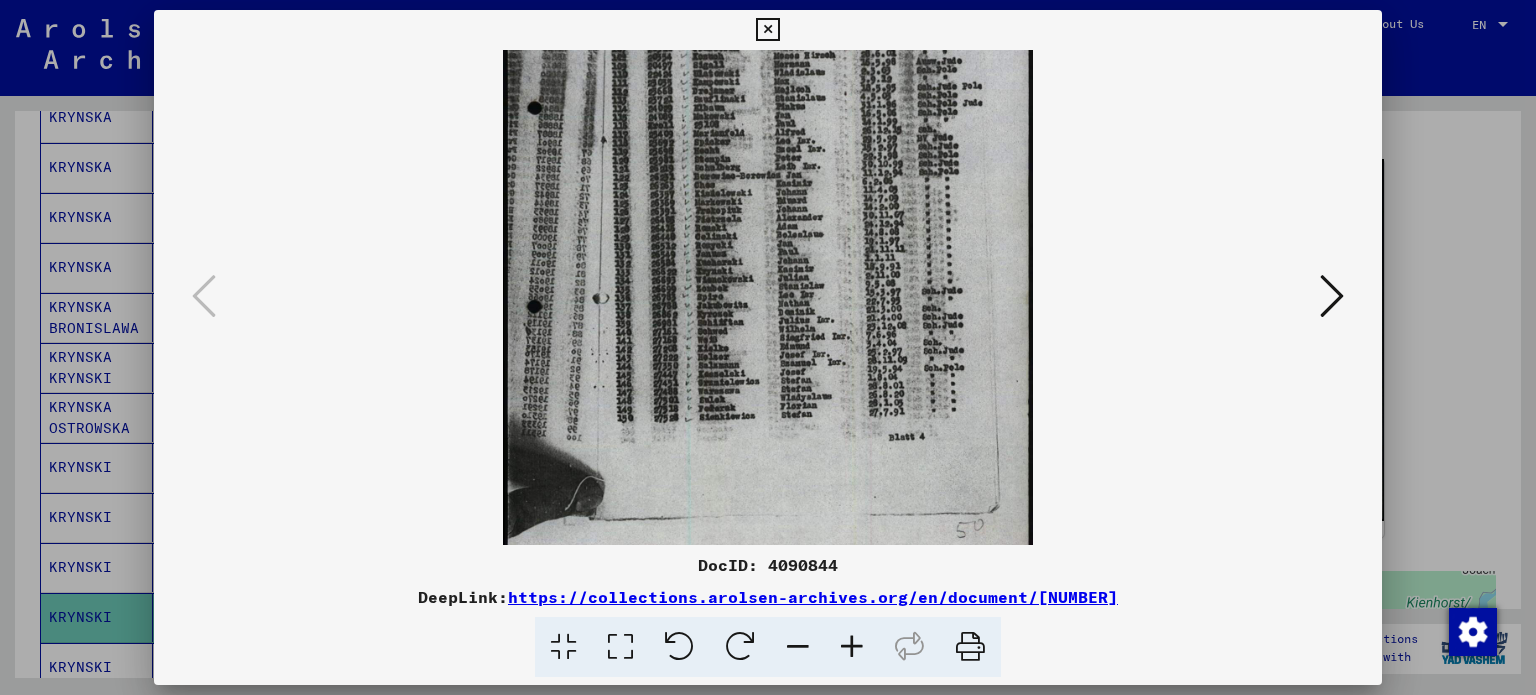 scroll, scrollTop: 219, scrollLeft: 0, axis: vertical 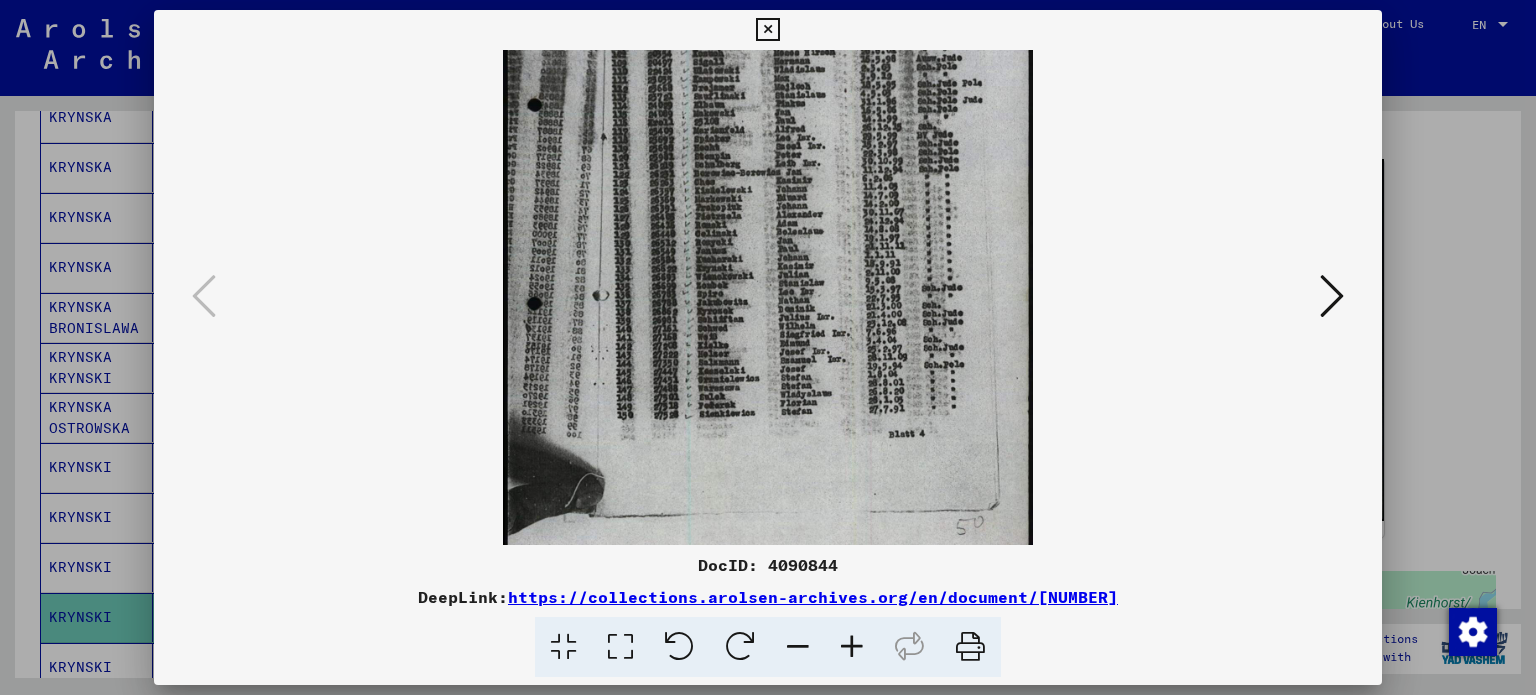drag, startPoint x: 817, startPoint y: 475, endPoint x: 800, endPoint y: 263, distance: 212.68051 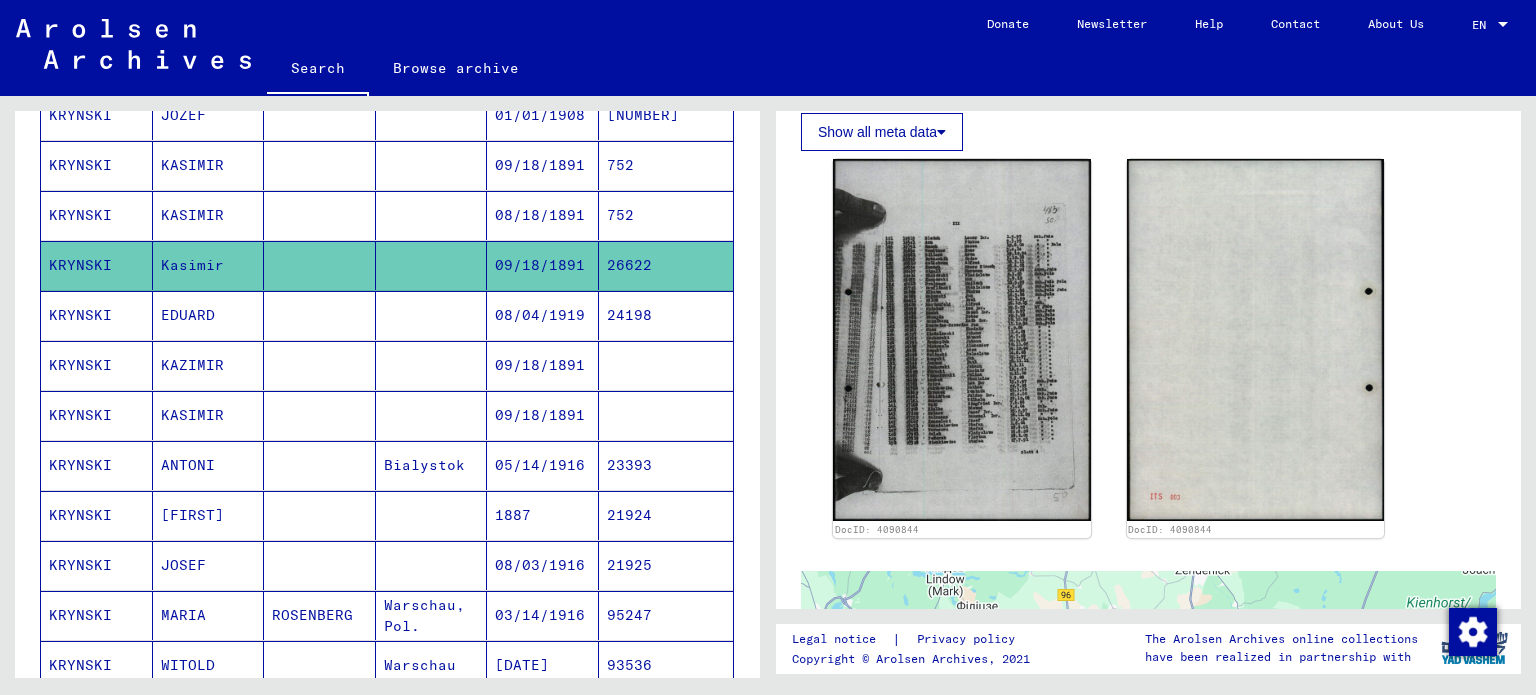 scroll, scrollTop: 712, scrollLeft: 0, axis: vertical 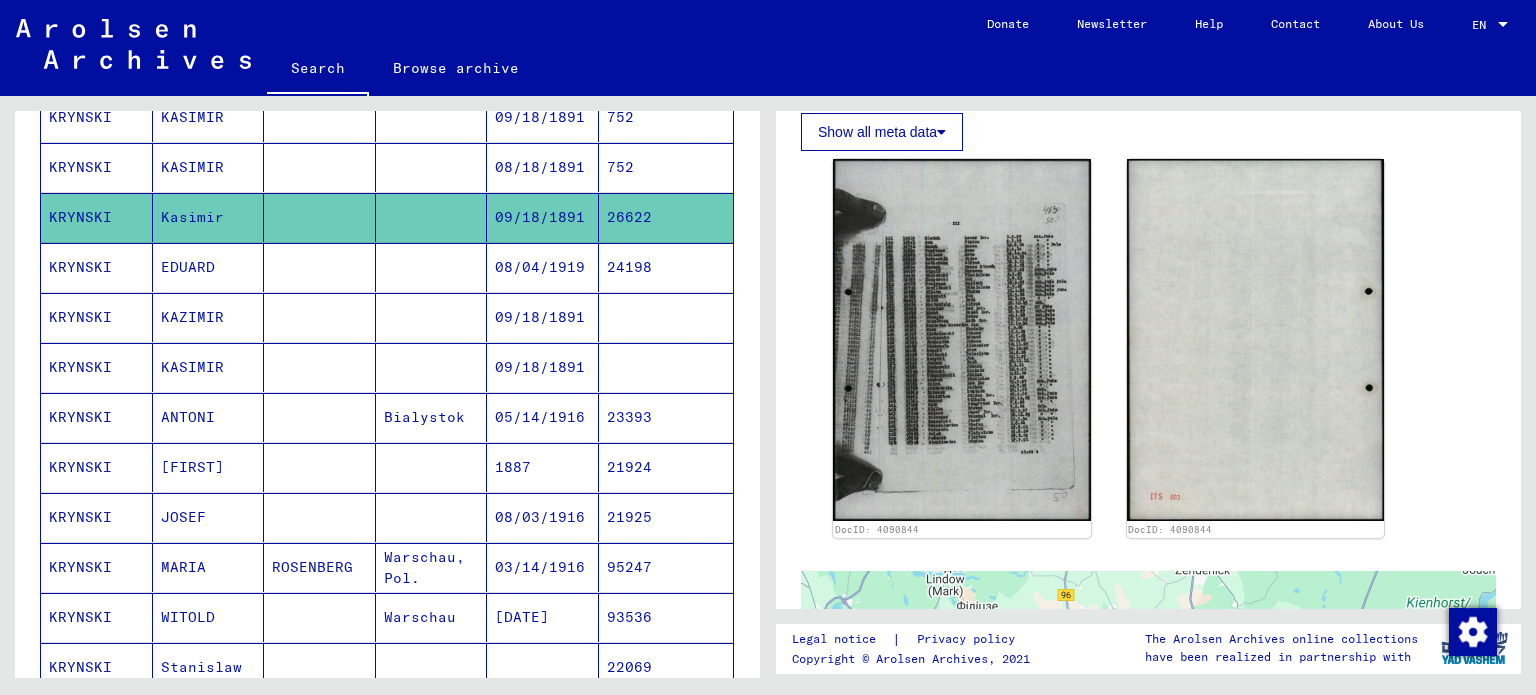click on "KAZIMIR" at bounding box center [209, 367] 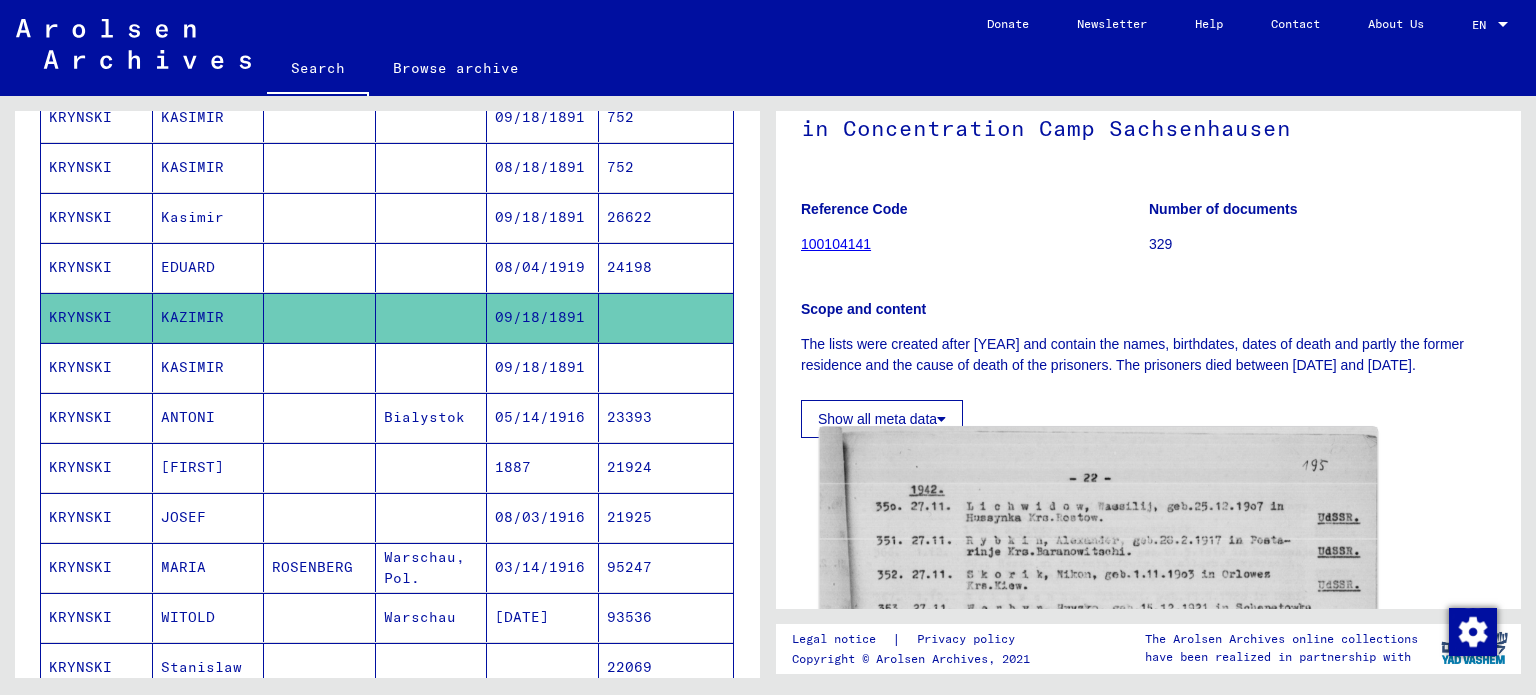 scroll, scrollTop: 300, scrollLeft: 0, axis: vertical 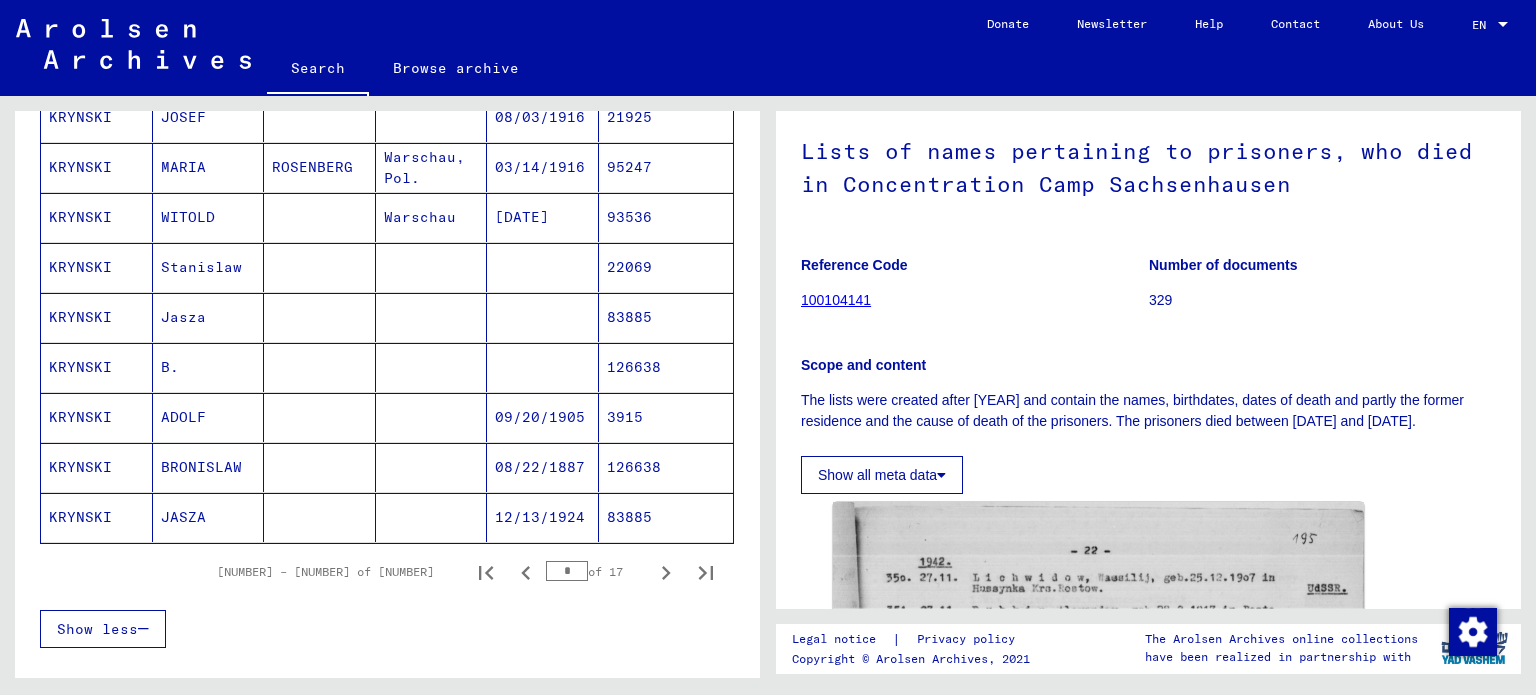click on "Stanislaw" at bounding box center [209, 317] 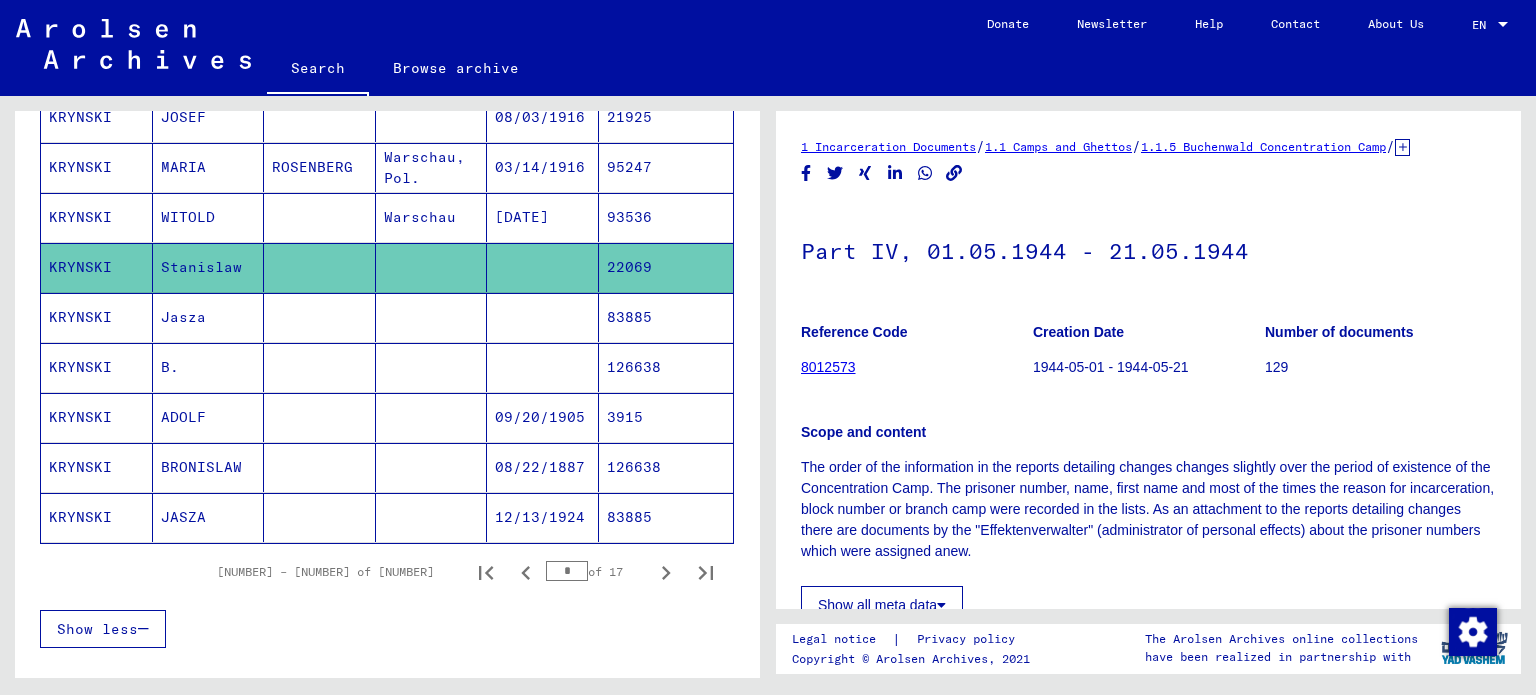scroll, scrollTop: 0, scrollLeft: 0, axis: both 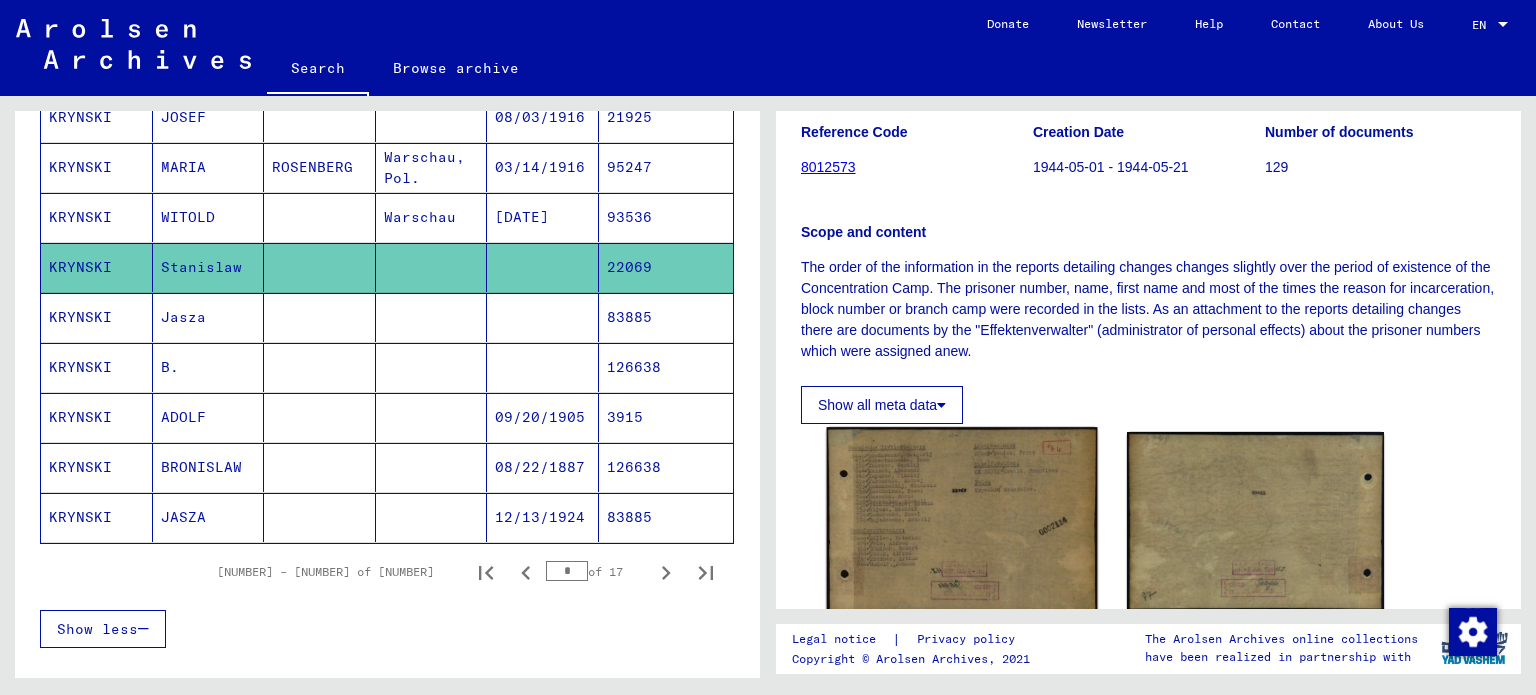 click 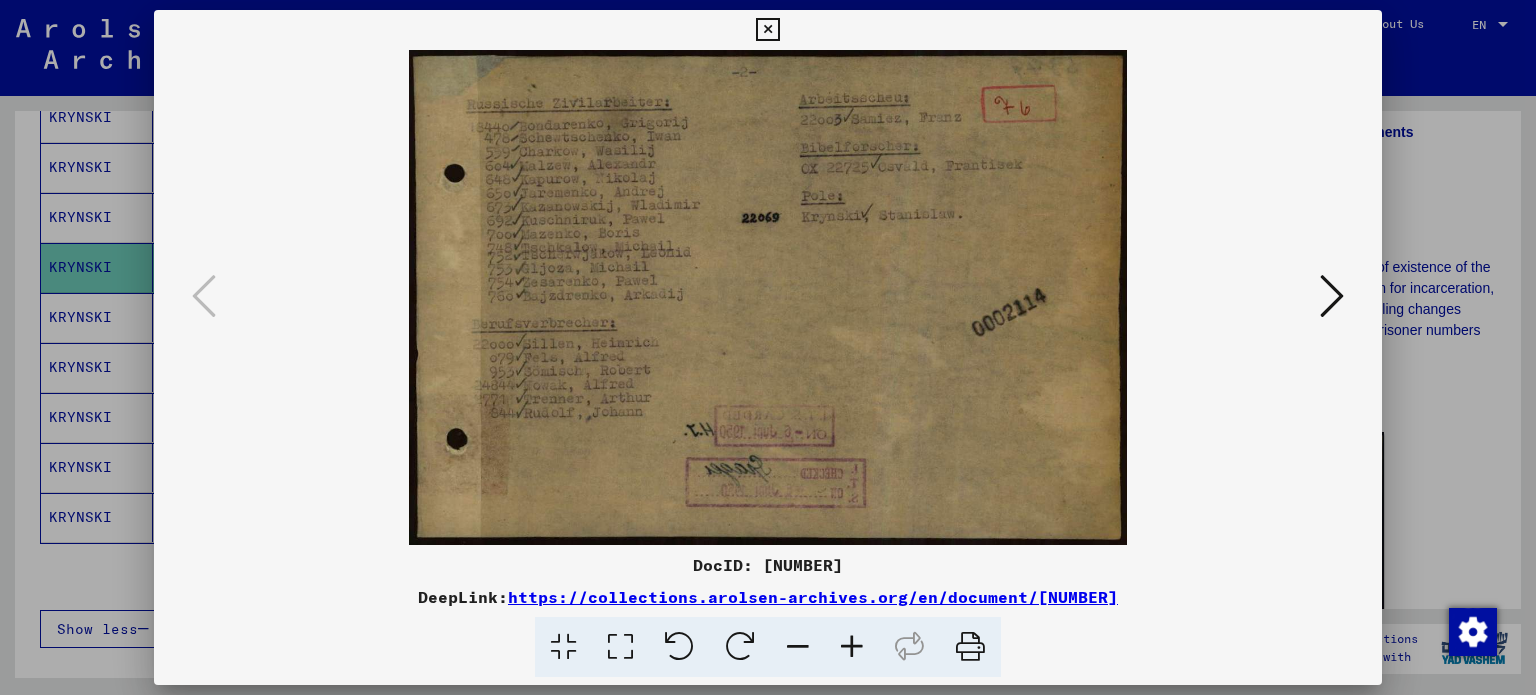 click at bounding box center (852, 647) 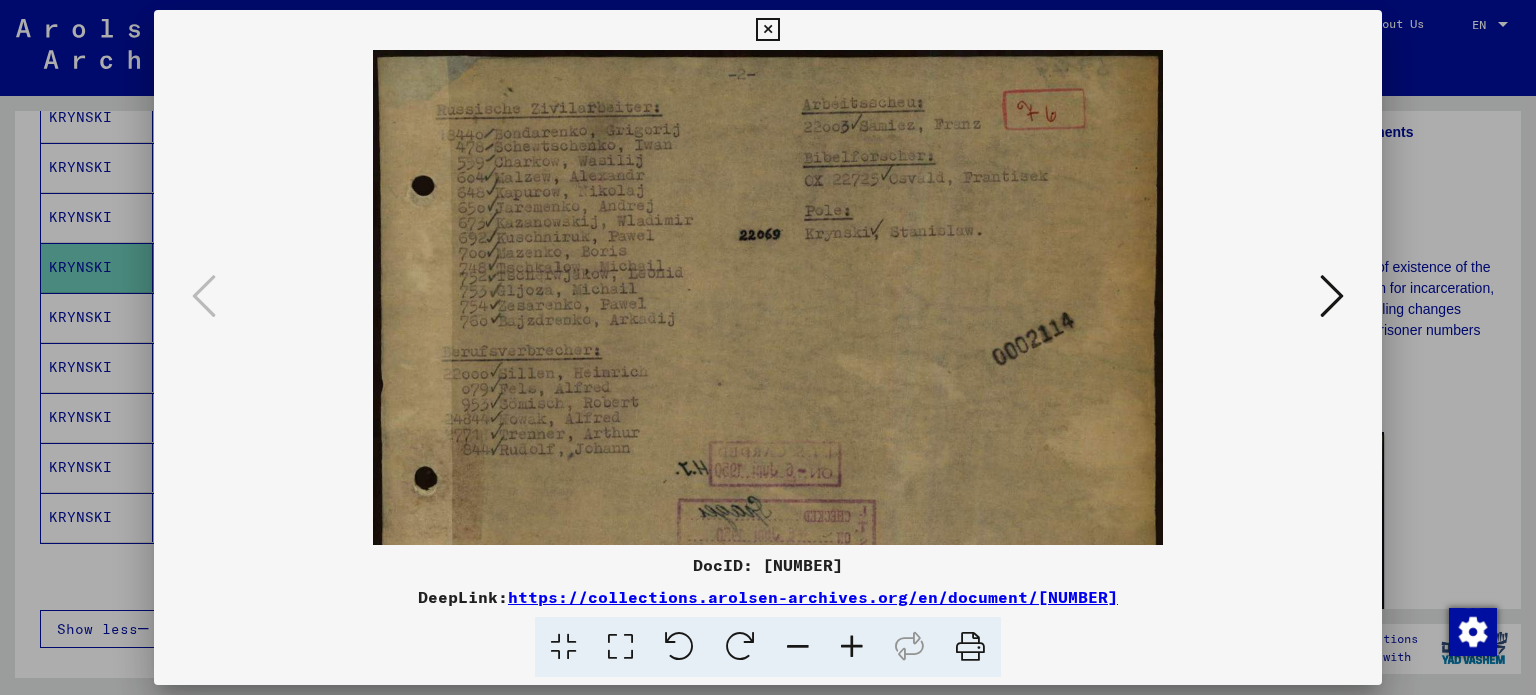 click at bounding box center [852, 647] 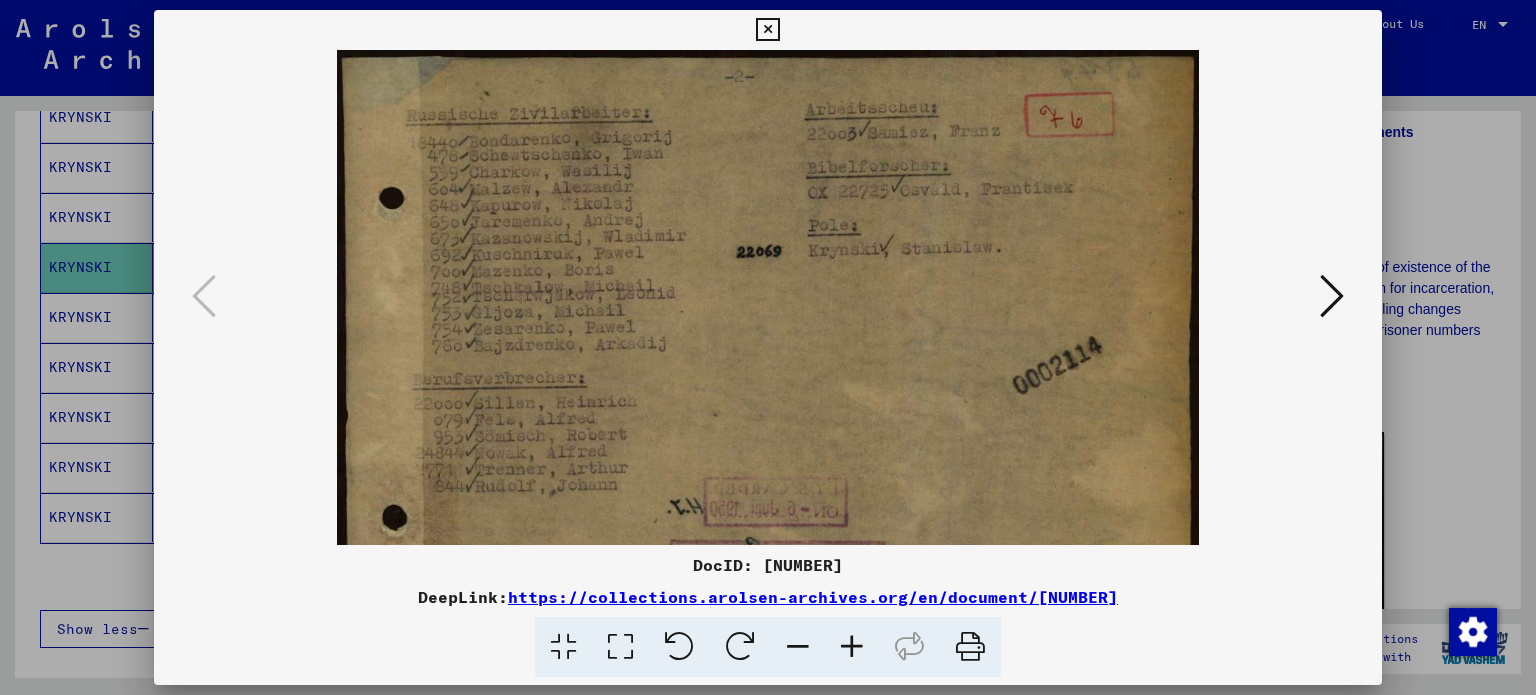 click at bounding box center [852, 647] 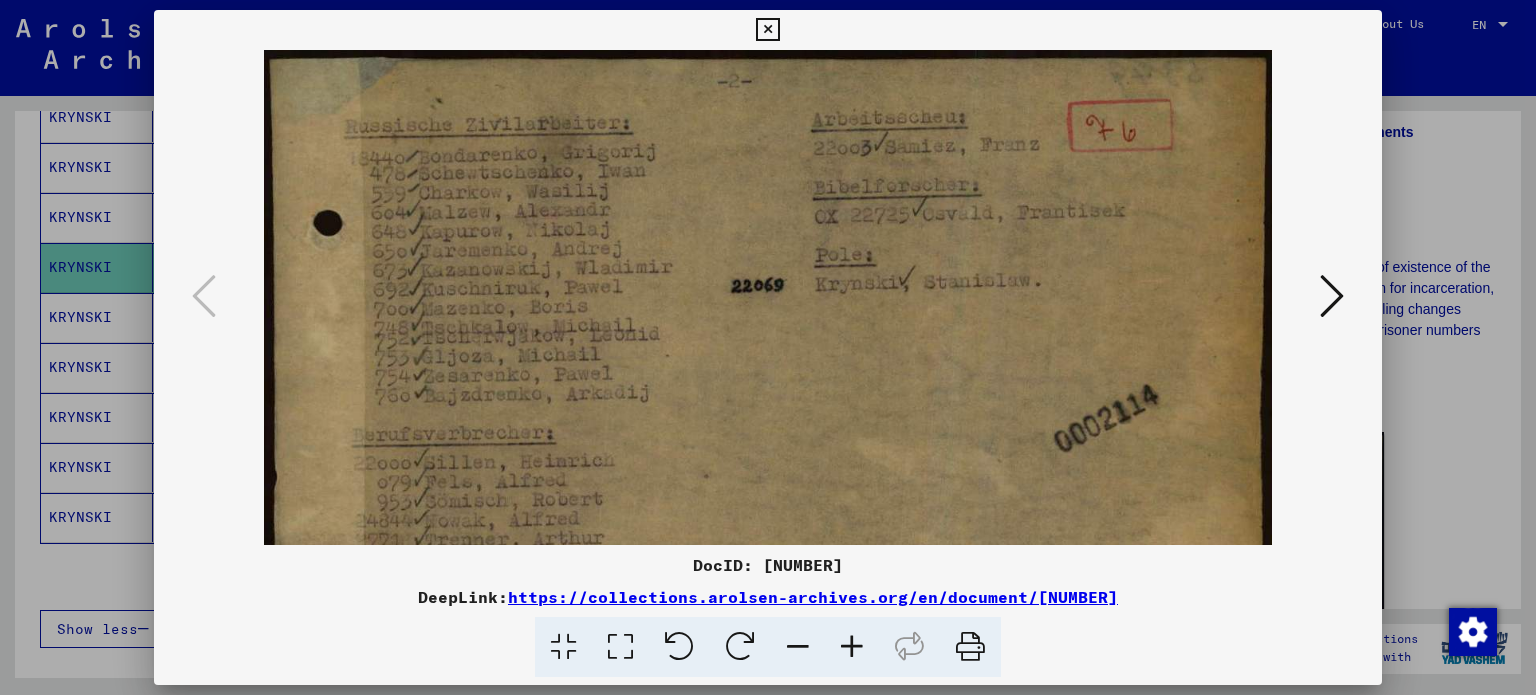 click at bounding box center (852, 647) 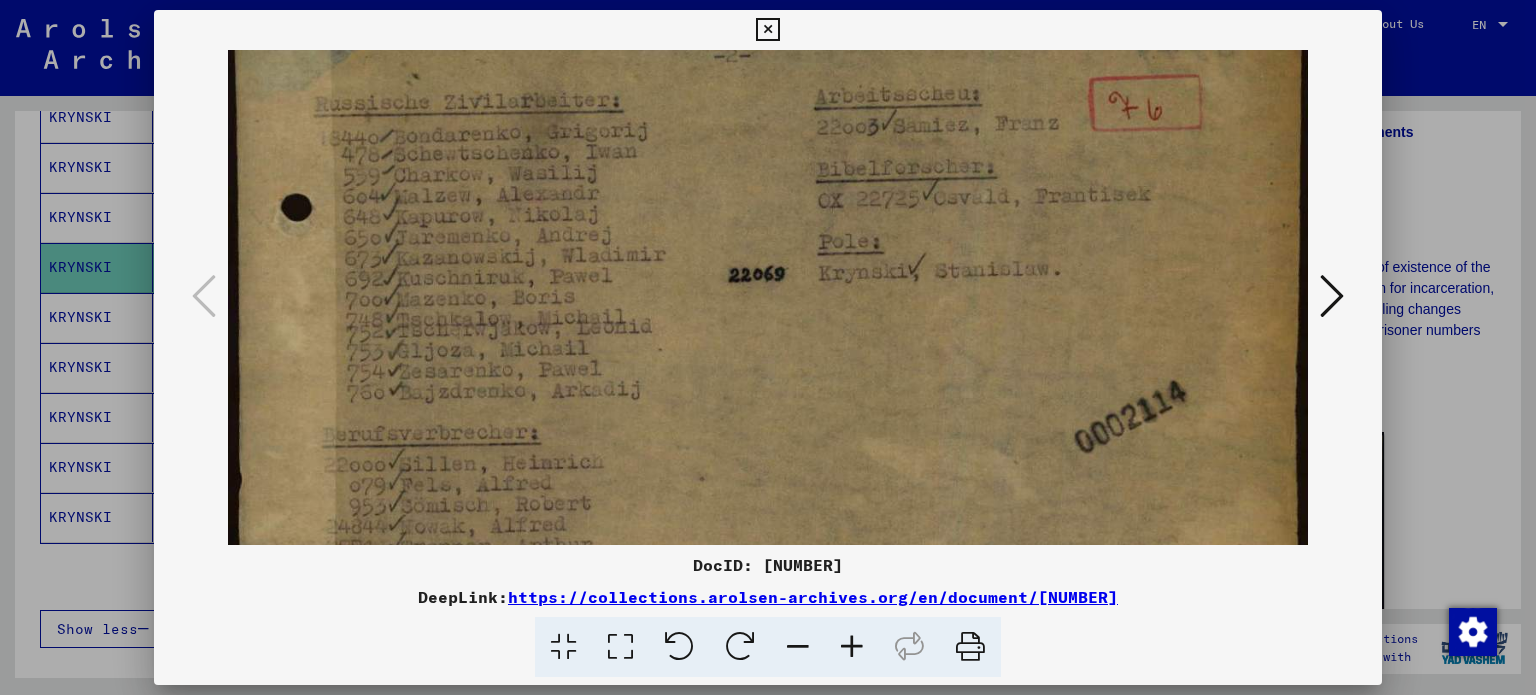scroll, scrollTop: 0, scrollLeft: 0, axis: both 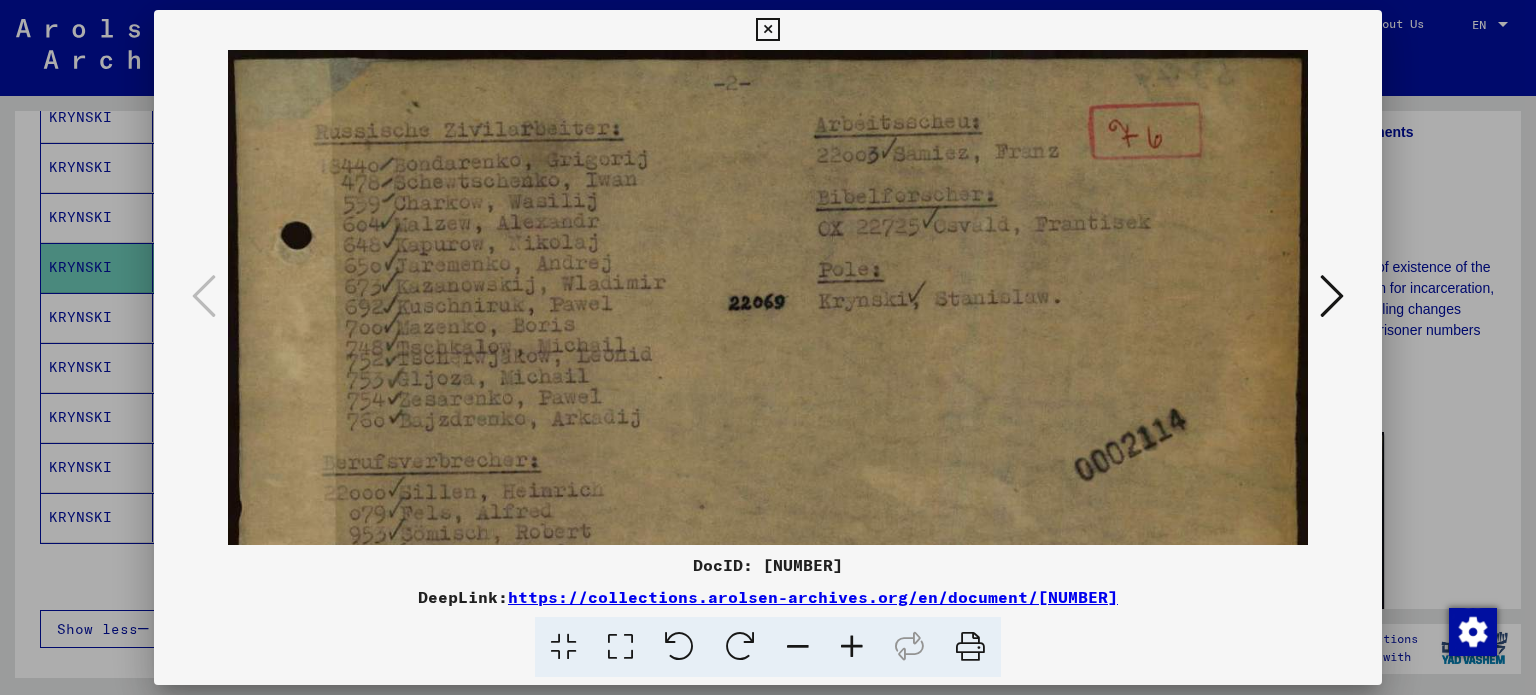drag, startPoint x: 747, startPoint y: 450, endPoint x: 747, endPoint y: 499, distance: 49 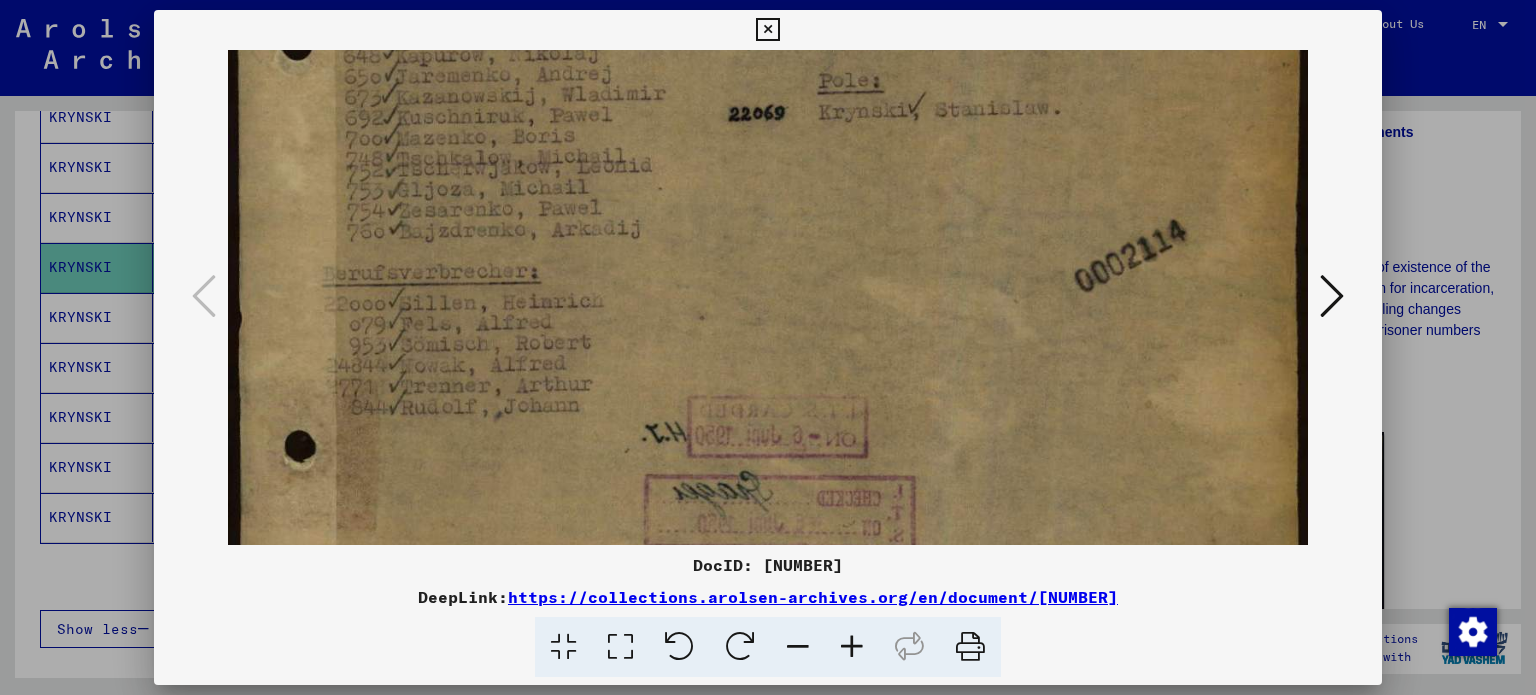drag, startPoint x: 526, startPoint y: 454, endPoint x: 532, endPoint y: 263, distance: 191.09422 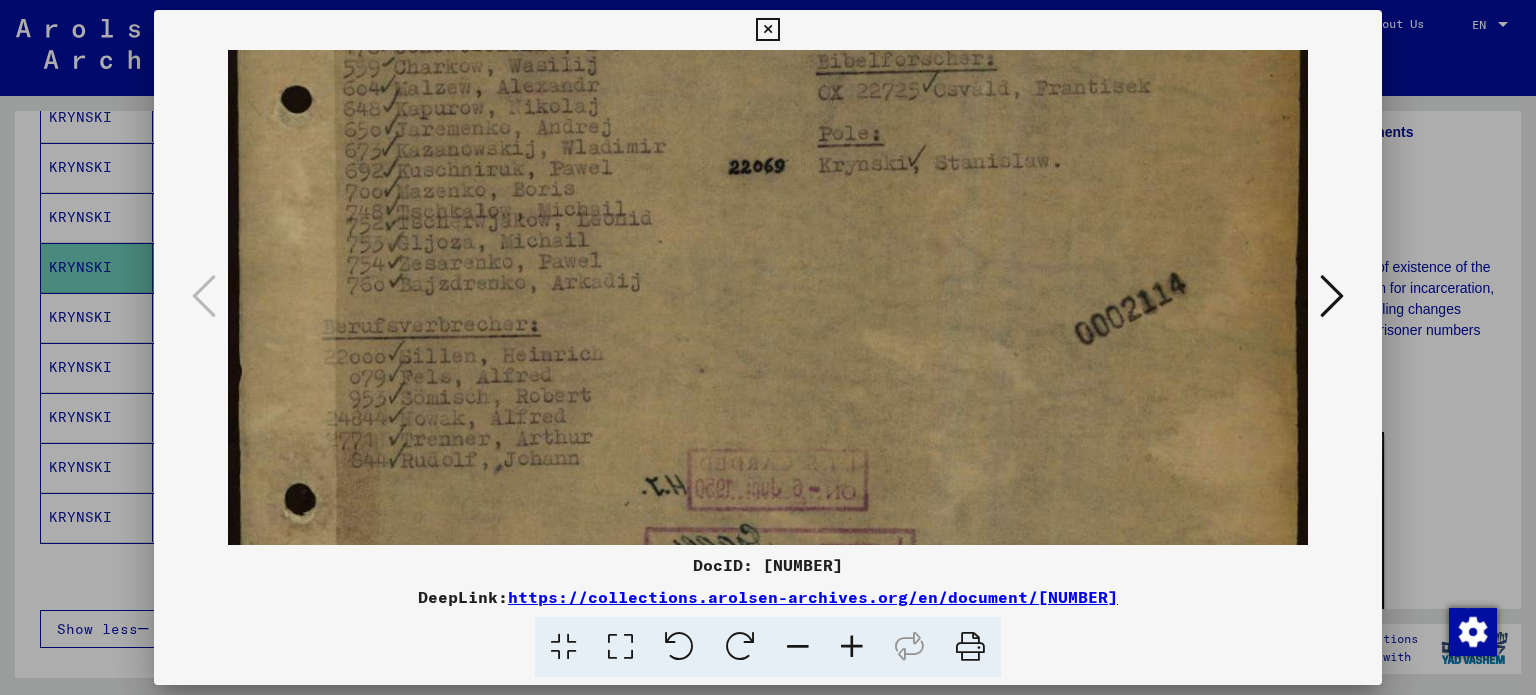 scroll, scrollTop: 0, scrollLeft: 0, axis: both 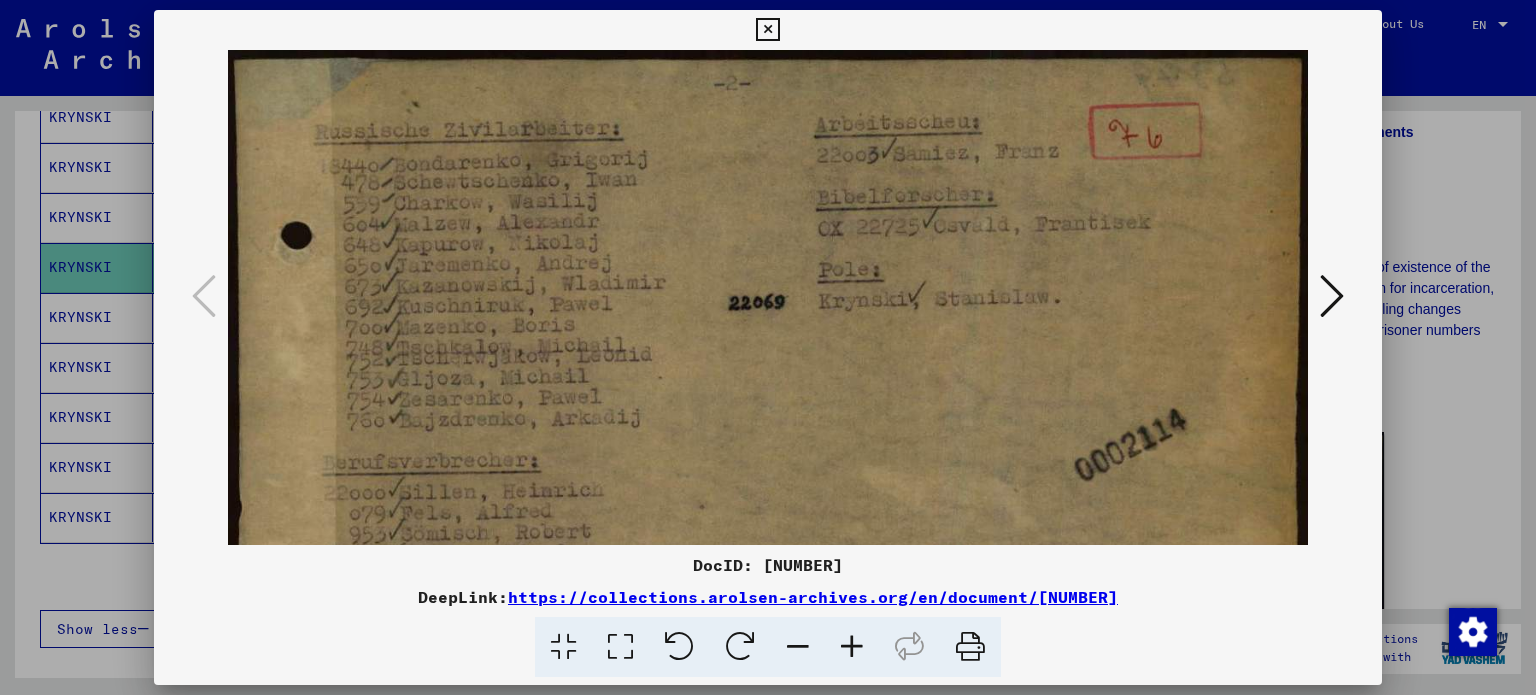 drag, startPoint x: 702, startPoint y: 224, endPoint x: 760, endPoint y: 490, distance: 272.24988 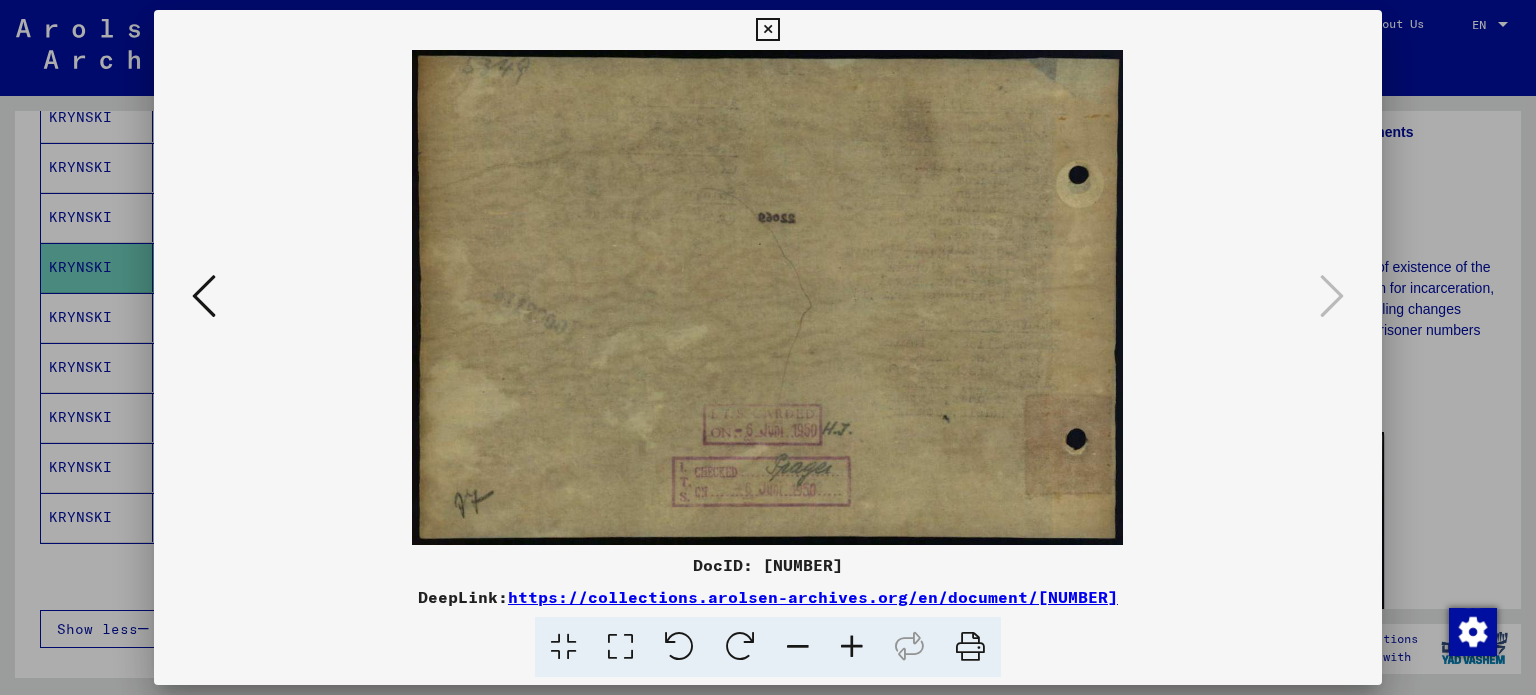 click at bounding box center [767, 30] 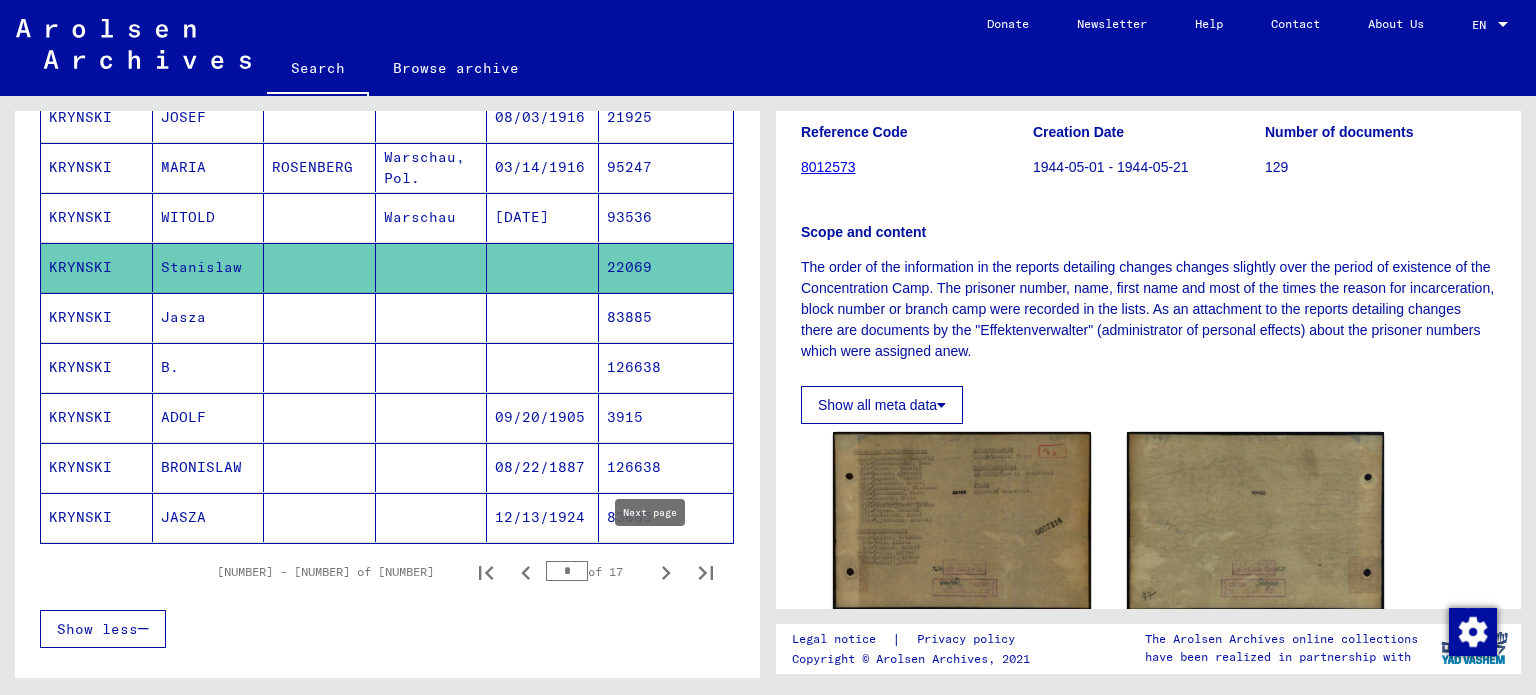 click 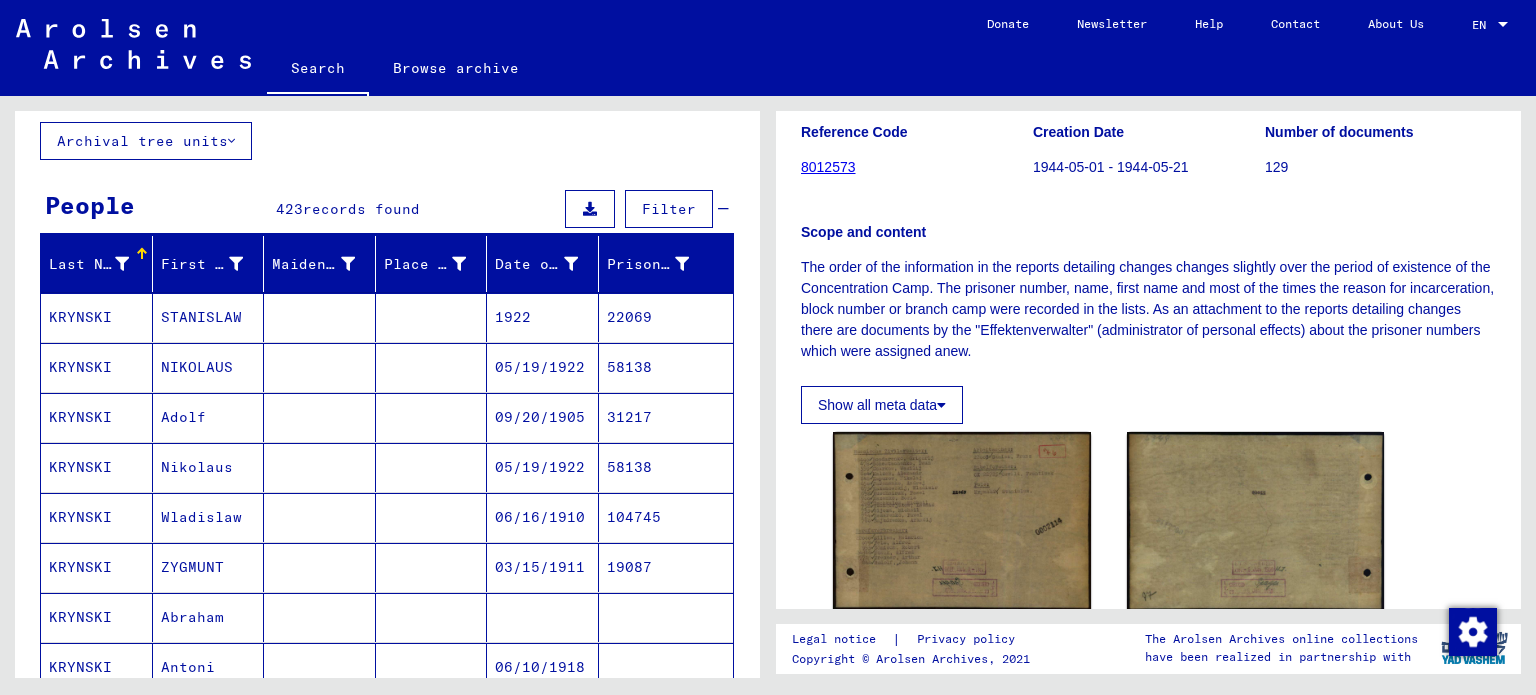 scroll, scrollTop: 212, scrollLeft: 0, axis: vertical 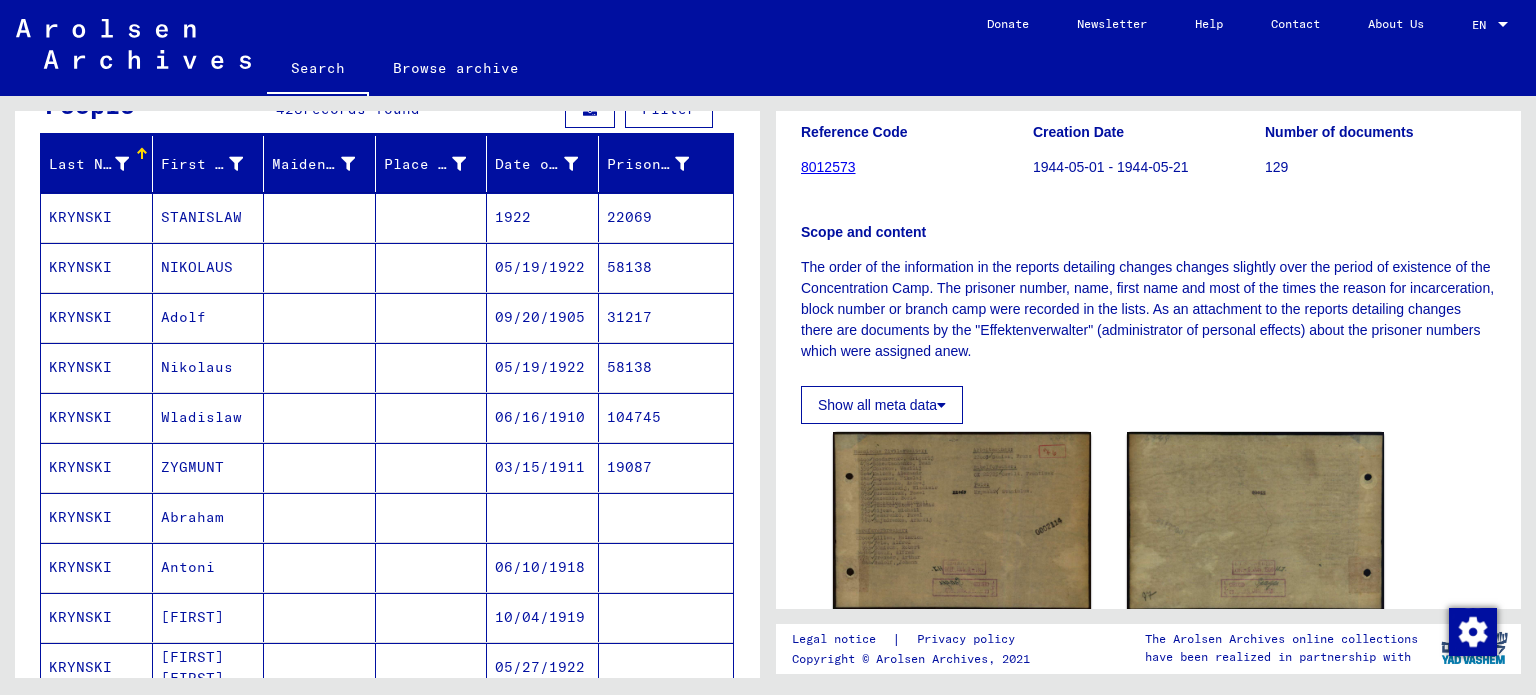 drag, startPoint x: 221, startPoint y: 535, endPoint x: 215, endPoint y: 317, distance: 218.08255 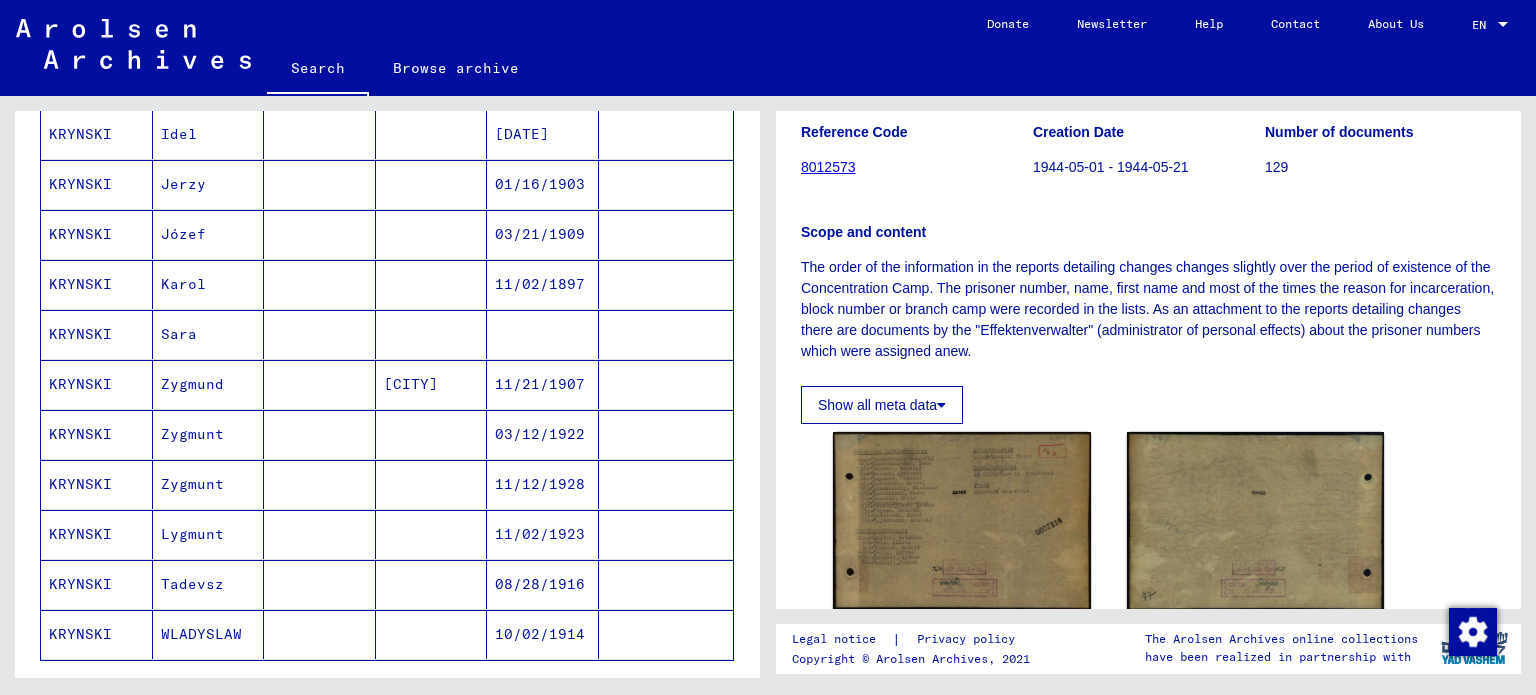 scroll, scrollTop: 1012, scrollLeft: 0, axis: vertical 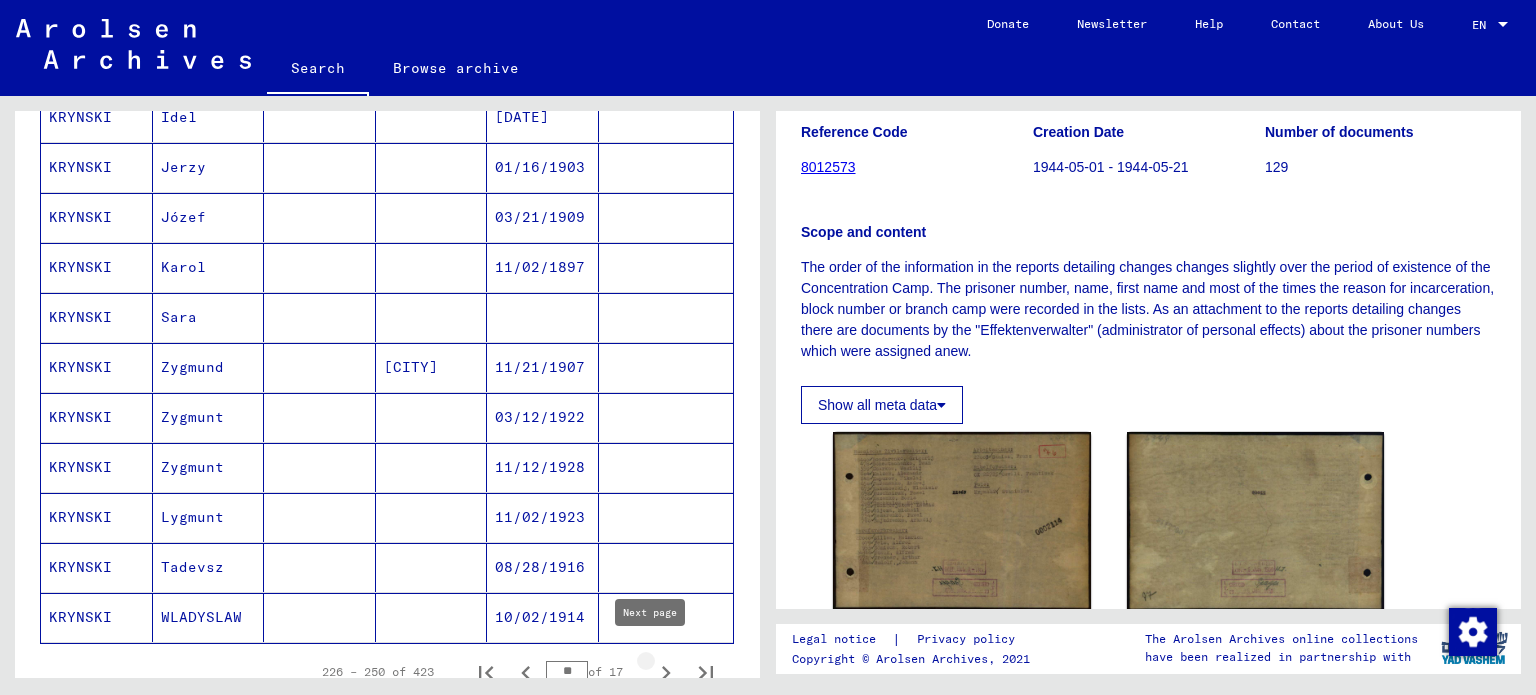 click 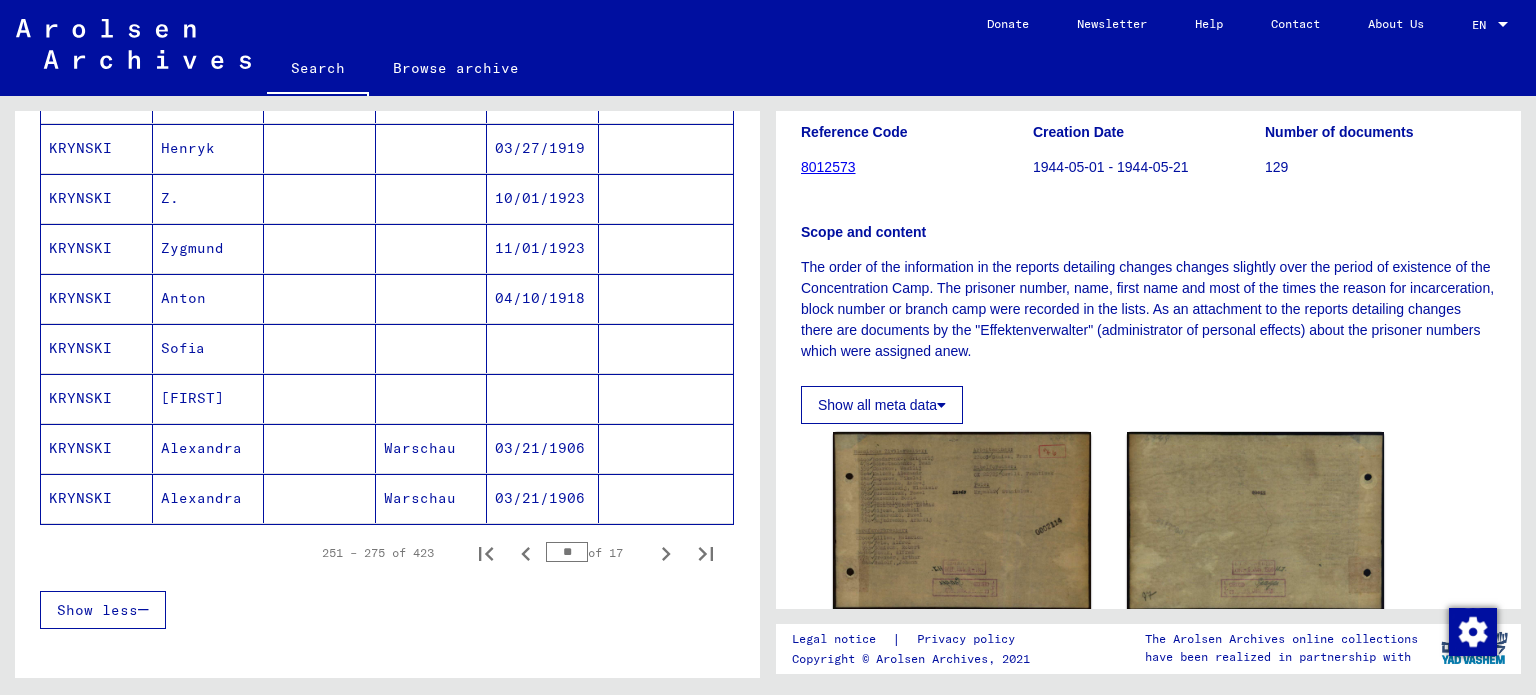 scroll, scrollTop: 1412, scrollLeft: 0, axis: vertical 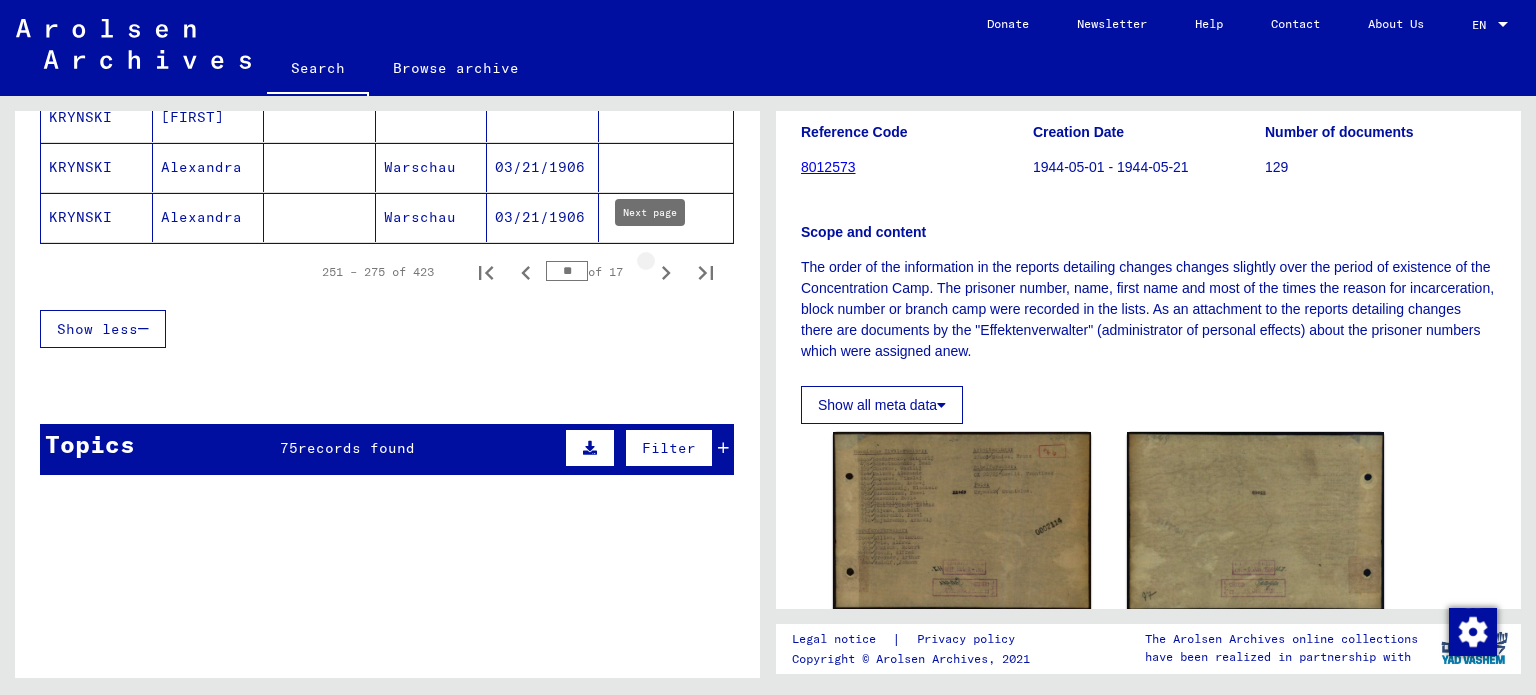 click 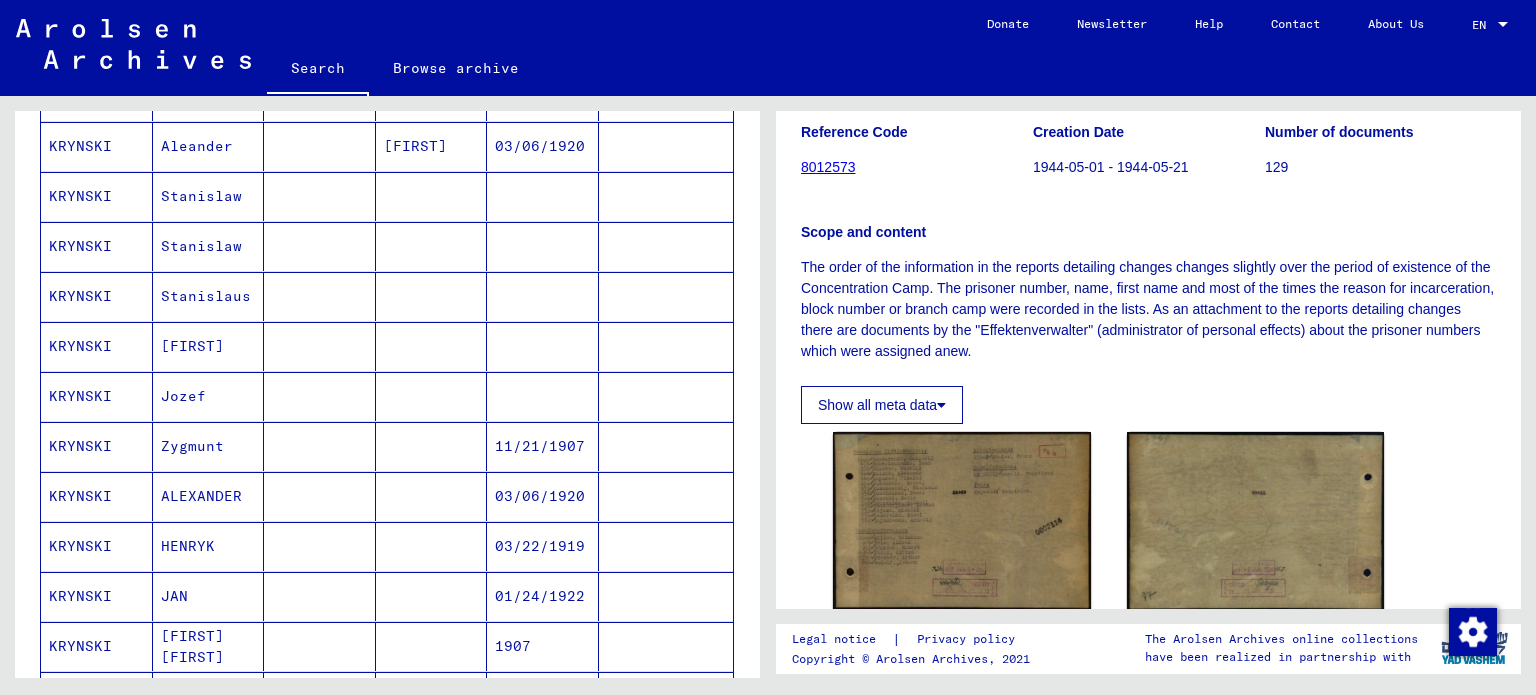 scroll, scrollTop: 712, scrollLeft: 0, axis: vertical 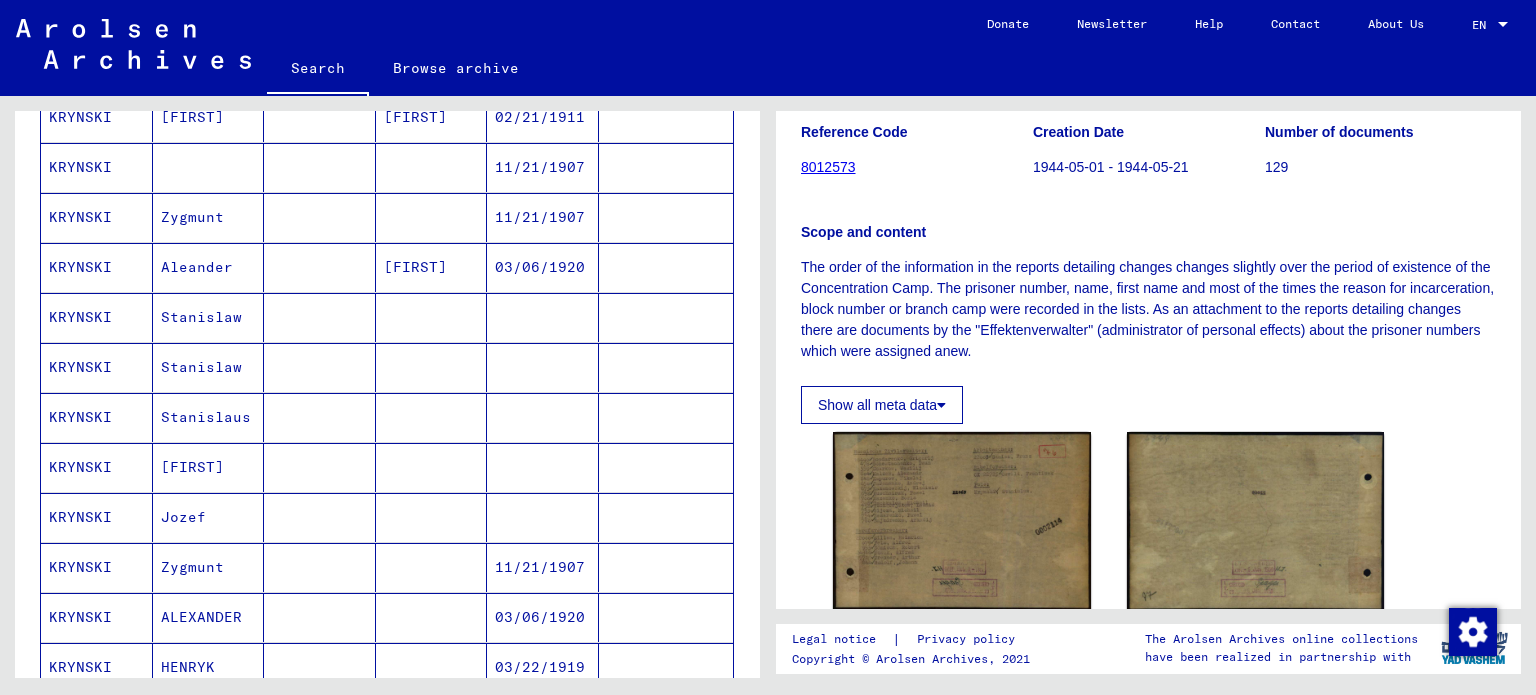 click on "KRYNSKI" at bounding box center [97, 567] 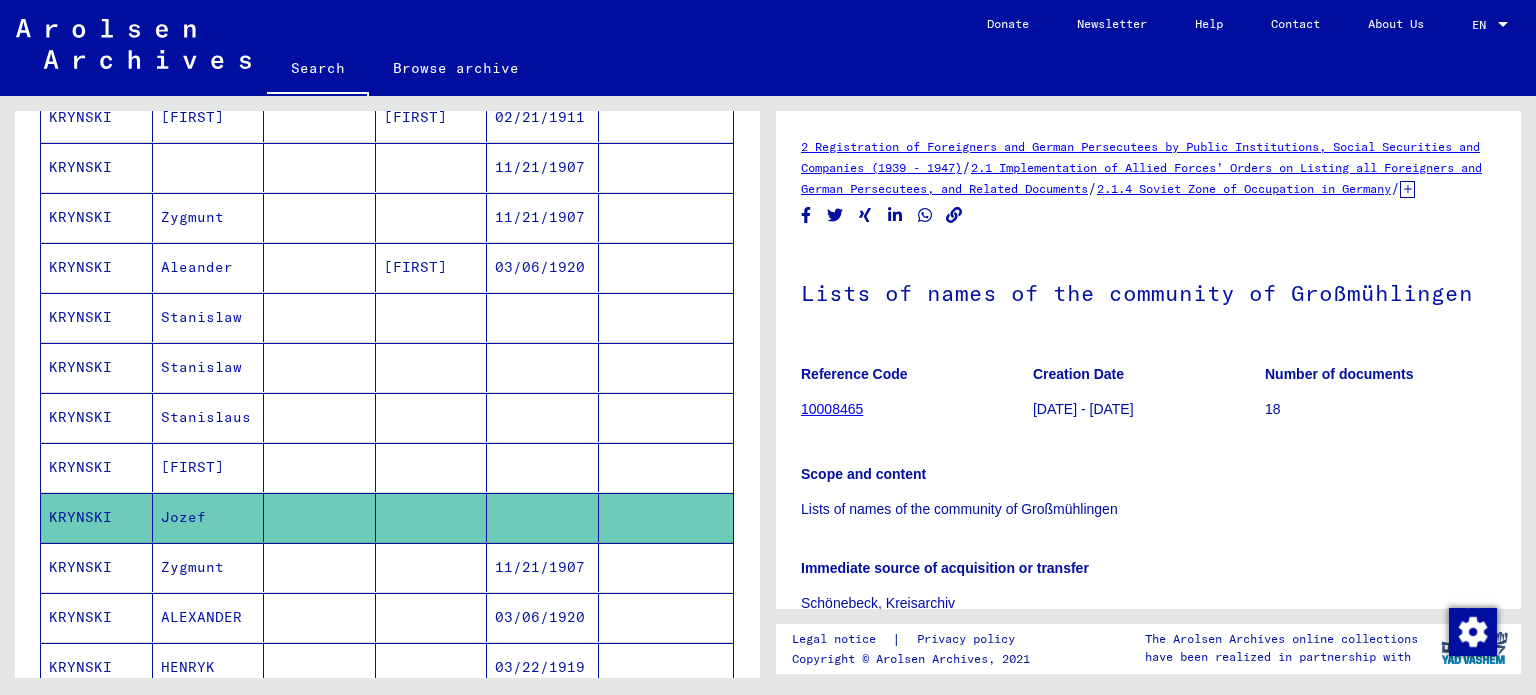 scroll, scrollTop: 0, scrollLeft: 0, axis: both 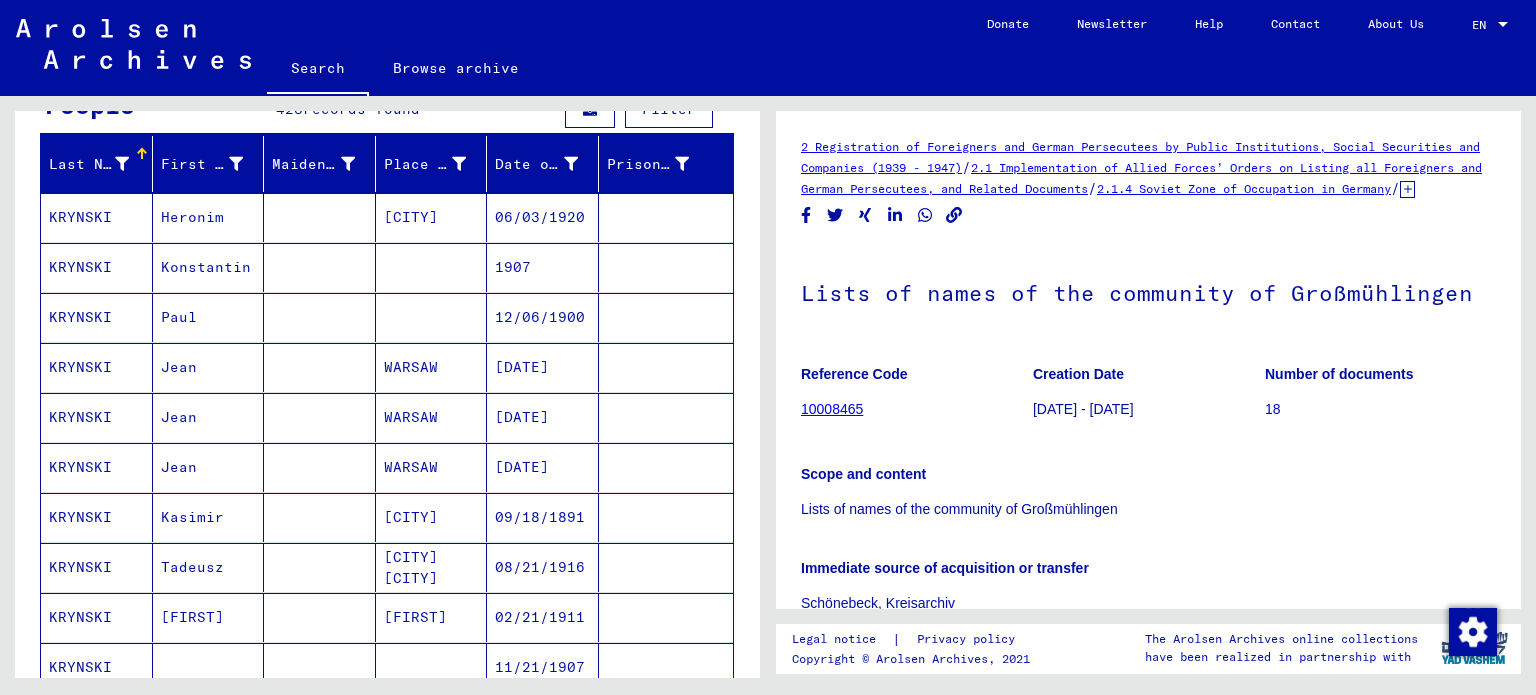 click on "KRYNSKI" at bounding box center [97, 517] 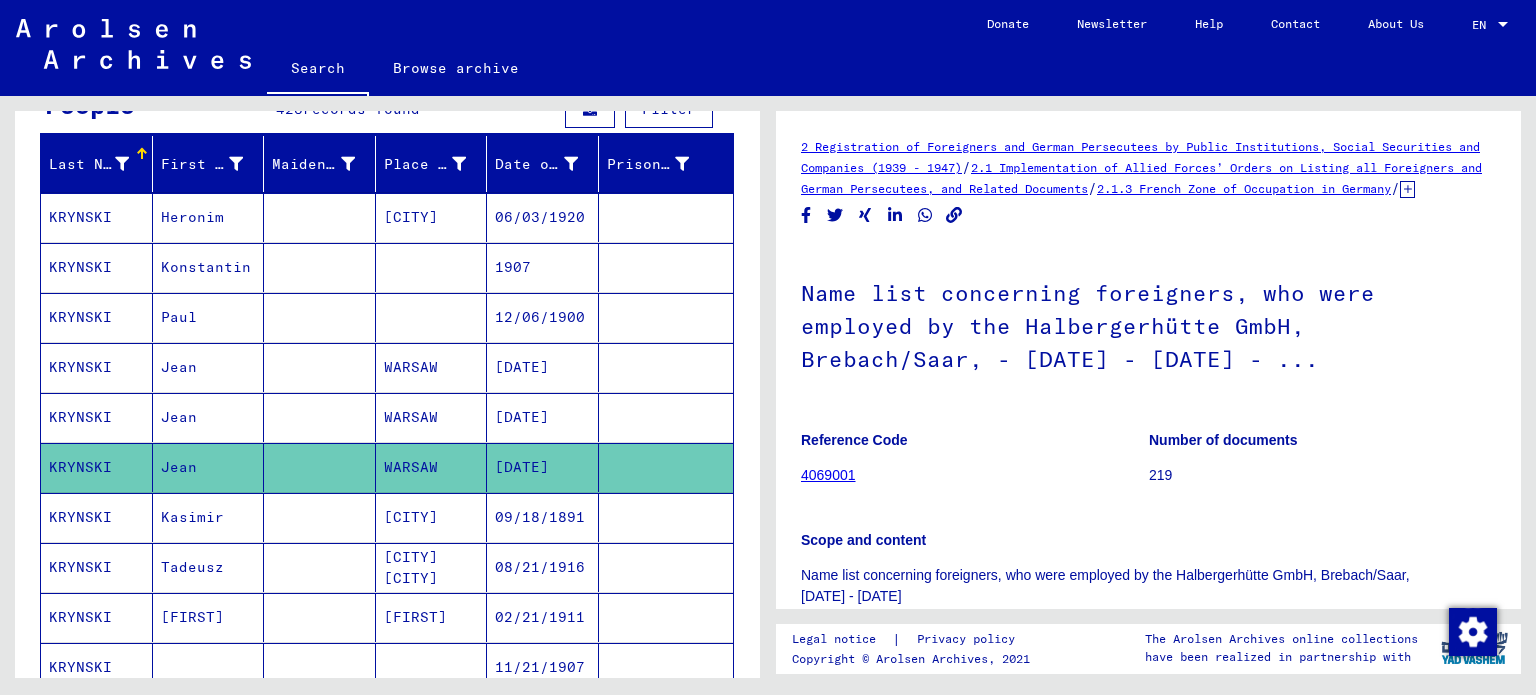 scroll, scrollTop: 0, scrollLeft: 0, axis: both 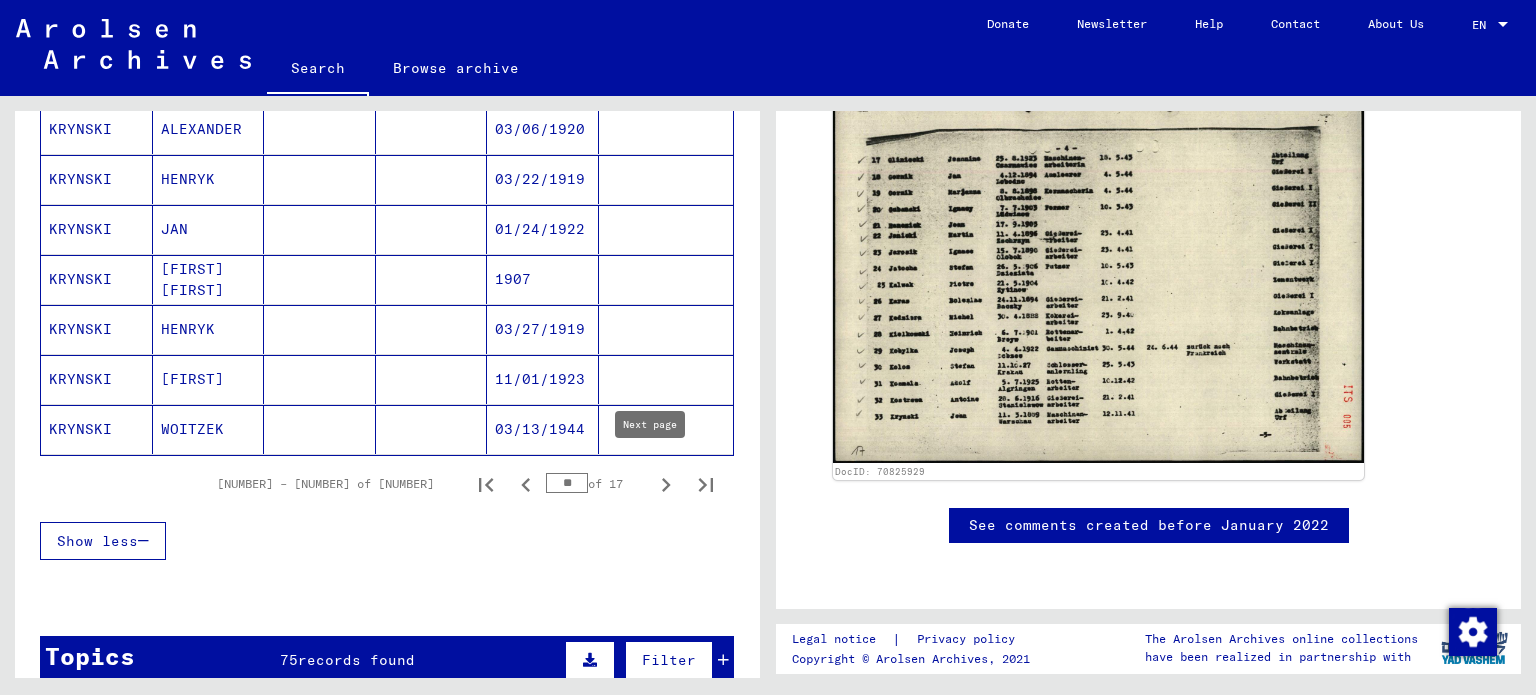 click 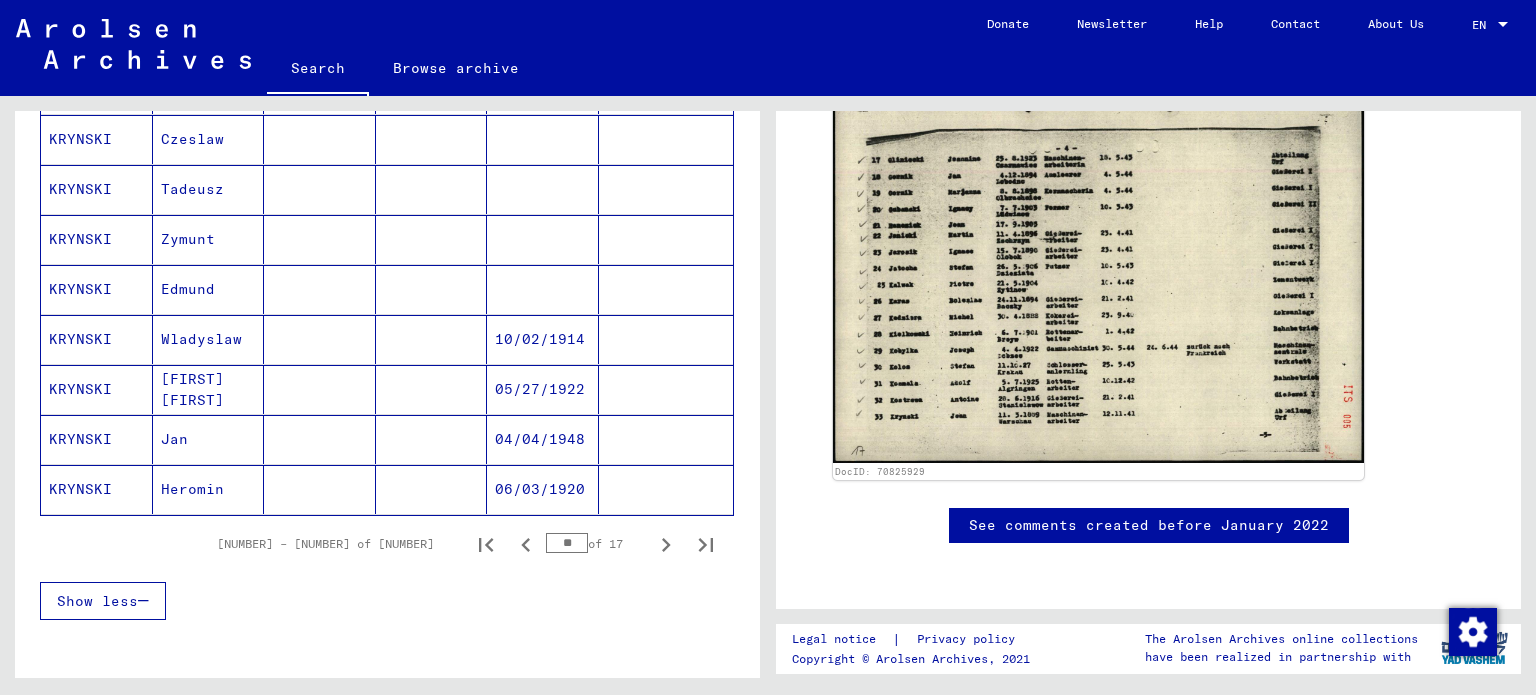 scroll, scrollTop: 1300, scrollLeft: 0, axis: vertical 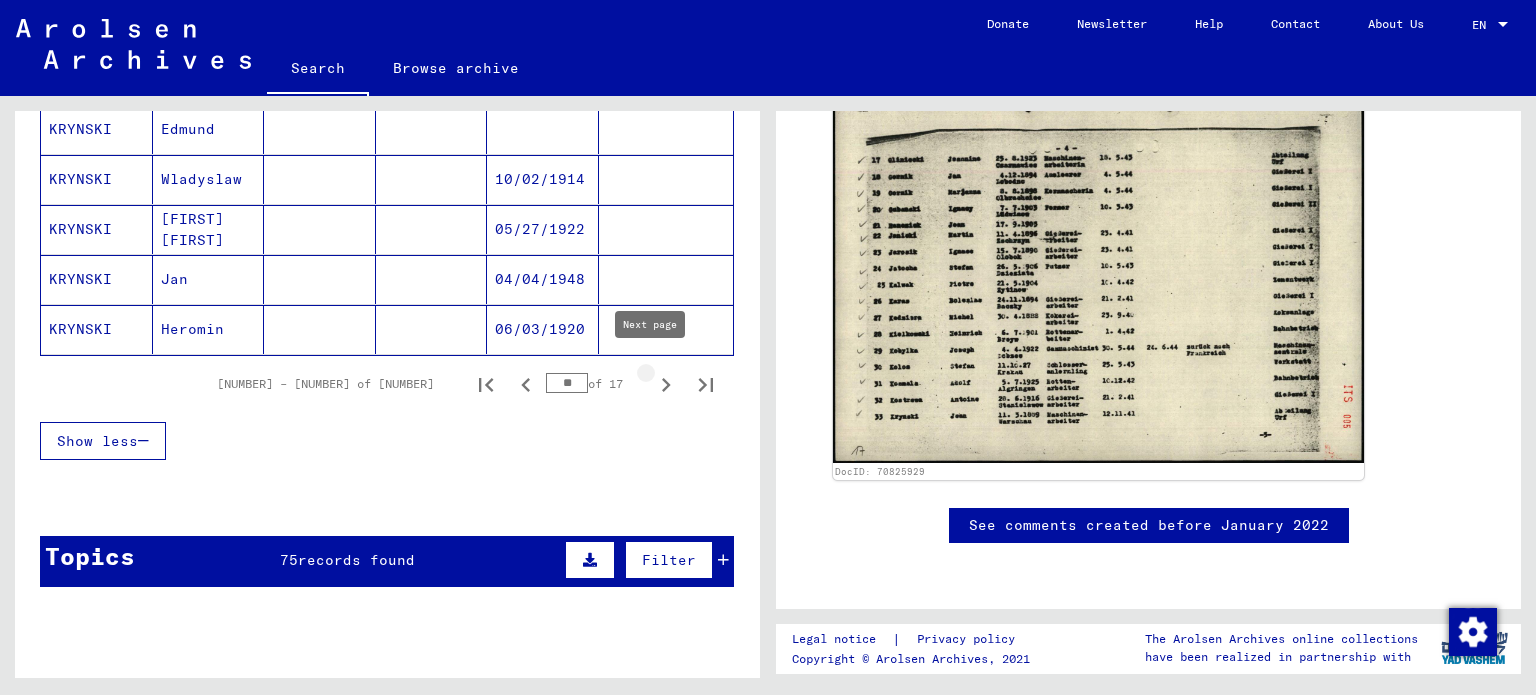 click 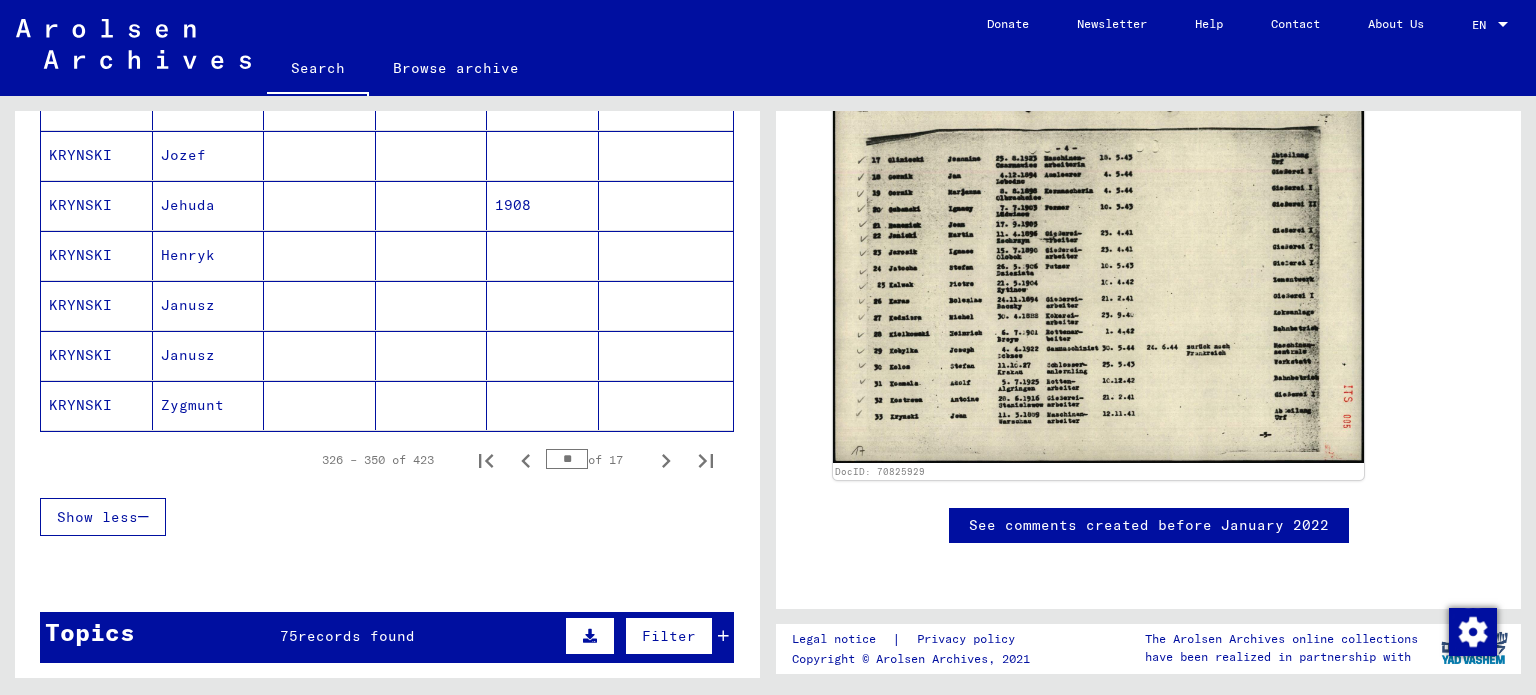 scroll, scrollTop: 1500, scrollLeft: 0, axis: vertical 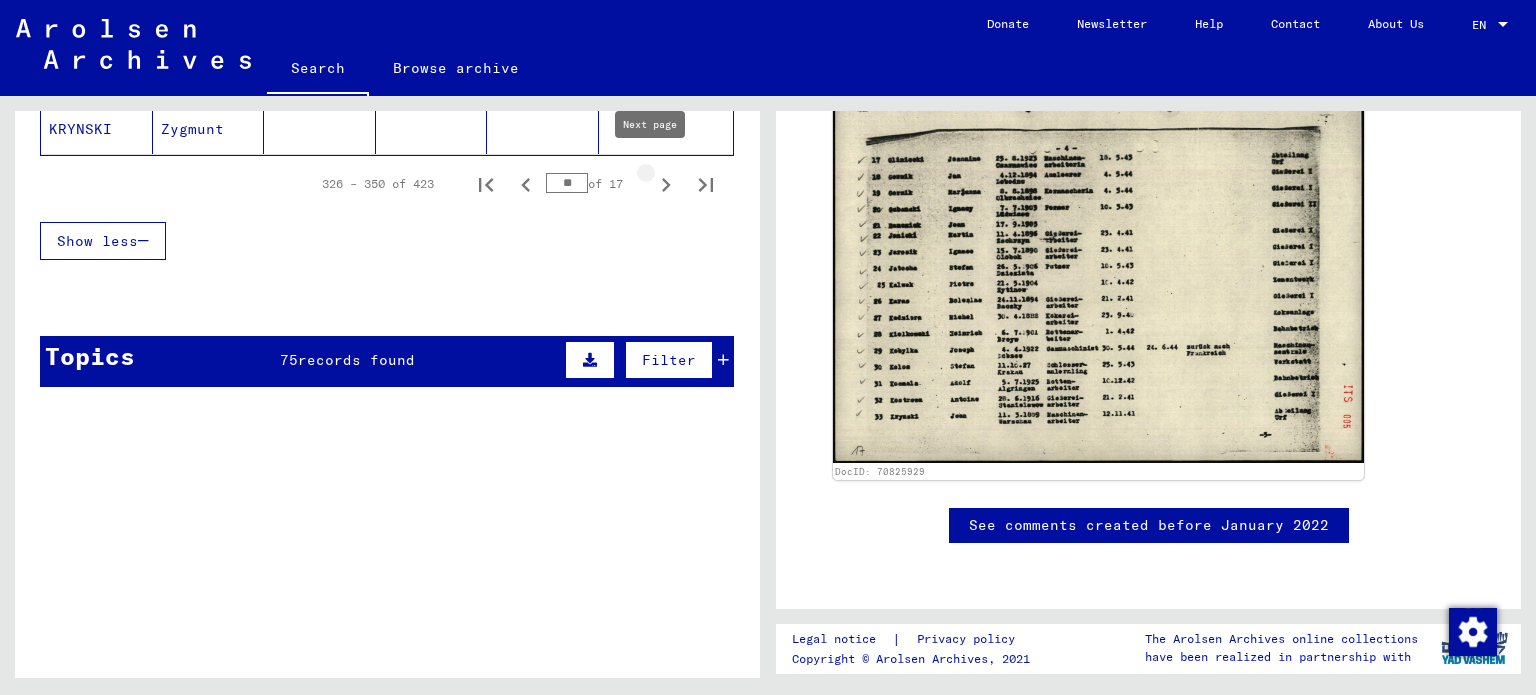 click 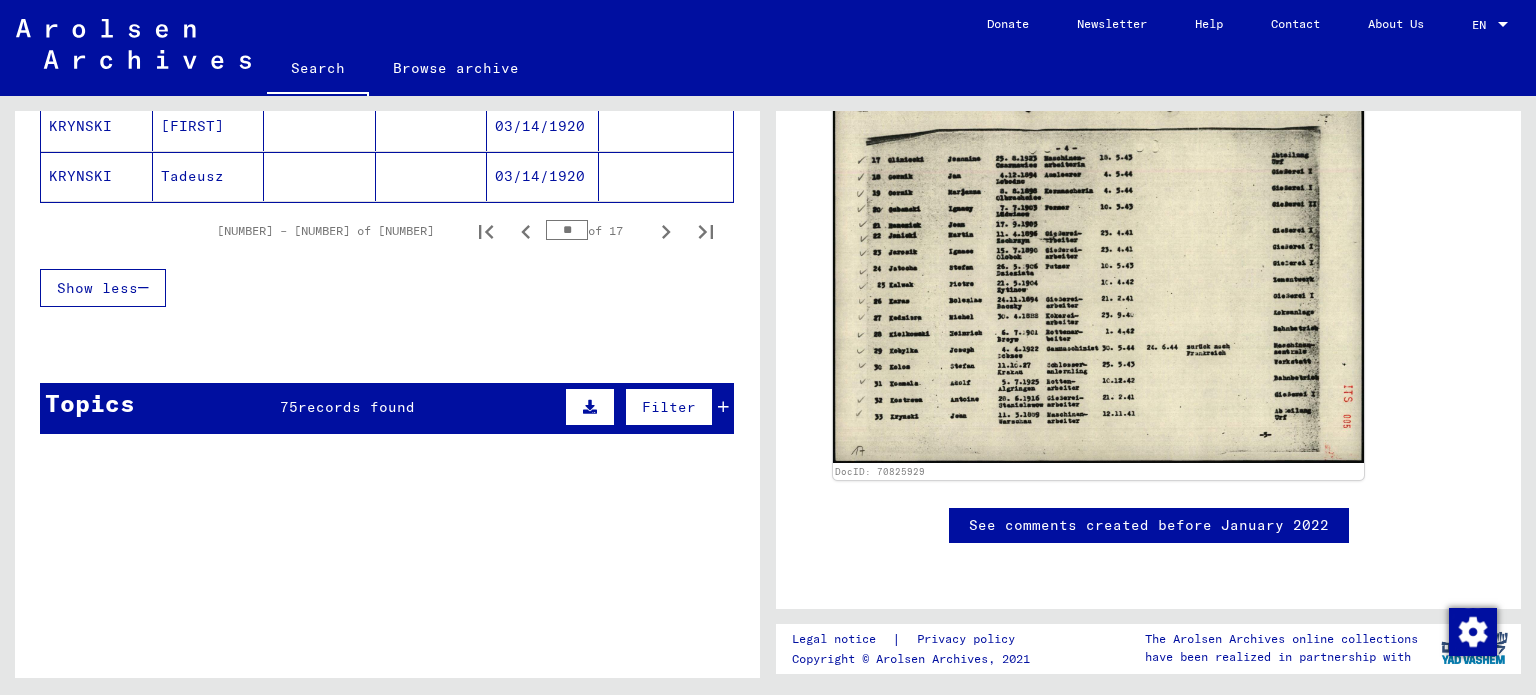 scroll, scrollTop: 1300, scrollLeft: 0, axis: vertical 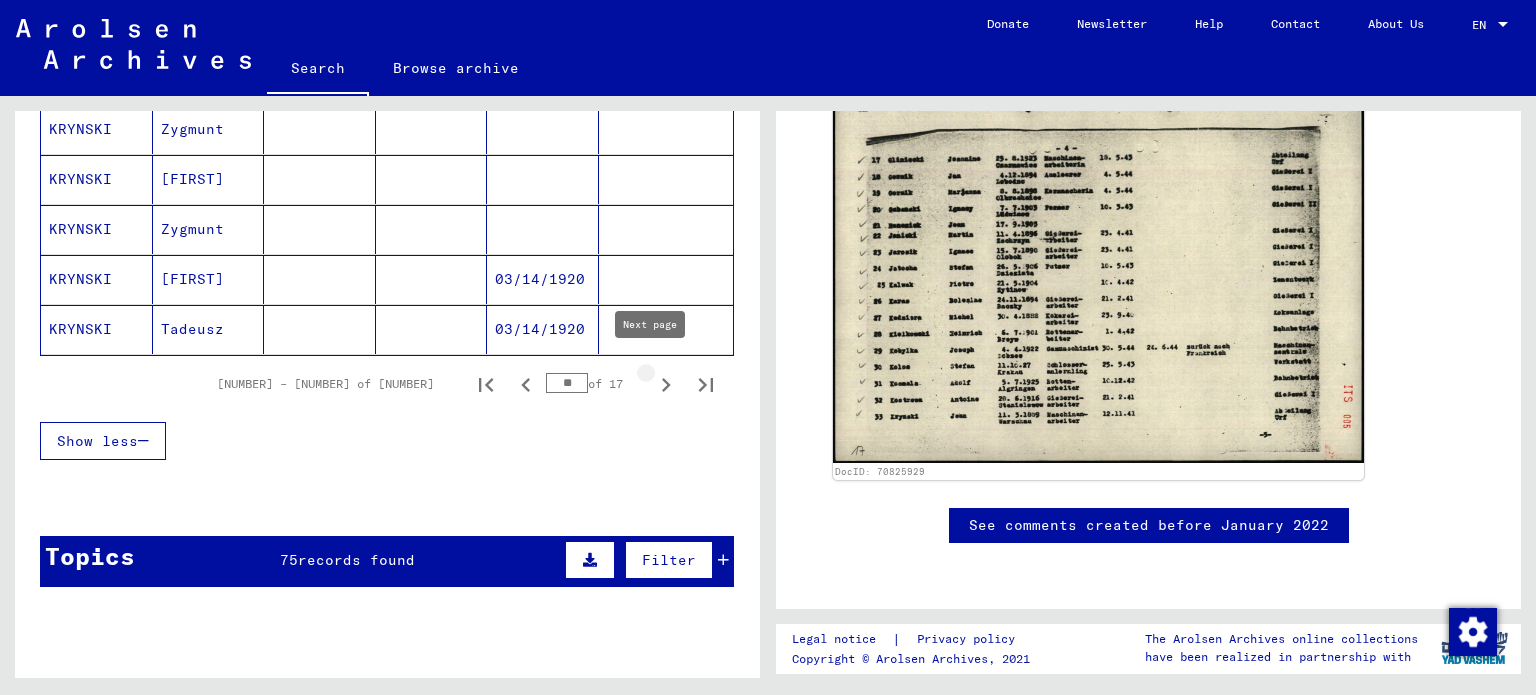 click 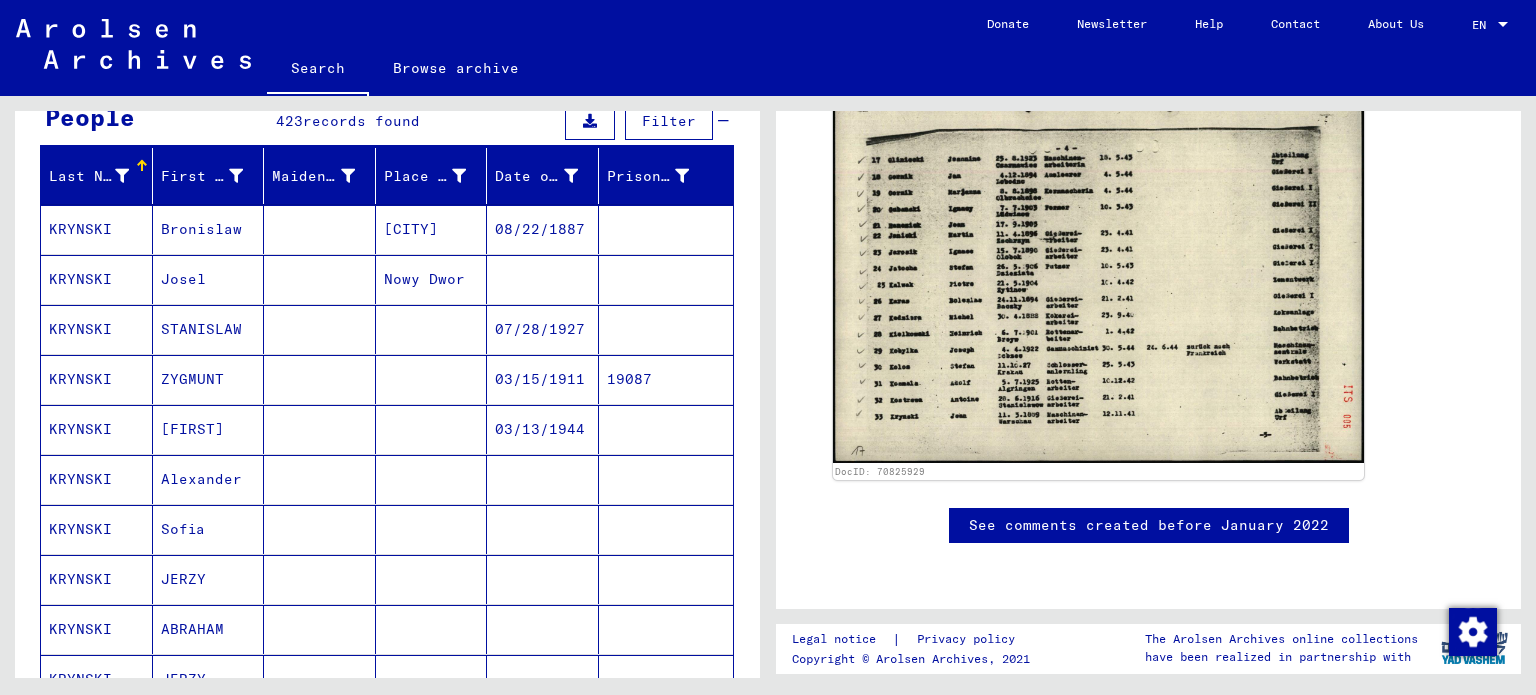scroll, scrollTop: 100, scrollLeft: 0, axis: vertical 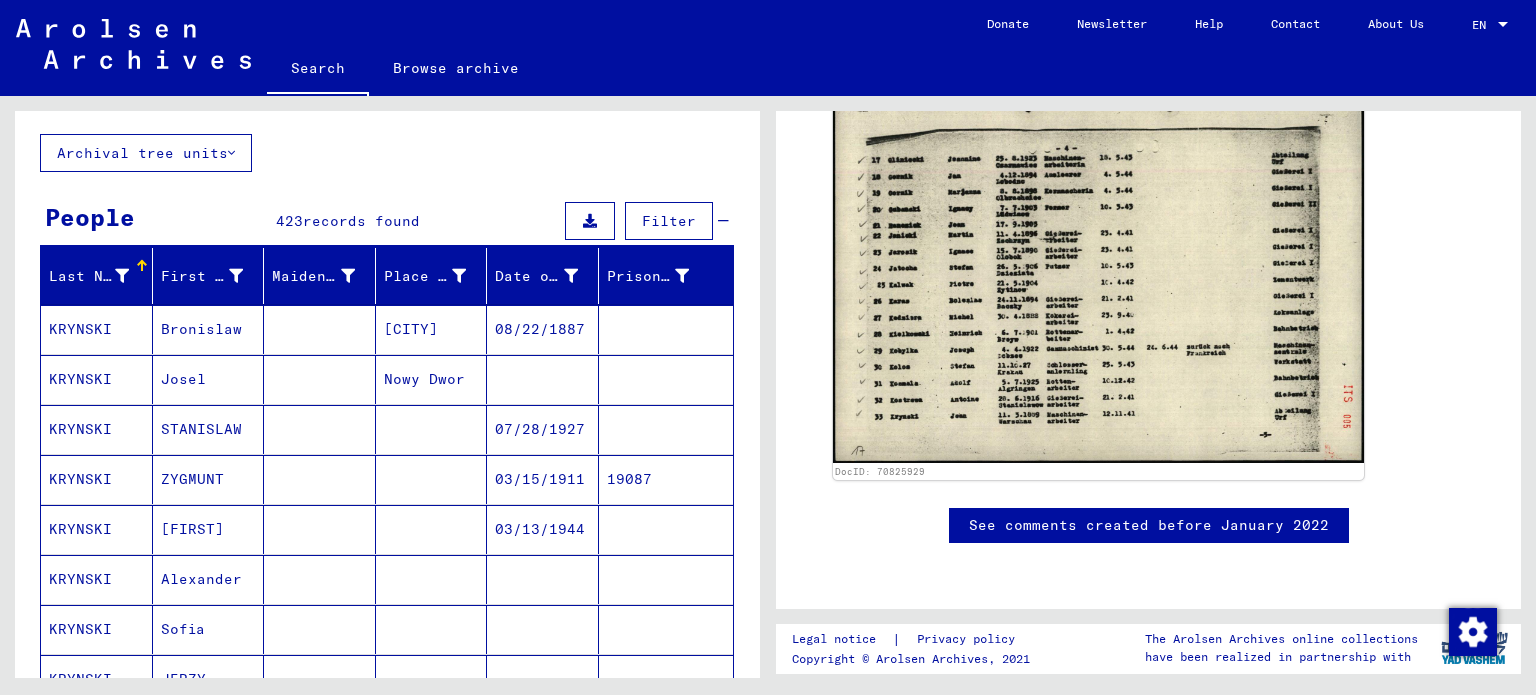 click on "Bronislaw" at bounding box center [209, 379] 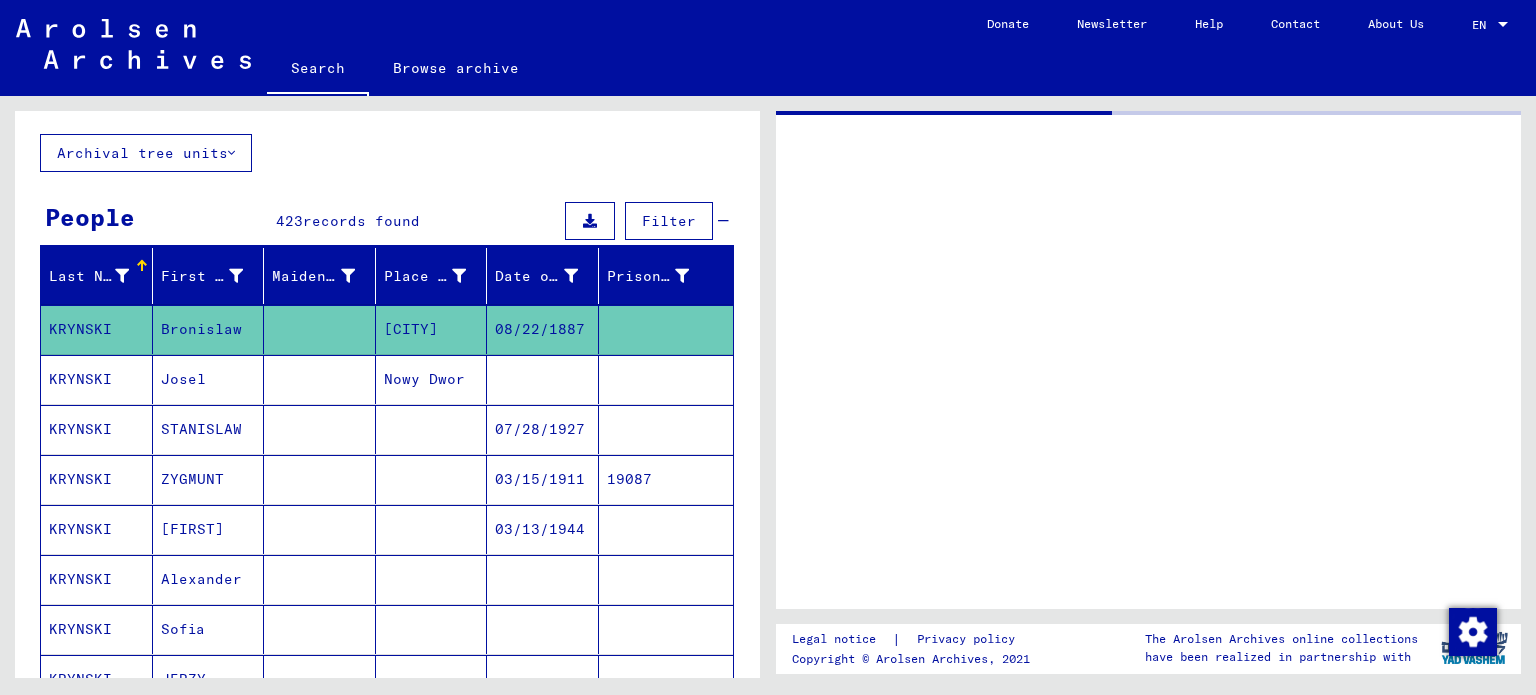 scroll, scrollTop: 0, scrollLeft: 0, axis: both 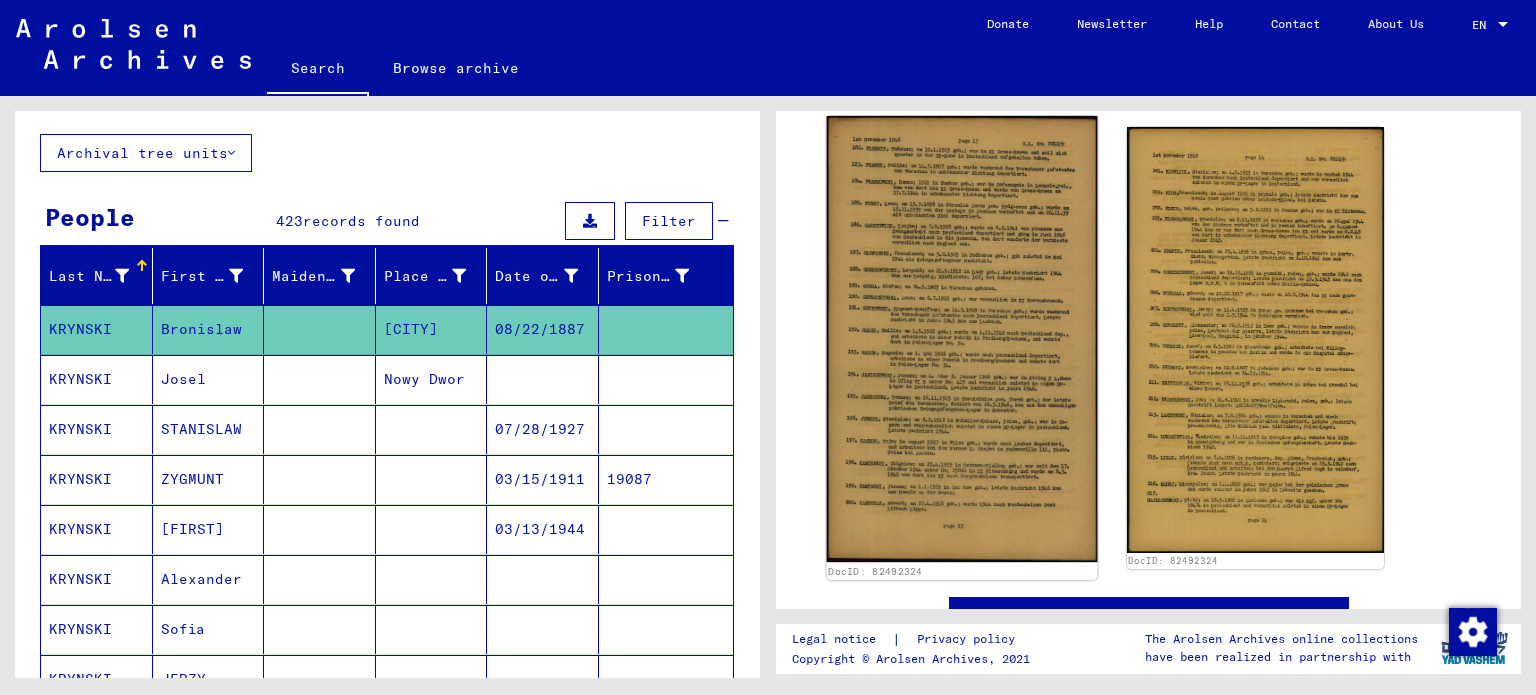 click 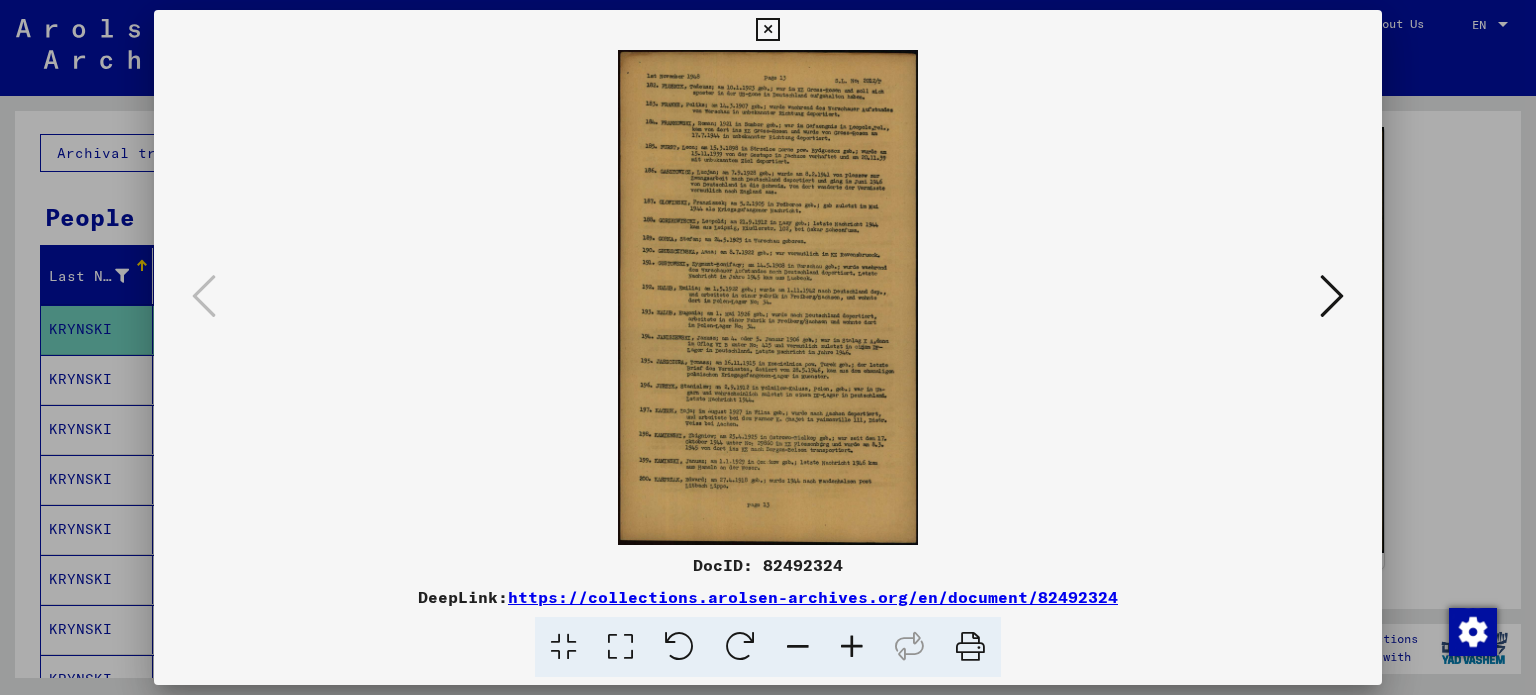click at bounding box center [852, 647] 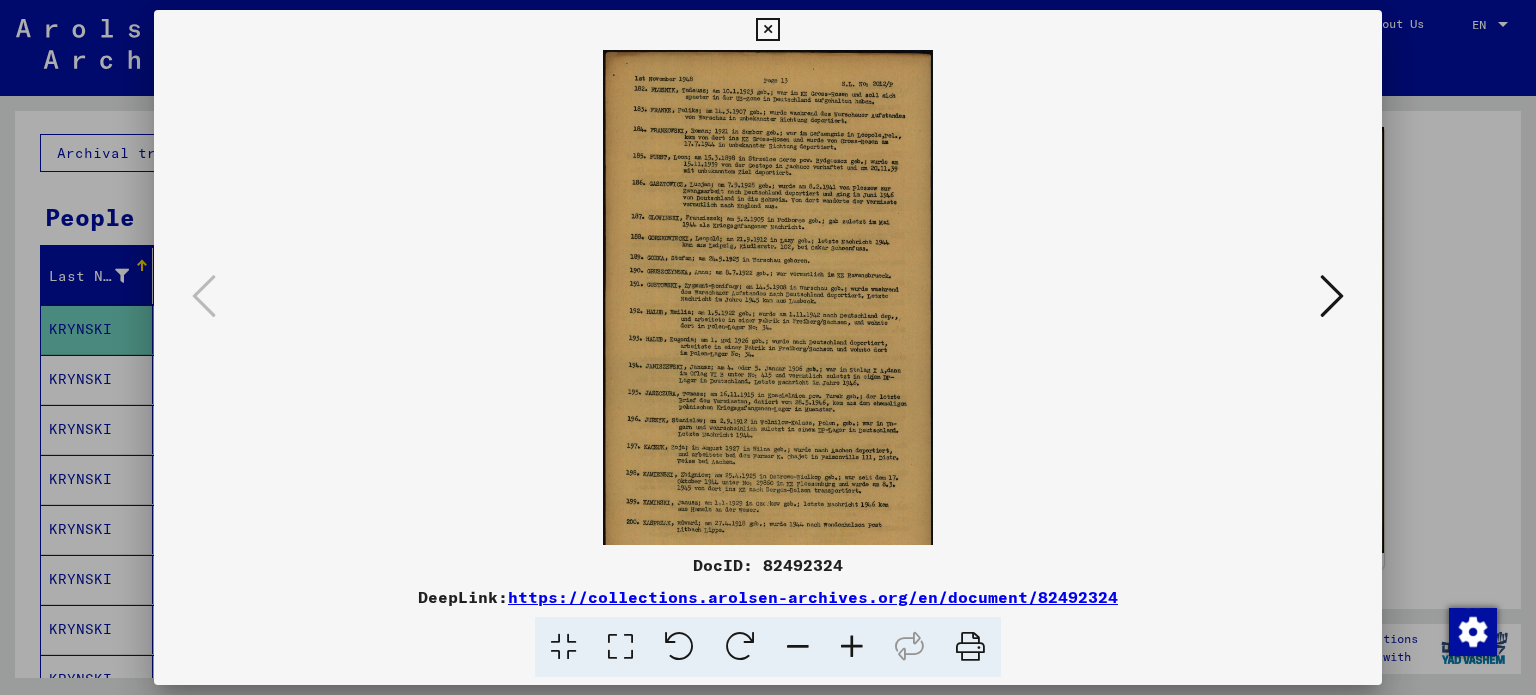 click at bounding box center [852, 647] 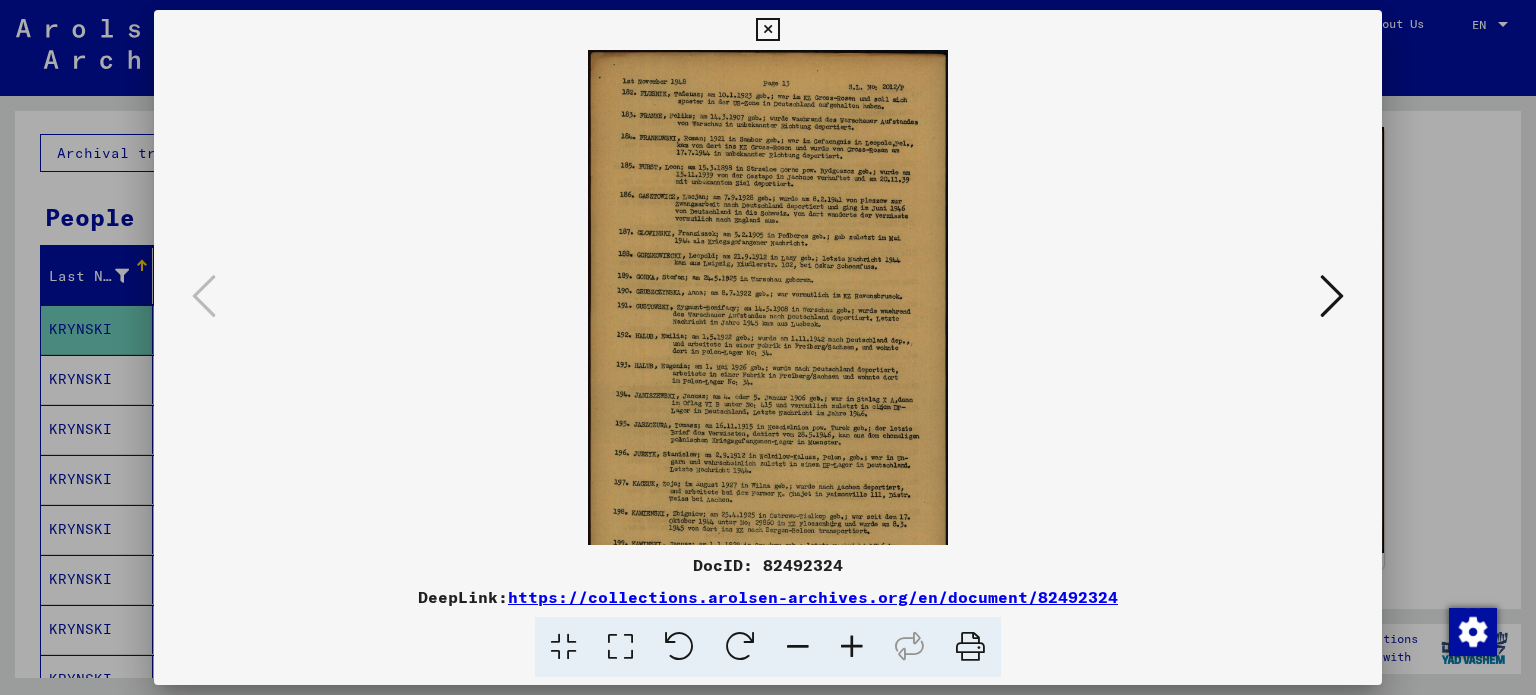 click at bounding box center (852, 647) 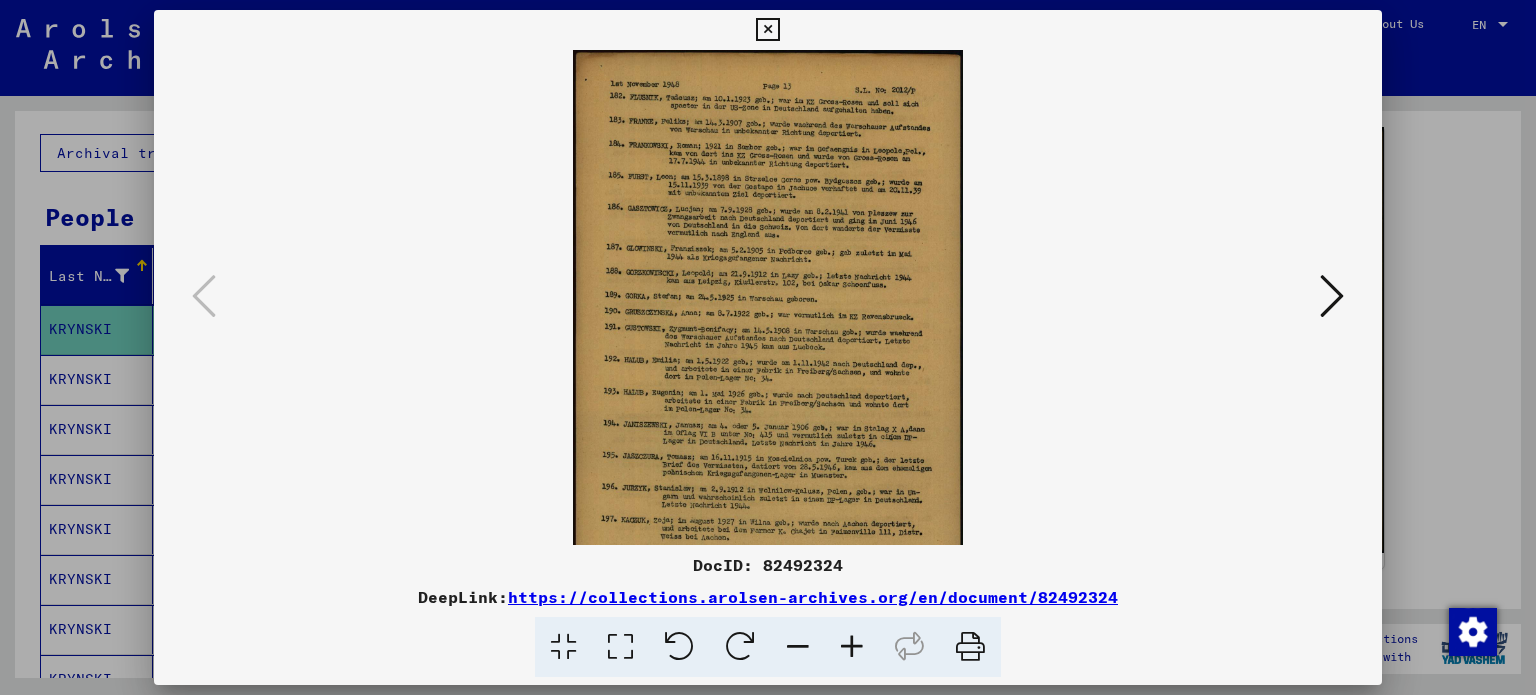 click at bounding box center [852, 647] 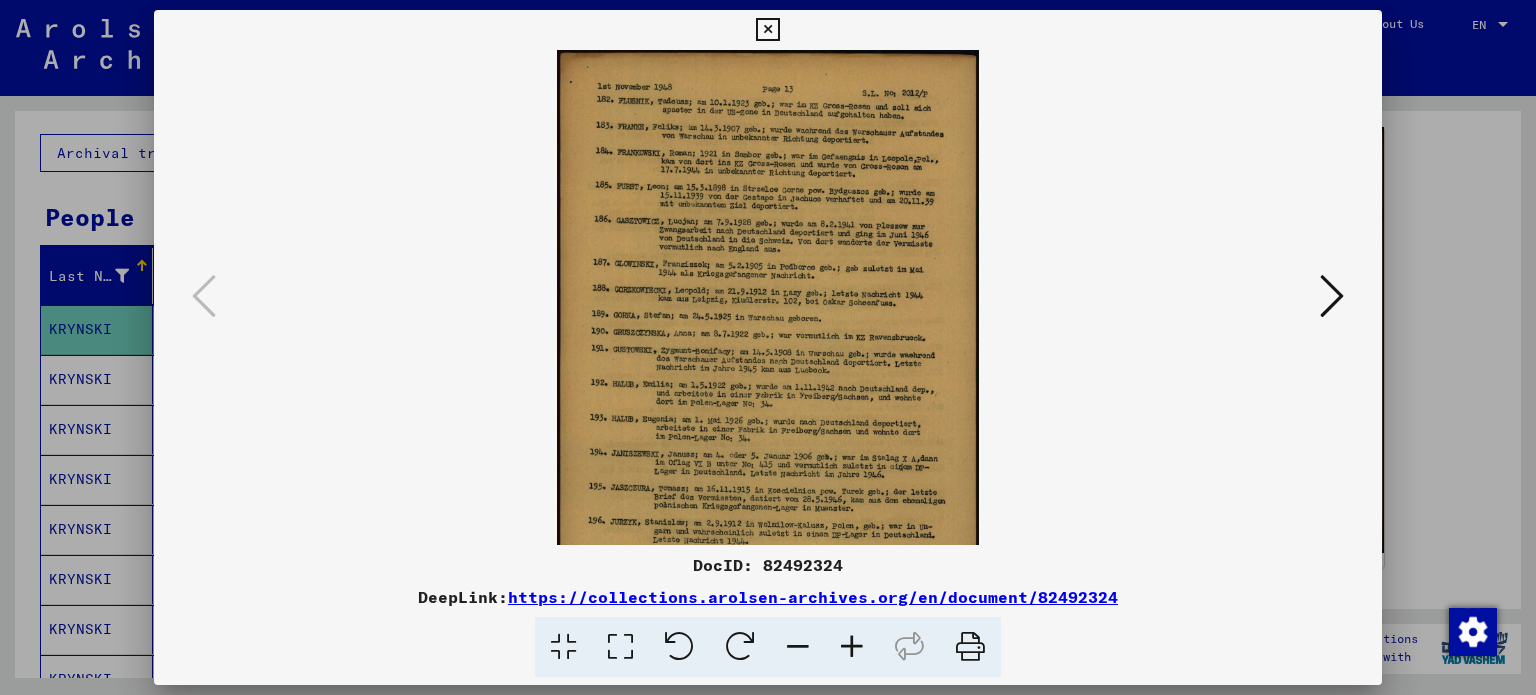 click at bounding box center [852, 647] 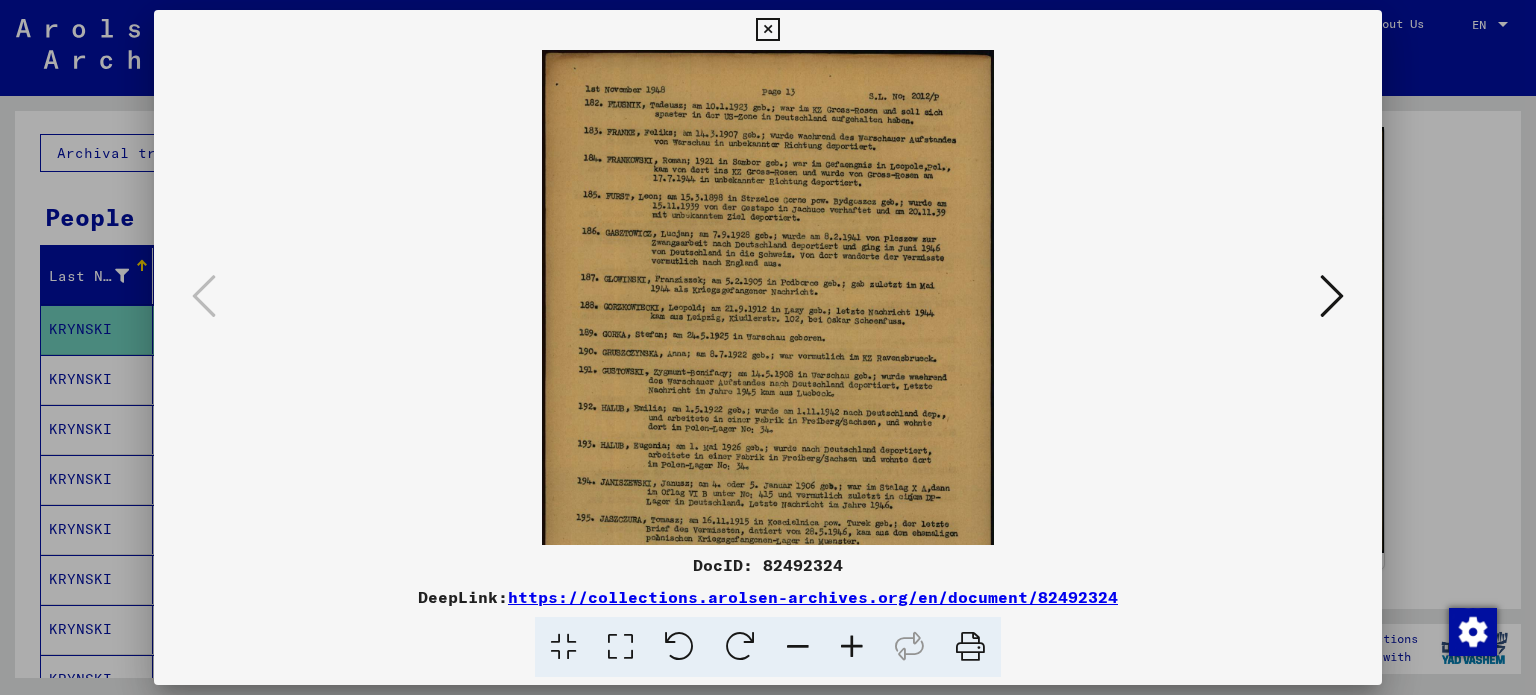 click at bounding box center (852, 647) 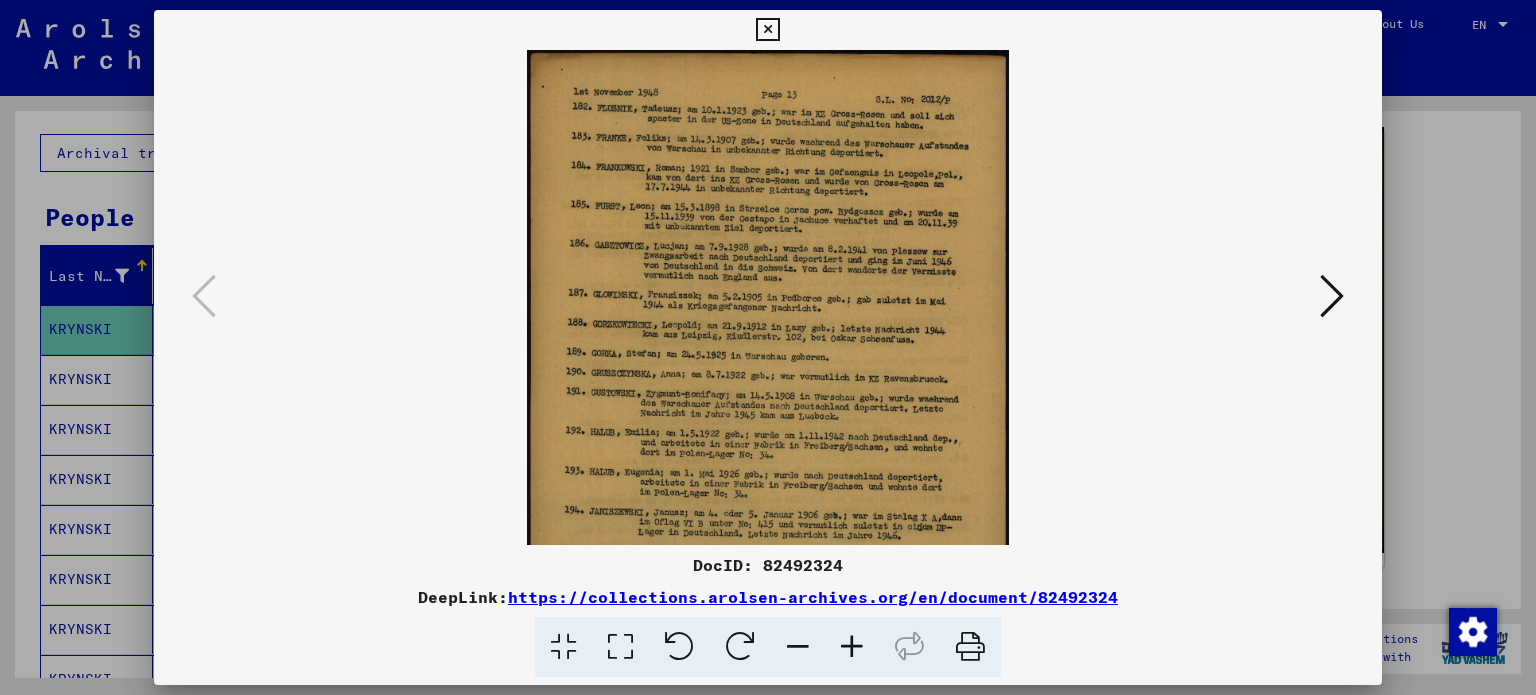 click at bounding box center (852, 647) 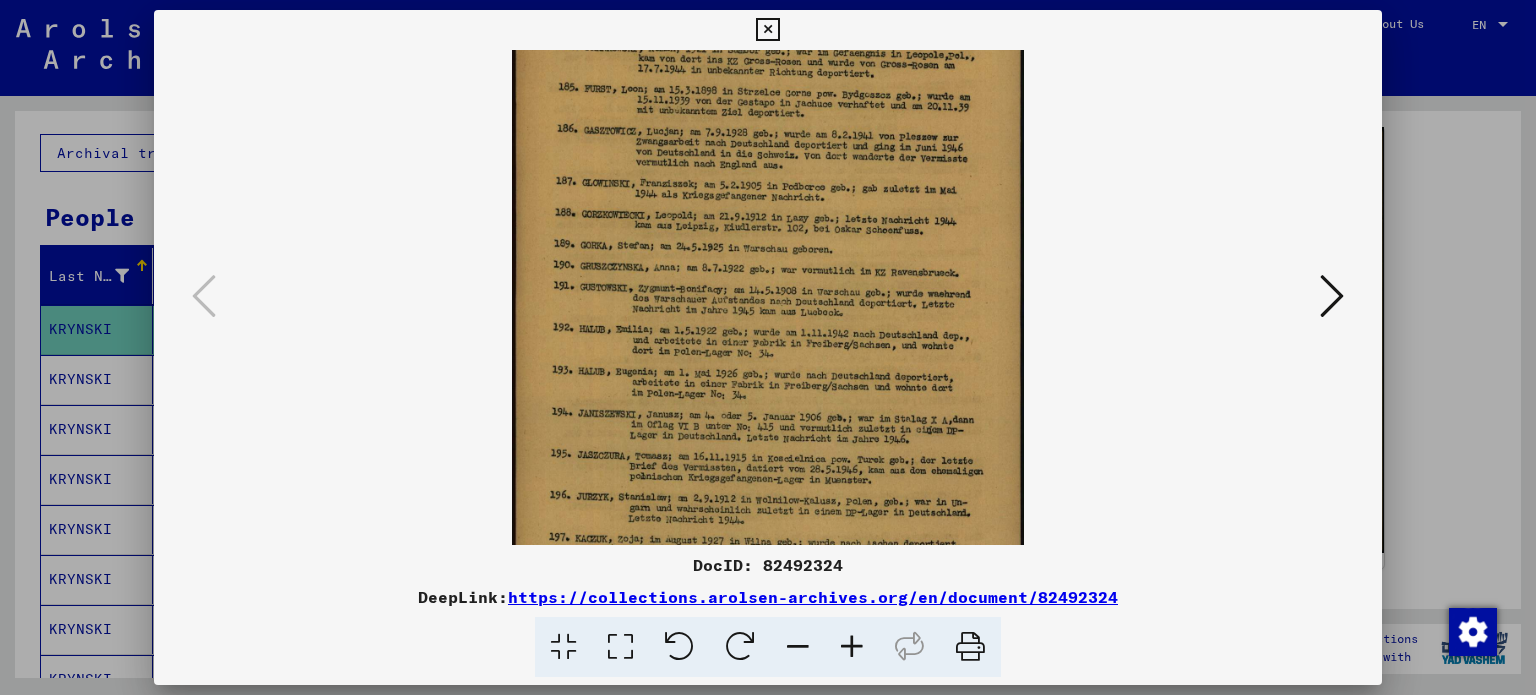 scroll, scrollTop: 148, scrollLeft: 0, axis: vertical 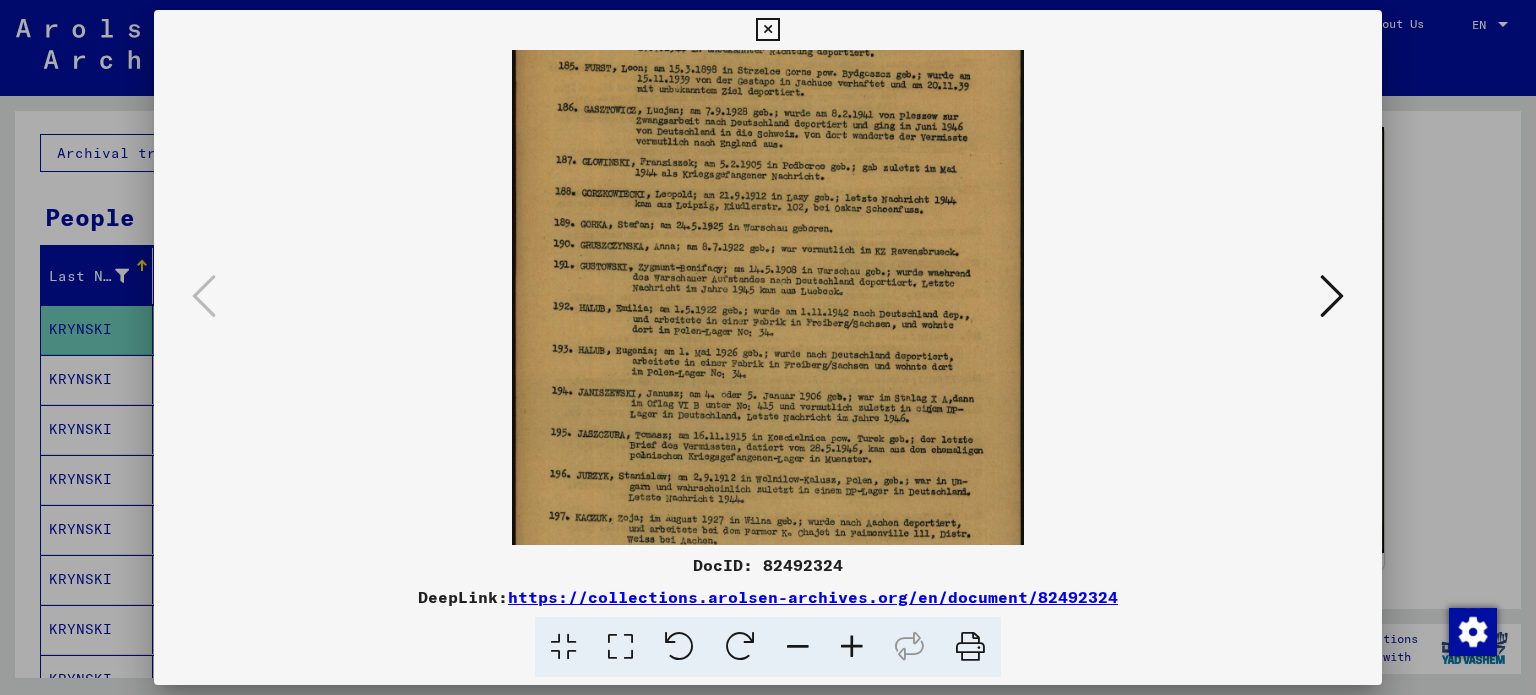 drag, startPoint x: 628, startPoint y: 471, endPoint x: 615, endPoint y: 327, distance: 144.58562 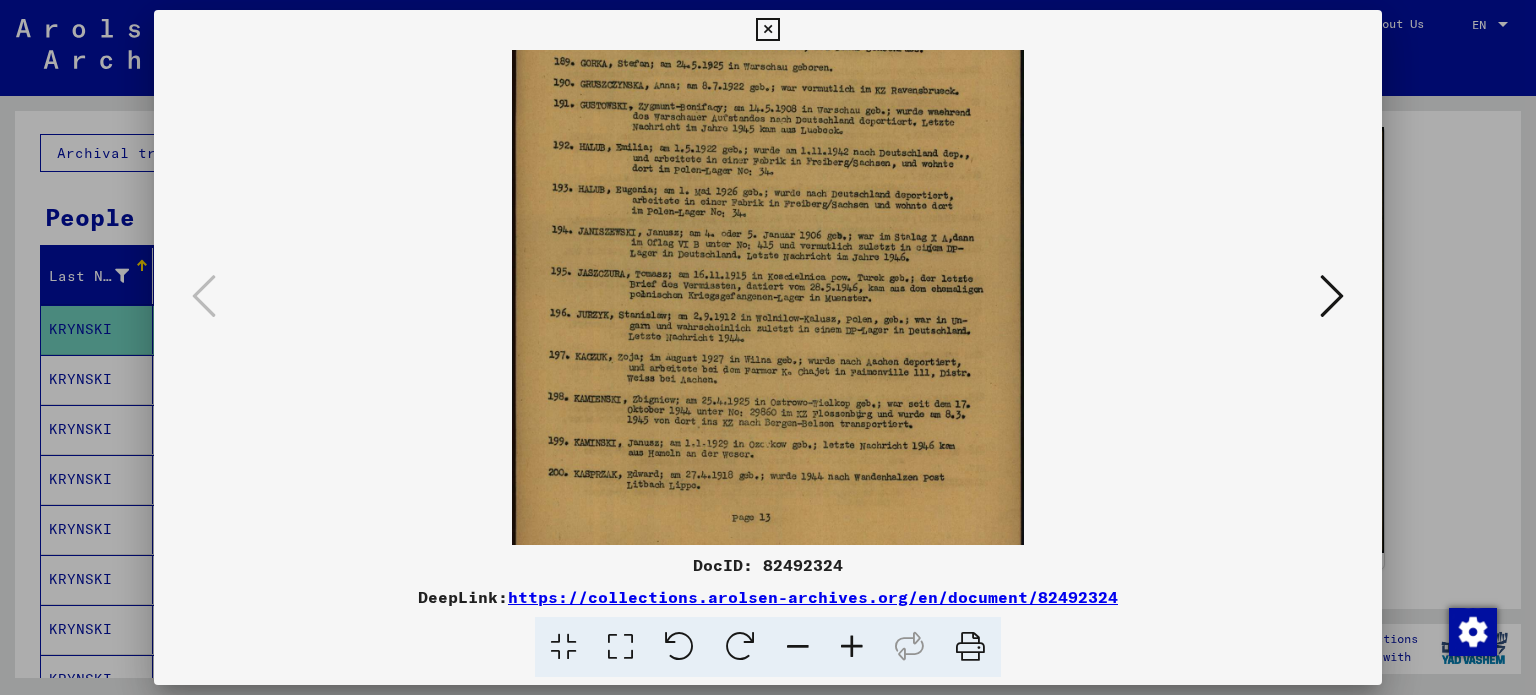 scroll, scrollTop: 316, scrollLeft: 0, axis: vertical 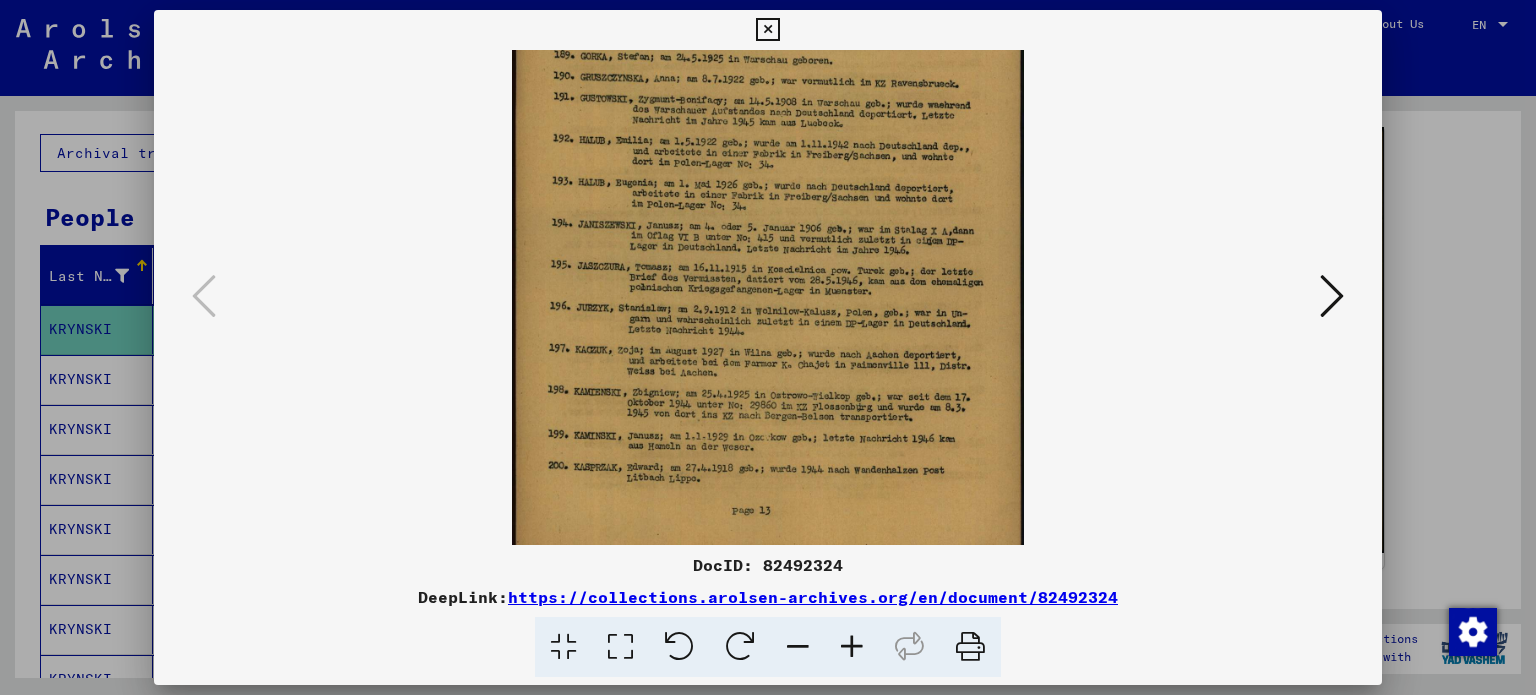 drag, startPoint x: 652, startPoint y: 472, endPoint x: 615, endPoint y: 304, distance: 172.02615 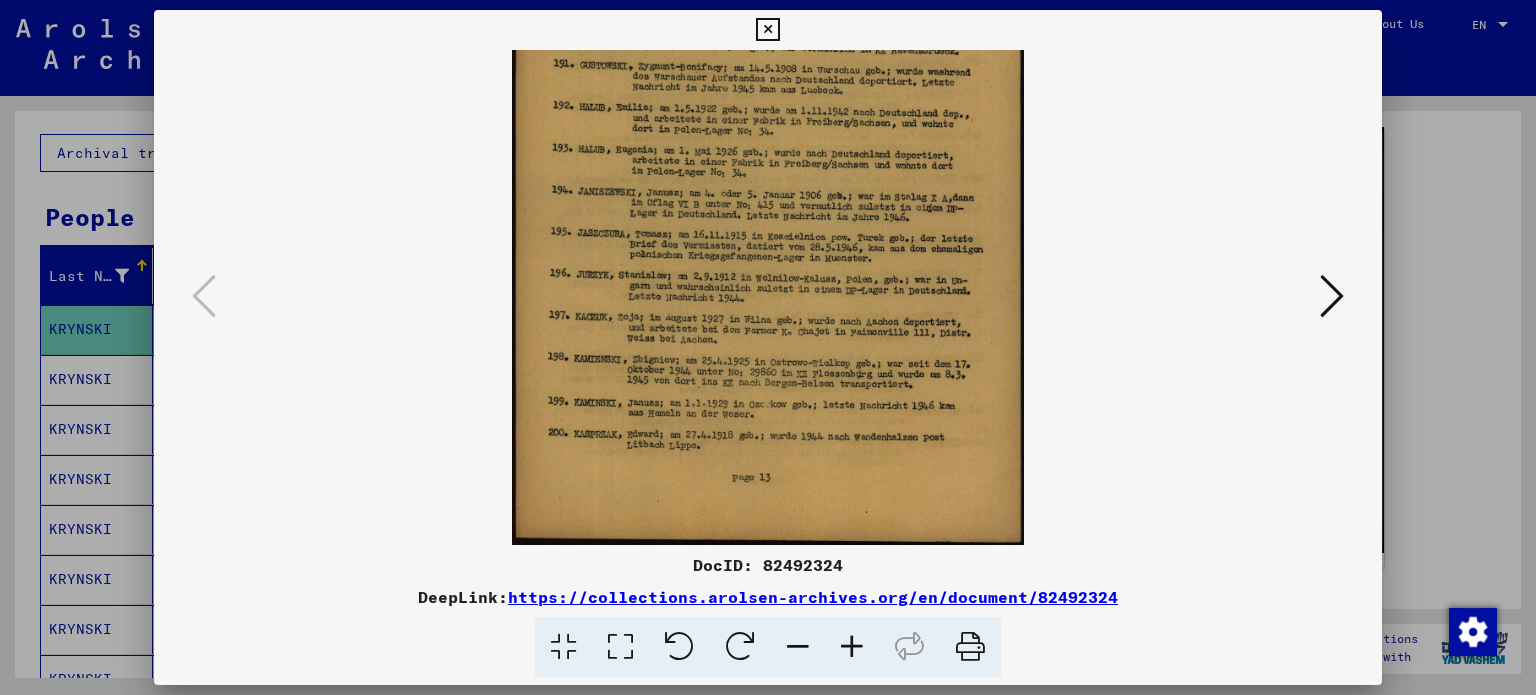 drag, startPoint x: 649, startPoint y: 455, endPoint x: 644, endPoint y: 400, distance: 55.226807 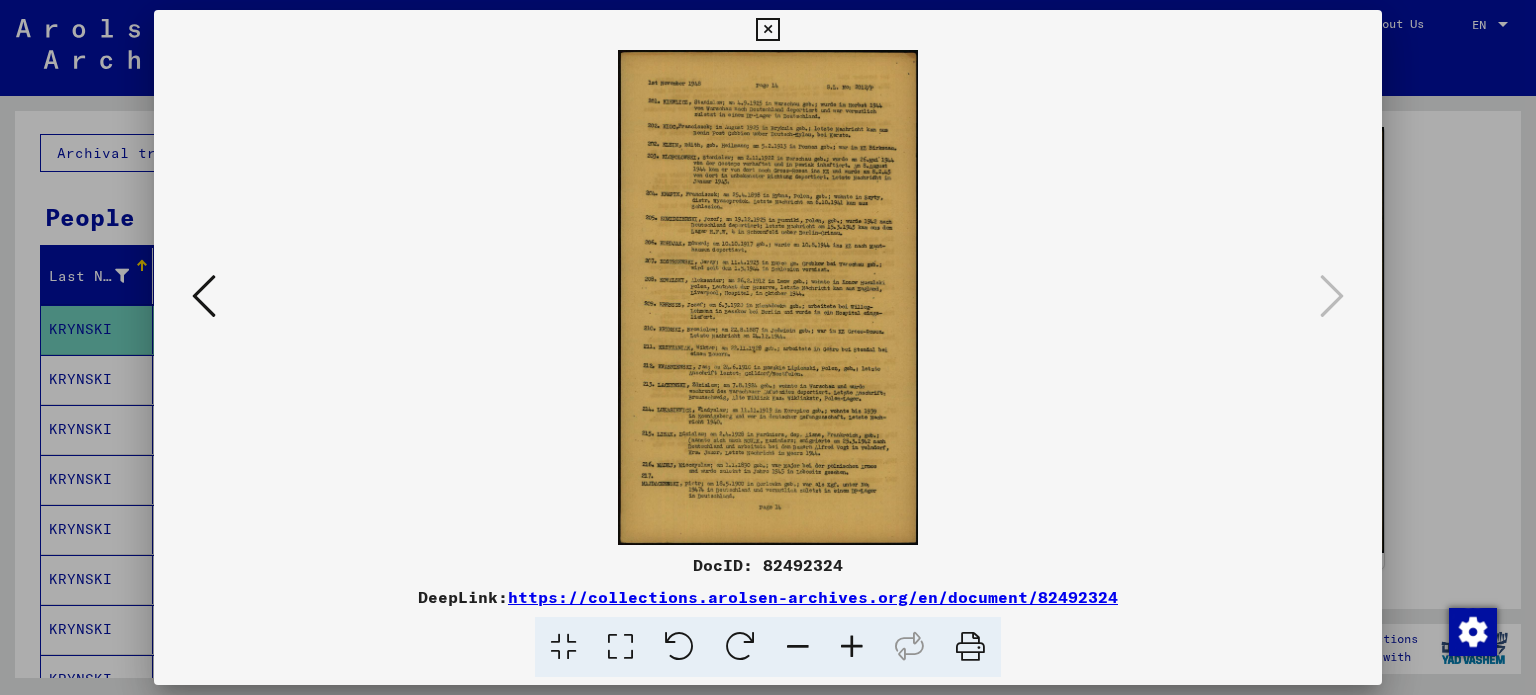 click at bounding box center [852, 647] 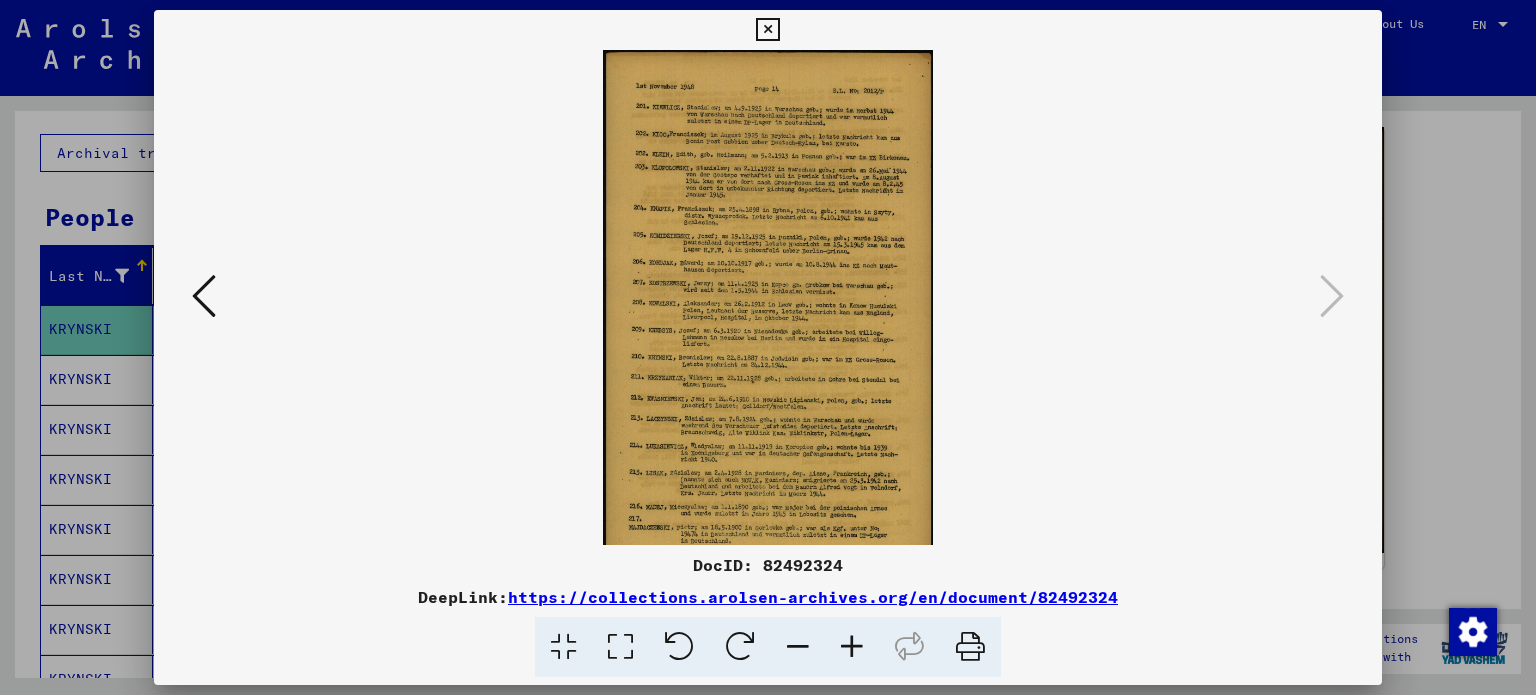 click at bounding box center [852, 647] 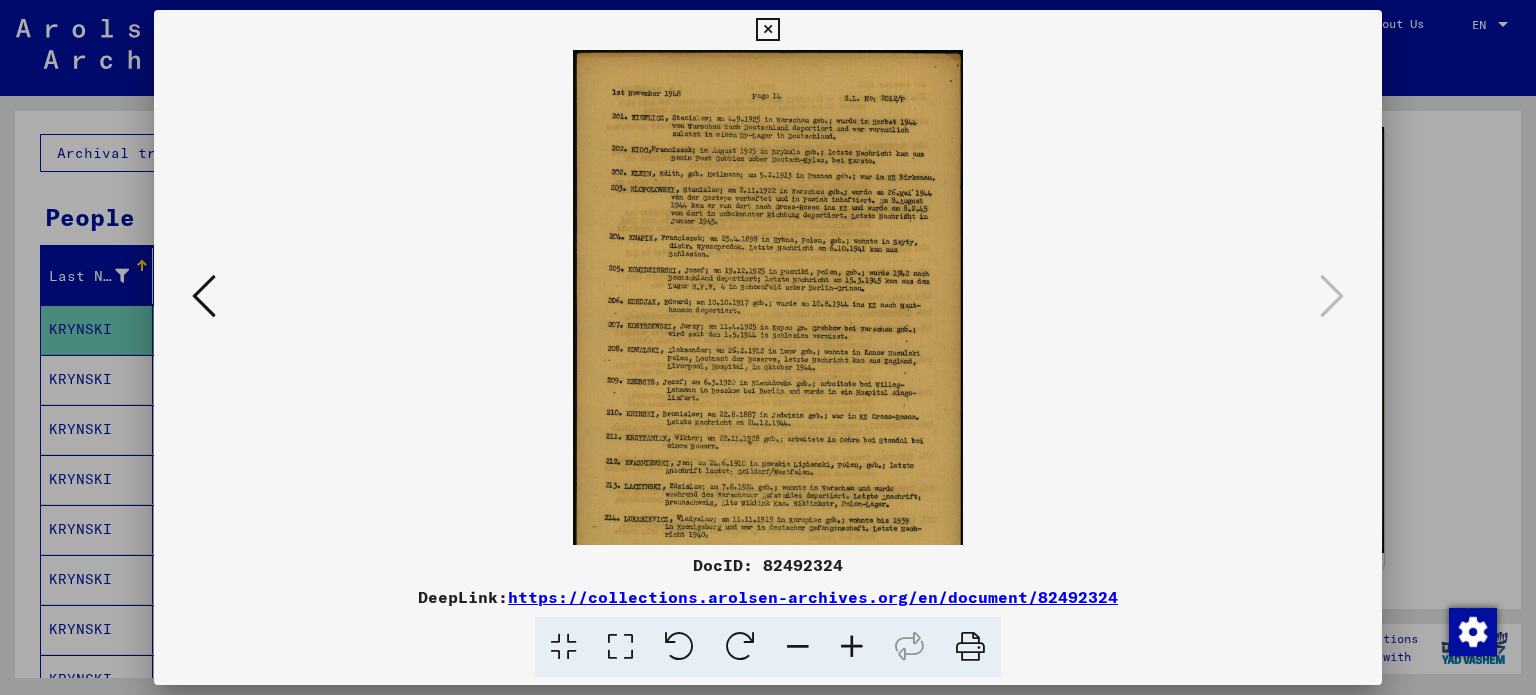 click at bounding box center (852, 647) 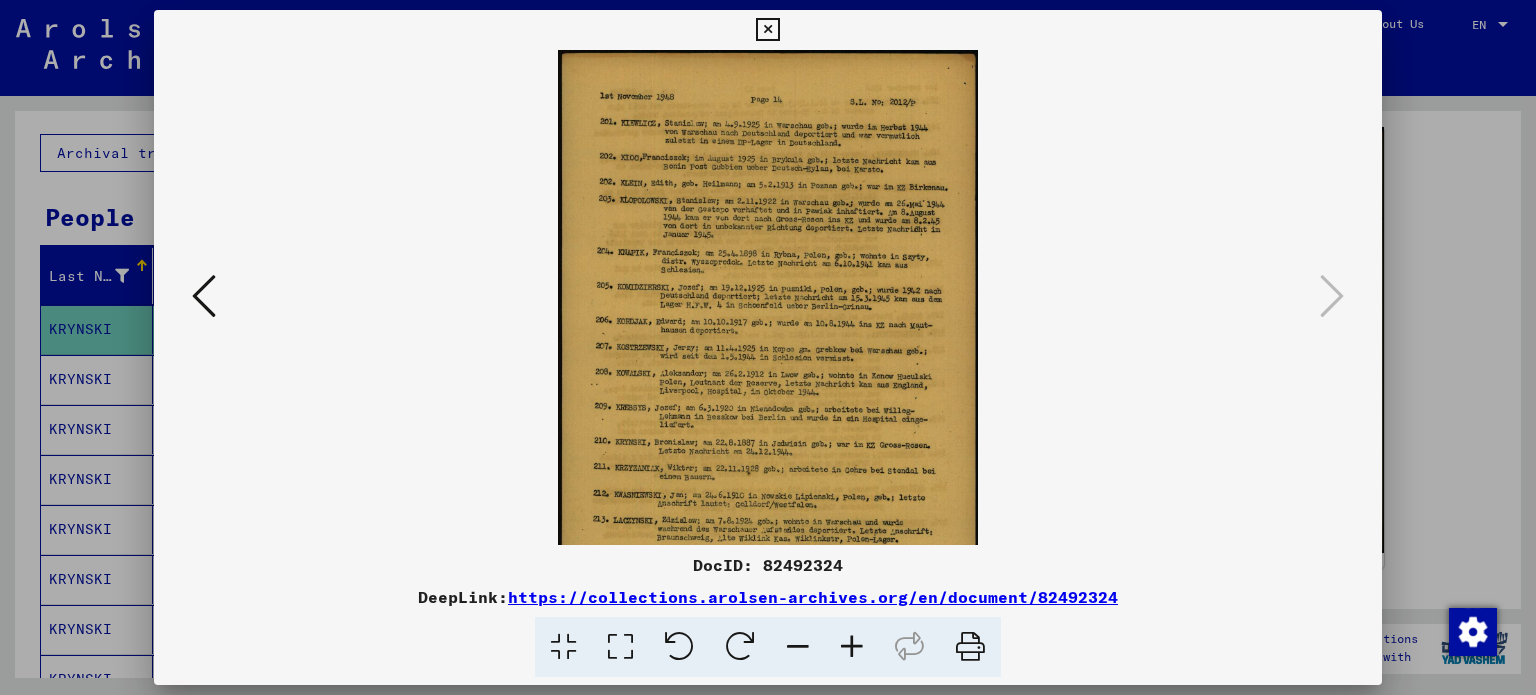 click at bounding box center (852, 647) 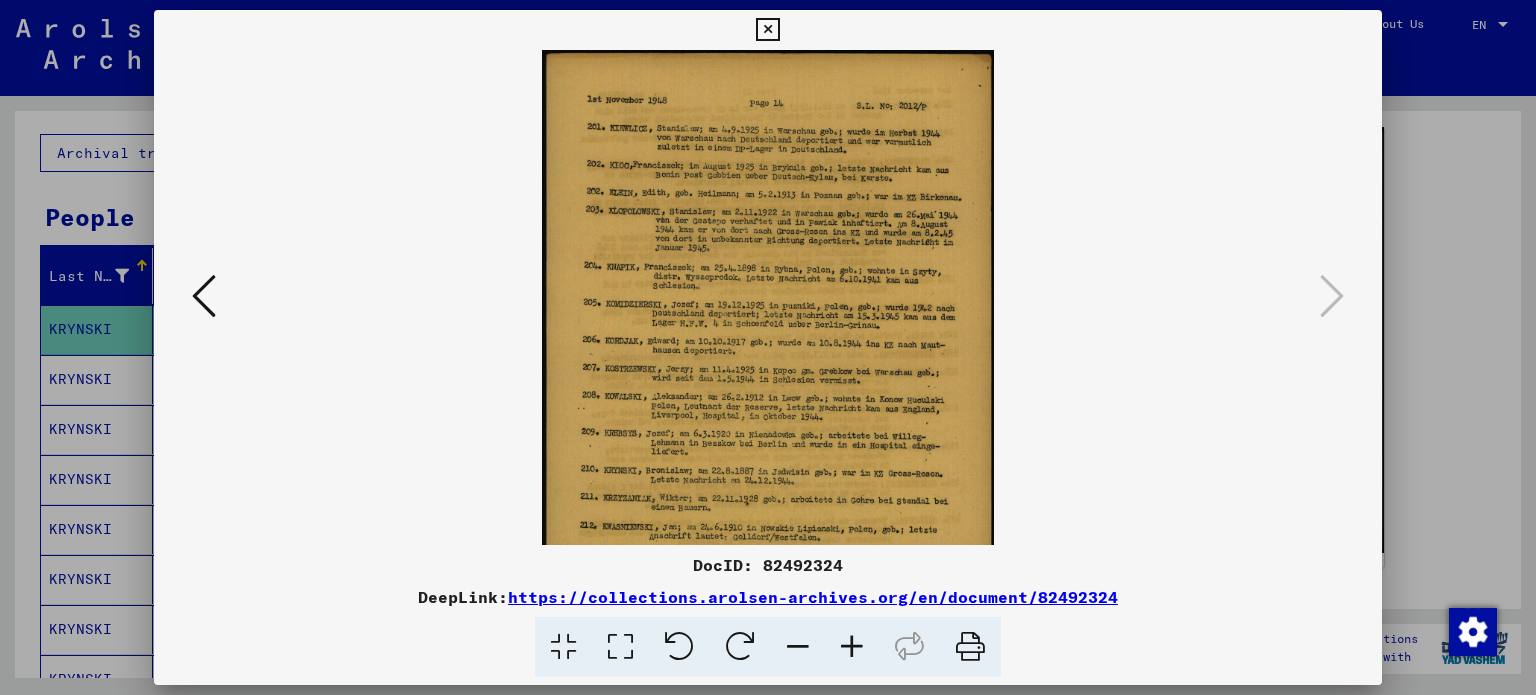click at bounding box center (852, 647) 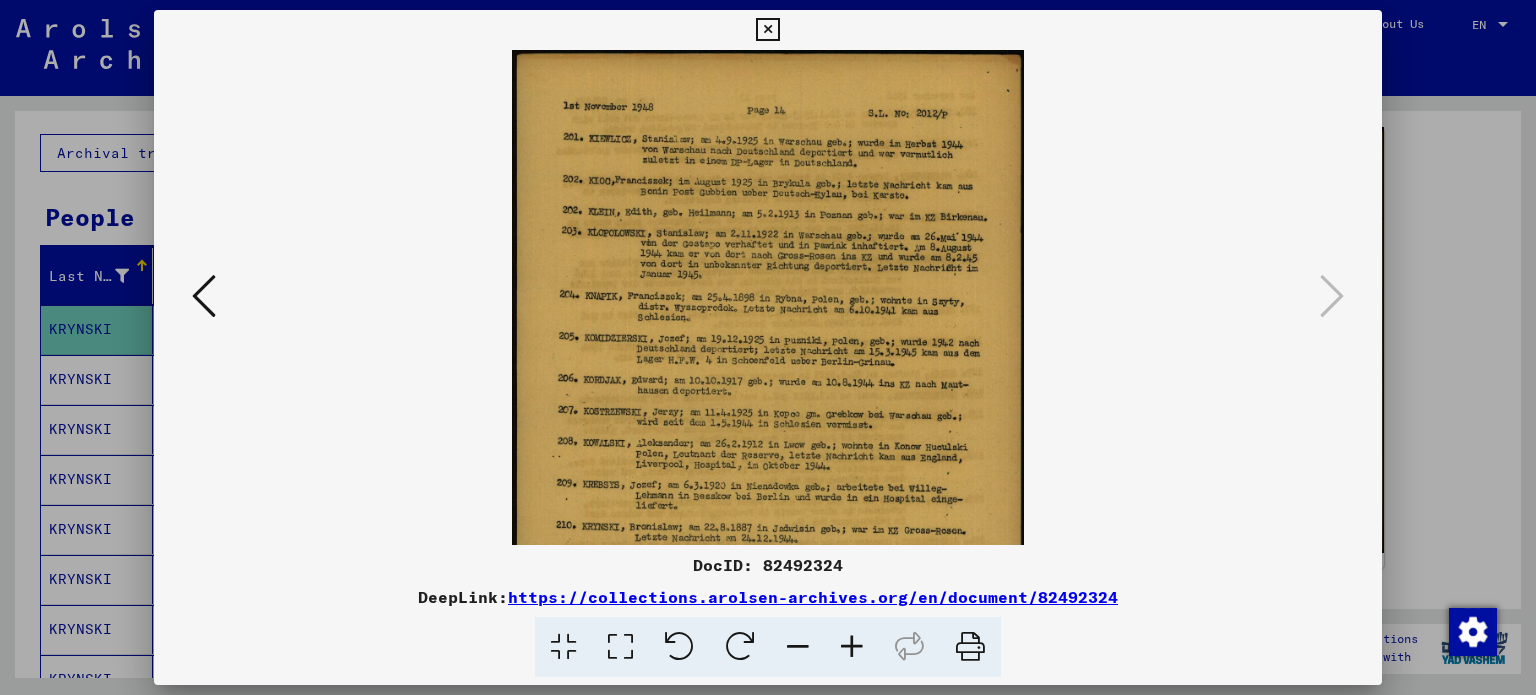 click at bounding box center (852, 647) 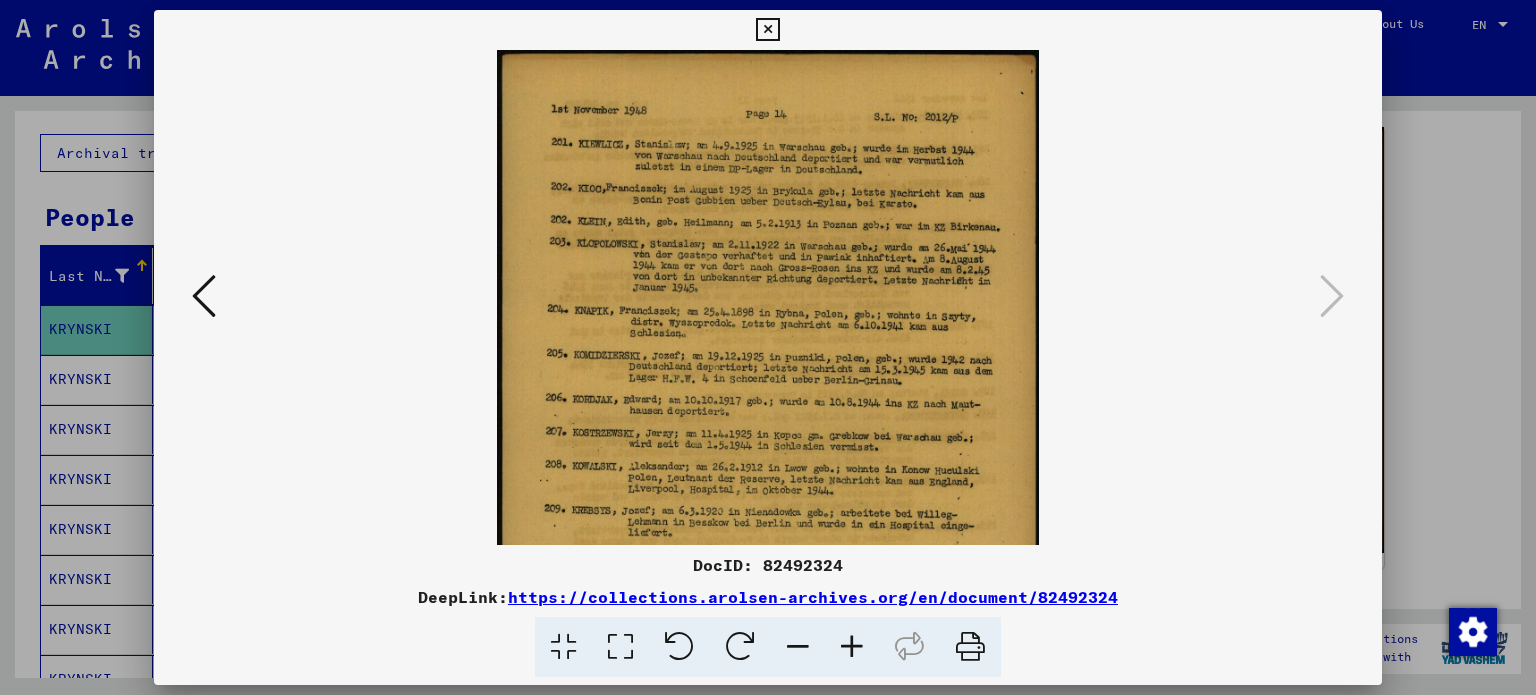 click at bounding box center (852, 647) 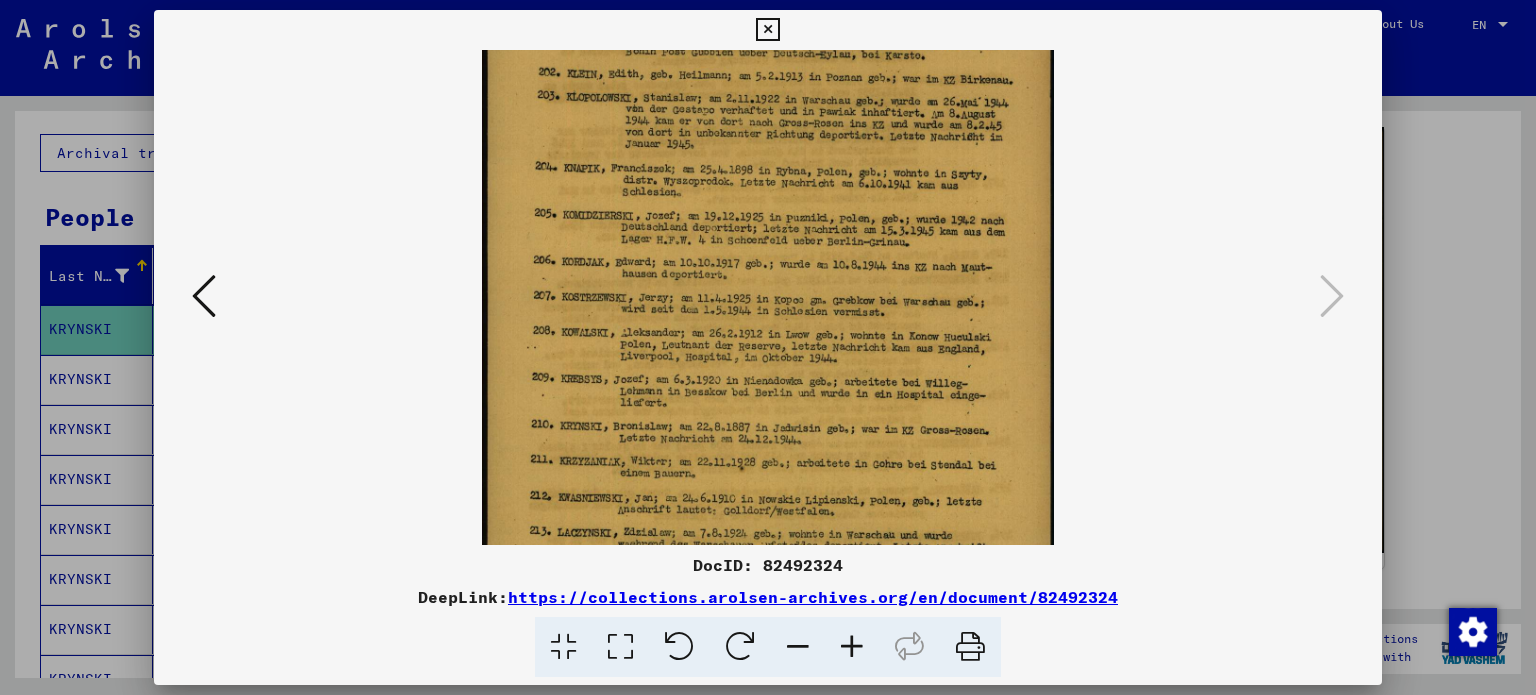 scroll, scrollTop: 186, scrollLeft: 0, axis: vertical 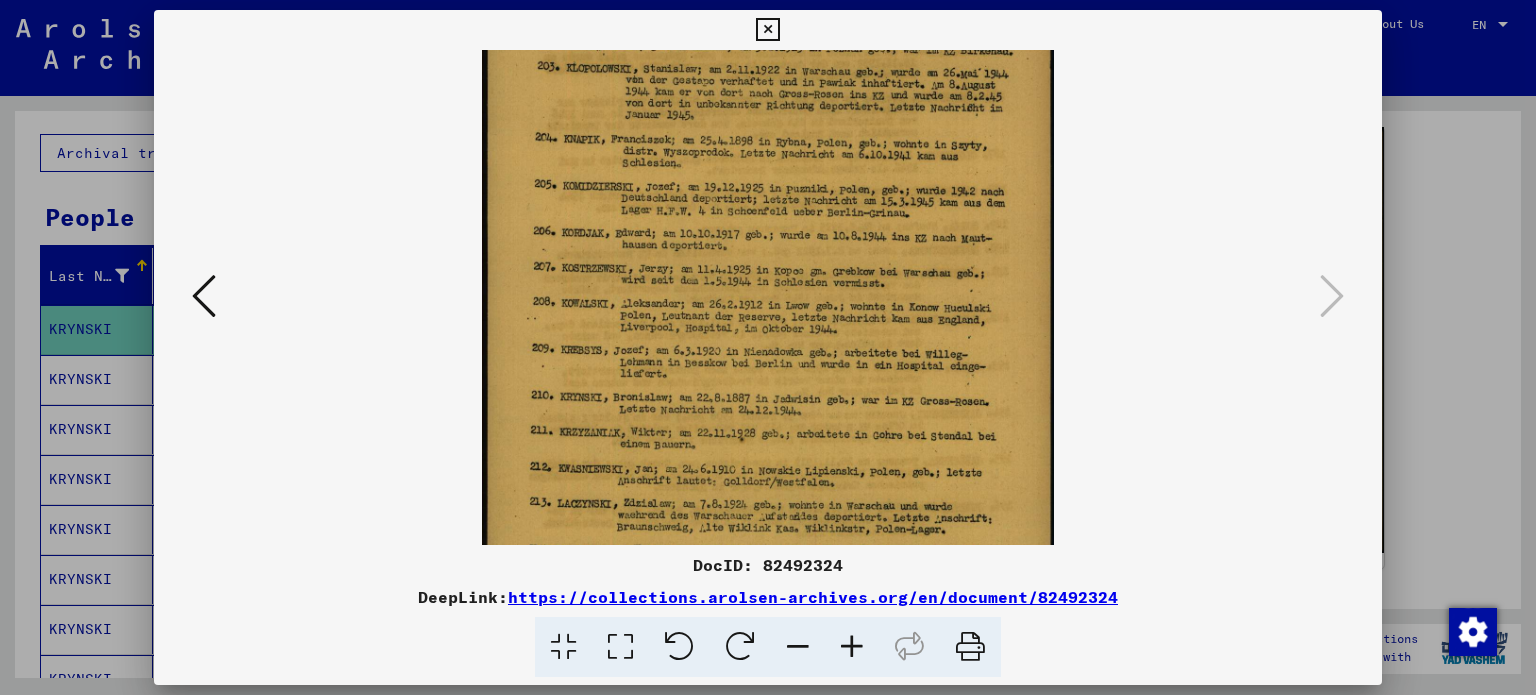 drag, startPoint x: 747, startPoint y: 436, endPoint x: 735, endPoint y: 251, distance: 185.38878 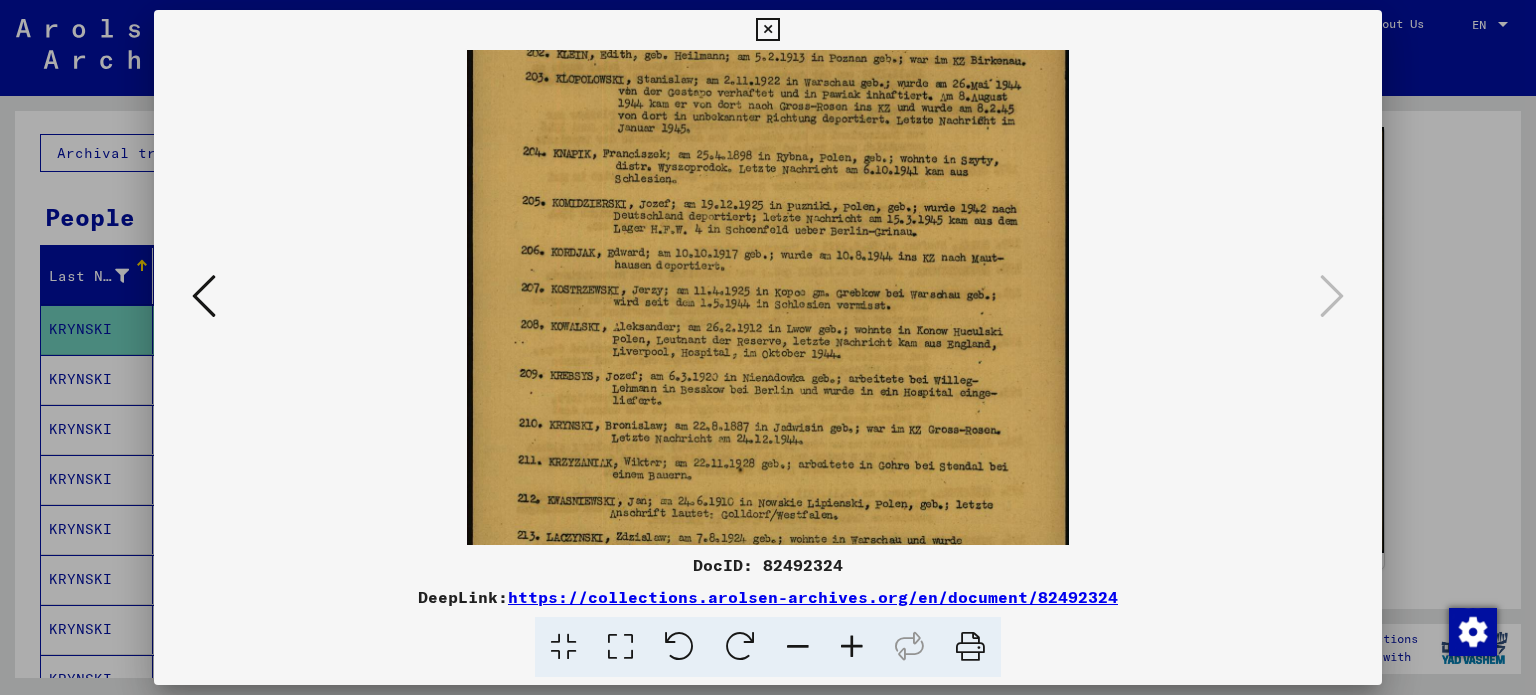 click at bounding box center [852, 647] 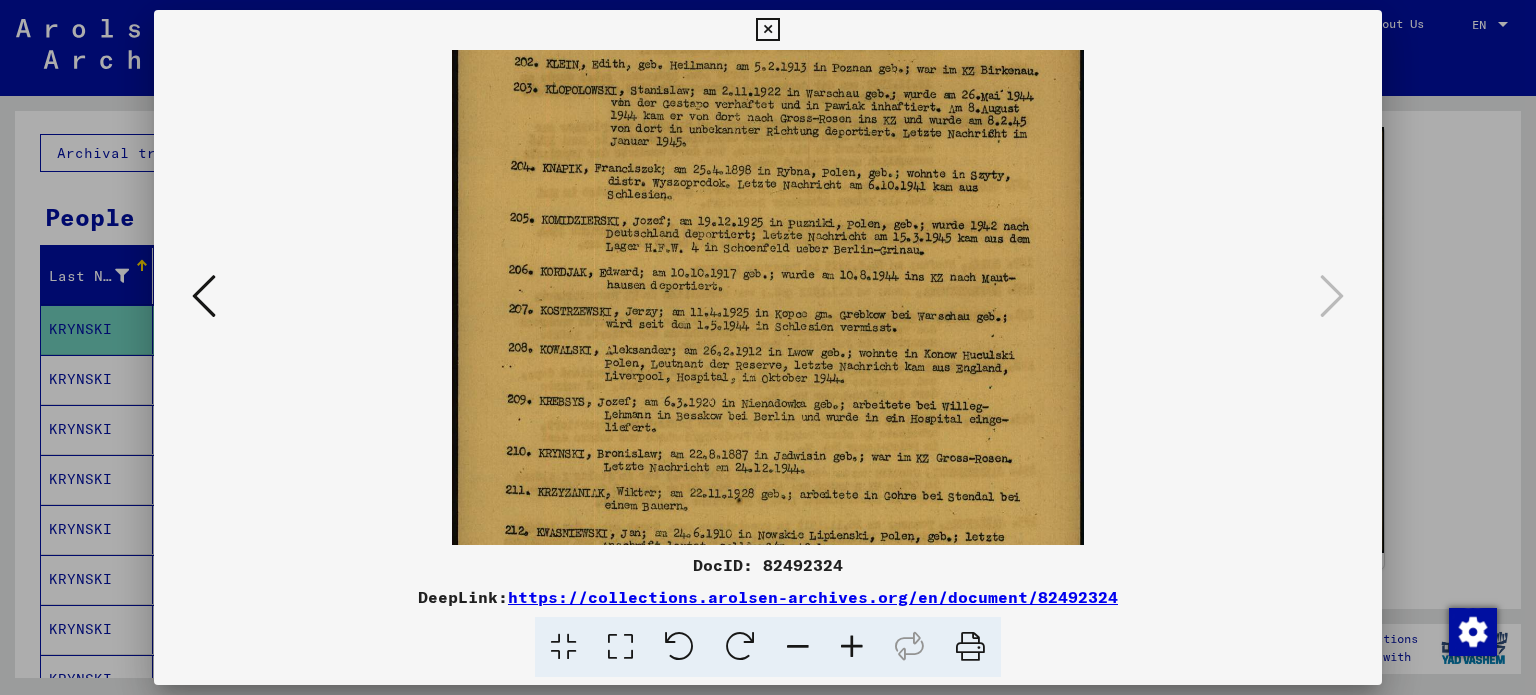 click at bounding box center [852, 647] 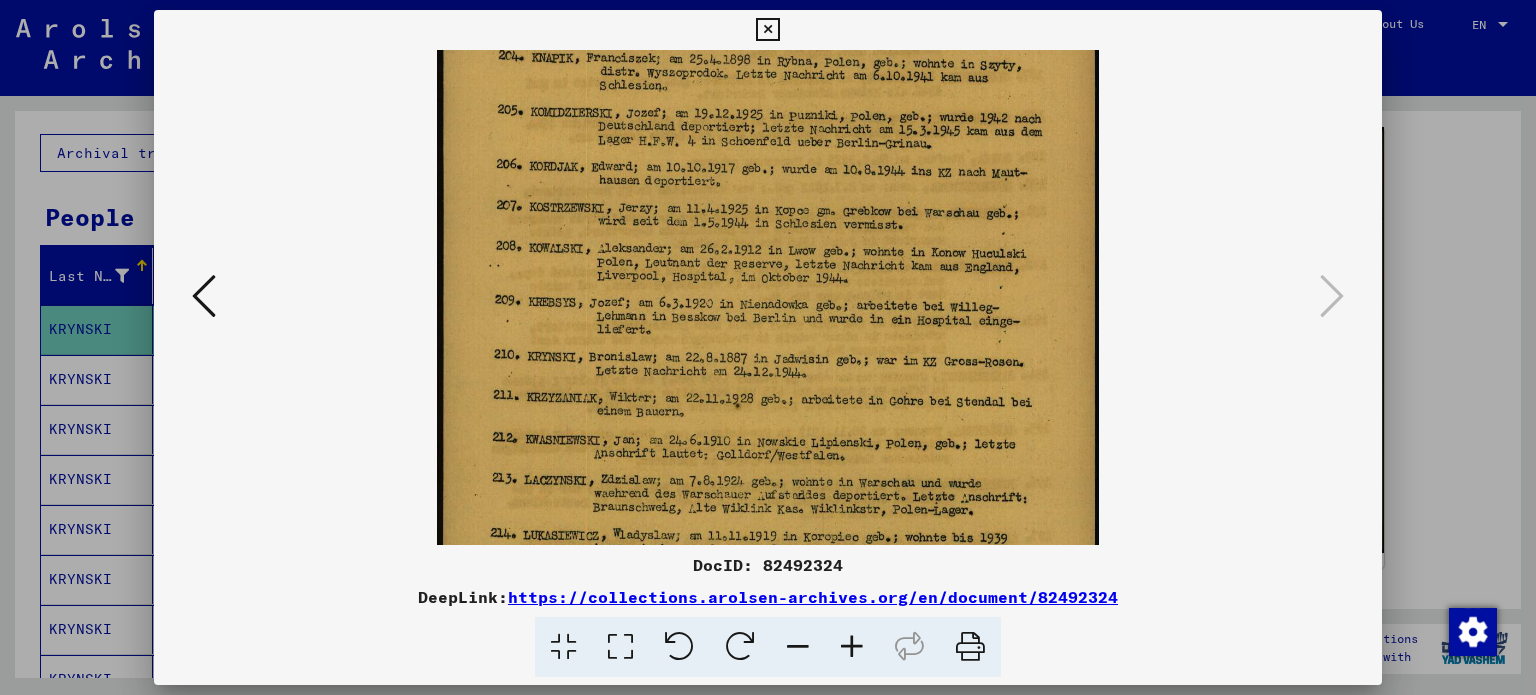 scroll, scrollTop: 331, scrollLeft: 0, axis: vertical 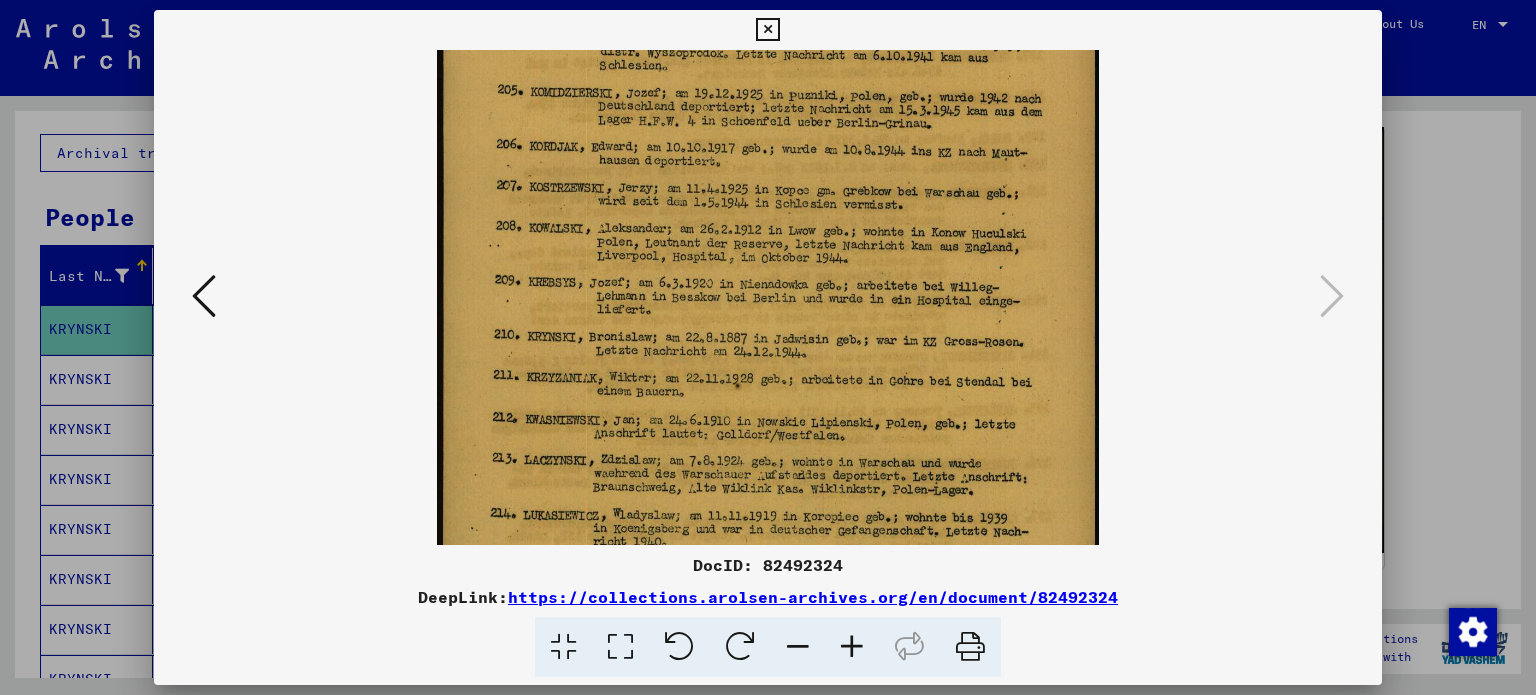 drag, startPoint x: 752, startPoint y: 479, endPoint x: 725, endPoint y: 335, distance: 146.50938 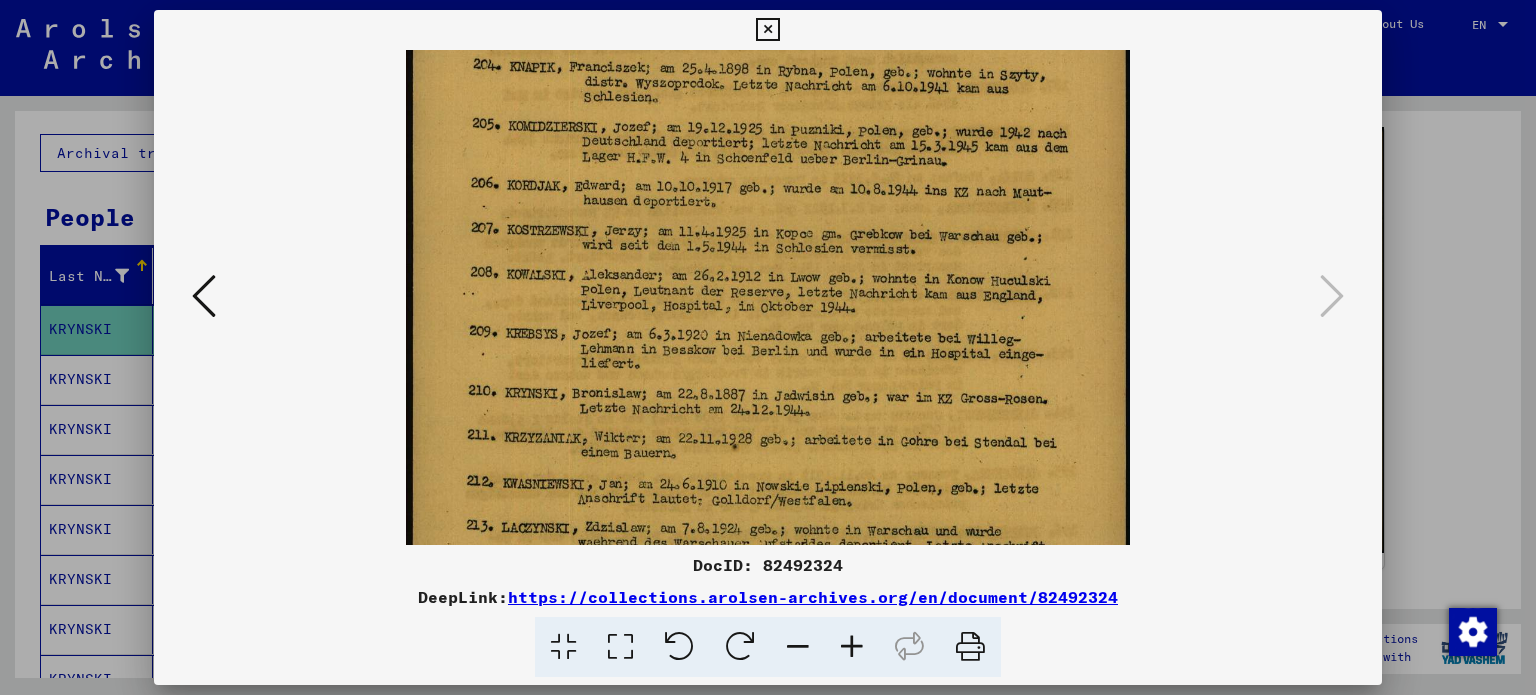 click at bounding box center (852, 647) 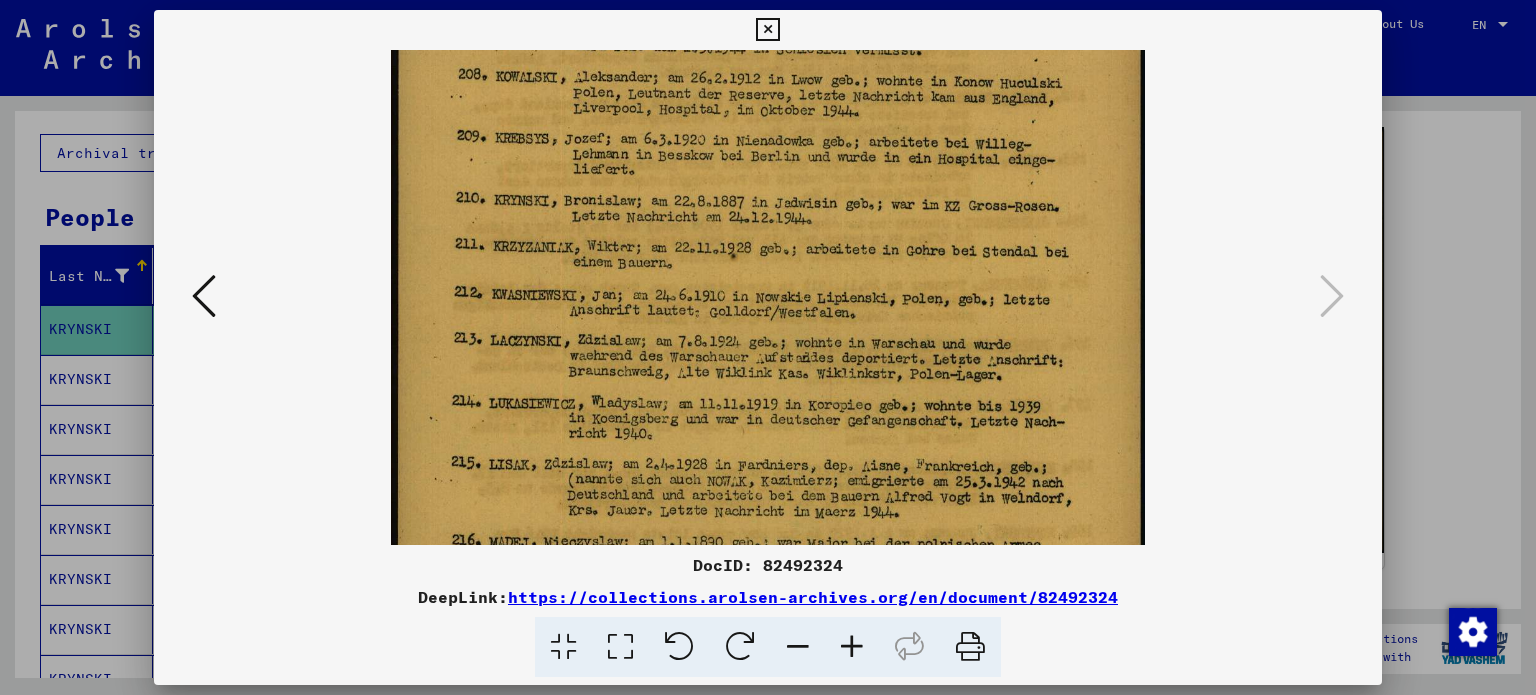 drag, startPoint x: 817, startPoint y: 479, endPoint x: 771, endPoint y: 260, distance: 223.77892 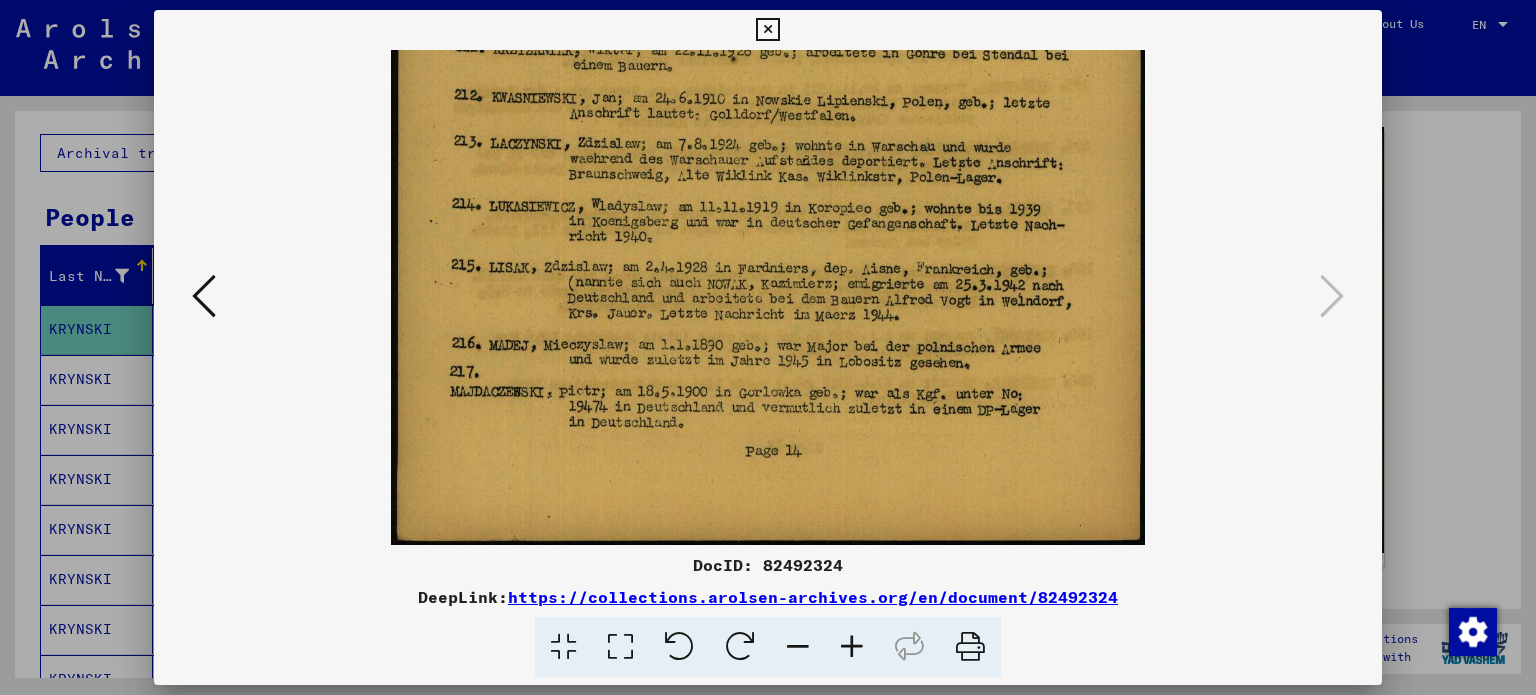 drag, startPoint x: 756, startPoint y: 353, endPoint x: 741, endPoint y: 176, distance: 177.63446 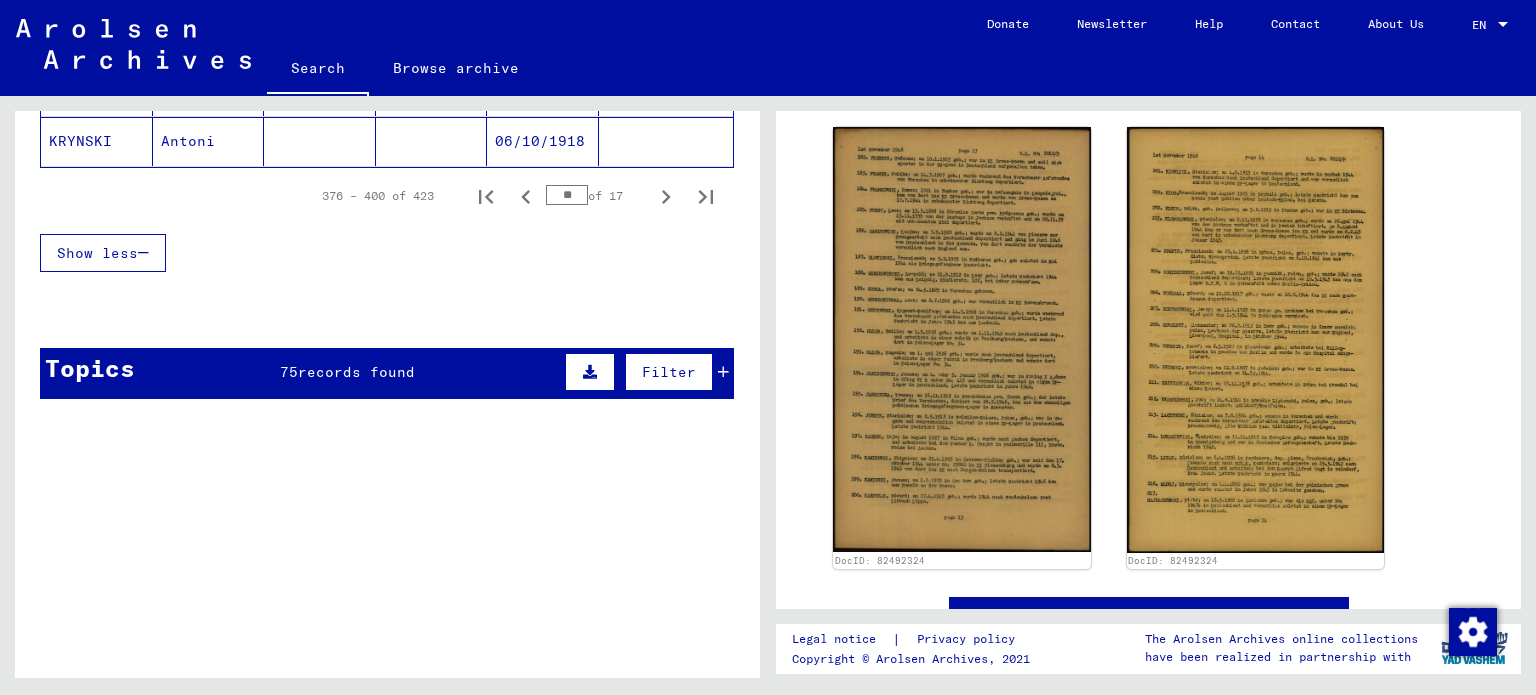 scroll, scrollTop: 1500, scrollLeft: 0, axis: vertical 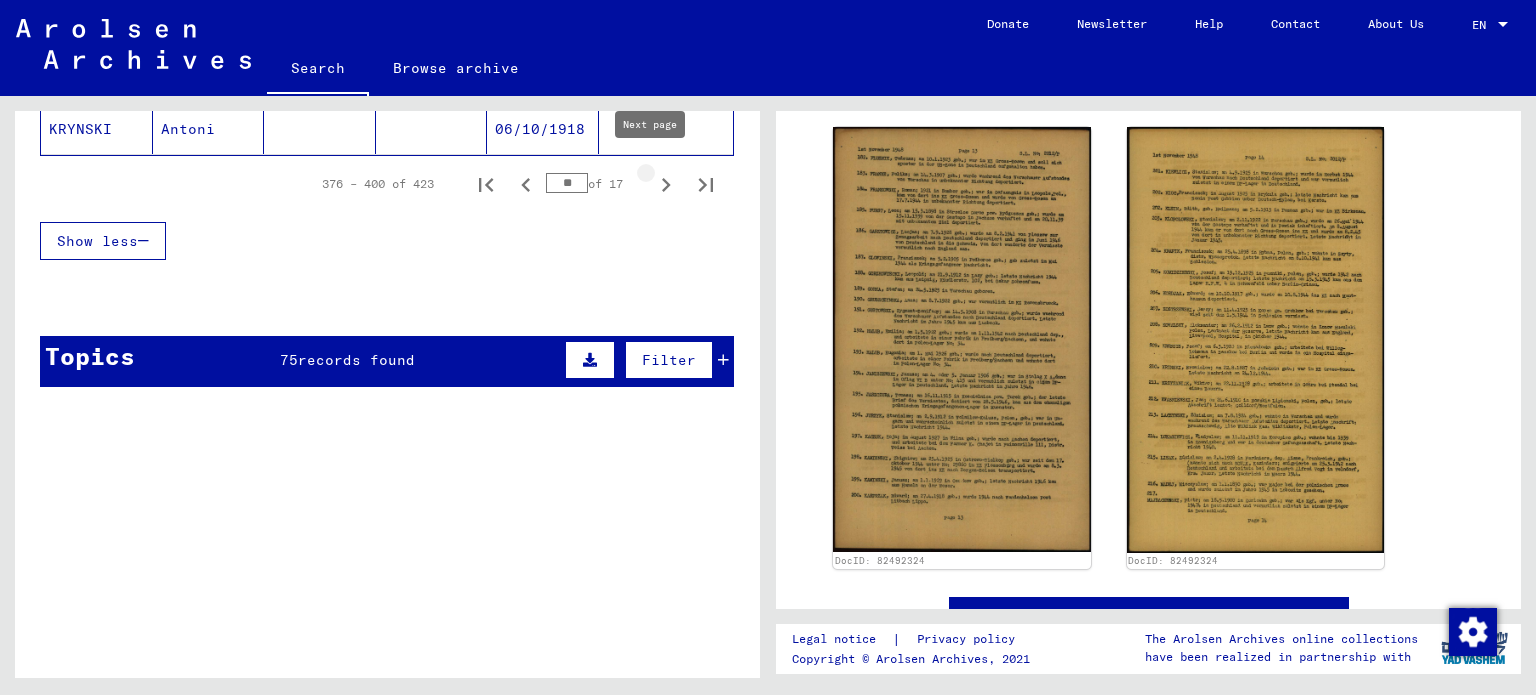 click 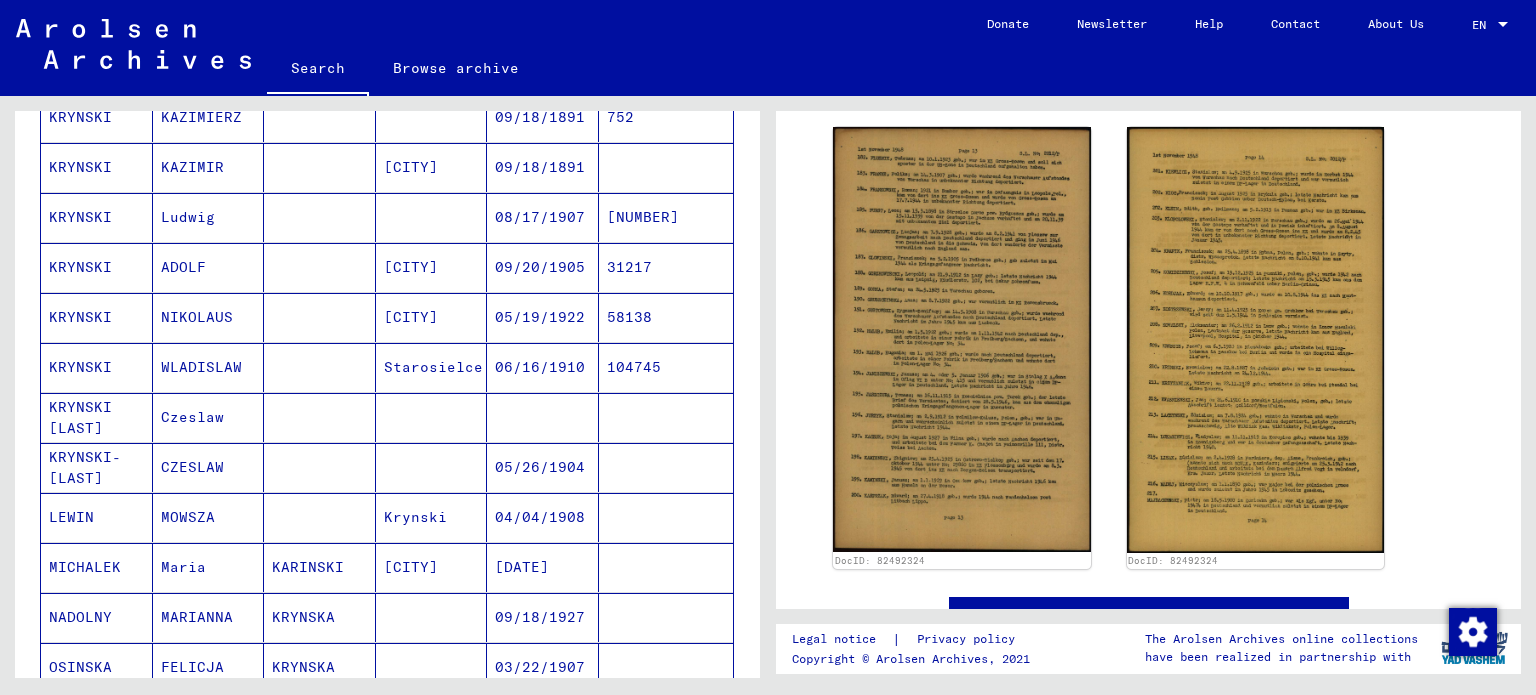 scroll, scrollTop: 0, scrollLeft: 0, axis: both 